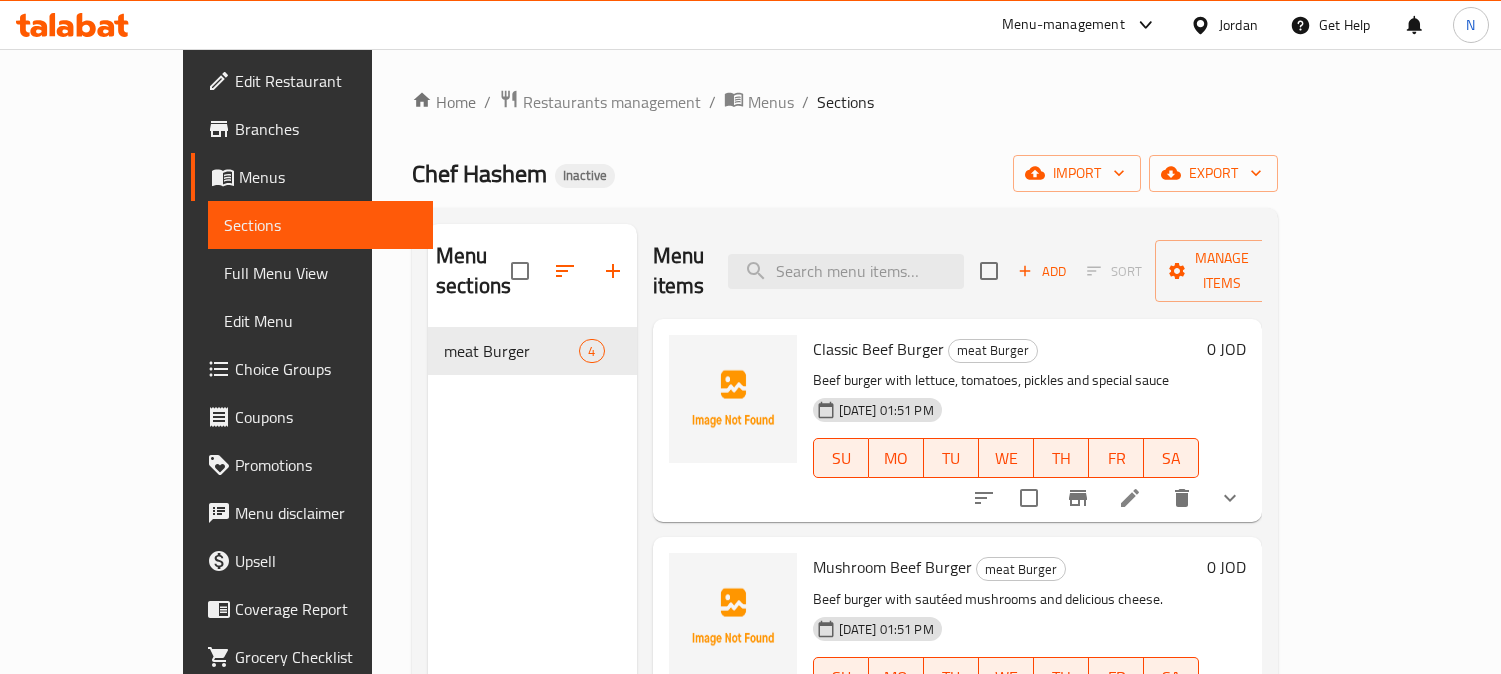 scroll, scrollTop: 0, scrollLeft: 0, axis: both 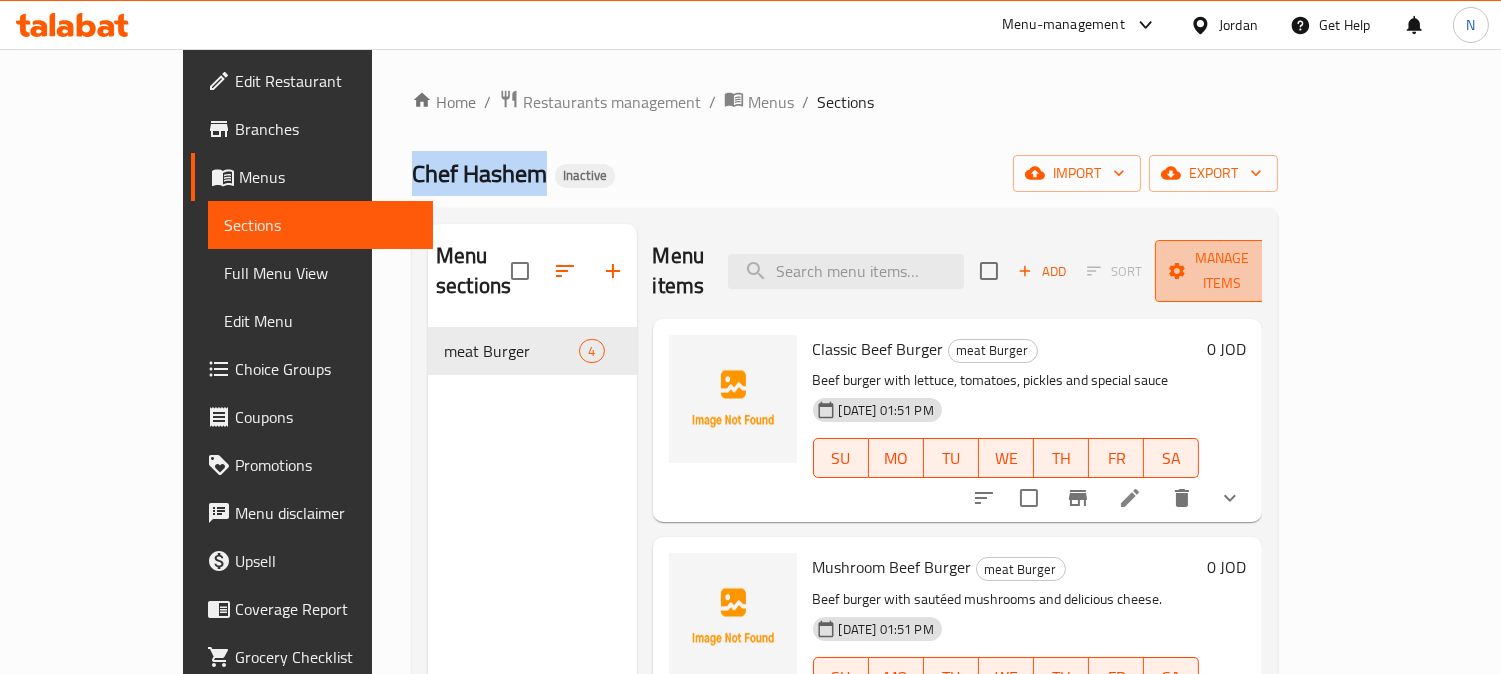 click on "Manage items" at bounding box center [1222, 271] 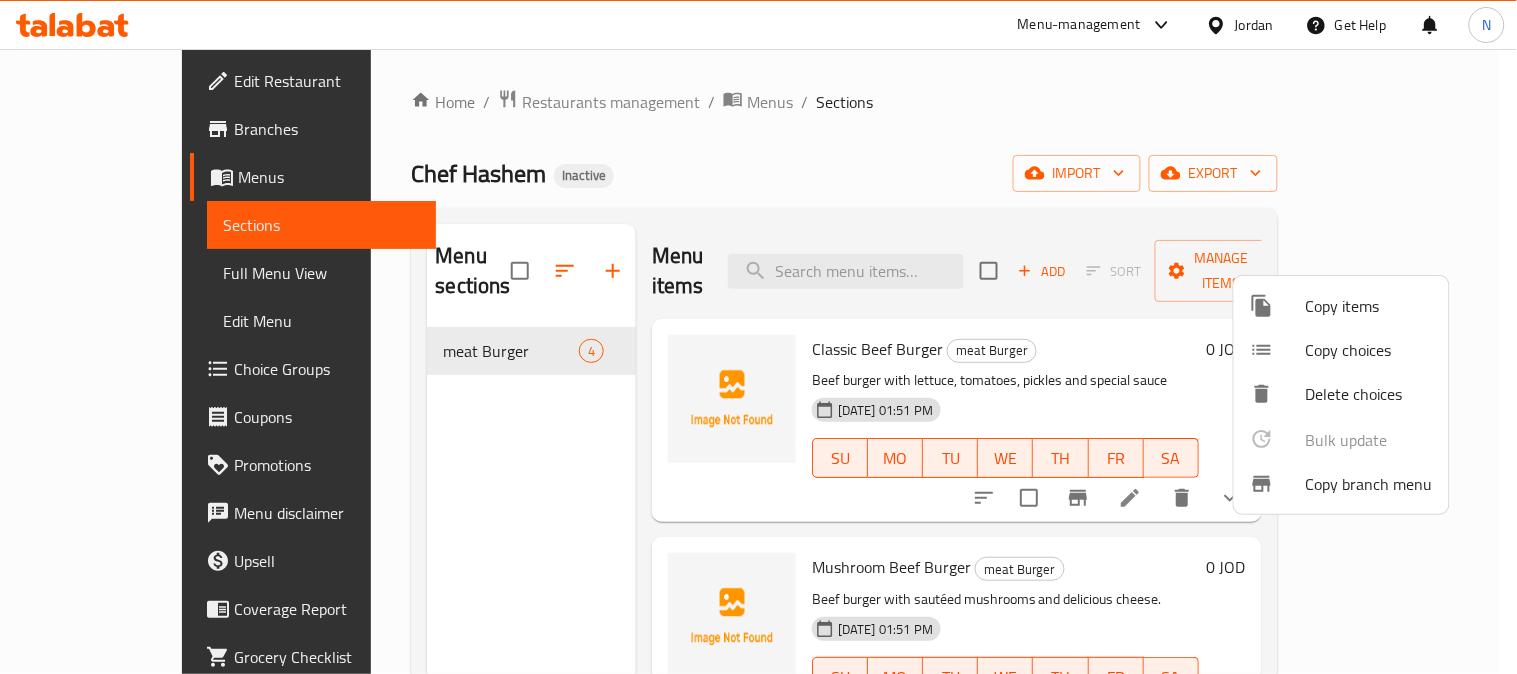 click at bounding box center (758, 337) 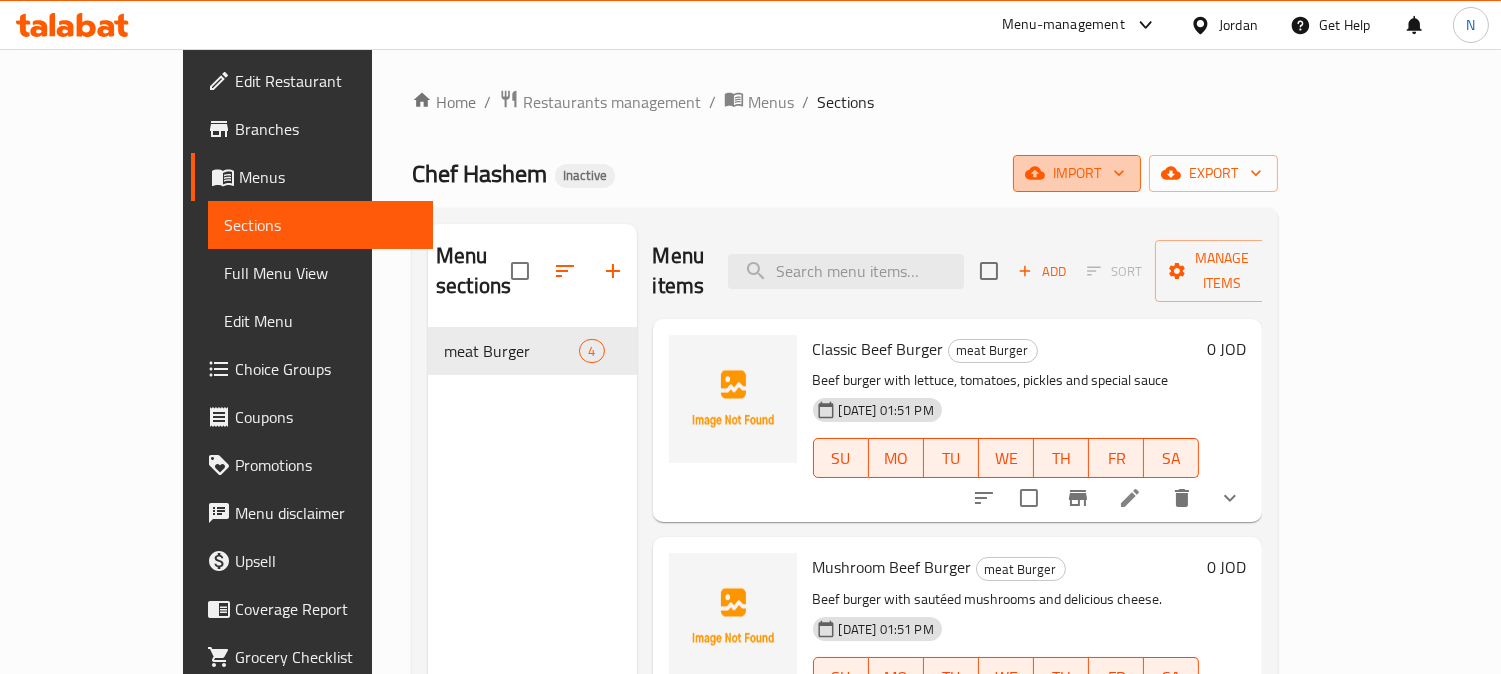 click on "import" at bounding box center [1077, 173] 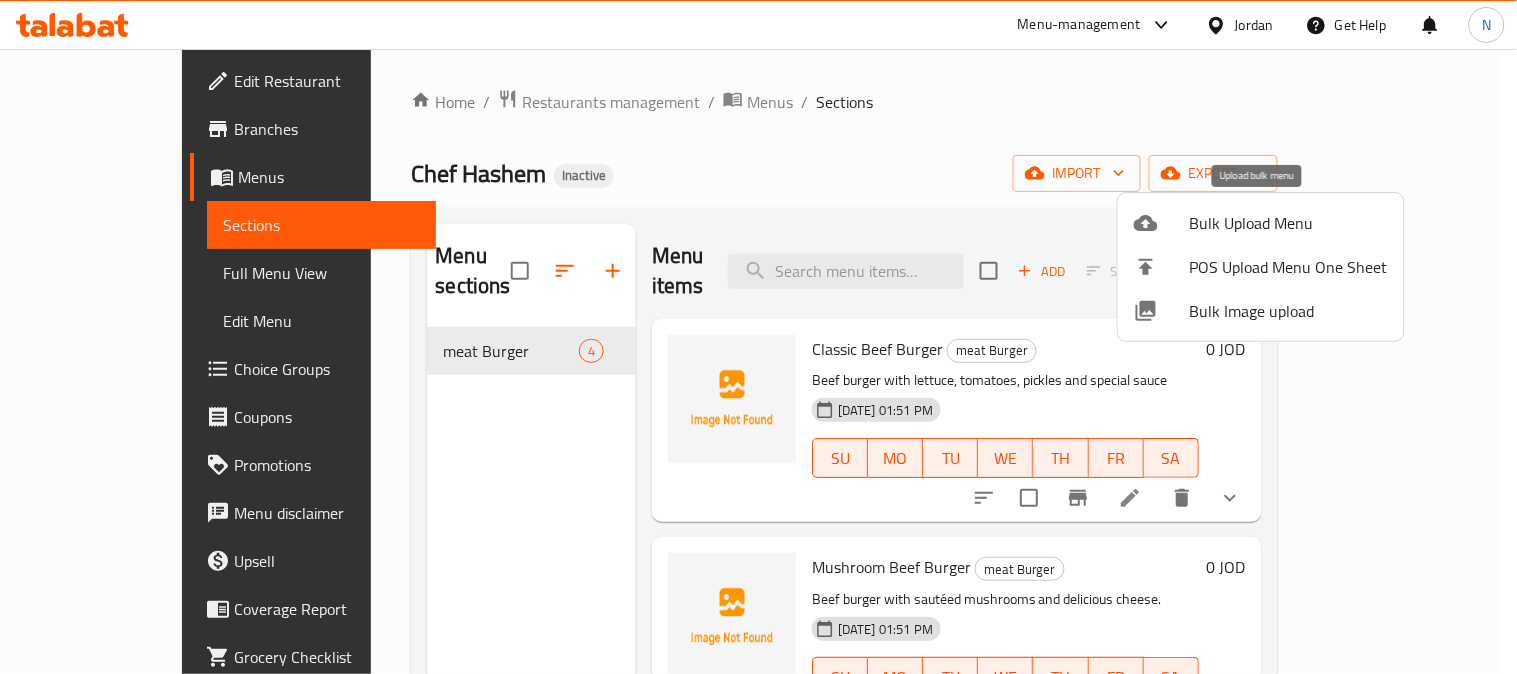 click on "Bulk Upload Menu" at bounding box center (1261, 223) 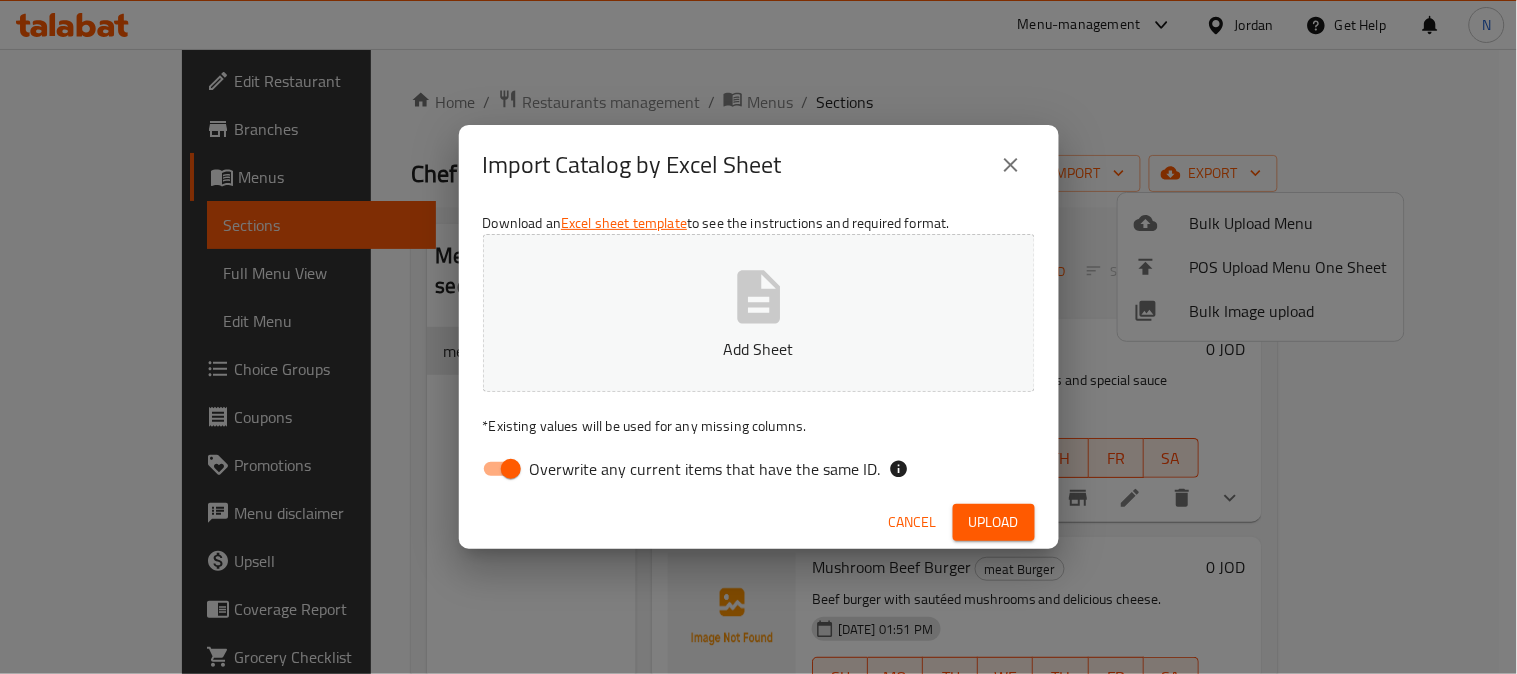 click on "Overwrite any current items that have the same ID." at bounding box center [511, 469] 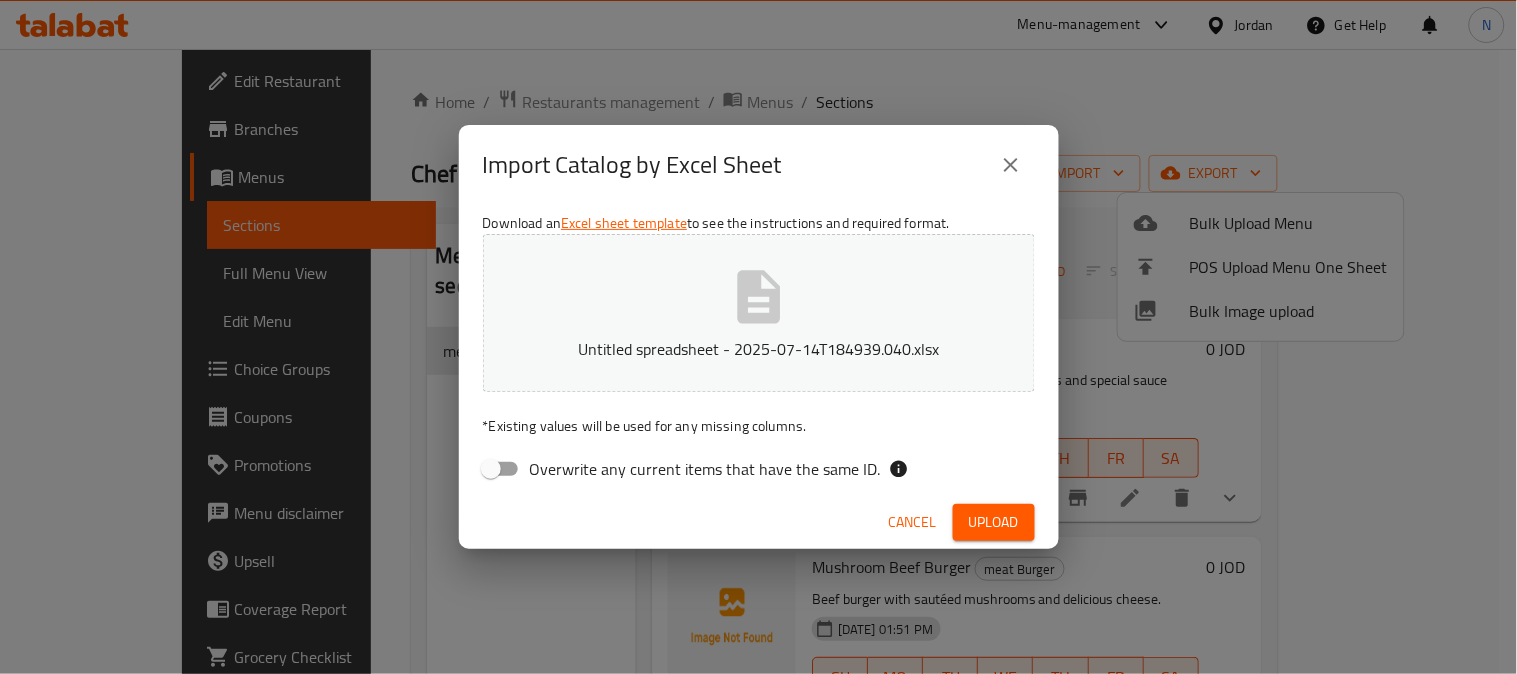 click on "Upload" at bounding box center (994, 522) 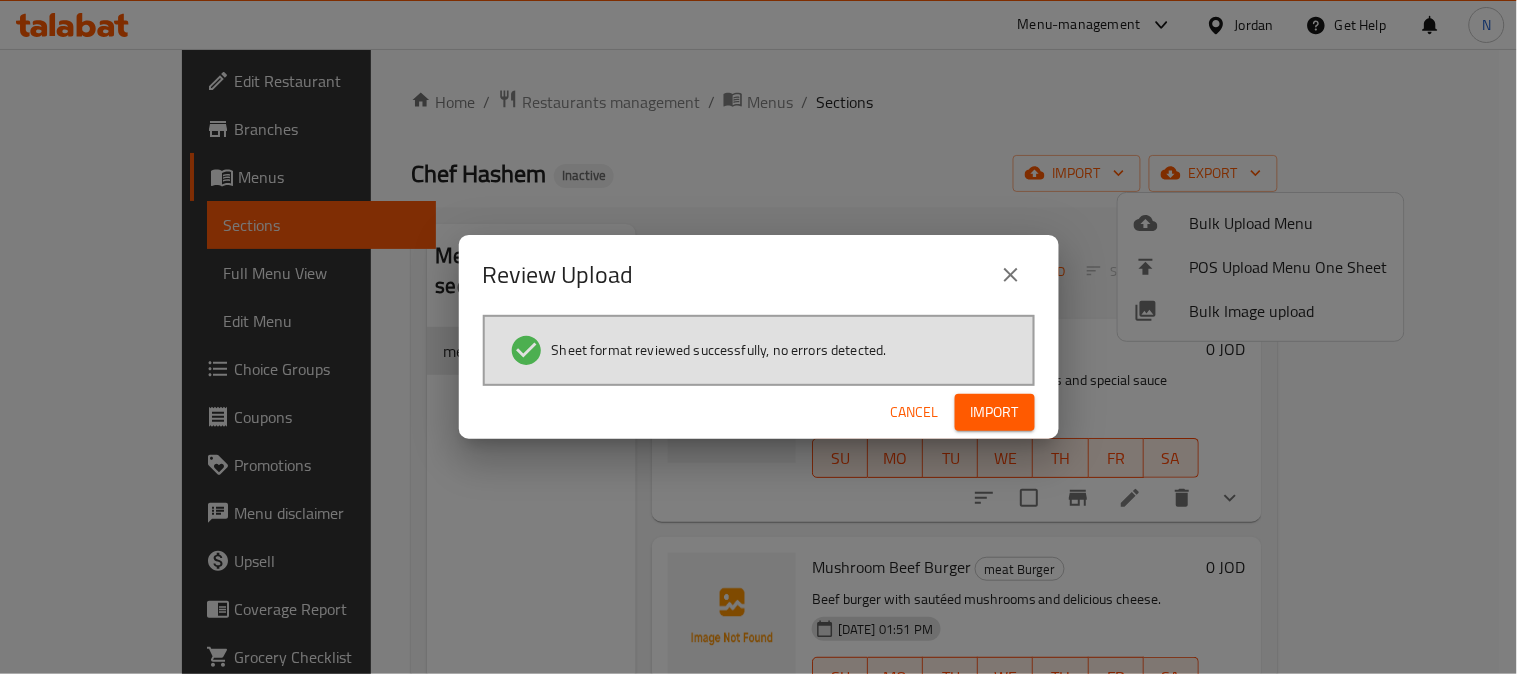 click on "Import" at bounding box center [995, 412] 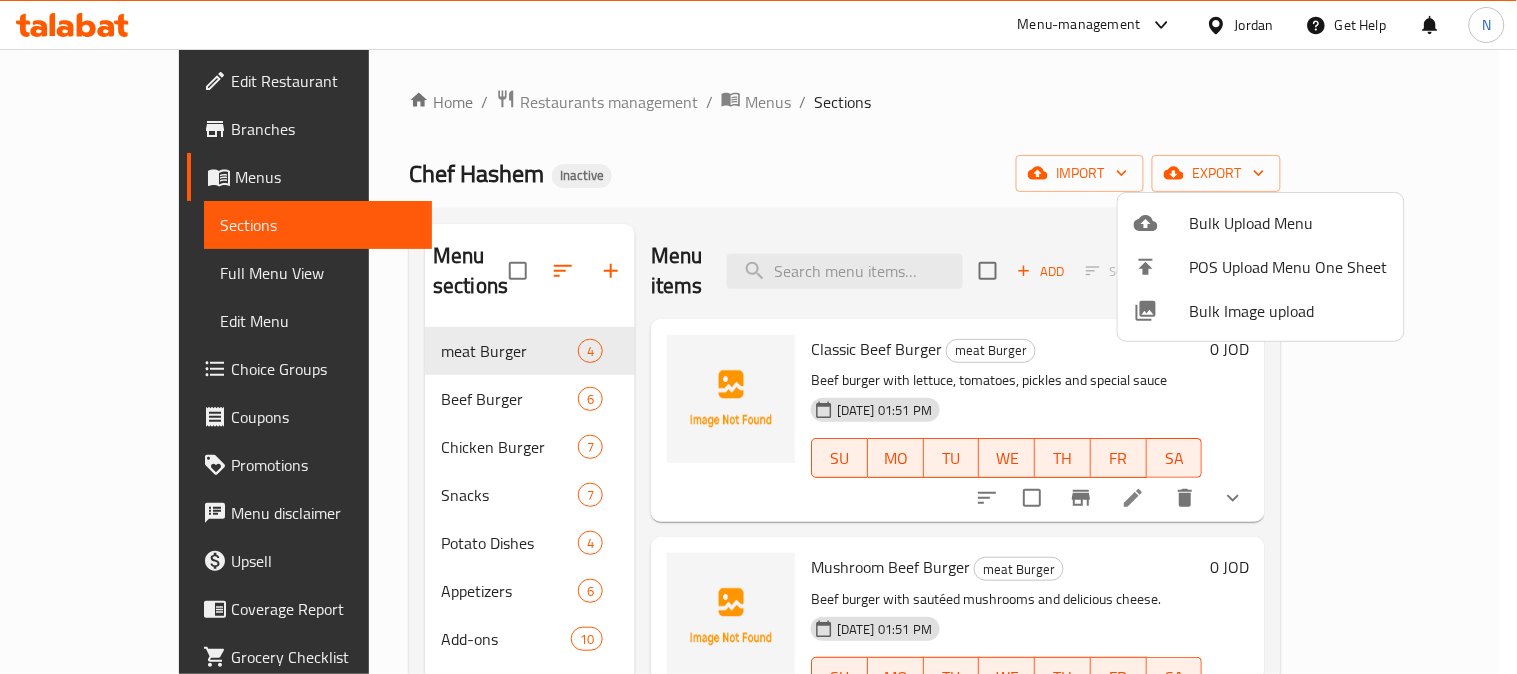 drag, startPoint x: 967, startPoint y: 377, endPoint x: 912, endPoint y: 346, distance: 63.134777 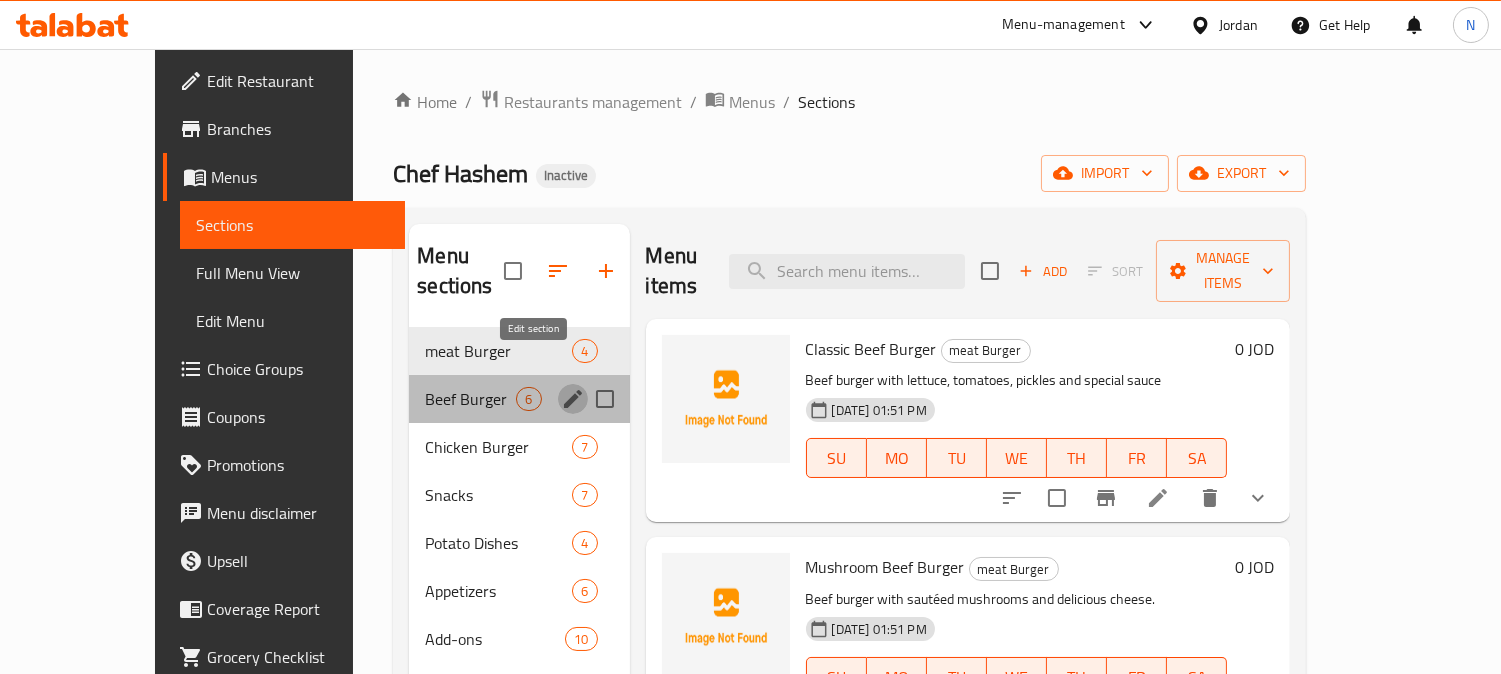 click 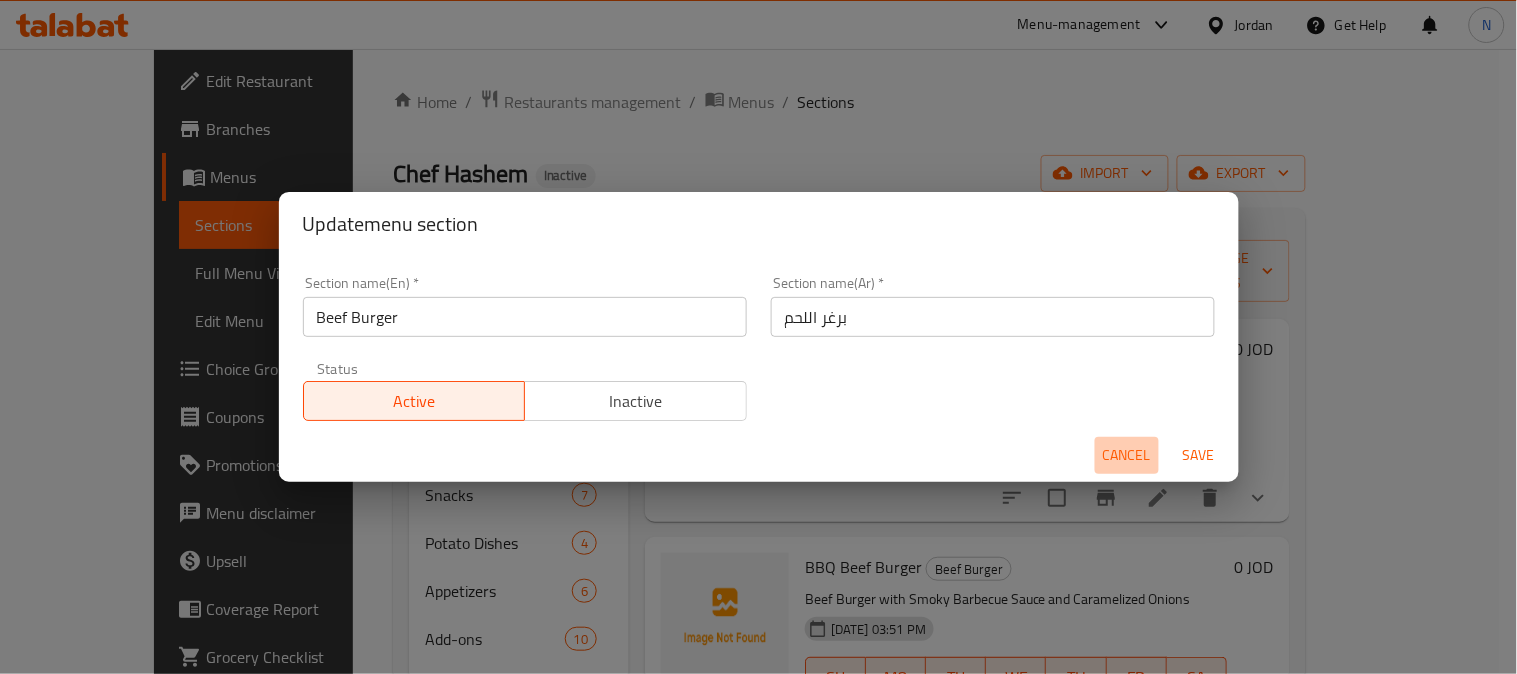 drag, startPoint x: 1122, startPoint y: 441, endPoint x: 813, endPoint y: 403, distance: 311.3278 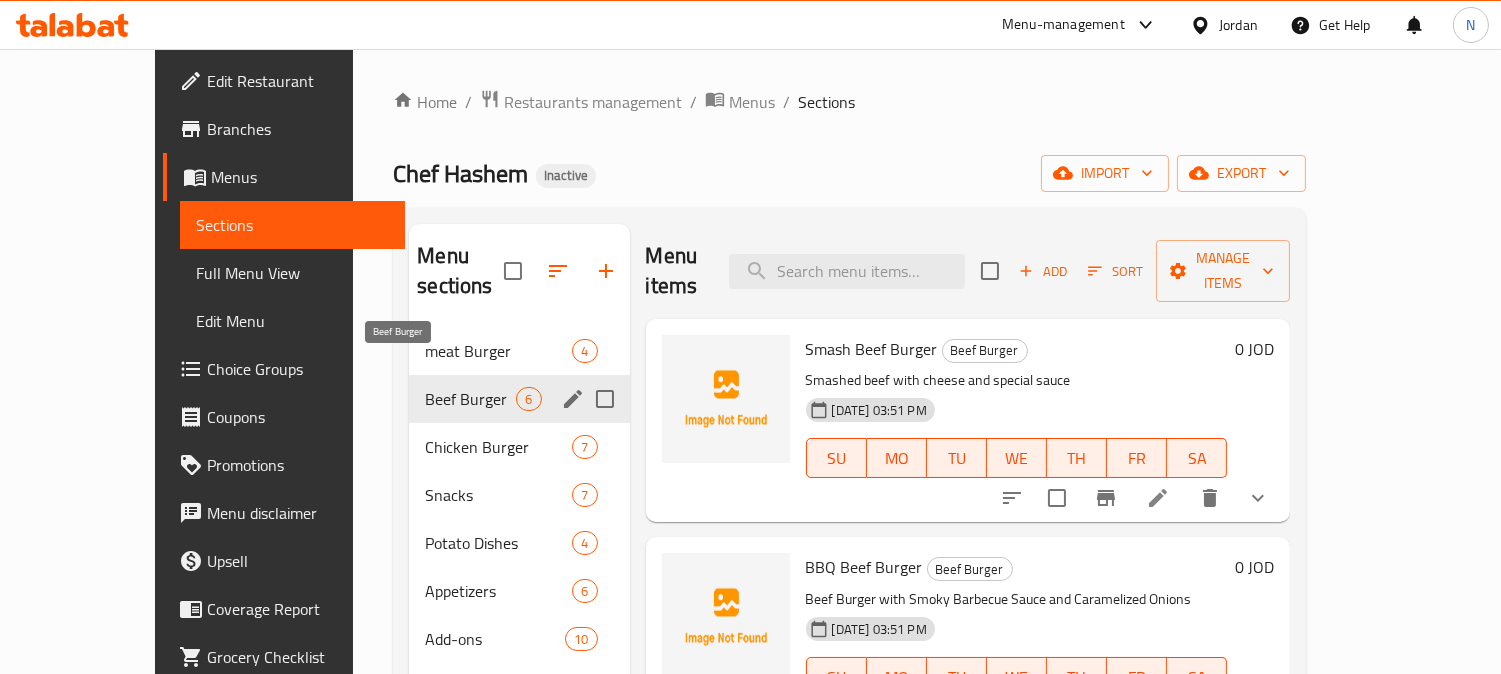 click on "Beef Burger" at bounding box center [470, 399] 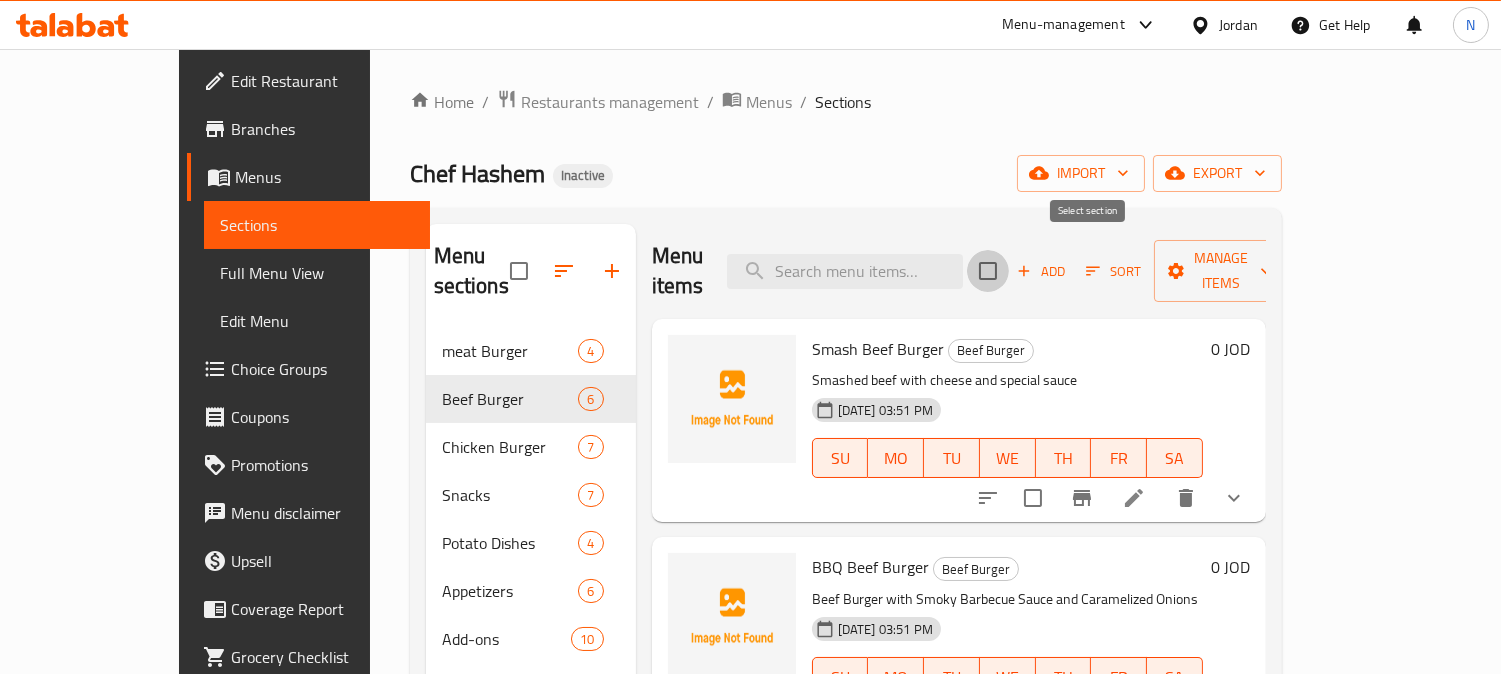 click at bounding box center (988, 271) 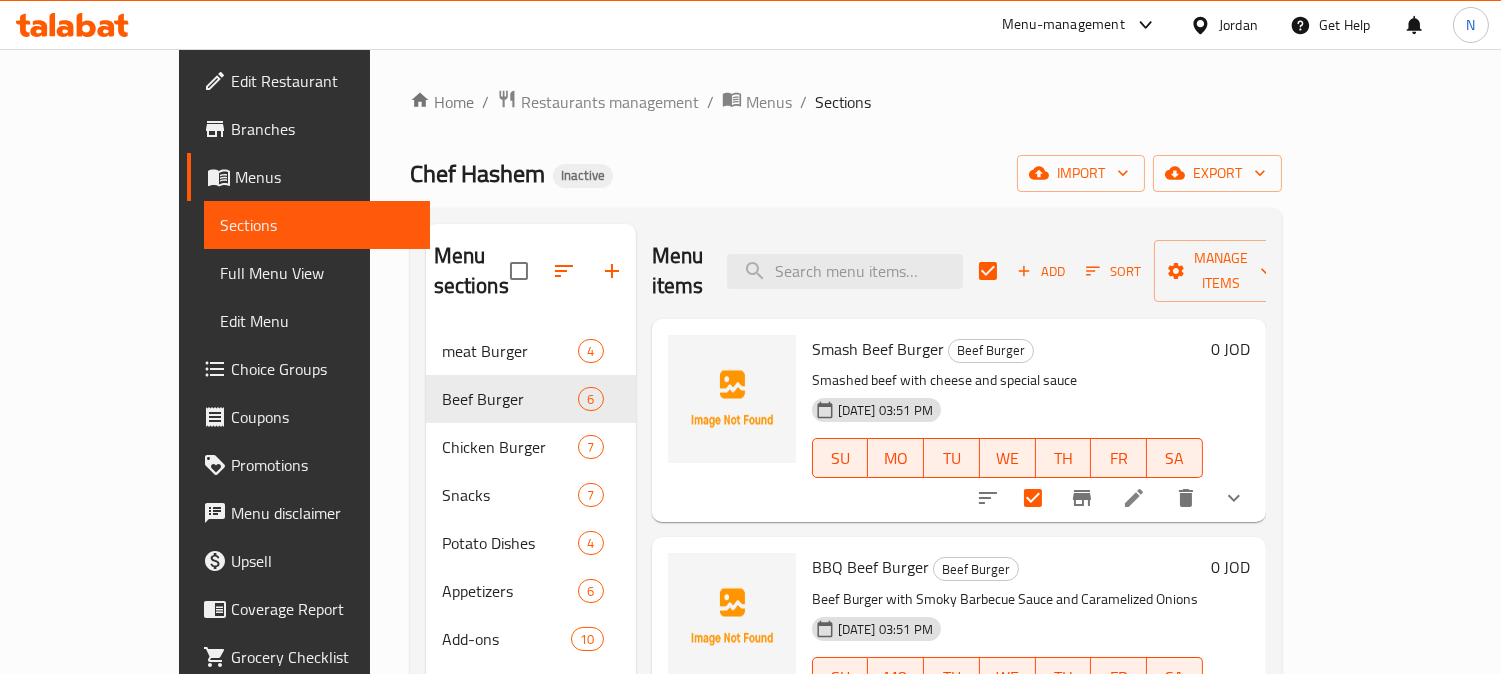 click on "Menu items Add Sort Manage items" at bounding box center (959, 271) 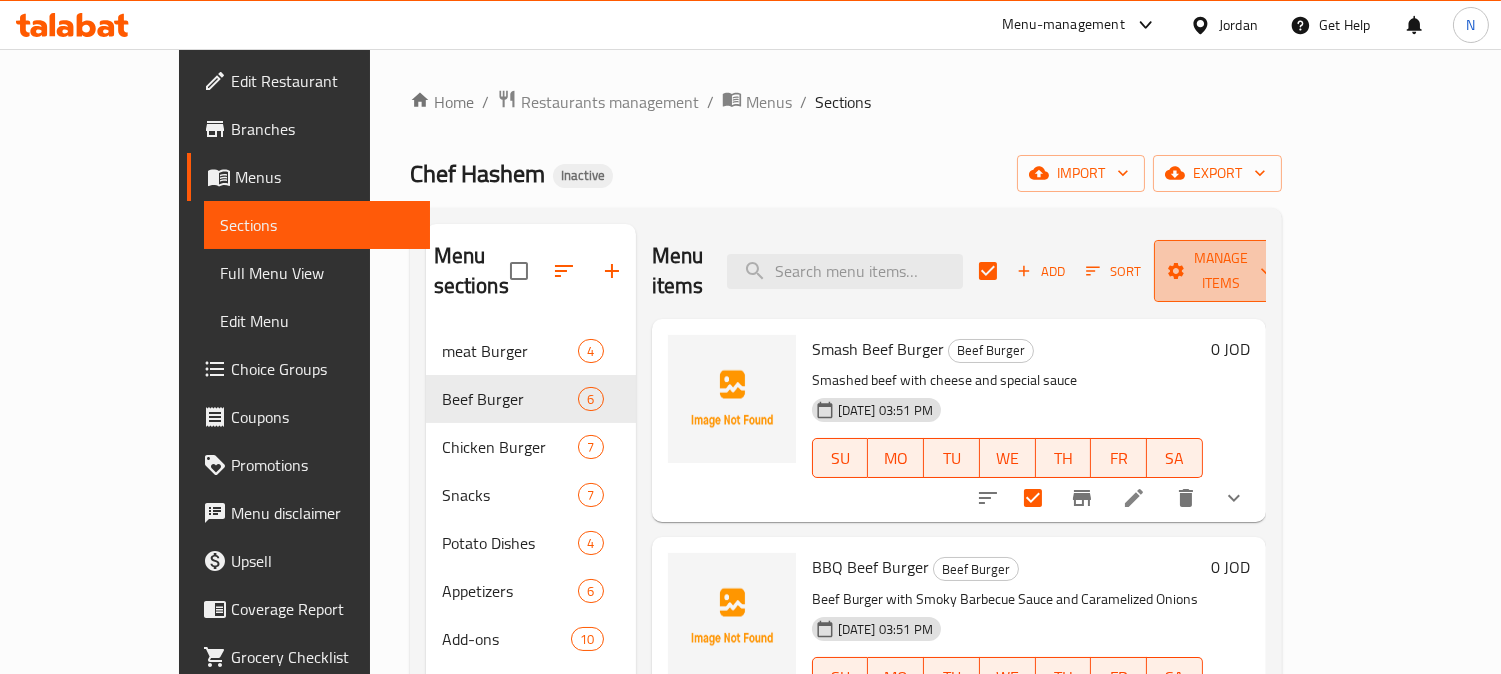 click on "Manage items" at bounding box center [1221, 271] 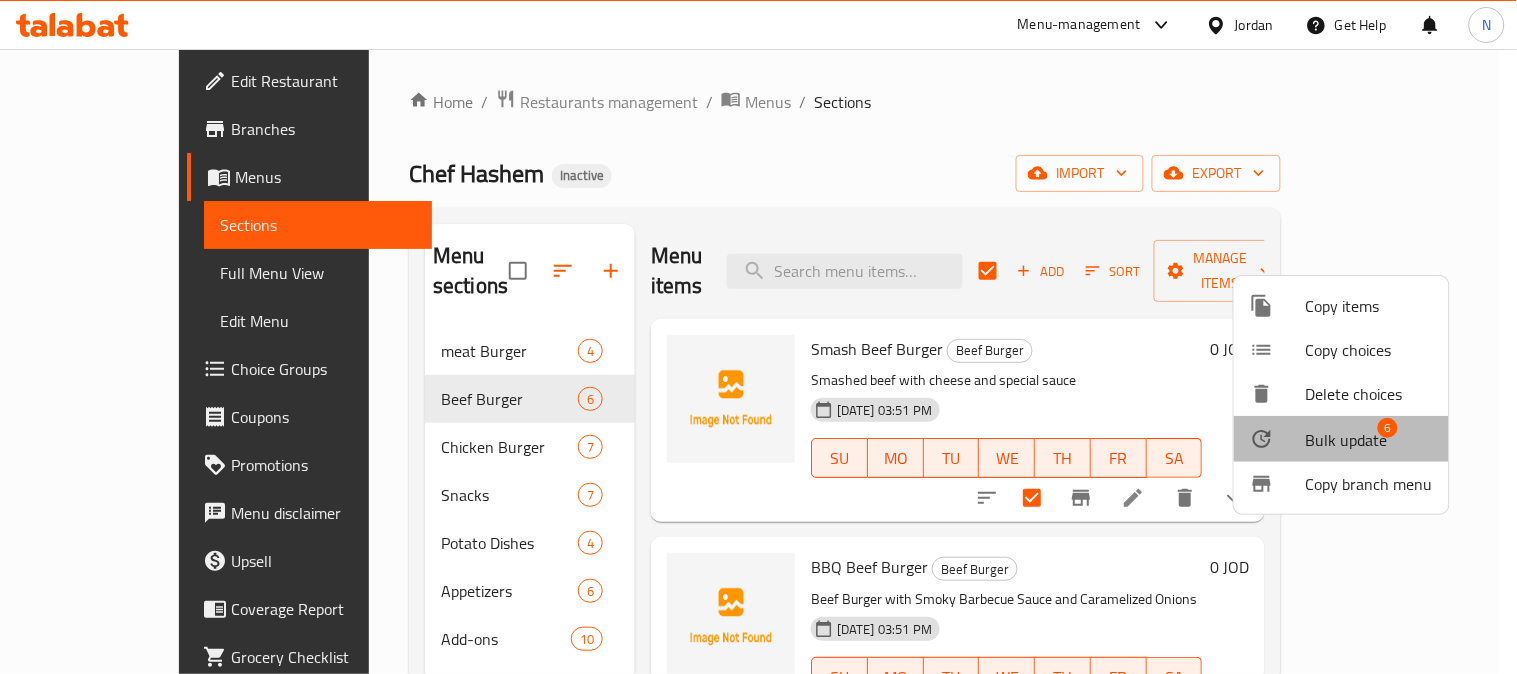 click at bounding box center (1278, 439) 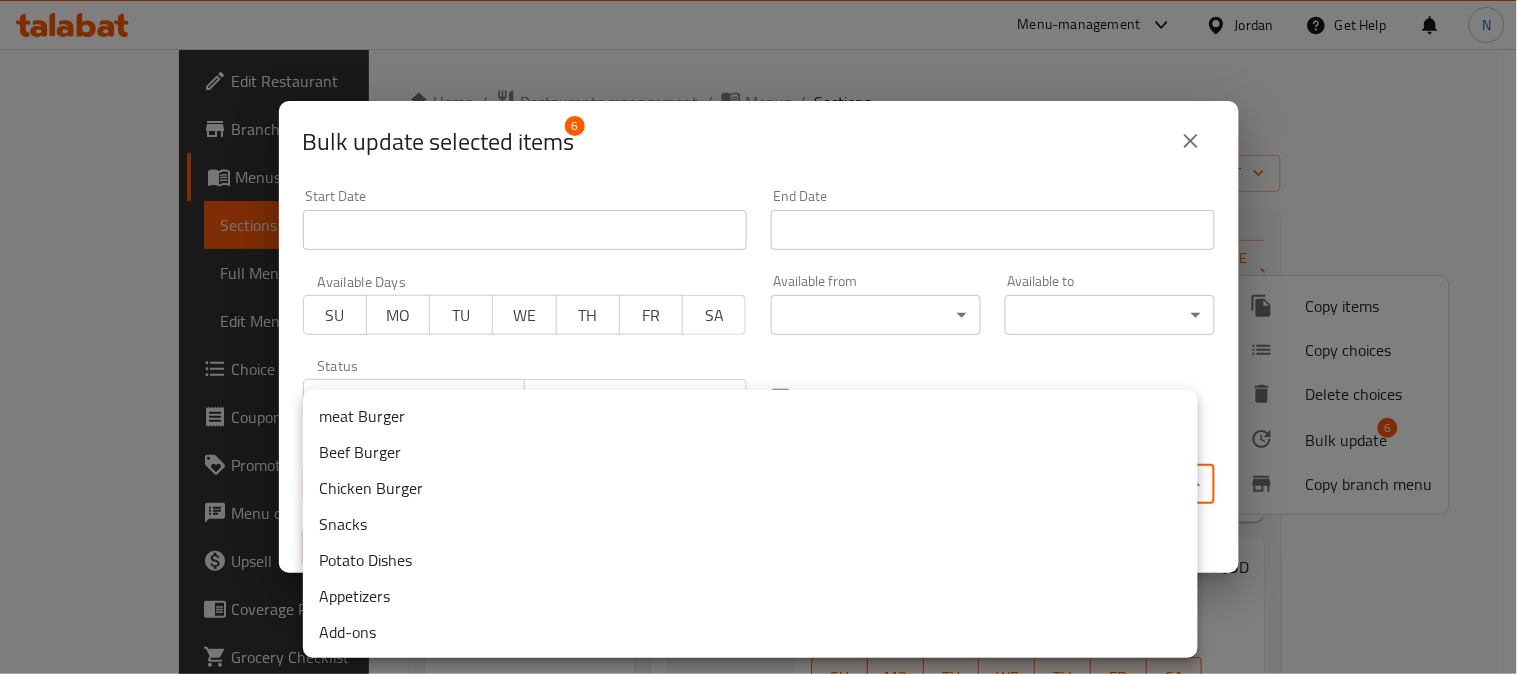 click on "​ Menu-management Jordan Get Help N   Edit Restaurant   Branches   Menus   Sections   Full Menu View   Edit Menu   Choice Groups   Coupons   Promotions   Menu disclaimer   Upsell   Coverage Report   Grocery Checklist  Version:    1.0.0  Get support on:    Support.OpsPlatform Home / Restaurants management / Menus / Sections Chef Hashem Inactive import export Menu sections meat Burger 4 Beef Burger 6 Chicken Burger 7 Snacks 7 Potato Dishes 4 Appetizers 6 Add-ons 10 Menu items Add Sort Manage items Smash Beef Burger   Beef Burger Smashed beef with cheese and special sauce 14-07-2025 03:51 PM SU MO TU WE TH FR SA 0   JOD BBQ Beef Burger   Beef Burger Beef Burger with Smoky Barbecue Sauce and Caramelized Onions 14-07-2025 03:51 PM SU MO TU WE TH FR SA 0   JOD Tasty Beef Burger   Beef Burger Meat burger with cheese and rich sauce. 14-07-2025 03:51 PM SU MO TU WE TH FR SA 0   JOD Swiss Mushroom Beef Burger   Beef Burger Burger with mushrooms, cheese, and creamy sauce 14-07-2025 03:51 PM SU MO TU WE TH FR SA 0" at bounding box center (758, 361) 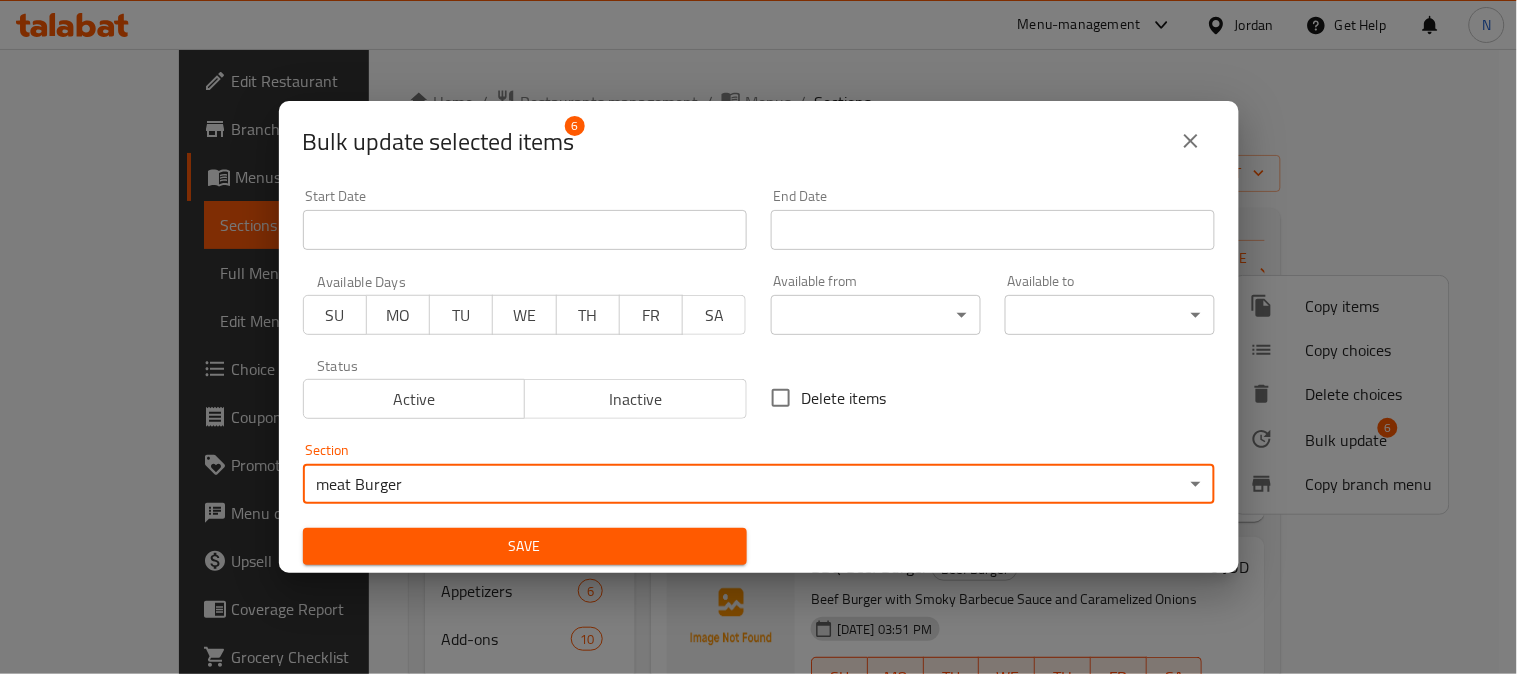 click on "Save" at bounding box center [525, 546] 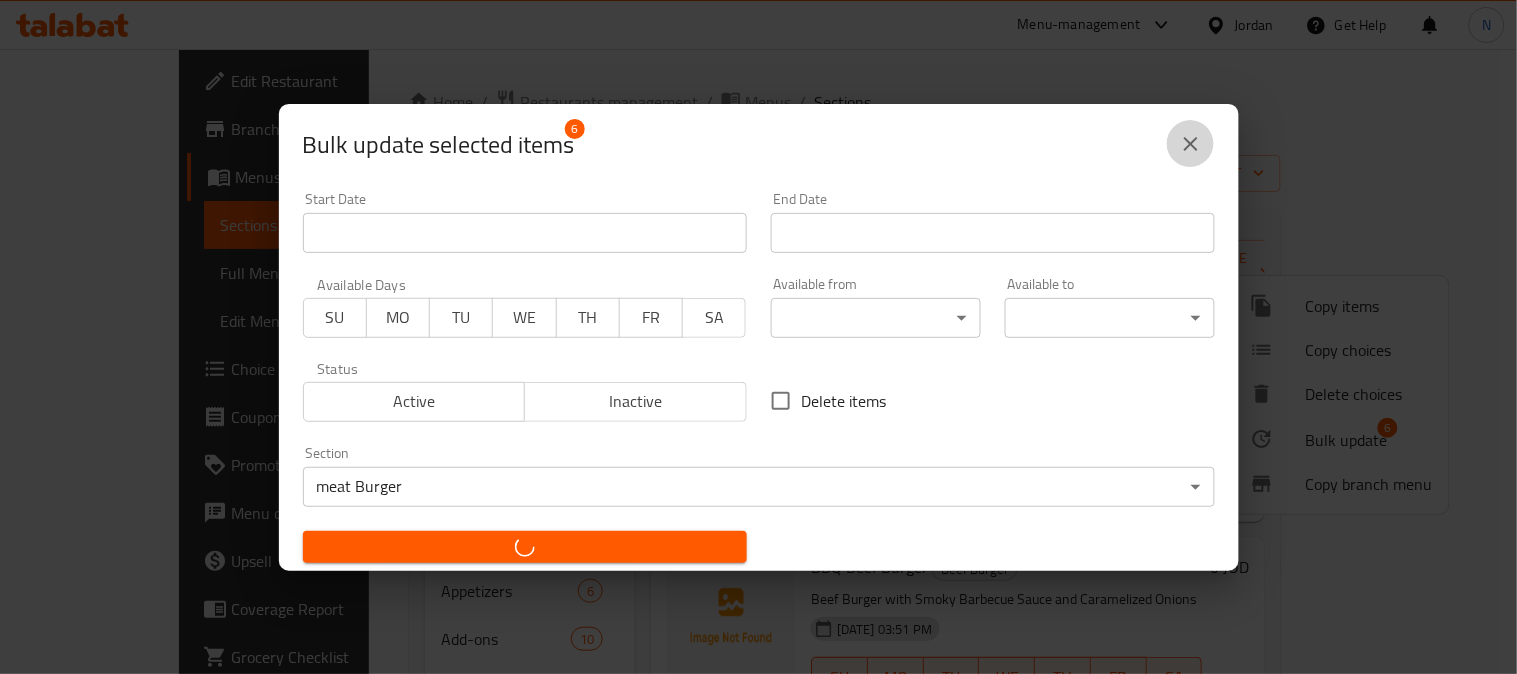 click 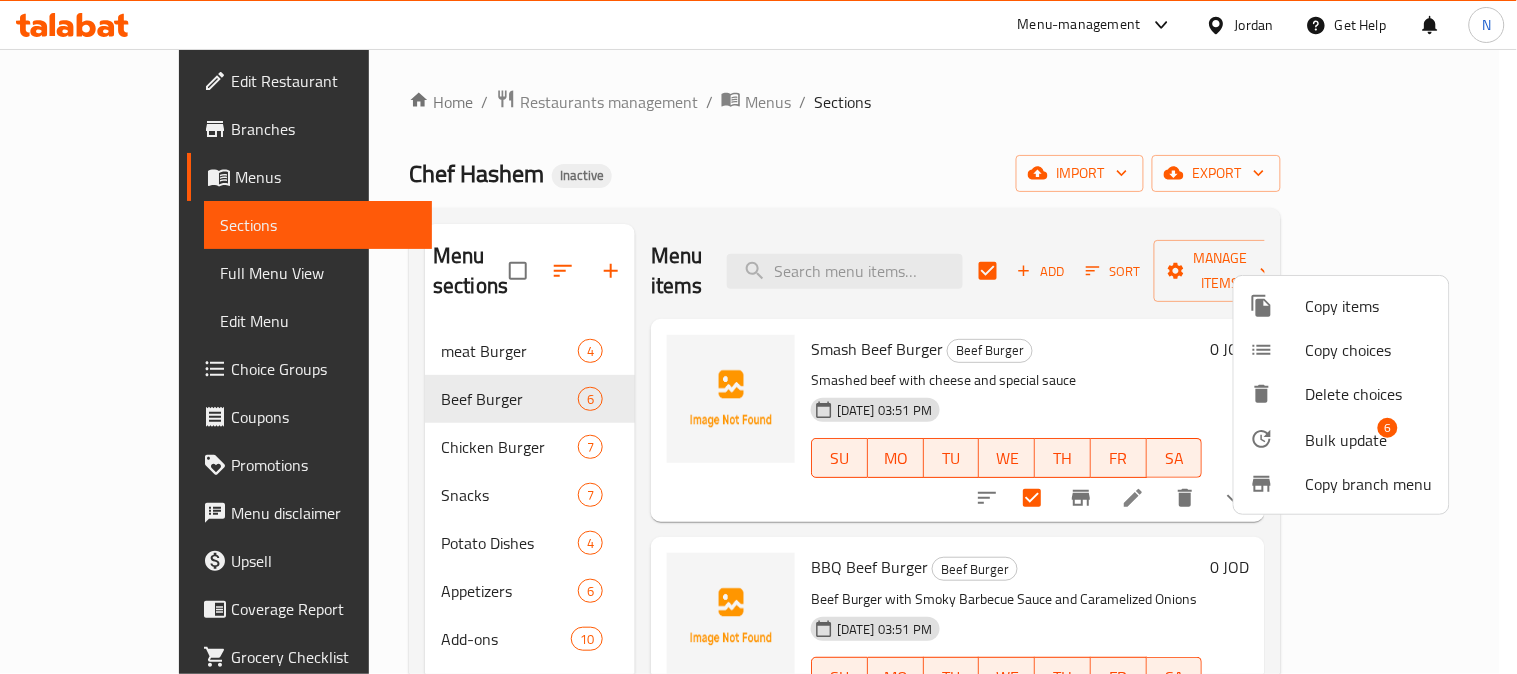 checkbox on "false" 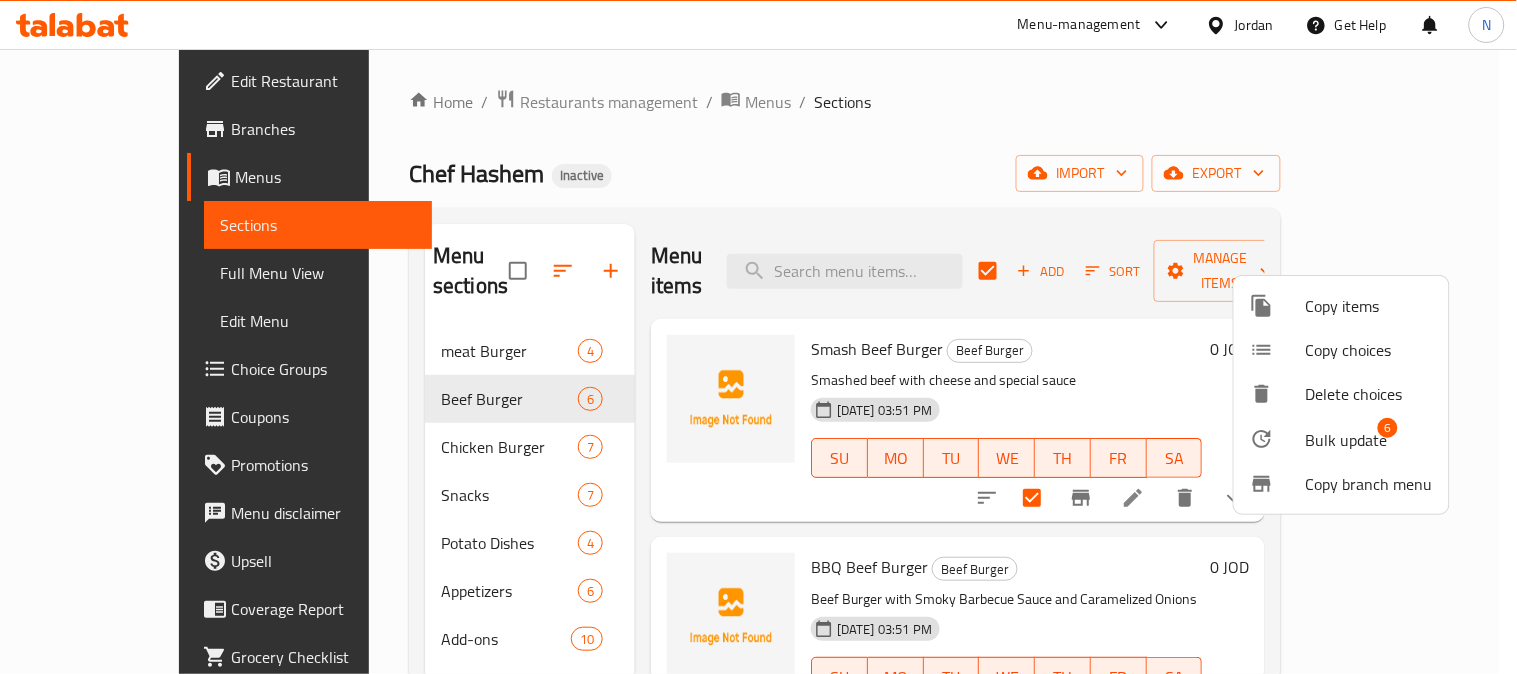 checkbox on "false" 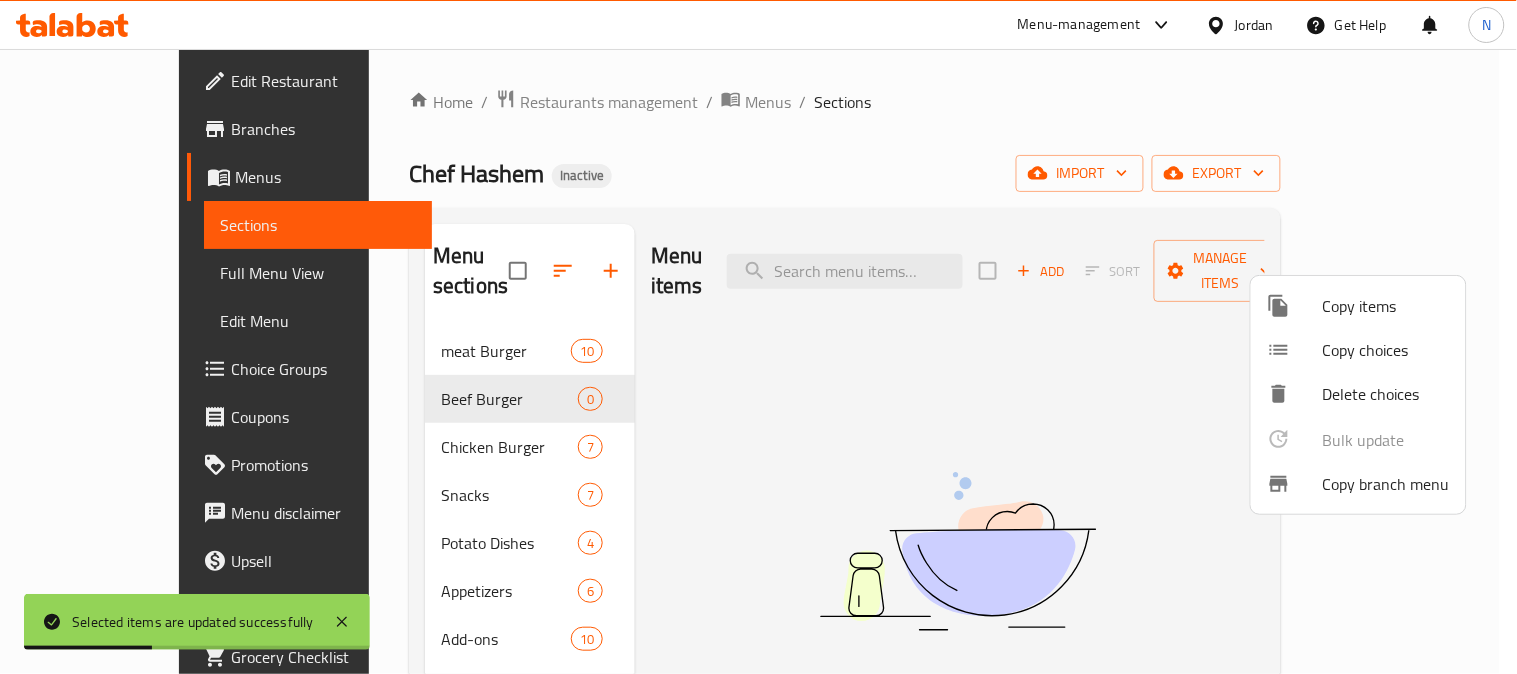 click at bounding box center [758, 337] 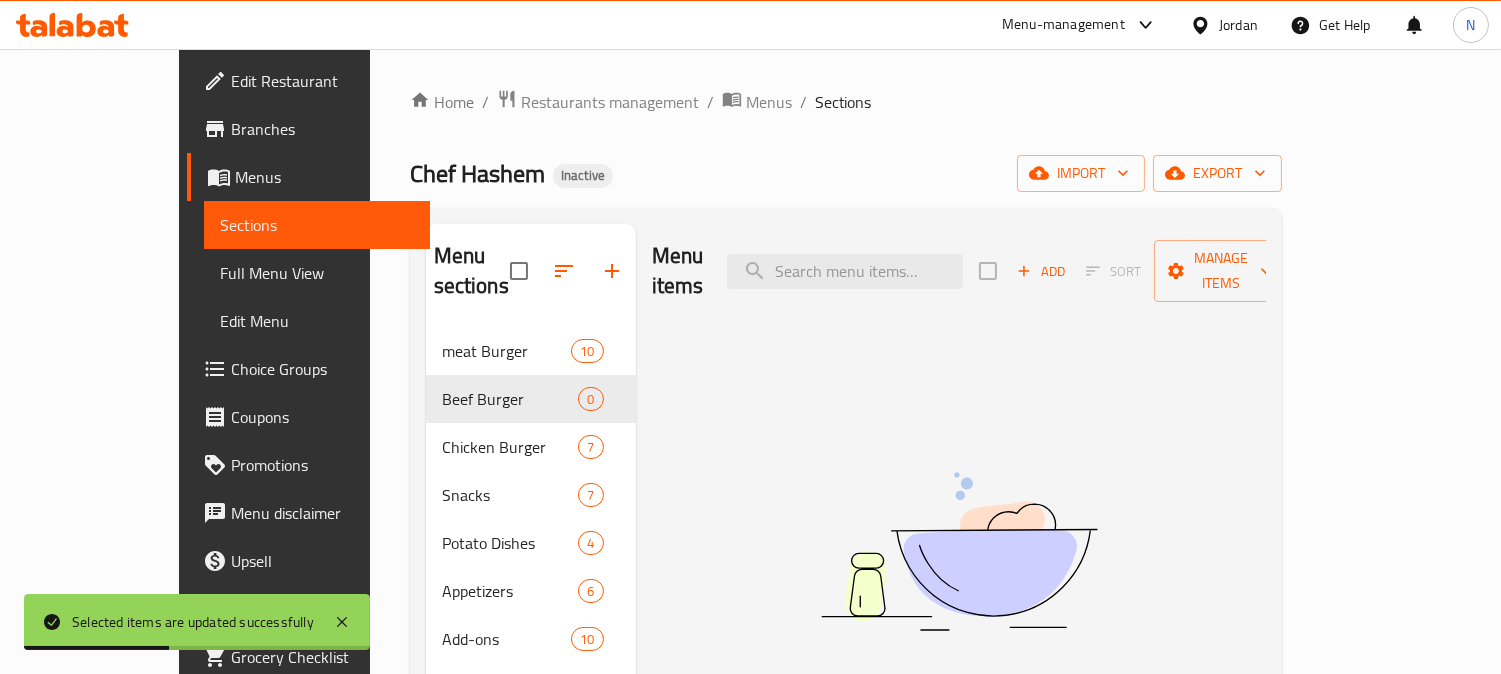 click on "Beef Burger 0" at bounding box center [531, 399] 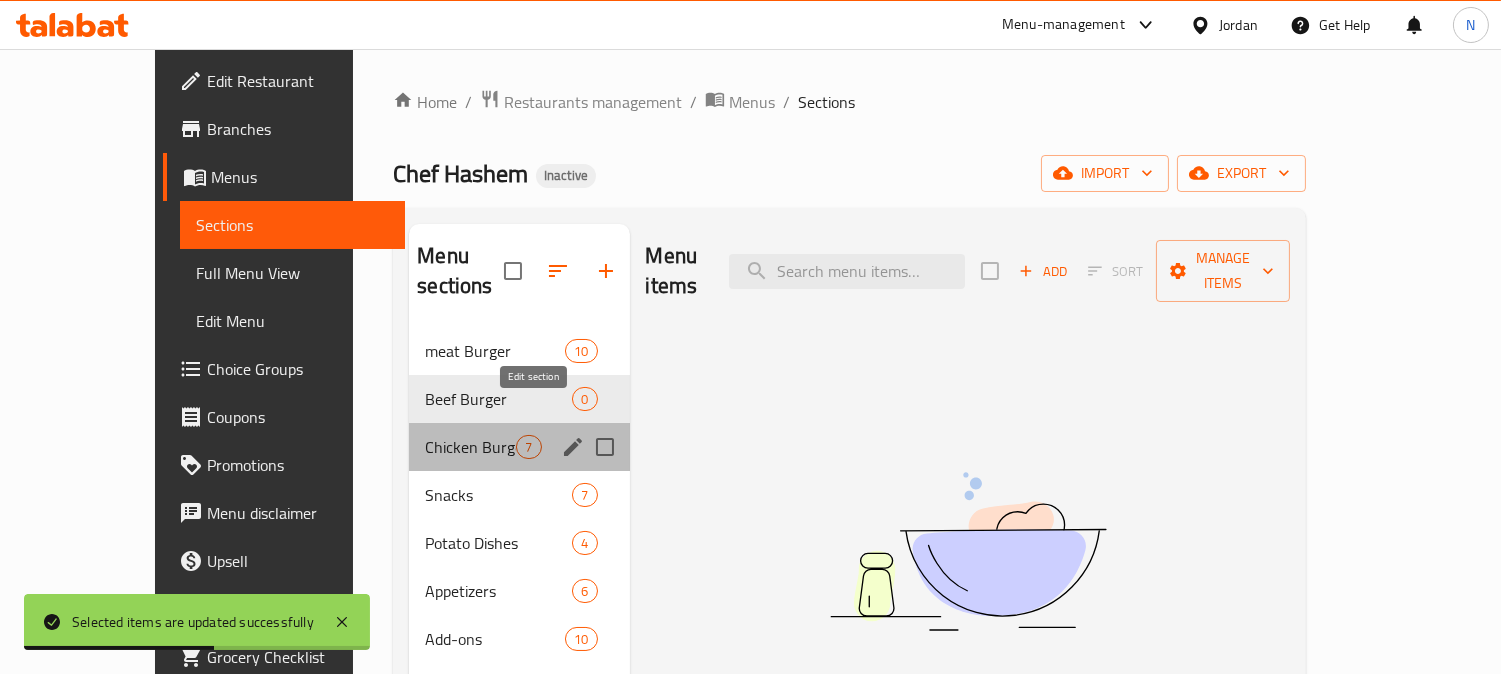 drag, startPoint x: 526, startPoint y: 400, endPoint x: 541, endPoint y: 390, distance: 18.027756 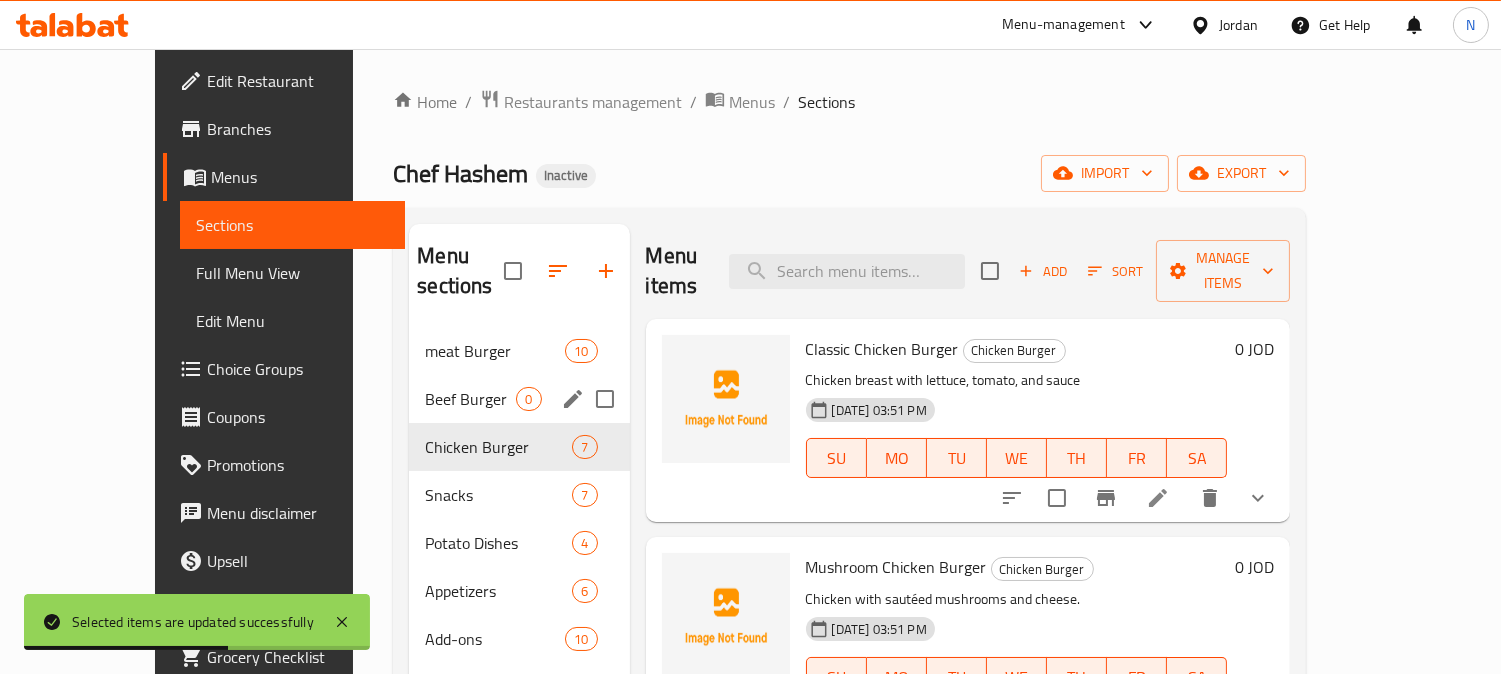 click at bounding box center (605, 399) 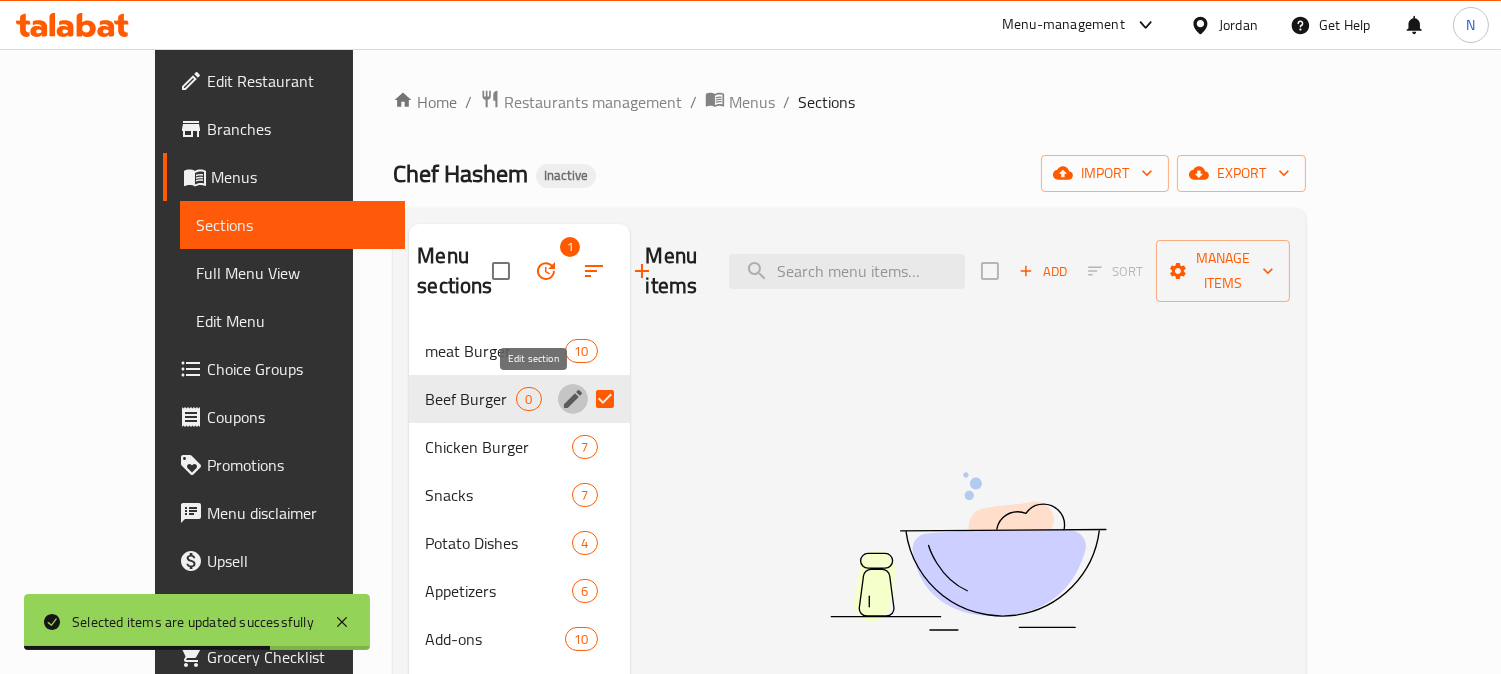 click at bounding box center [573, 399] 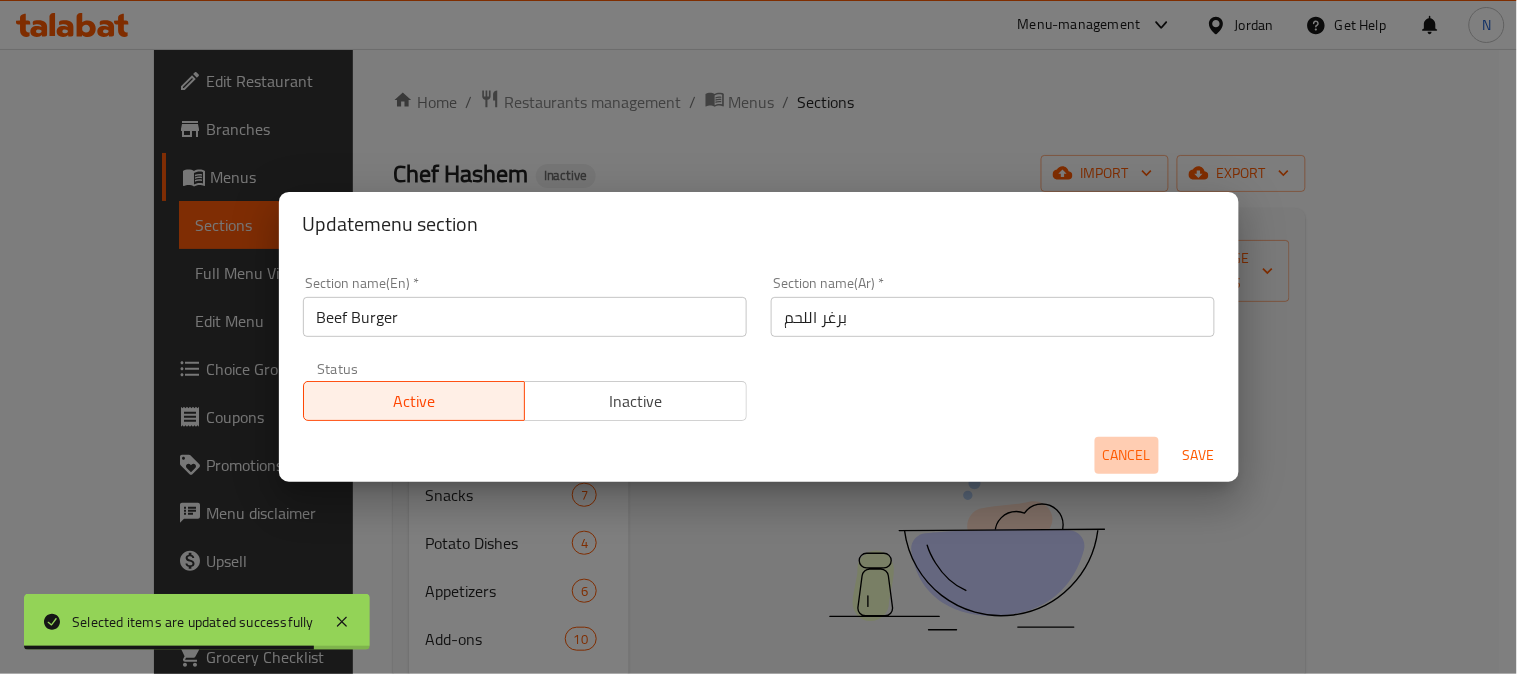 click on "Cancel" at bounding box center [1127, 455] 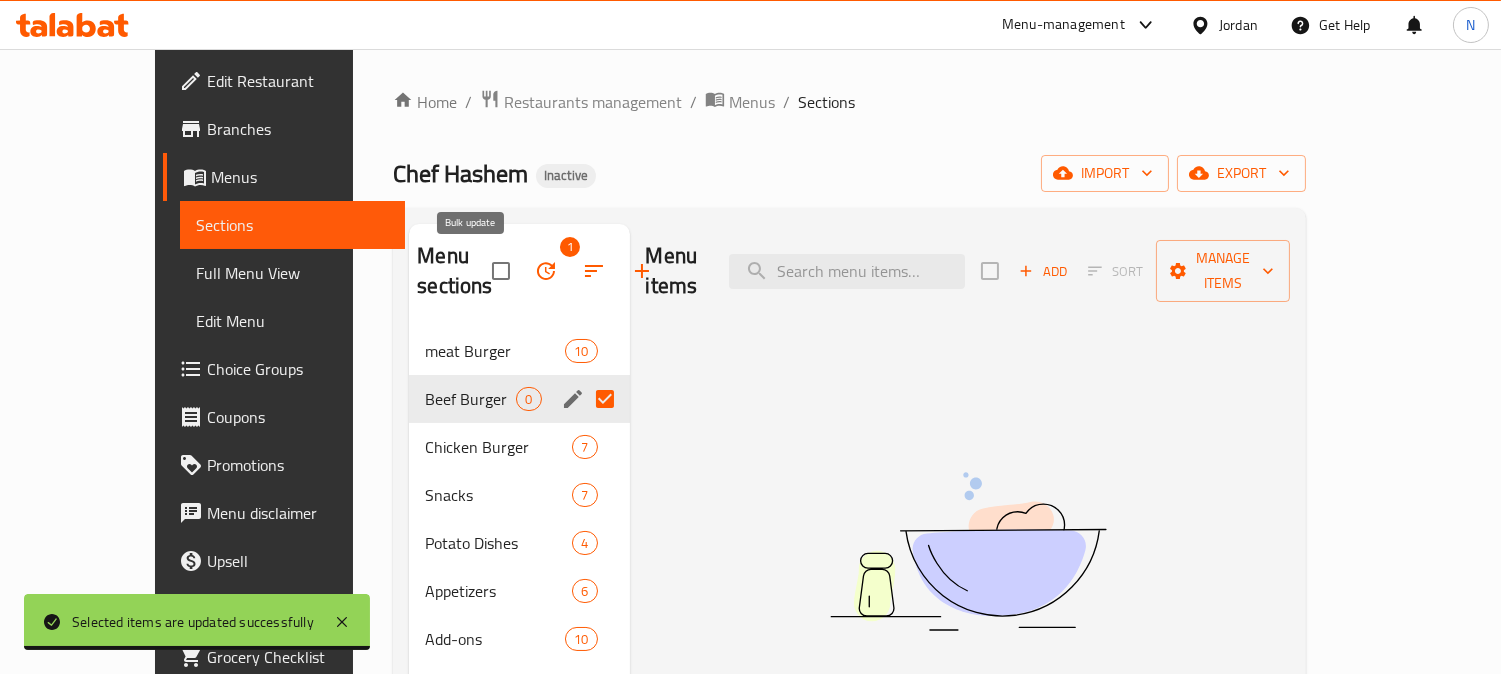 click 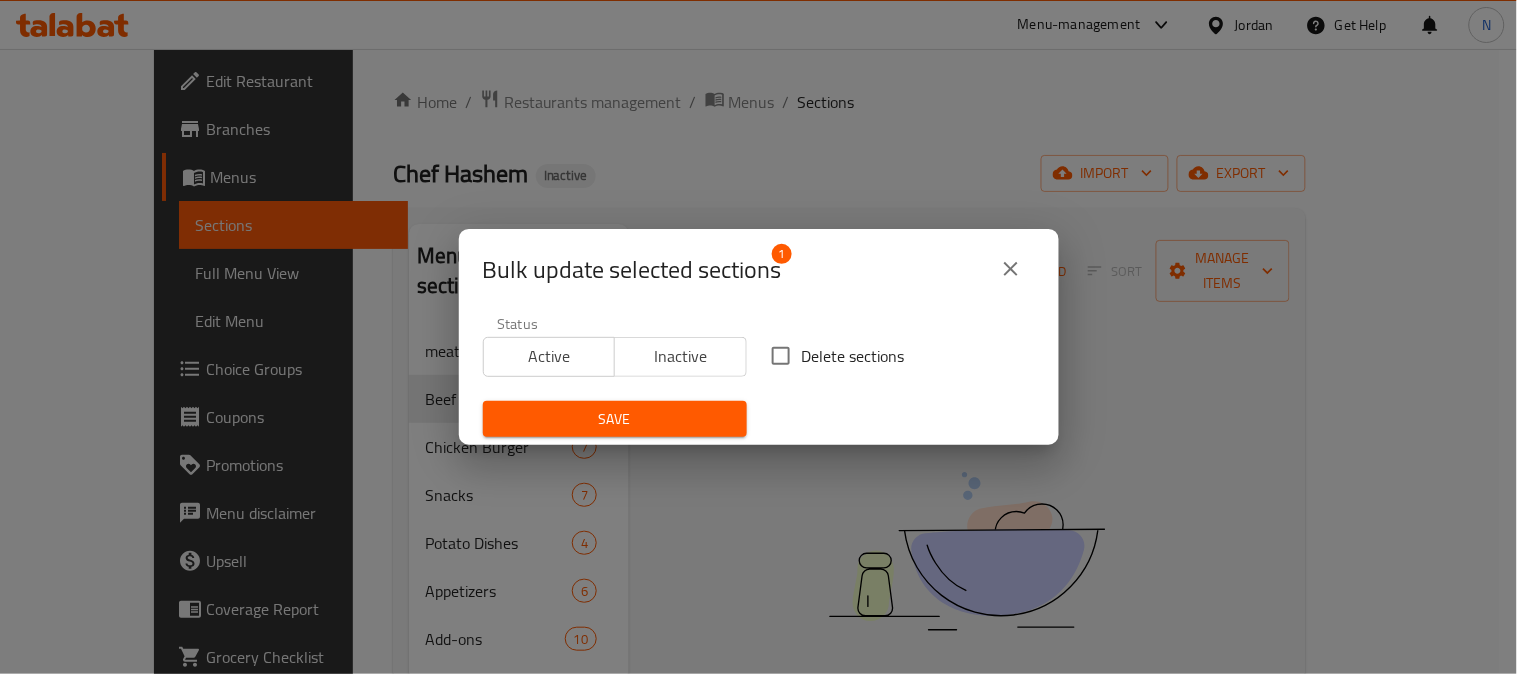 drag, startPoint x: 768, startPoint y: 357, endPoint x: 751, endPoint y: 374, distance: 24.04163 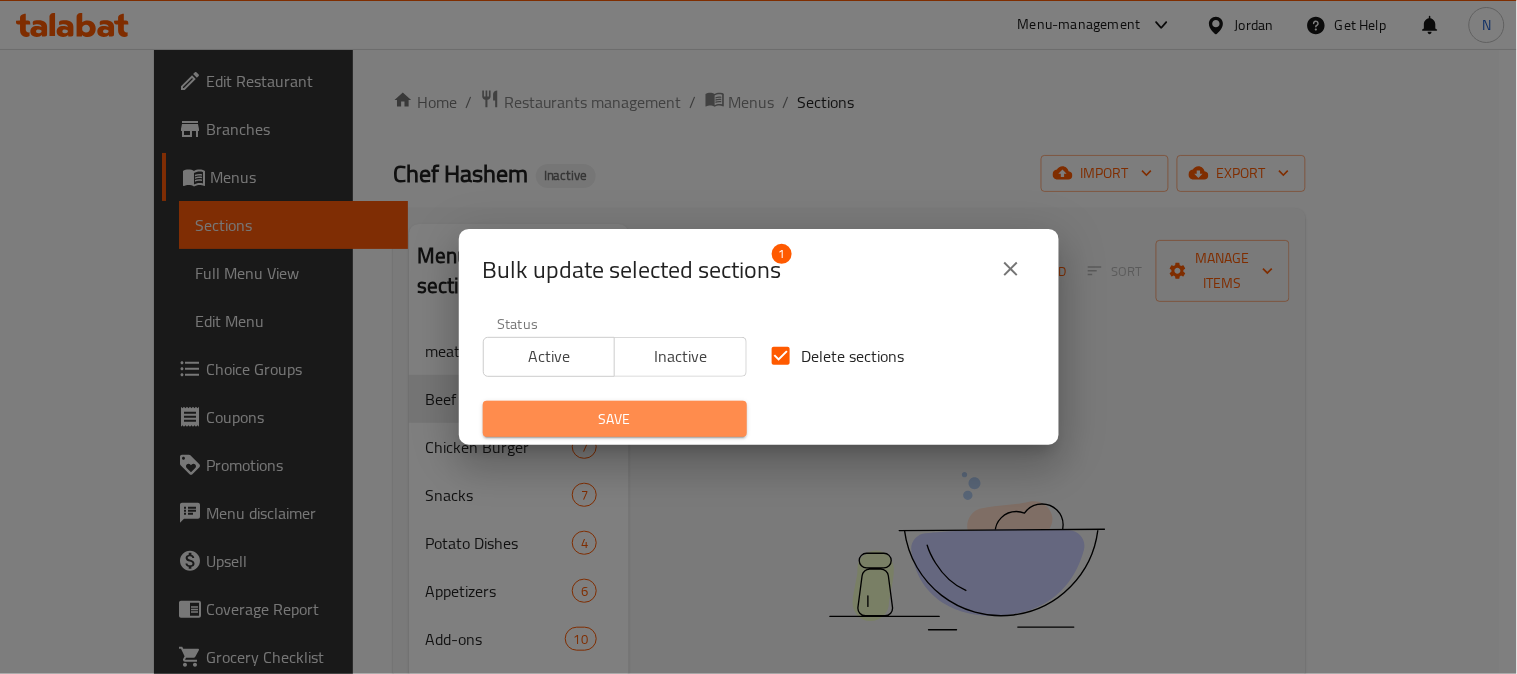 click on "Save" at bounding box center (615, 419) 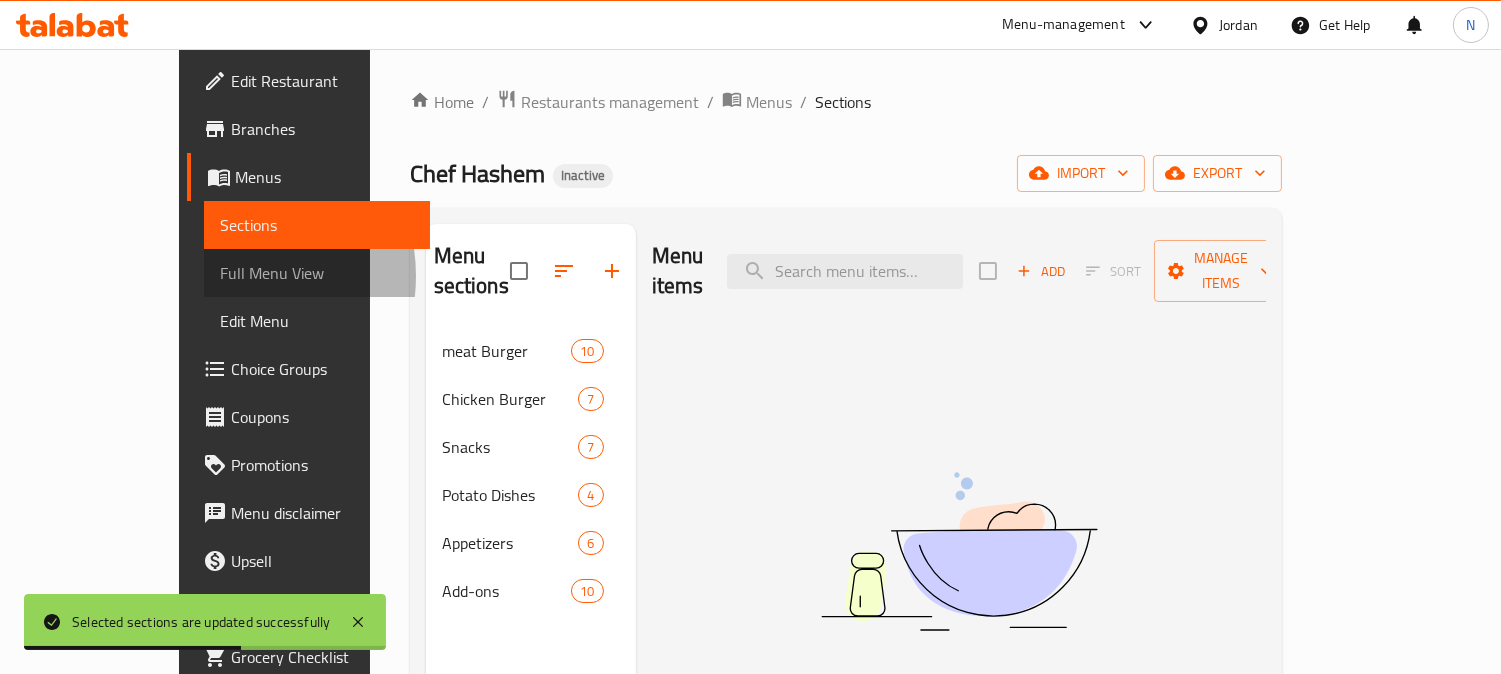 click on "Full Menu View" at bounding box center (317, 273) 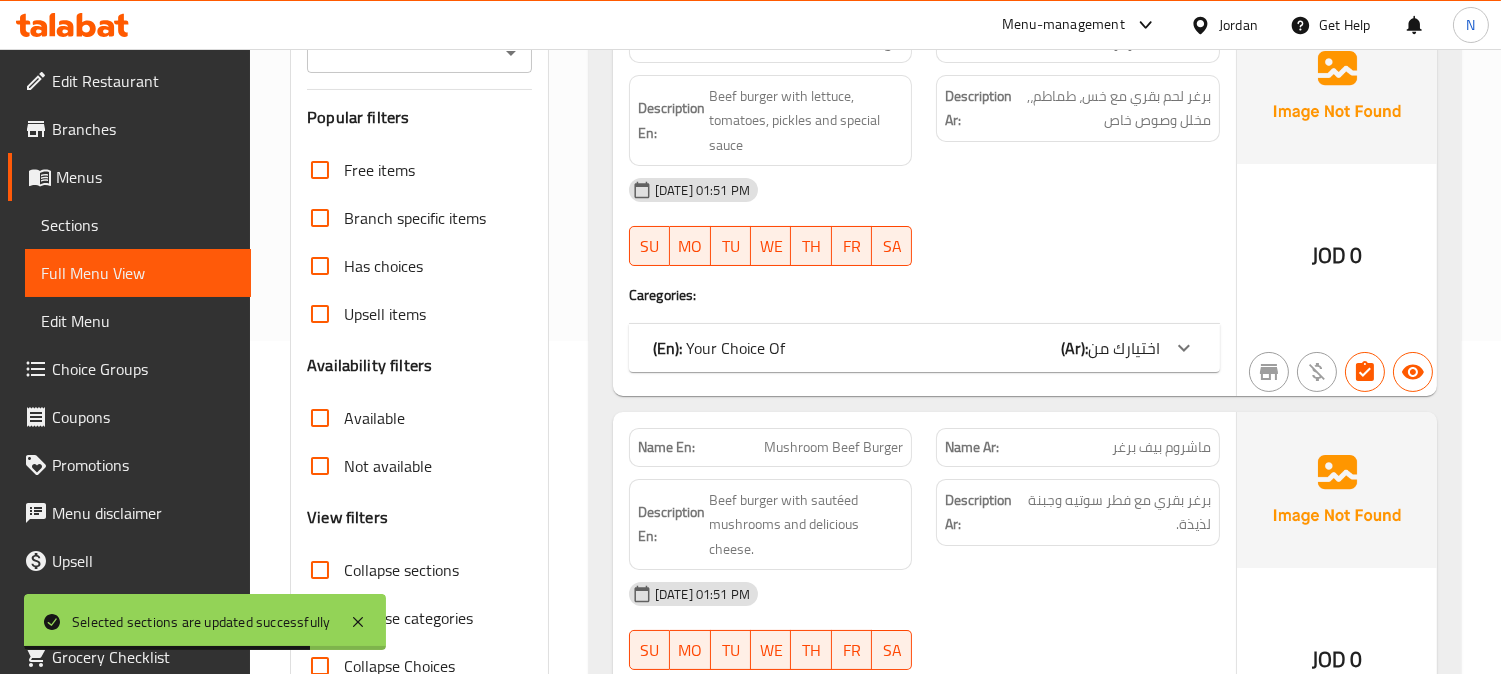 scroll, scrollTop: 555, scrollLeft: 0, axis: vertical 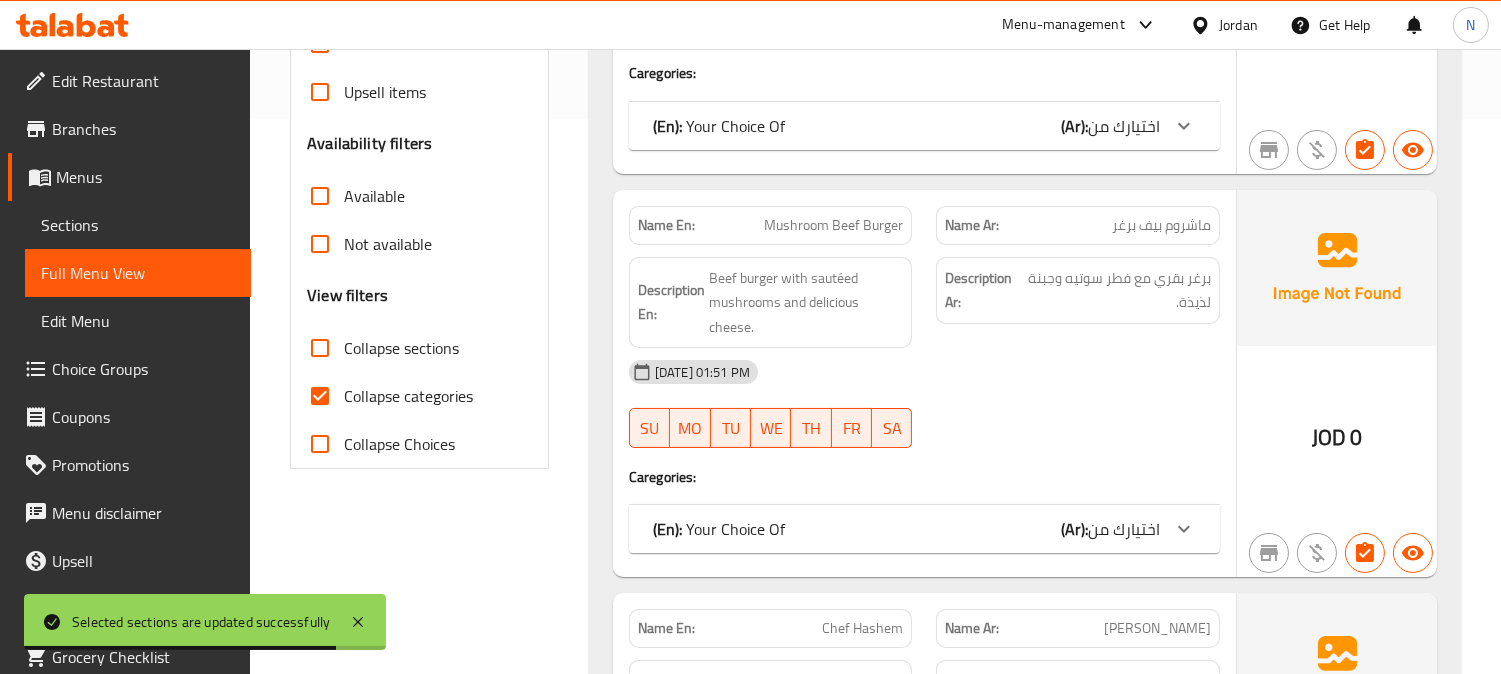 click on "Collapse categories" at bounding box center (320, 396) 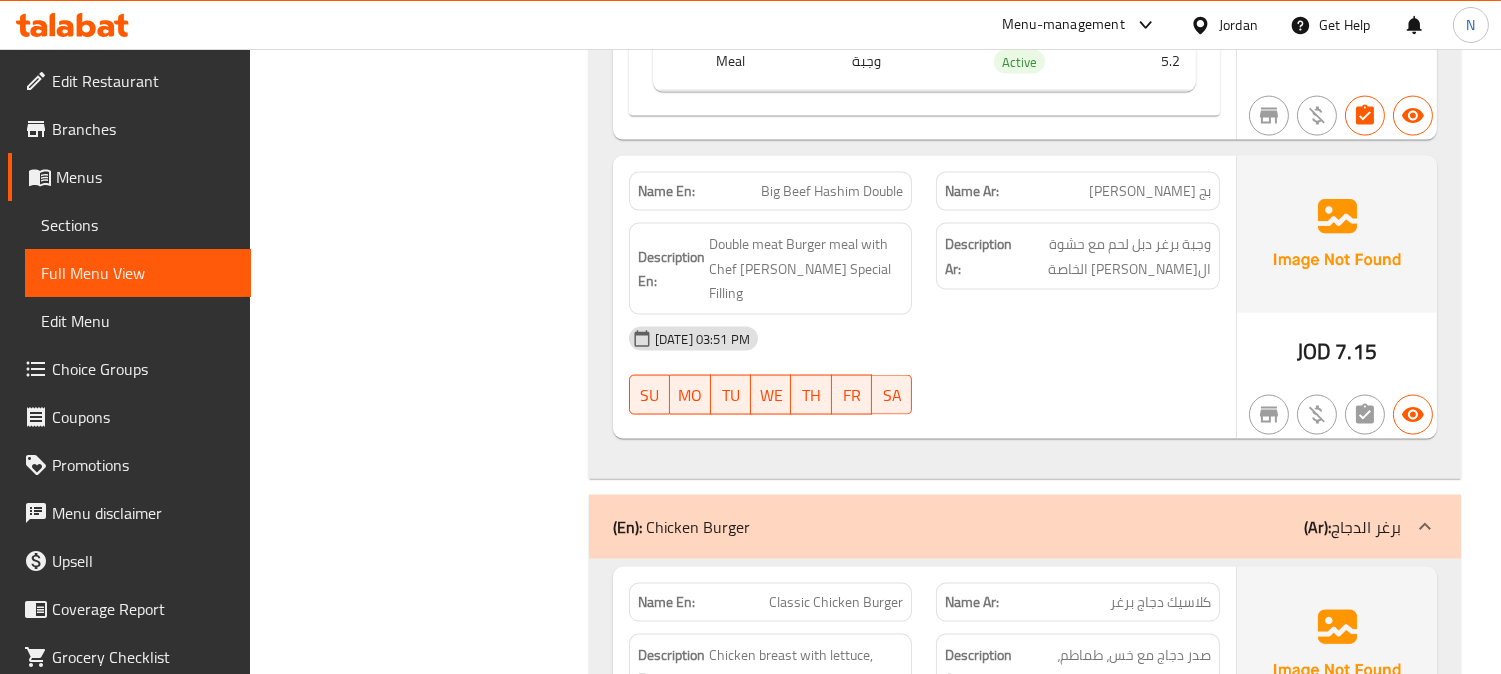 scroll, scrollTop: 5777, scrollLeft: 0, axis: vertical 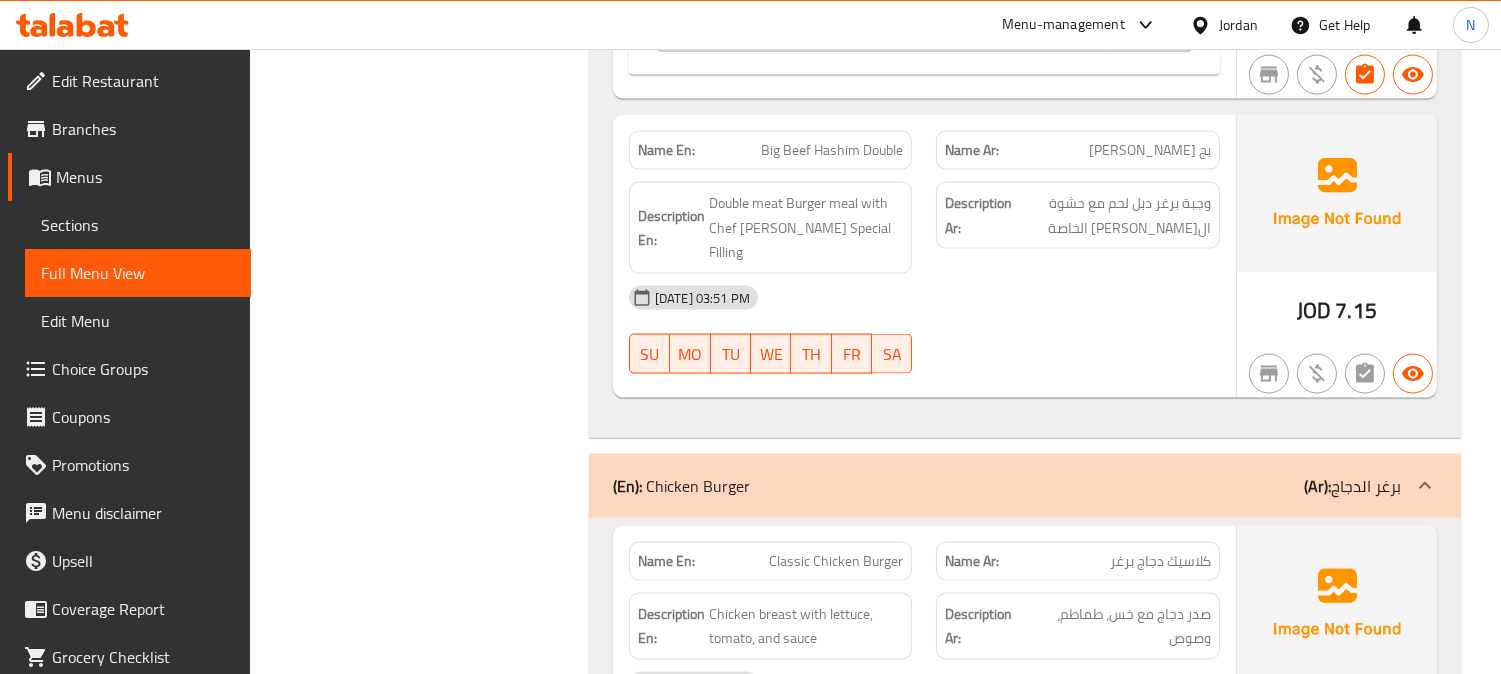 click on "Big Beef Hashim Double" at bounding box center (832, 150) 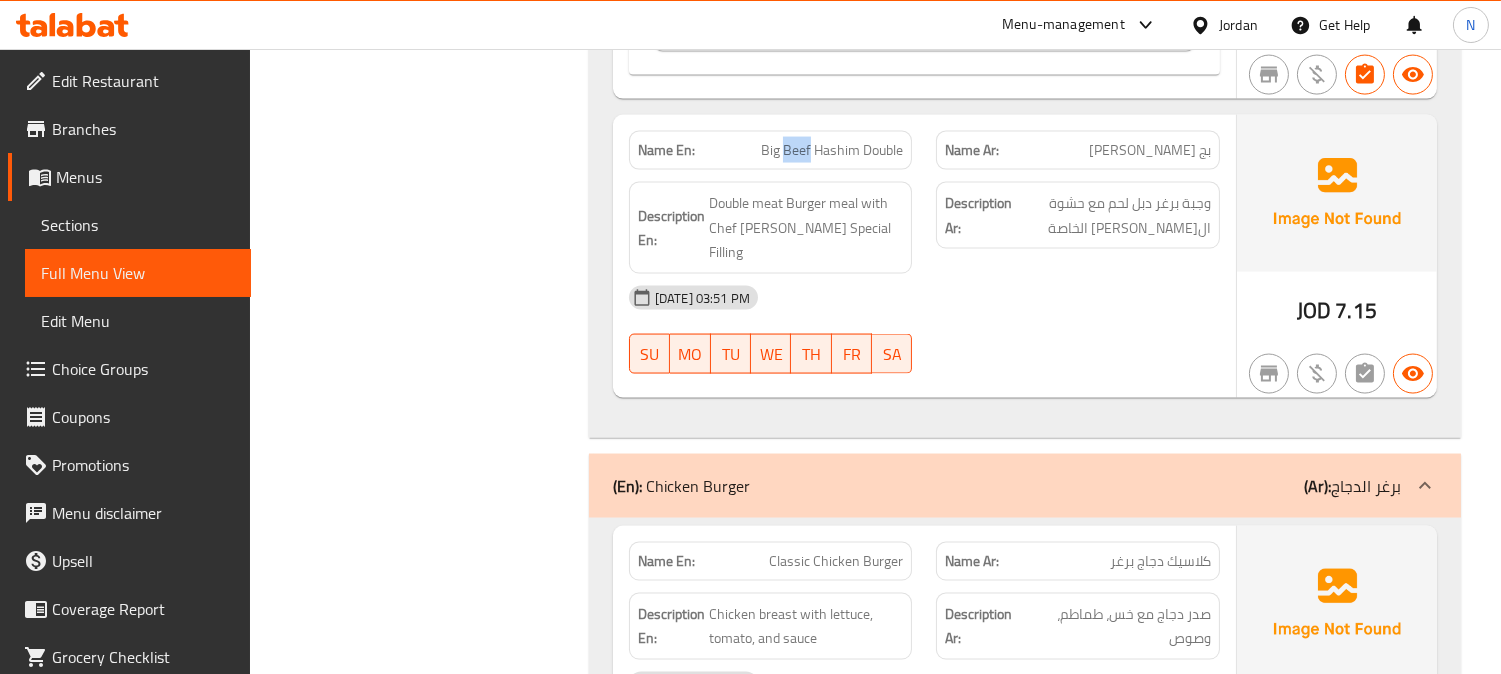 click on "Big Beef Hashim Double" at bounding box center [832, 150] 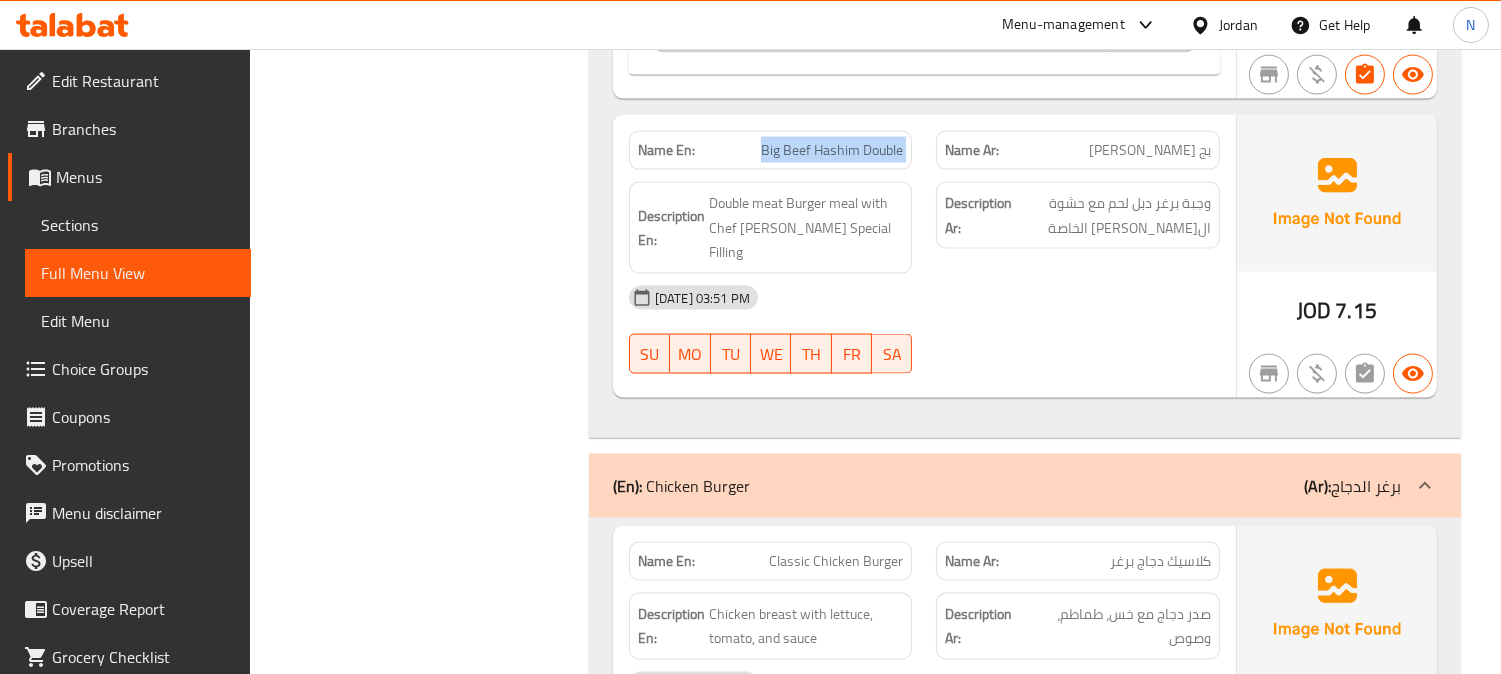 click on "Big Beef Hashim Double" at bounding box center (832, 150) 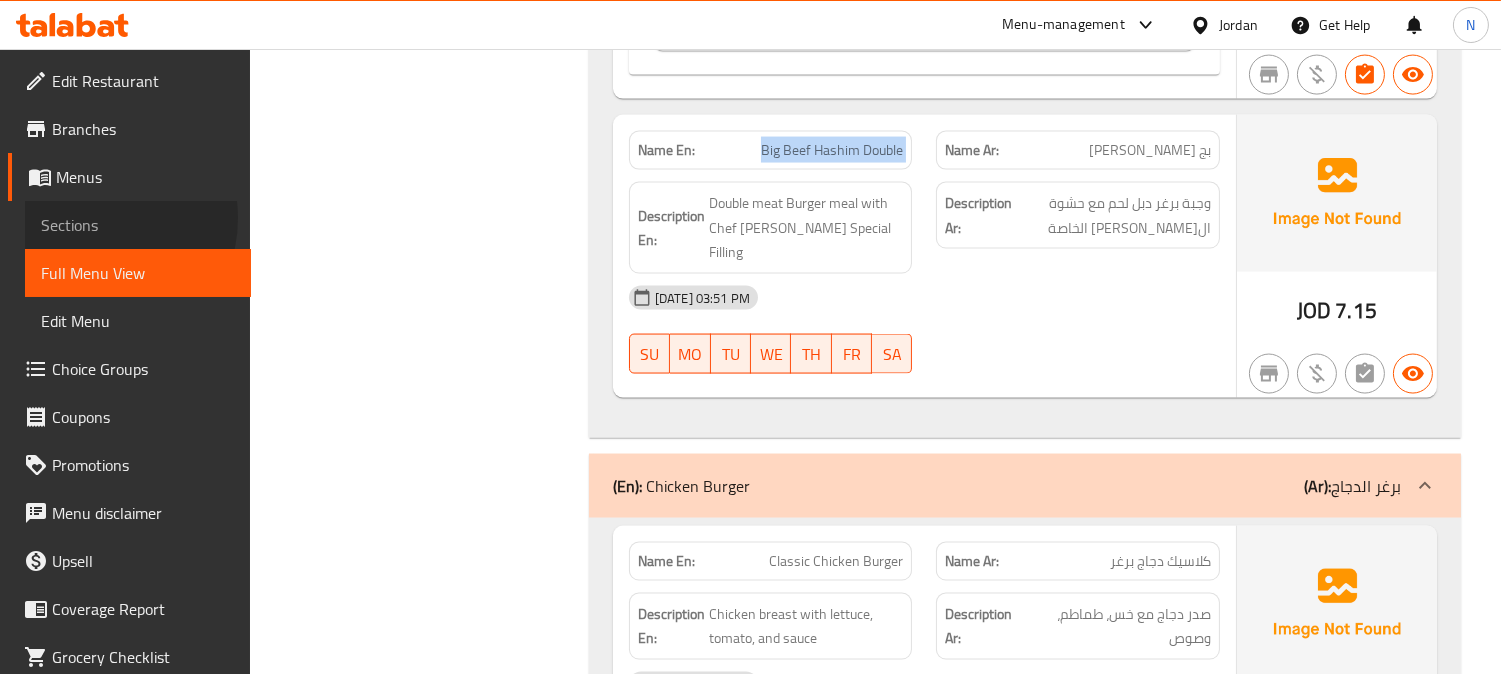 click on "Sections" at bounding box center [138, 225] 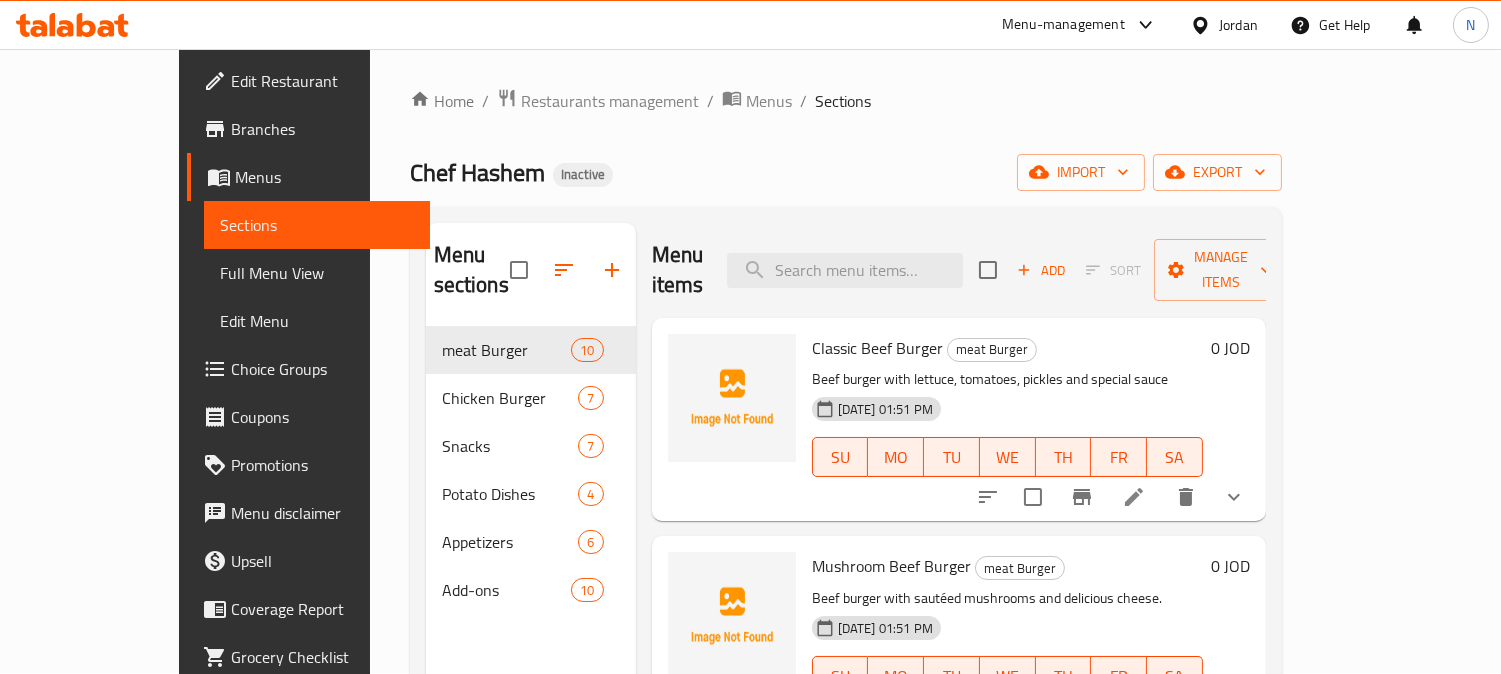 scroll, scrollTop: 0, scrollLeft: 0, axis: both 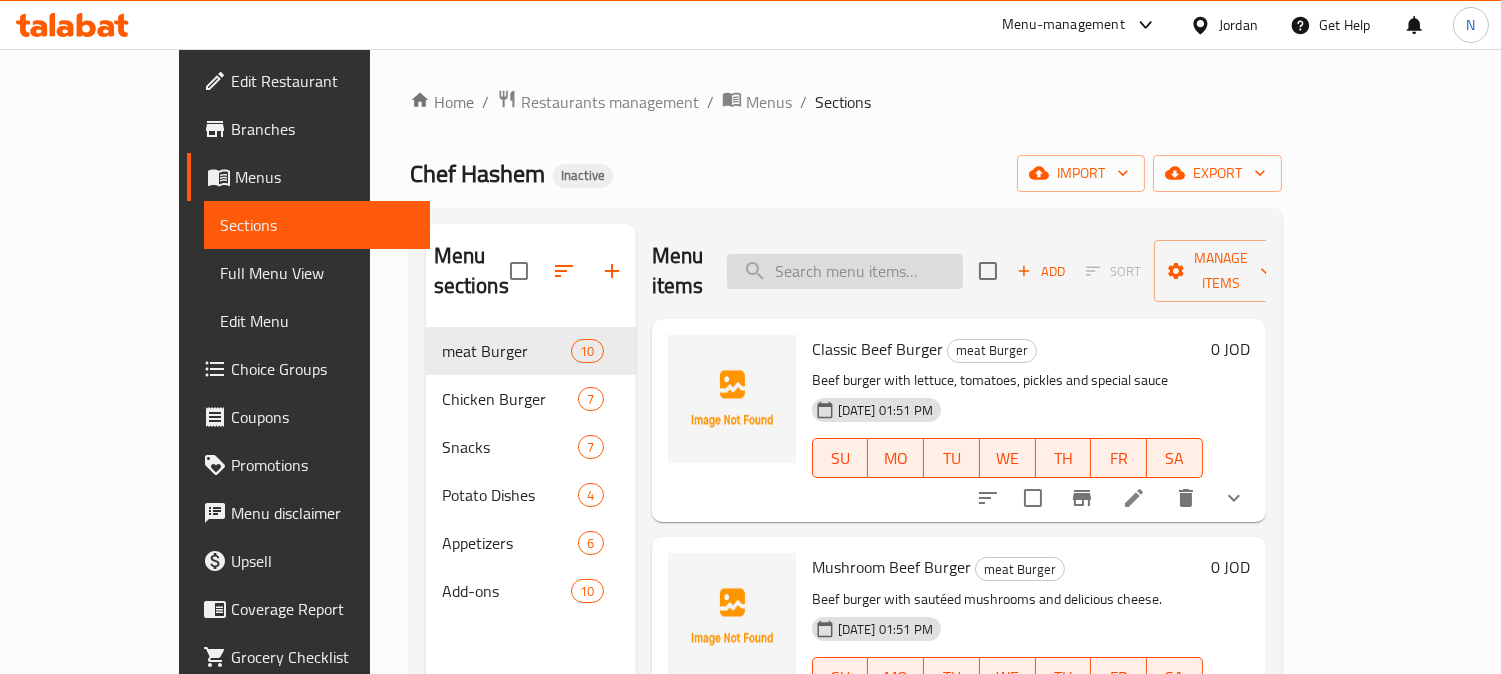 click on "Menu items Add Sort Manage items" at bounding box center [959, 271] 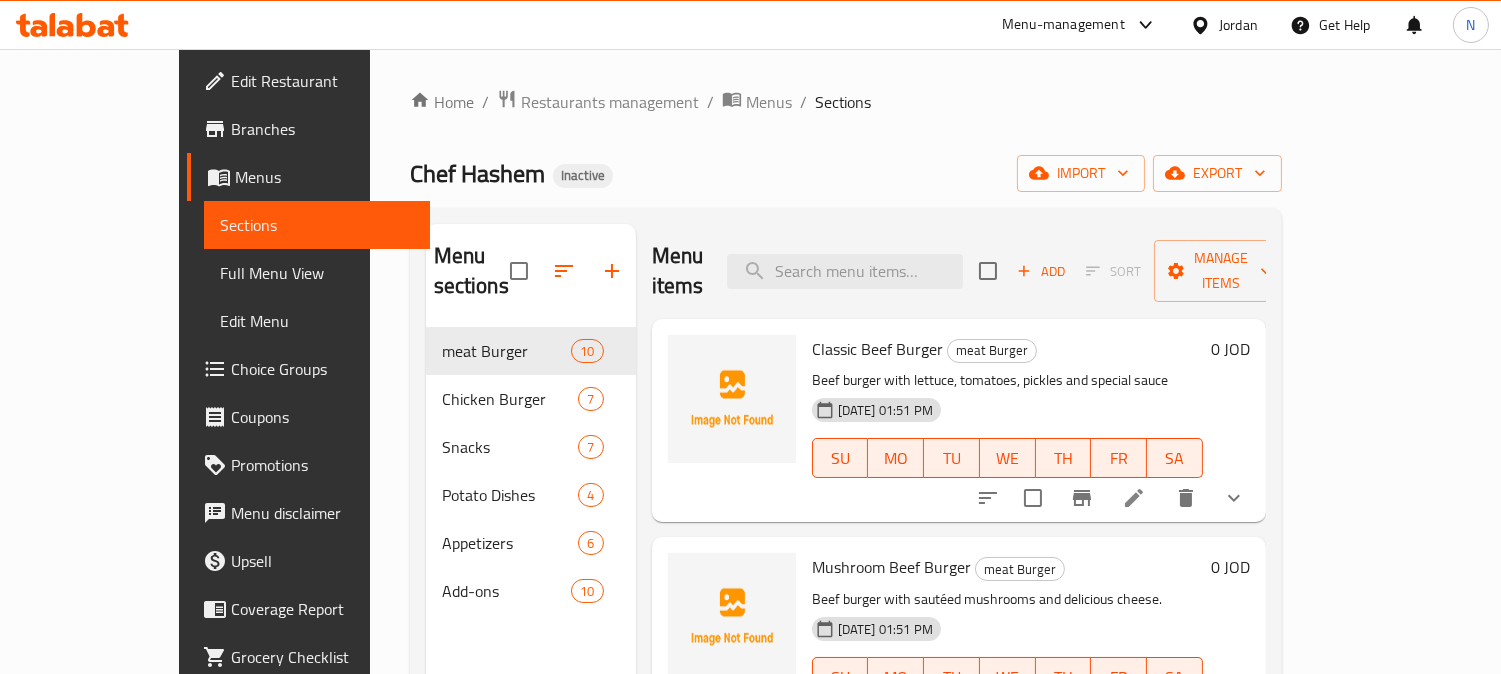paste on "Big Beef Hashim Double" 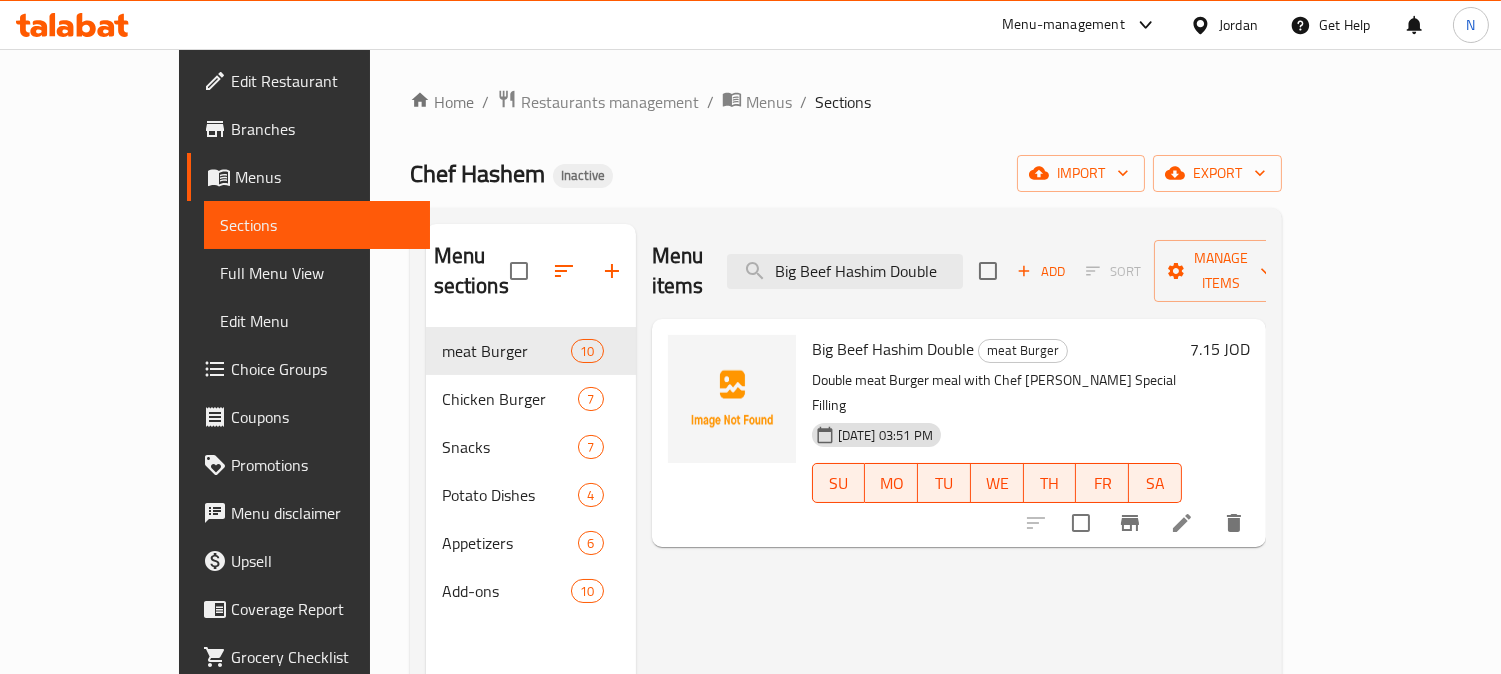 type on "Big Beef Hashim Double" 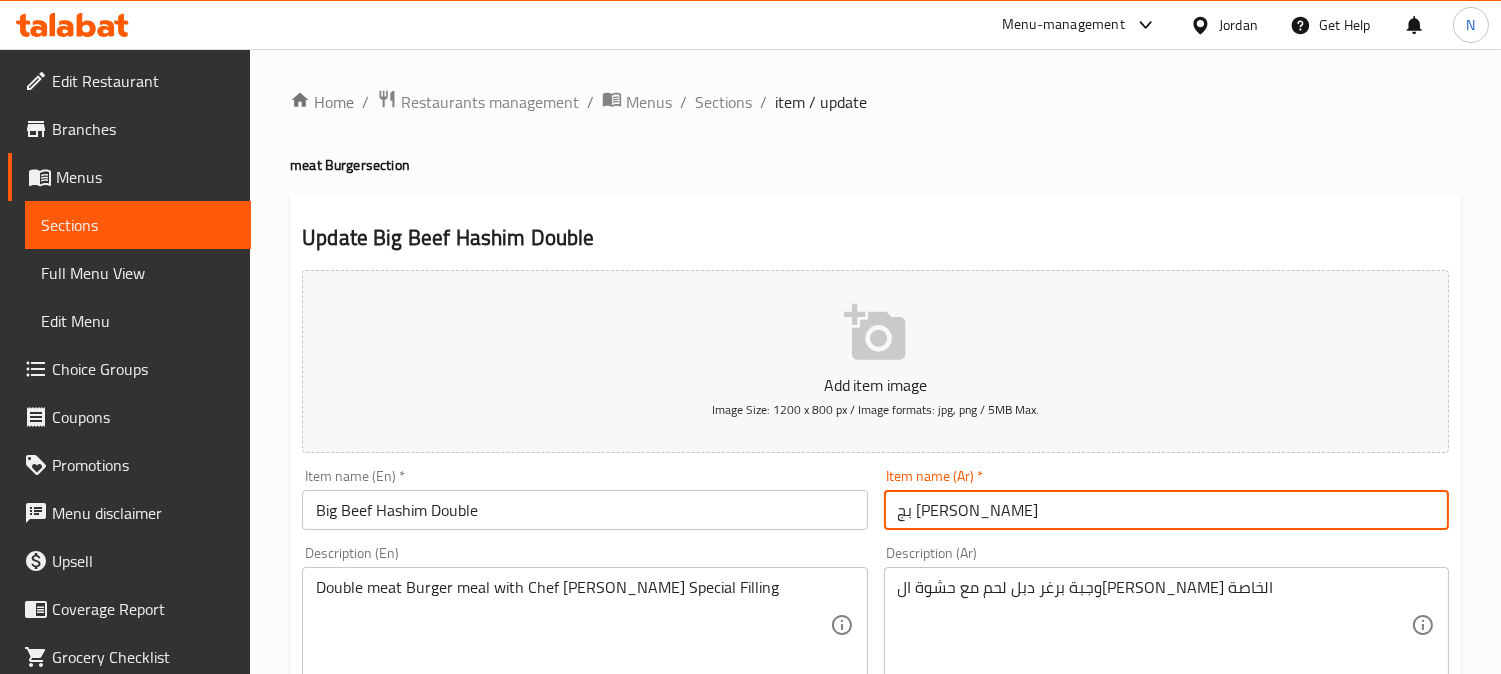 drag, startPoint x: 1005, startPoint y: 508, endPoint x: 1018, endPoint y: 570, distance: 63.348244 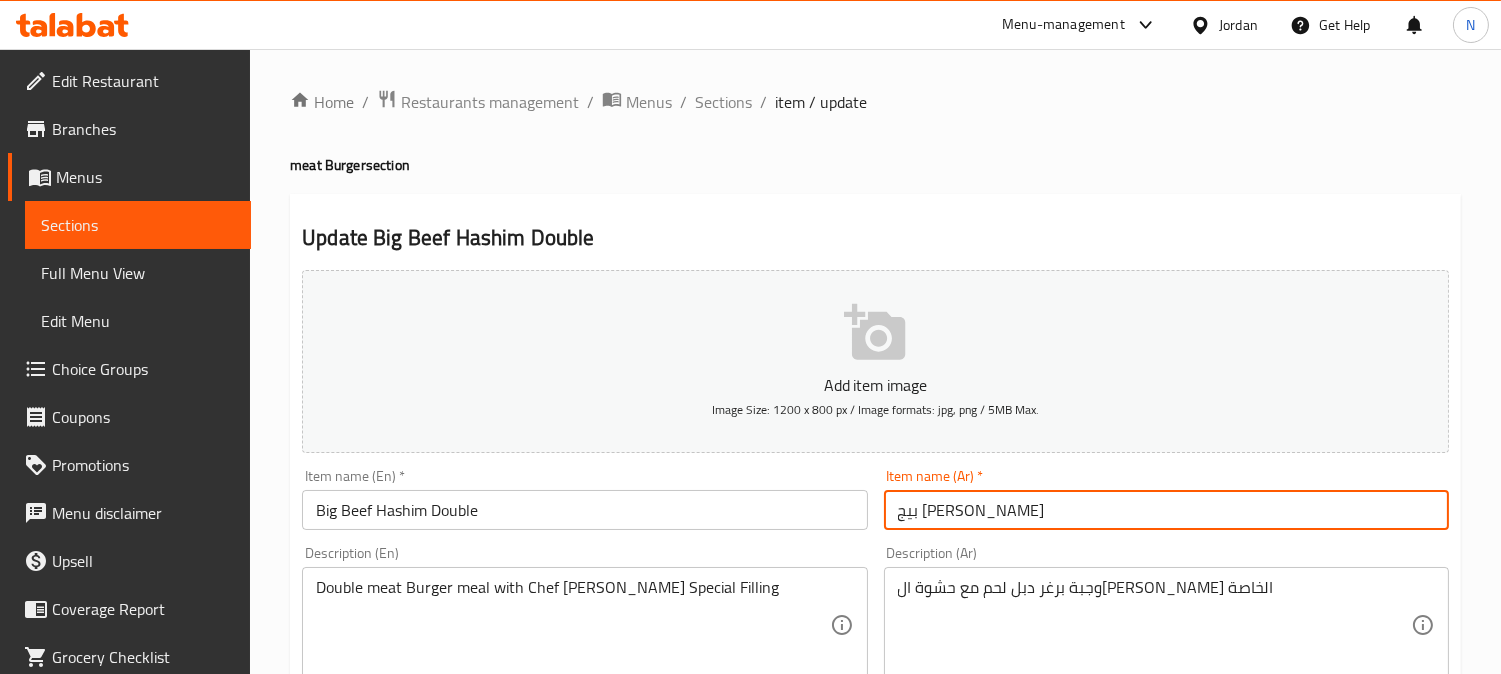 type on "بيج بيف هاشم دبل" 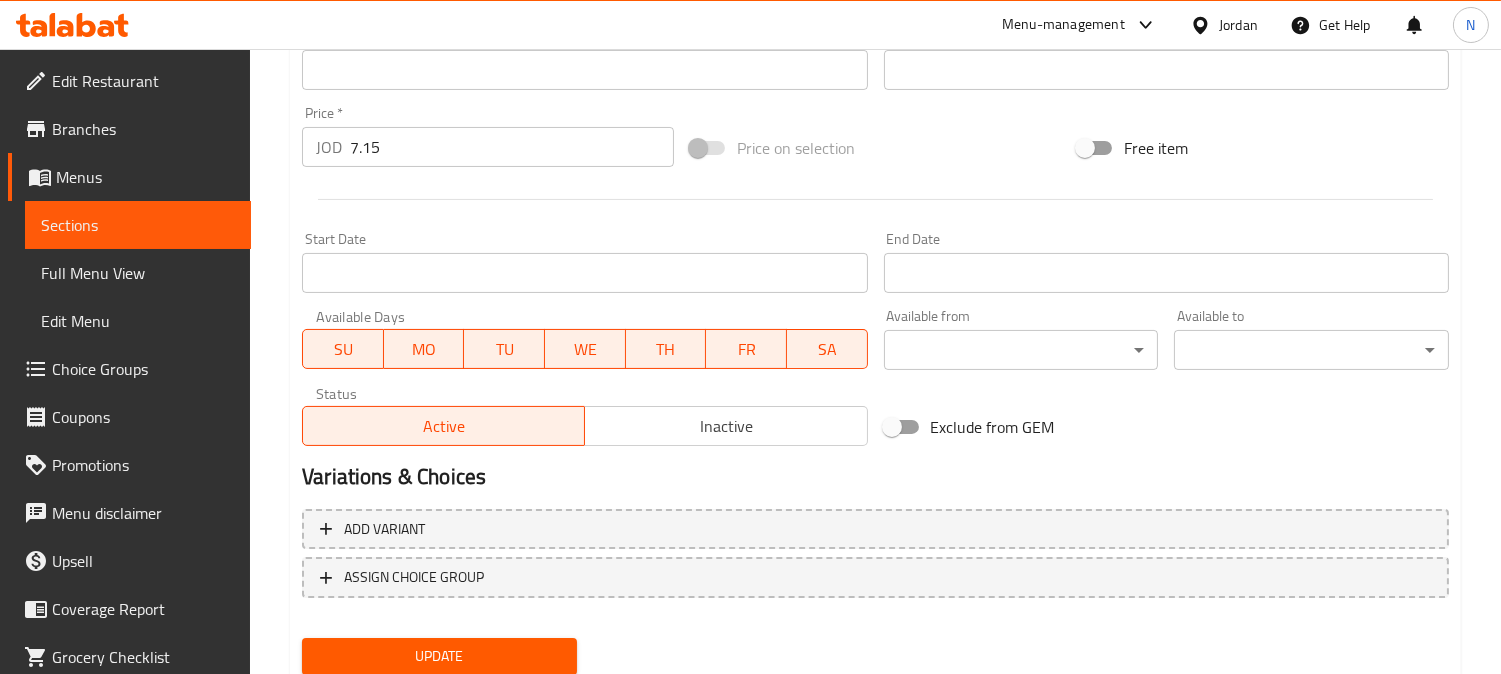 scroll, scrollTop: 735, scrollLeft: 0, axis: vertical 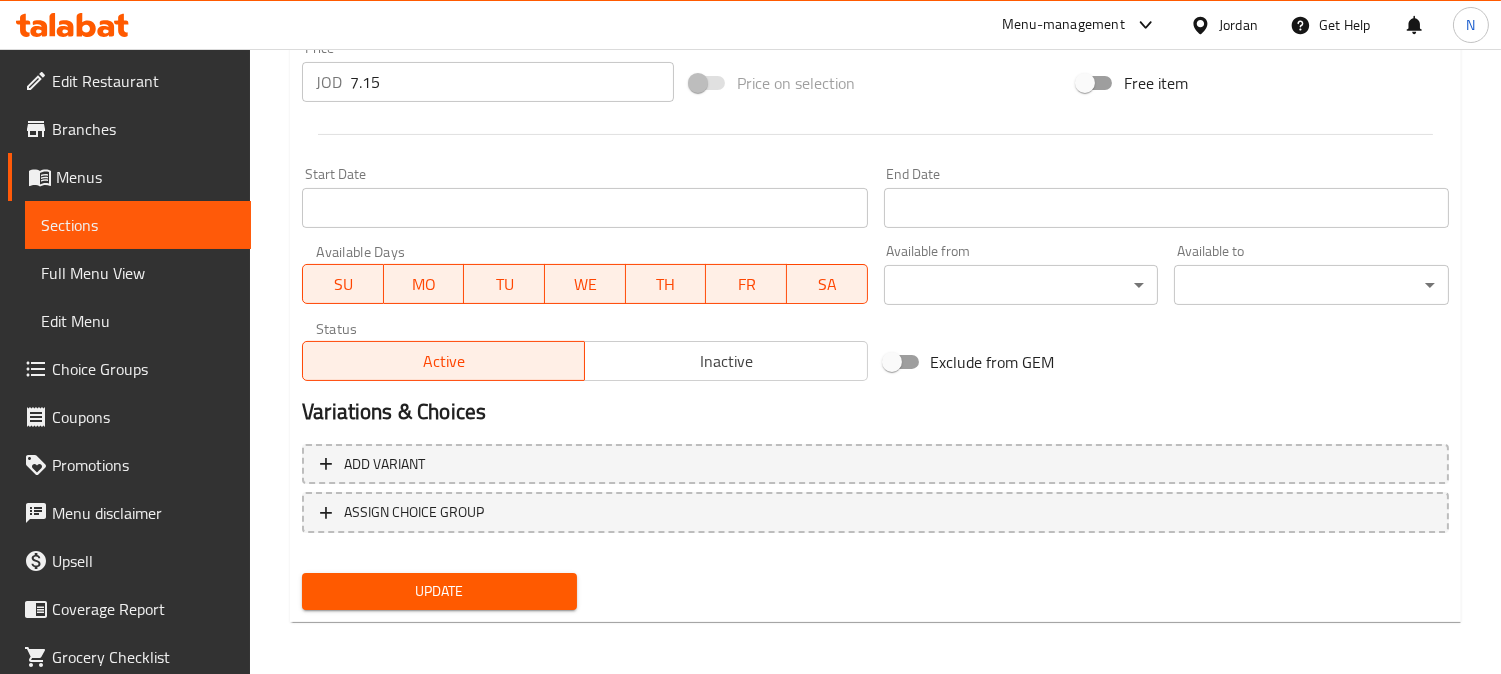 click on "Update Big Beef Hashim Double Add item image Image Size: 1200 x 800 px / Image formats: jpg, png / 5MB Max. Item name (En)   * Big Beef Hashim Double Item name (En)  * Item name (Ar)   * بيج بيف هاشم دبل Item name (Ar)  * Description (En) Double meat Burger meal with Chef Hashem's Special Filling  Description (En) Description (Ar) وجبة برغر دبل لحم مع حشوة الشيف هاشم الخاصة Description (Ar) Product barcode Product barcode Product sku Product sku Price   * JOD 7.15 Price  * Price on selection Free item Start Date Start Date End Date End Date Available Days SU MO TU WE TH FR SA Available from ​ ​ Available to ​ ​ Status Active Inactive Exclude from GEM Variations & Choices Add variant ASSIGN CHOICE GROUP Update" at bounding box center (875, 41) 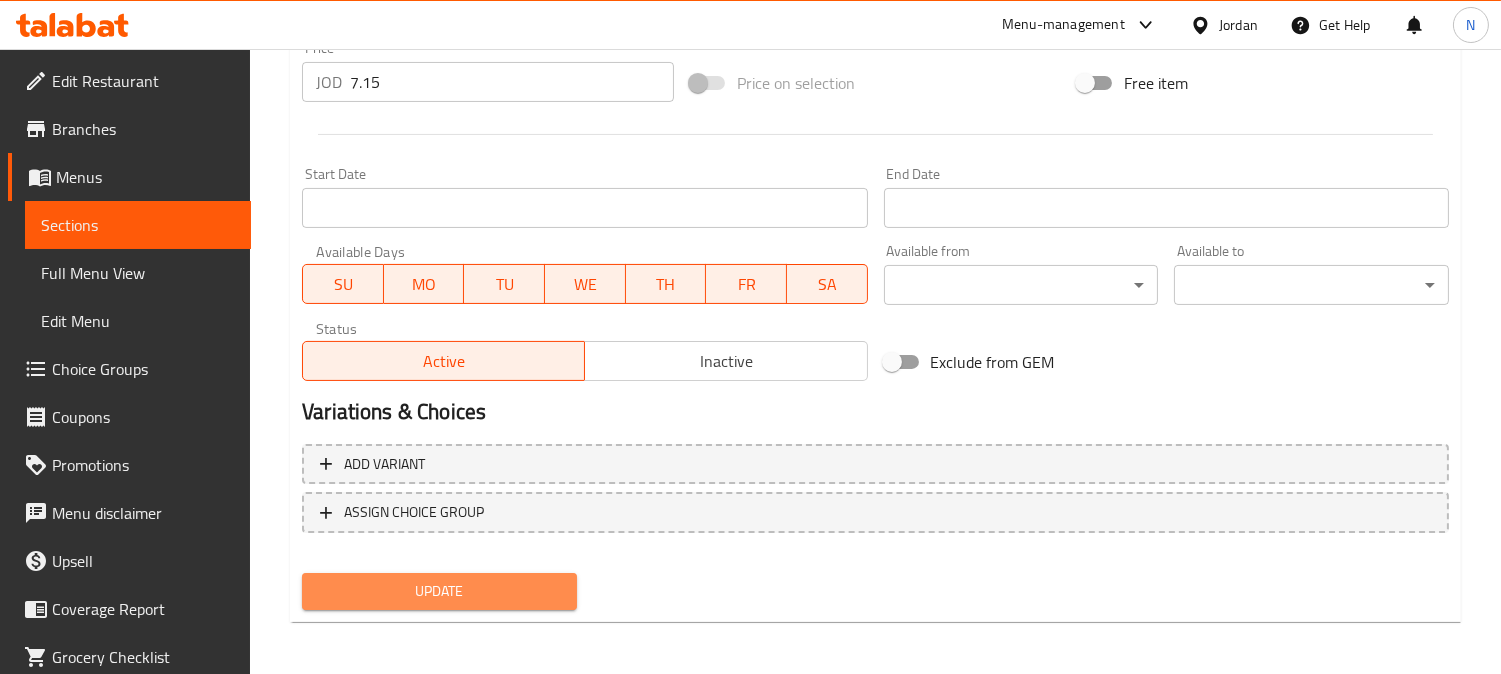 click on "Update" at bounding box center [439, 591] 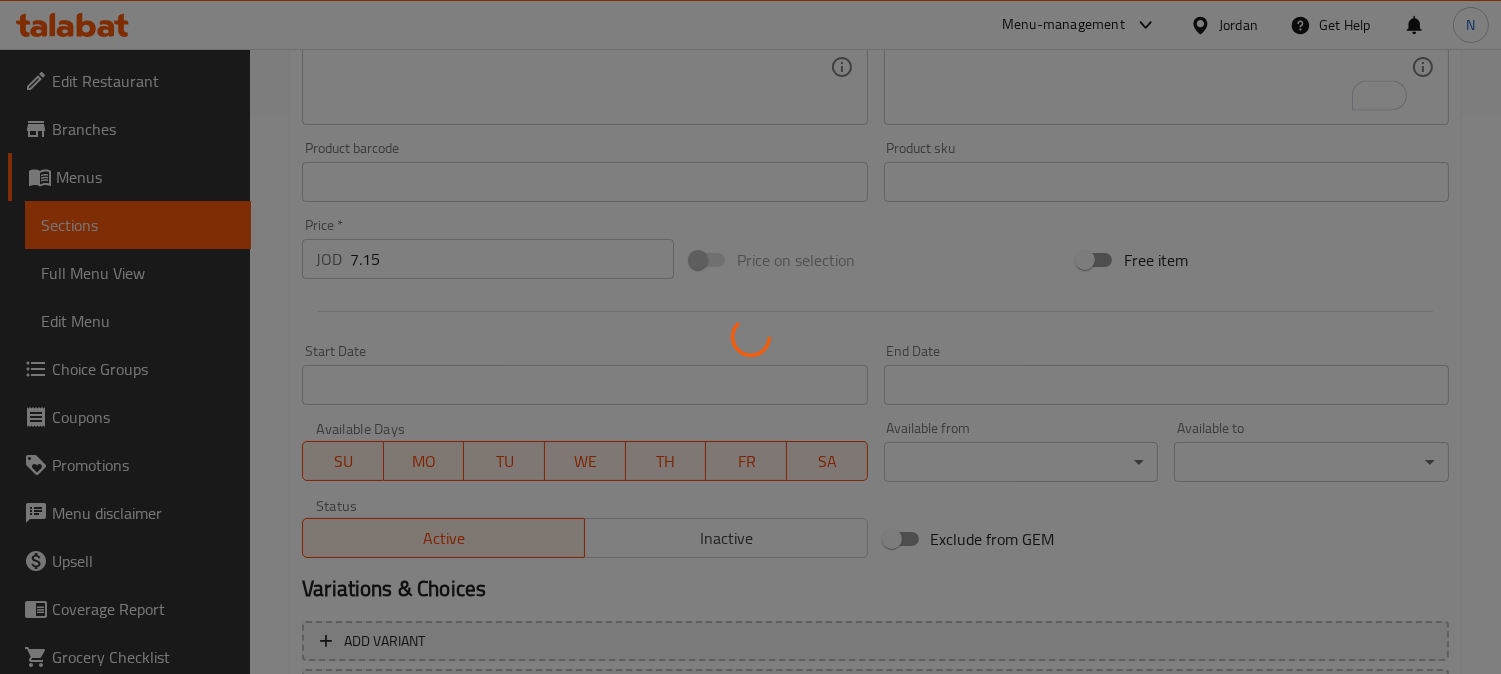 scroll, scrollTop: 291, scrollLeft: 0, axis: vertical 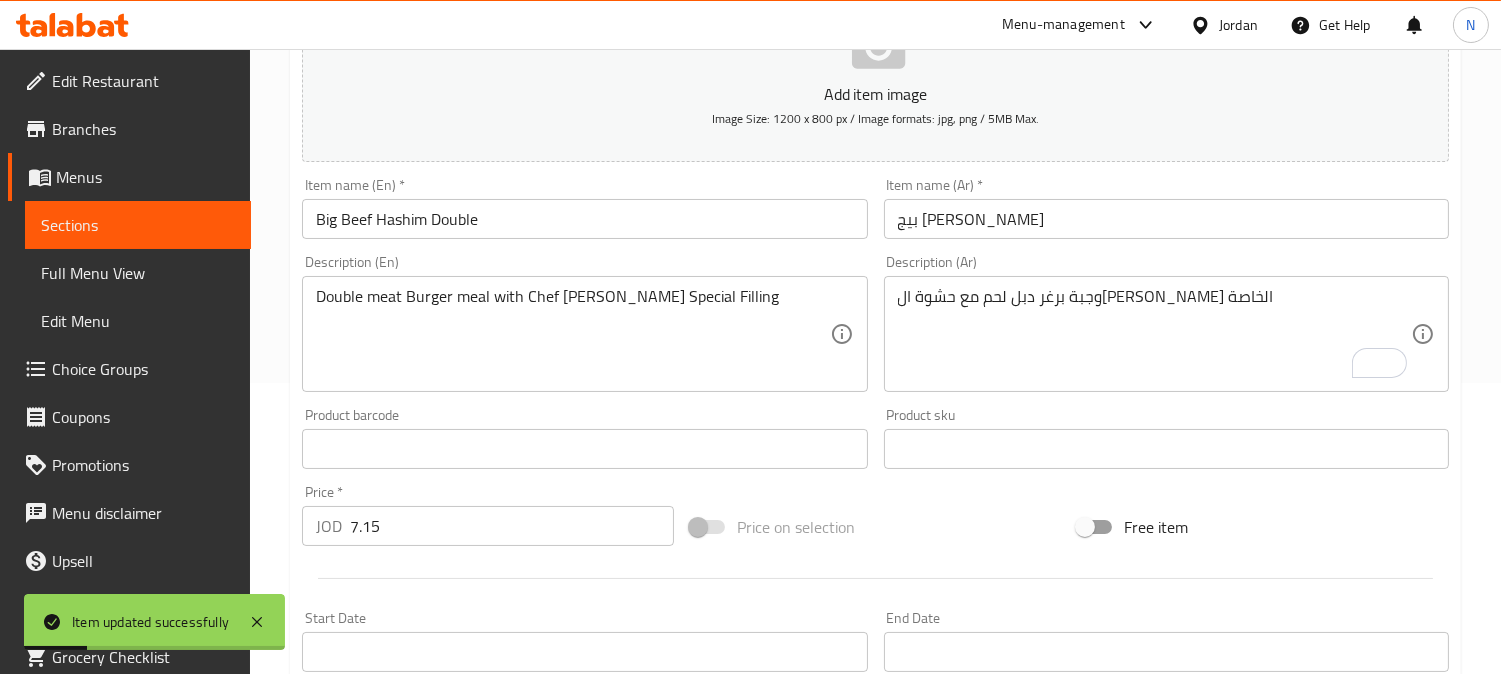 click on "Full Menu View" at bounding box center [138, 273] 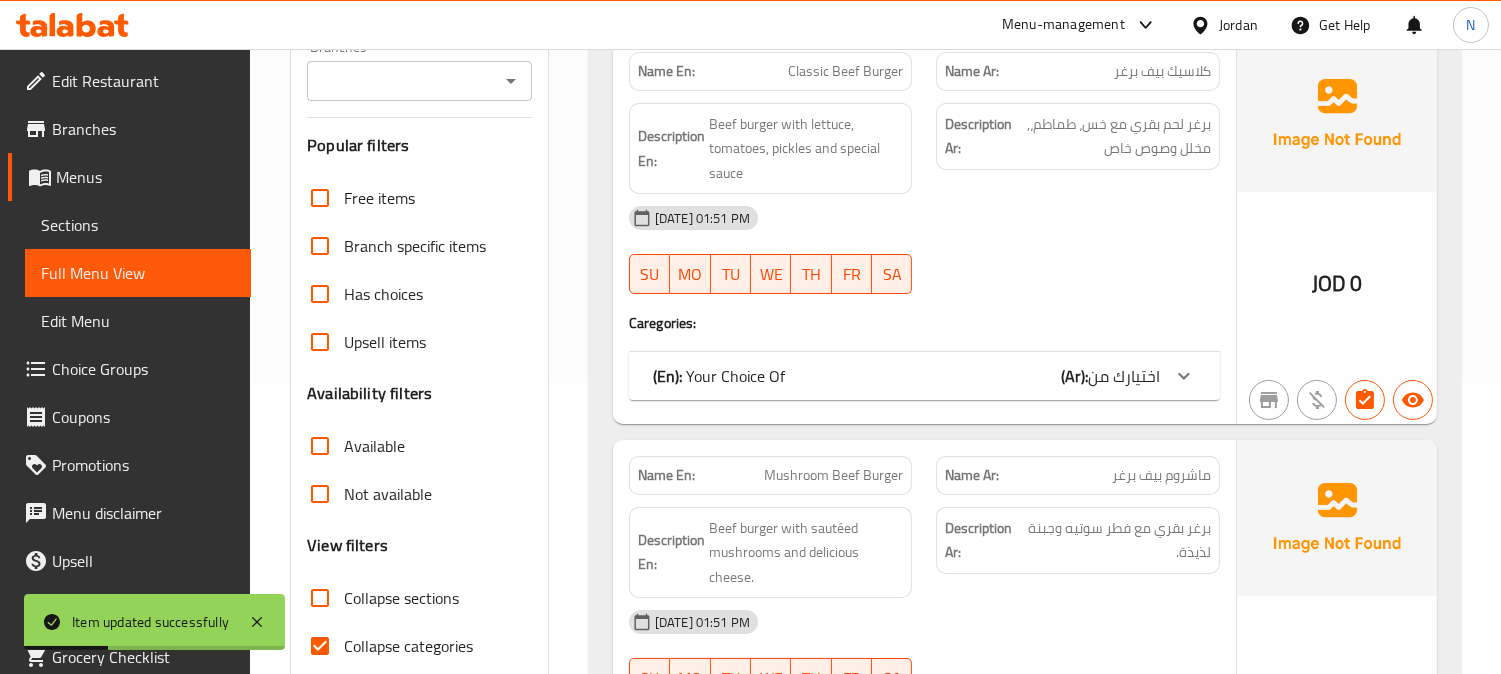 scroll, scrollTop: 402, scrollLeft: 0, axis: vertical 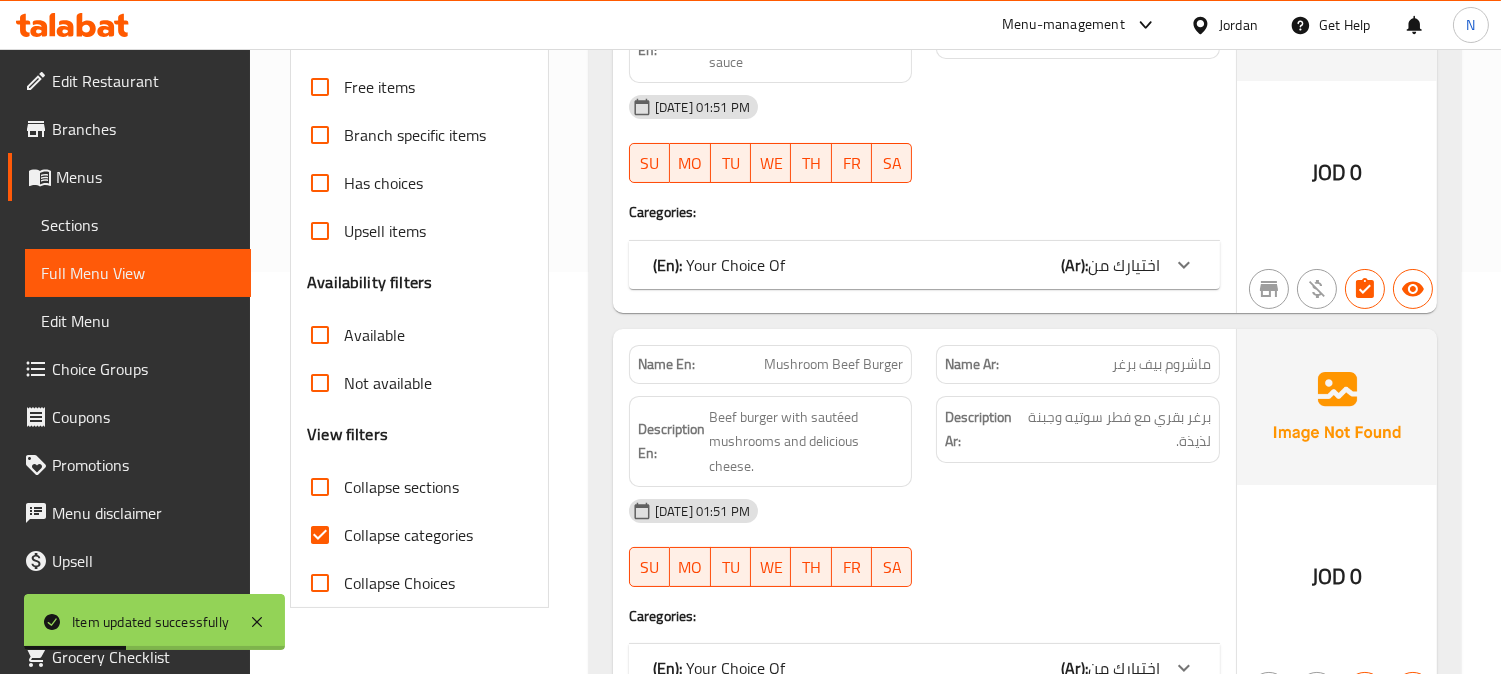 click on "Collapse categories" at bounding box center [320, 535] 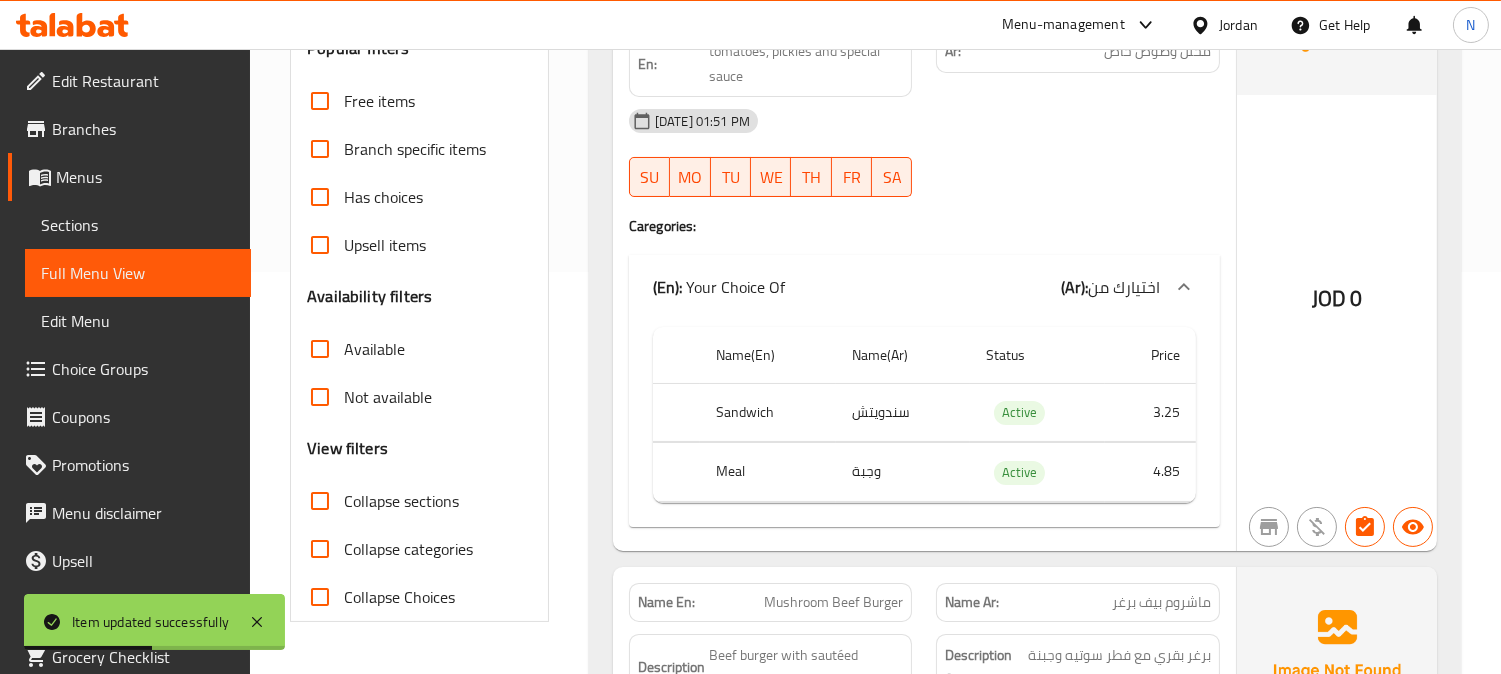 scroll, scrollTop: 5592, scrollLeft: 0, axis: vertical 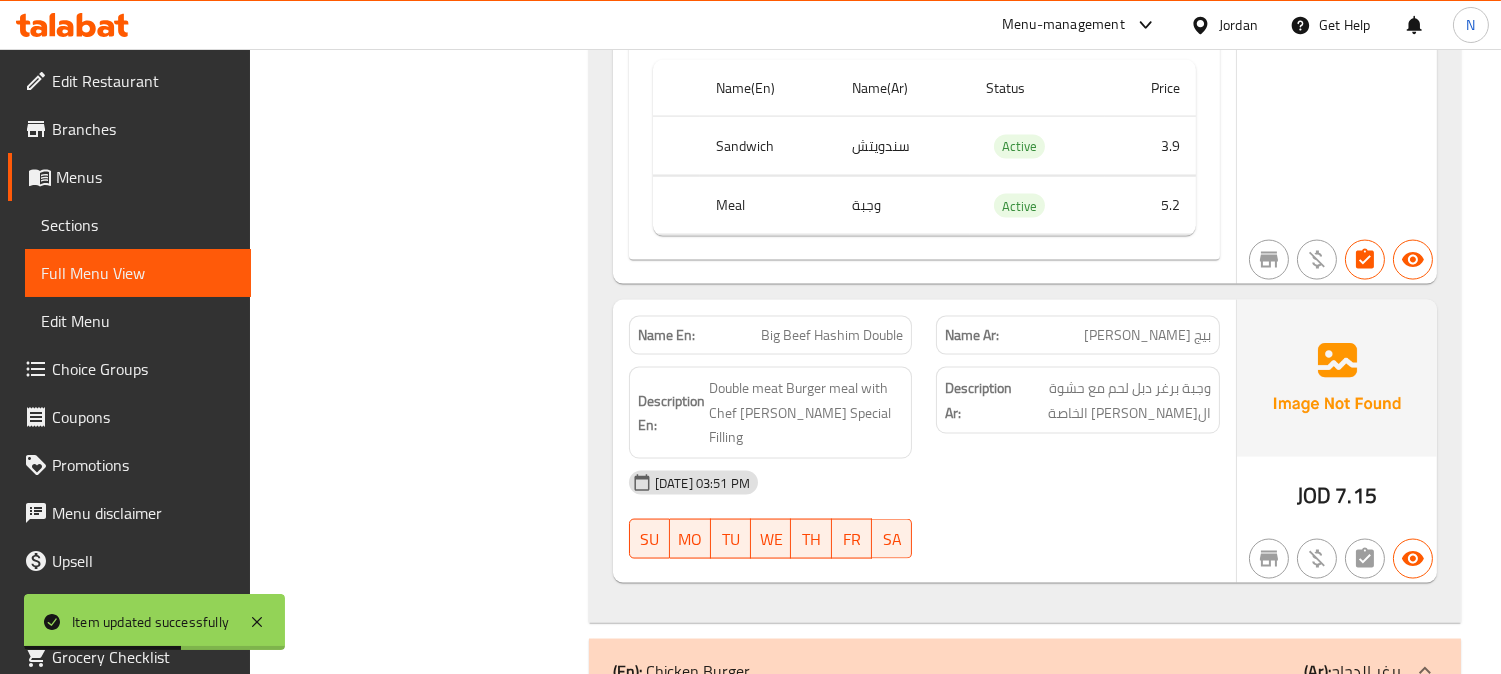drag, startPoint x: 1142, startPoint y: 492, endPoint x: 1200, endPoint y: 374, distance: 131.48384 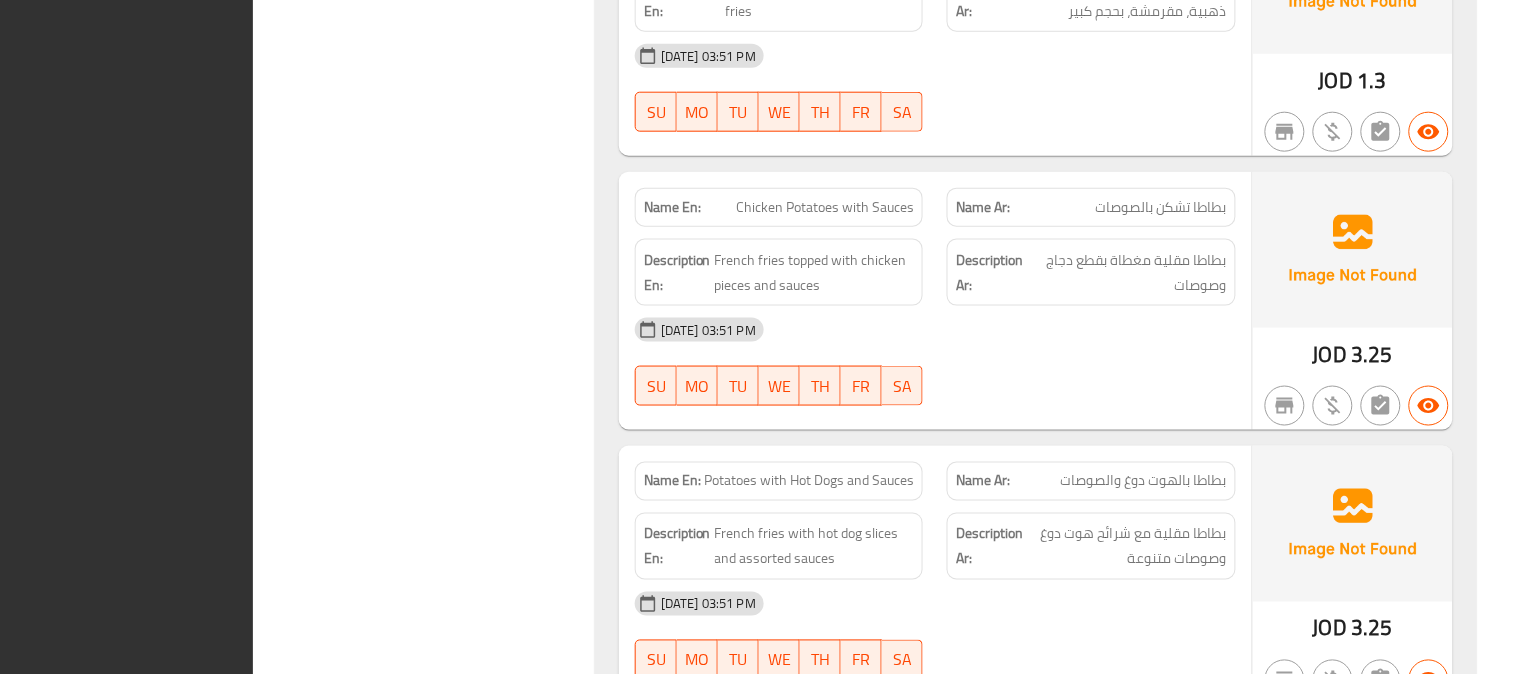 scroll, scrollTop: 14632, scrollLeft: 0, axis: vertical 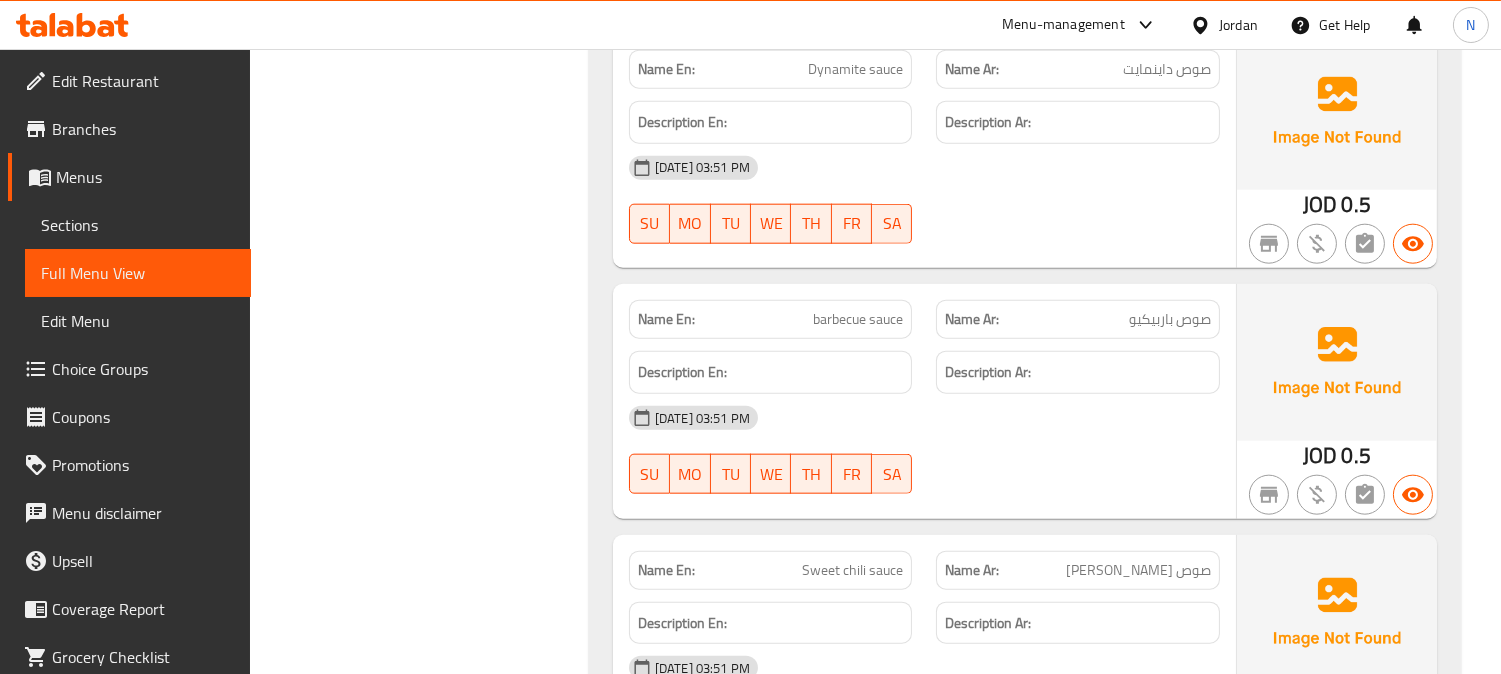 click on "barbecue sauce" at bounding box center [841, -15325] 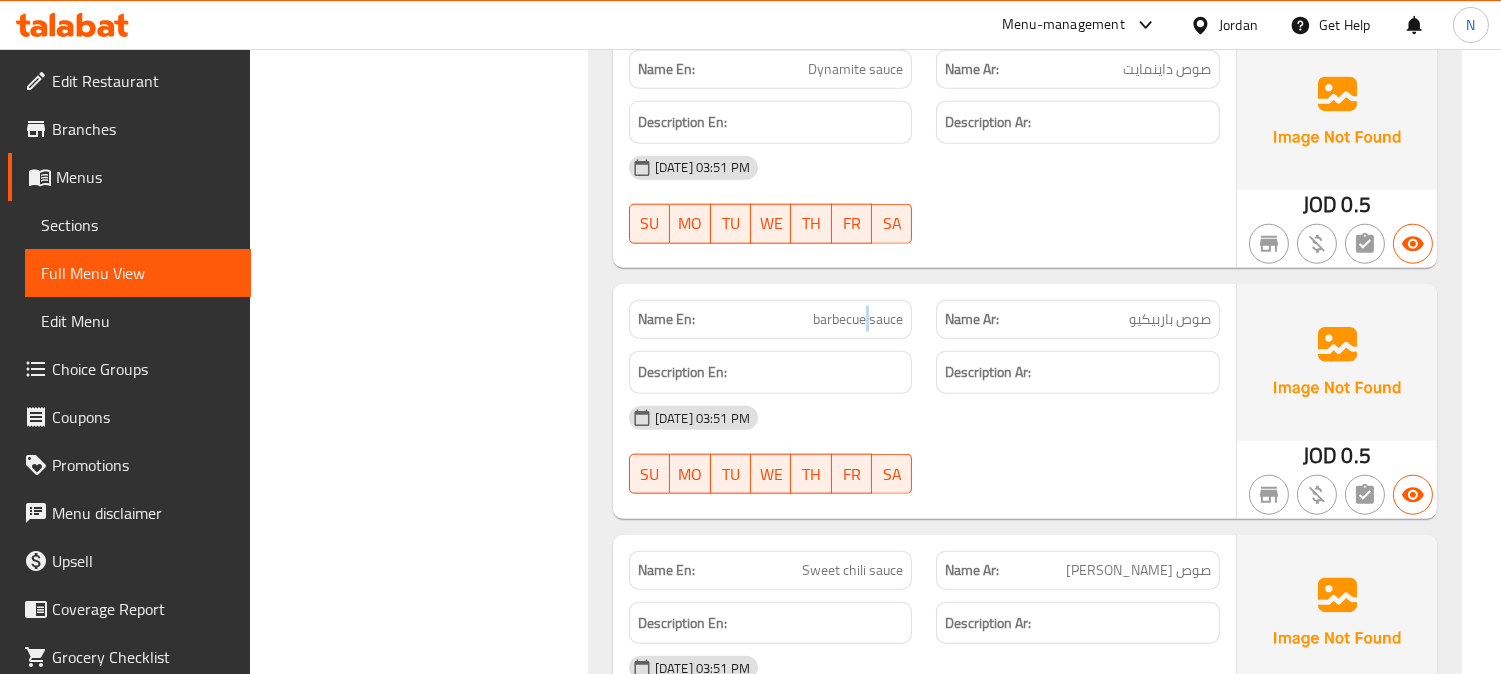 click on "barbecue sauce" at bounding box center (841, -15325) 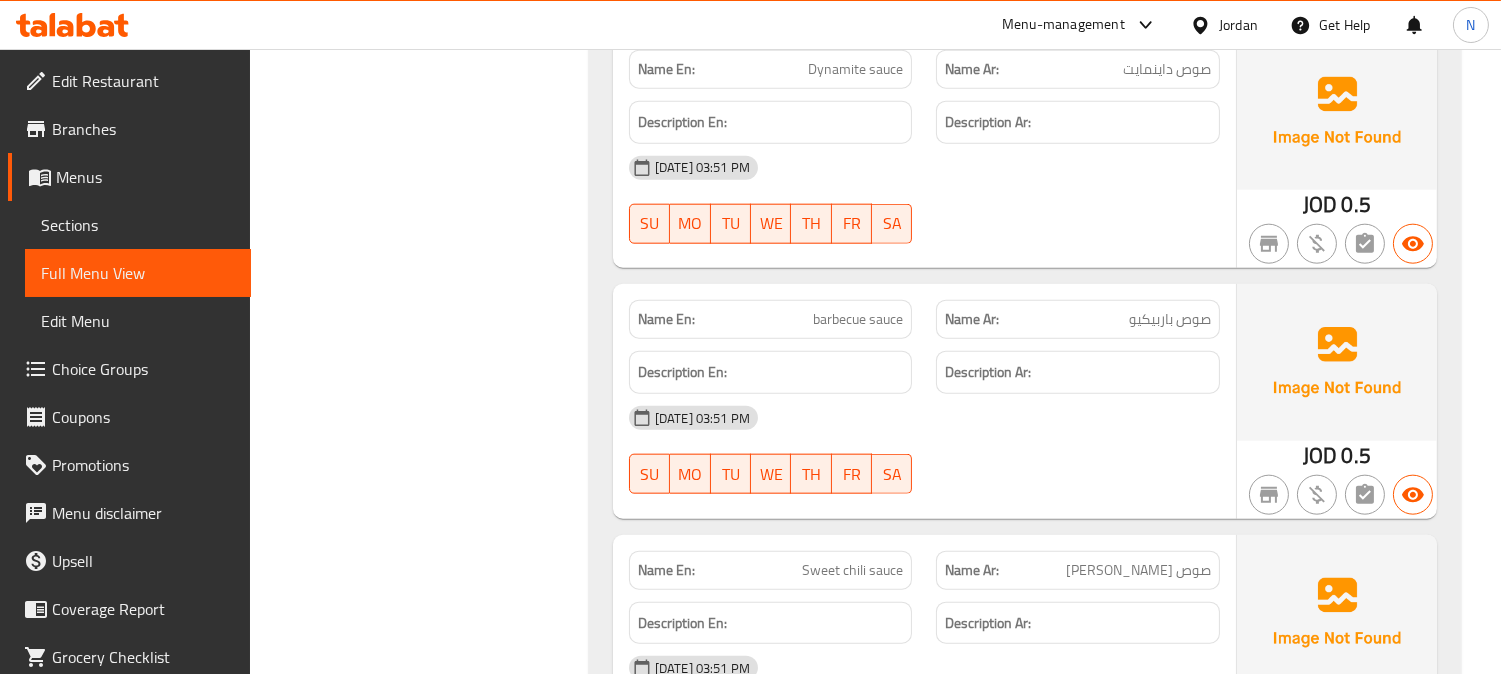 click on "barbecue sauce" at bounding box center (841, -15325) 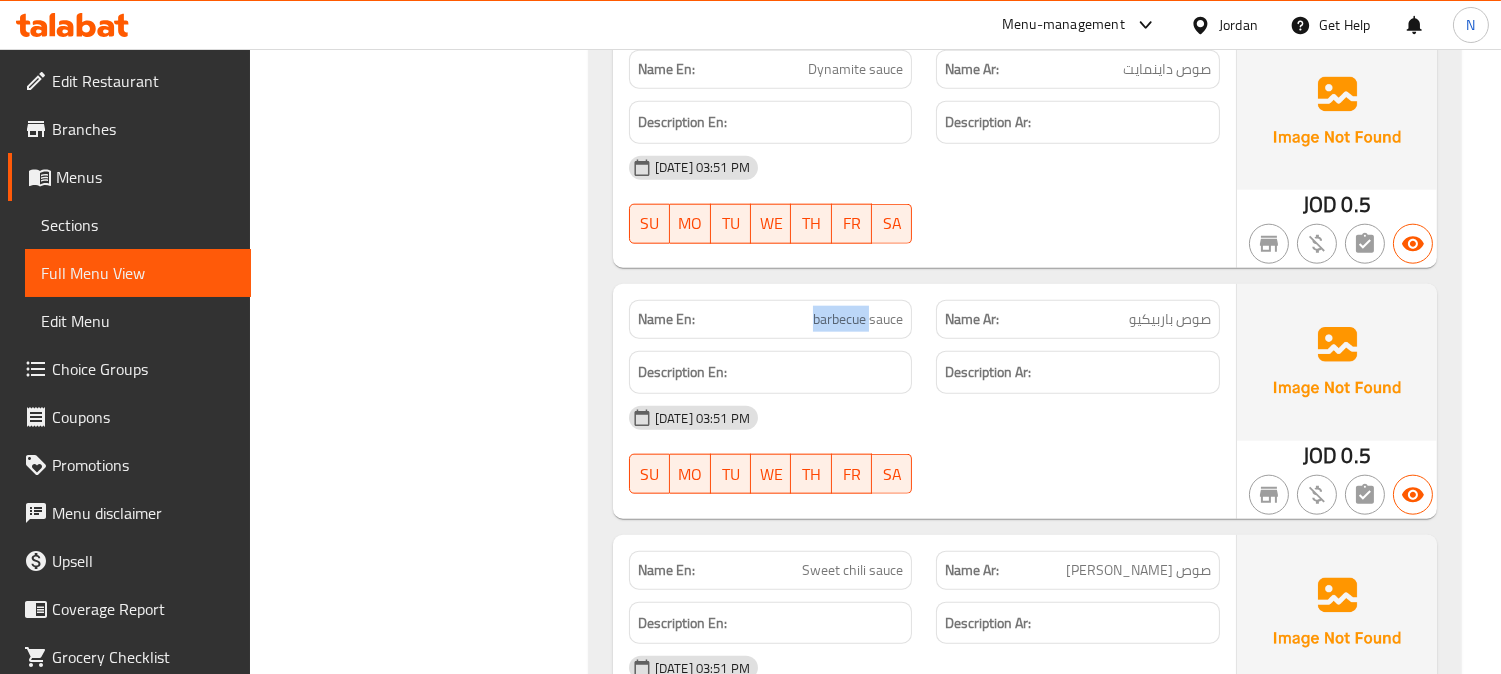click on "barbecue sauce" at bounding box center (841, -15325) 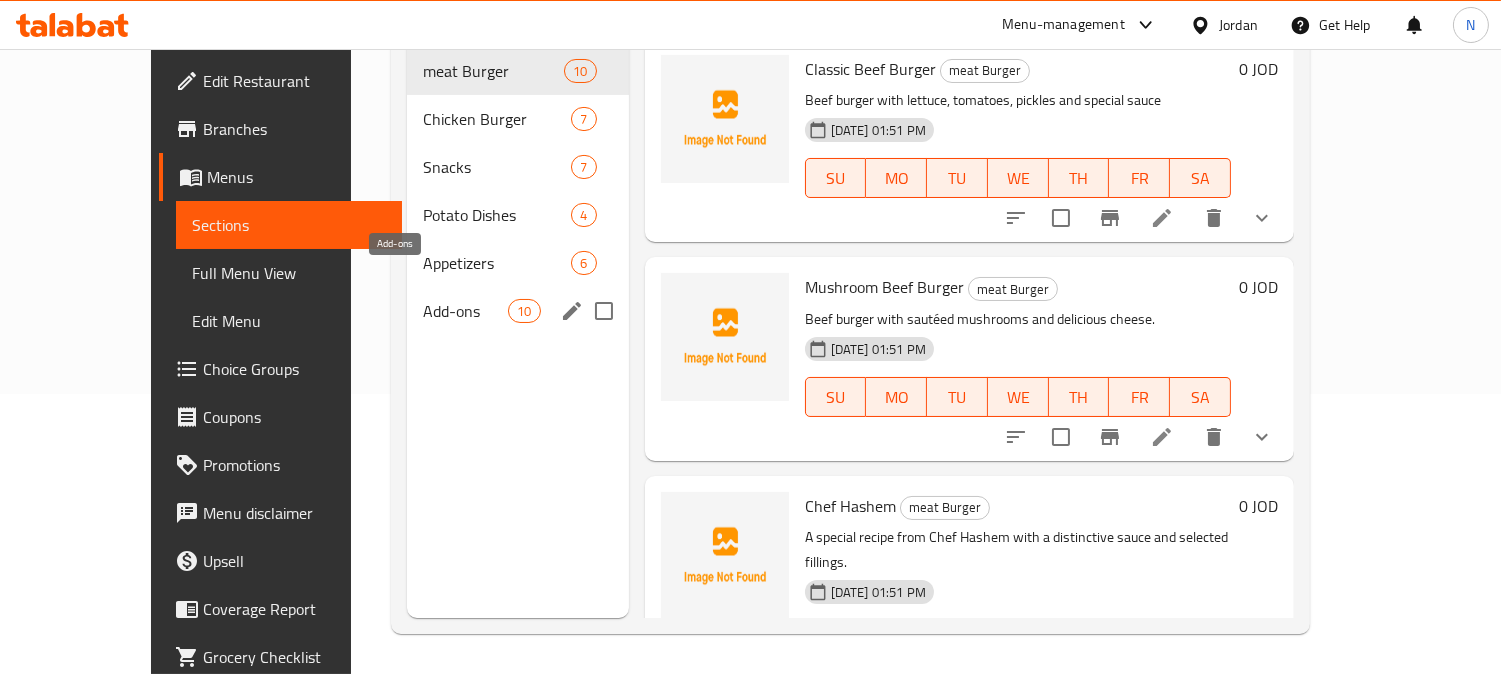 click on "Add-ons" at bounding box center [465, 311] 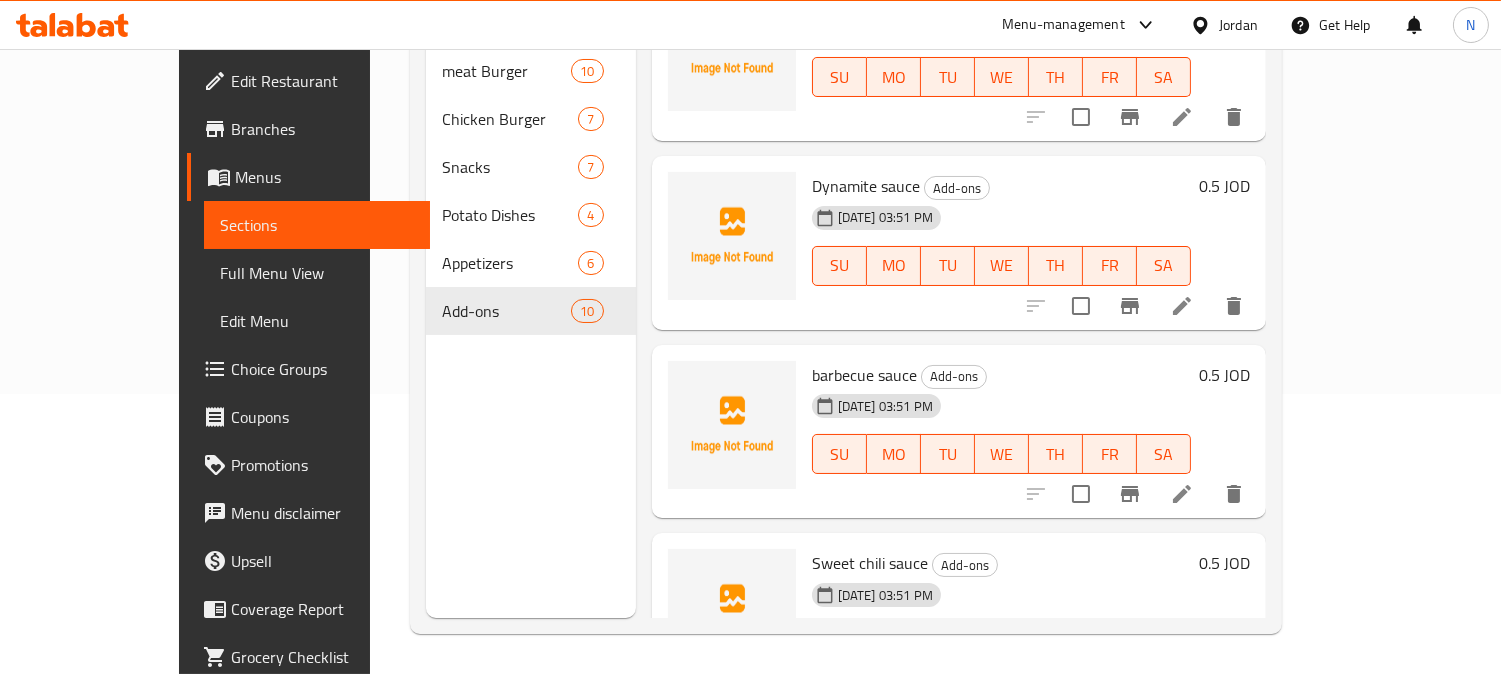 click 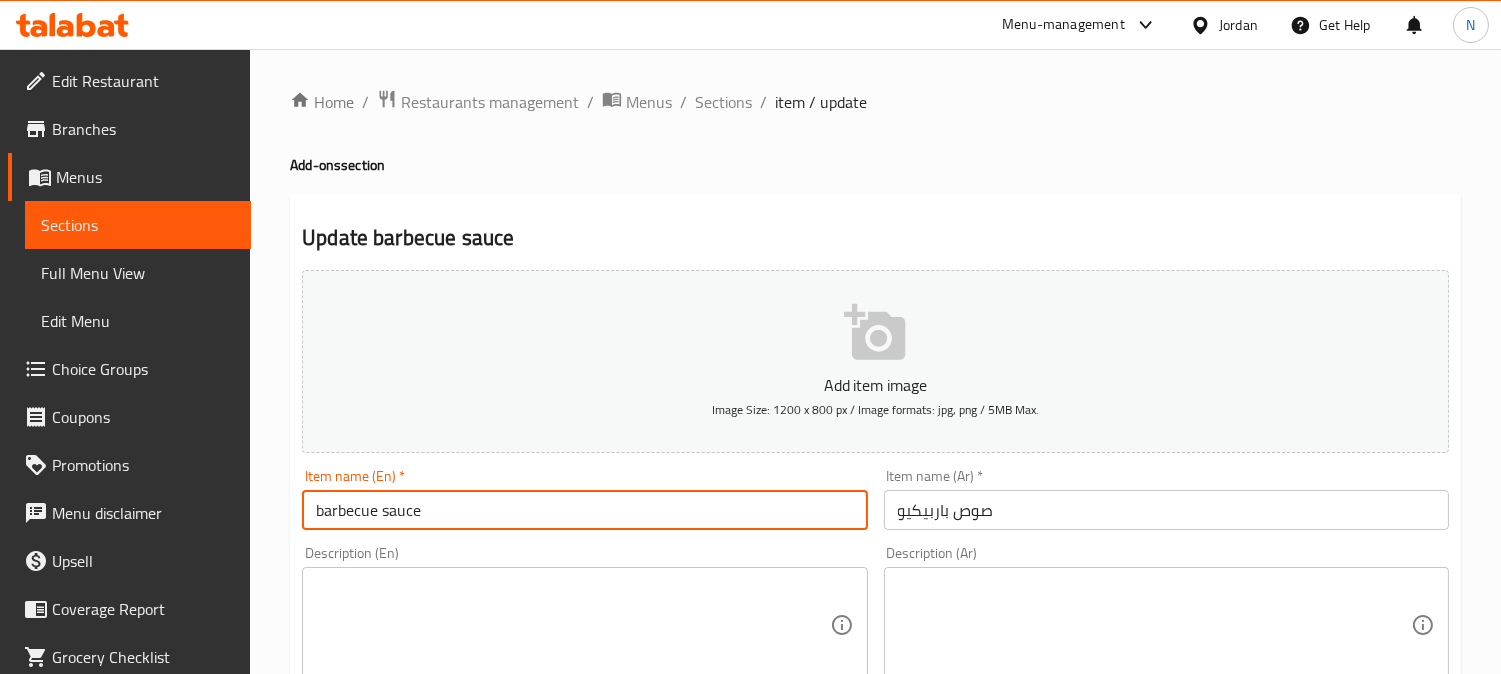 click on "barbecue sauce" at bounding box center (584, 510) 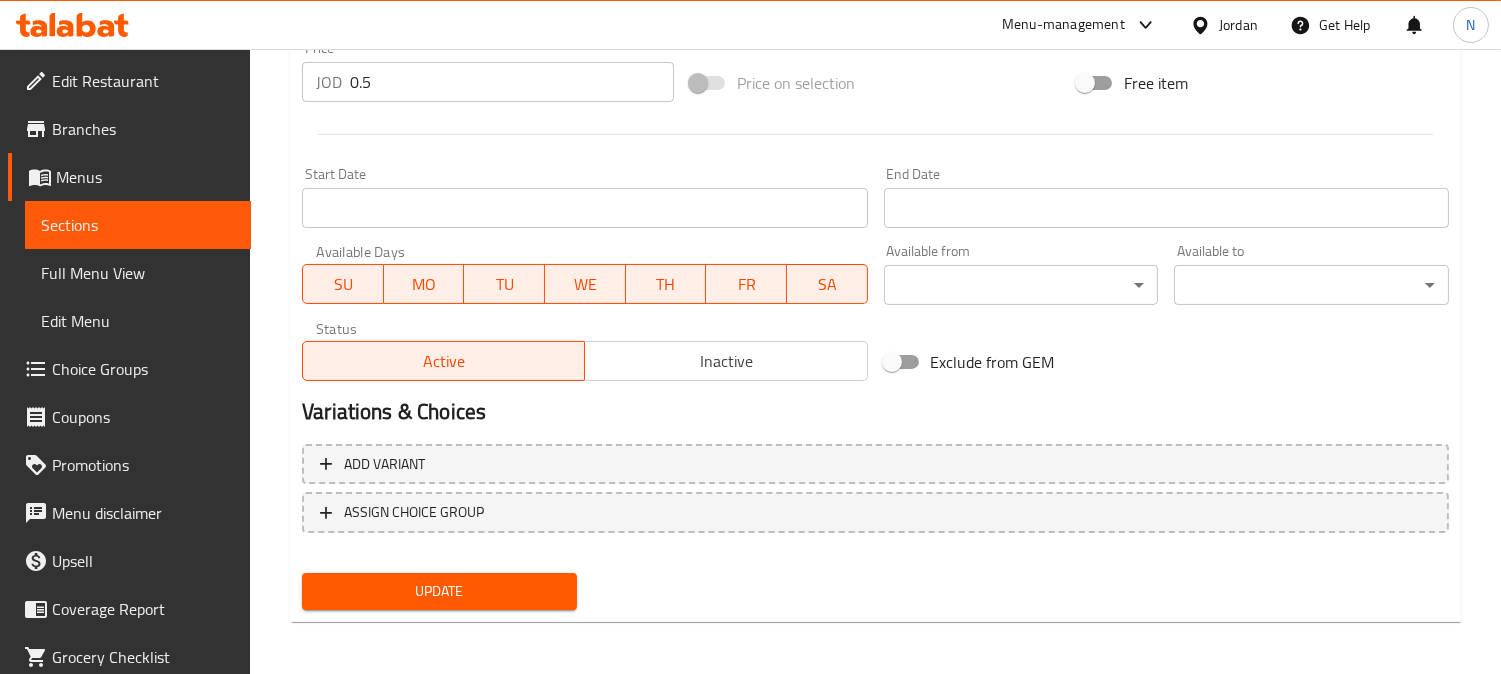 type on "Barbeque sauce" 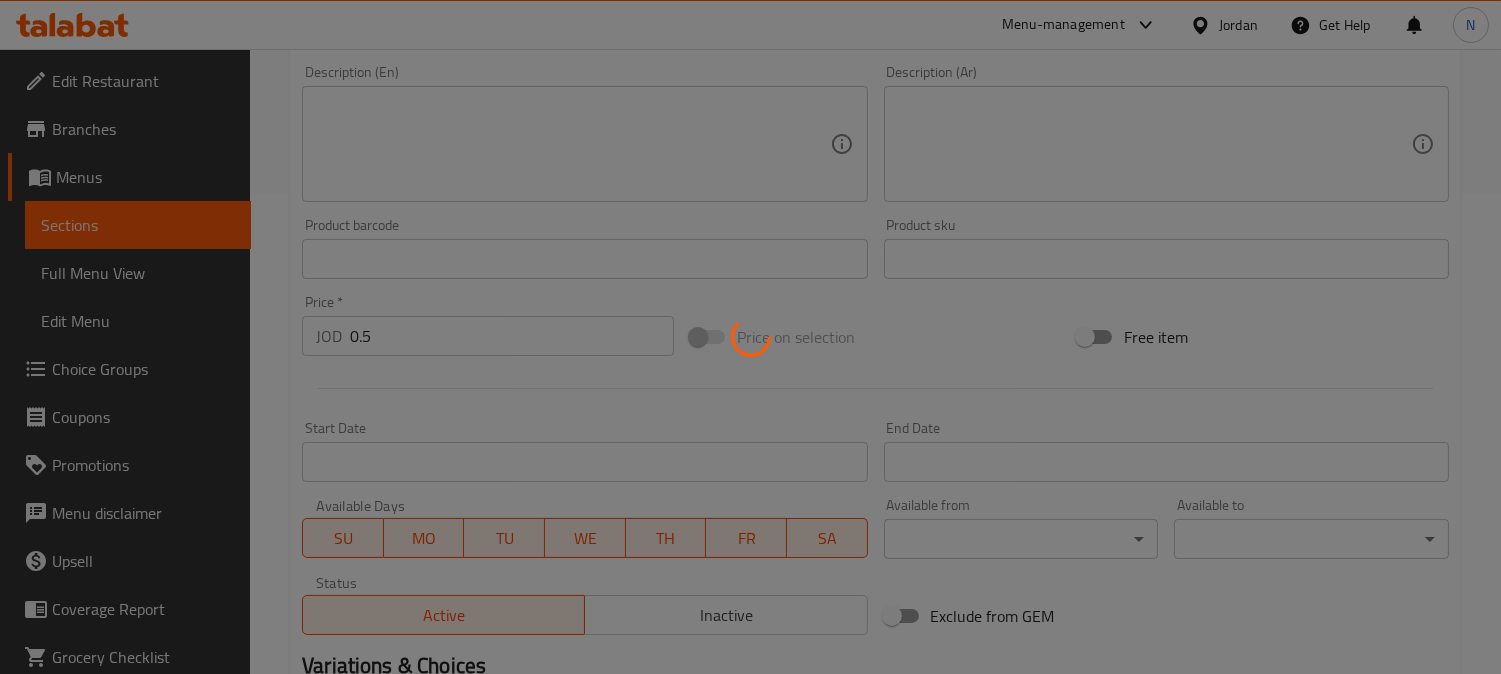 scroll, scrollTop: 68, scrollLeft: 0, axis: vertical 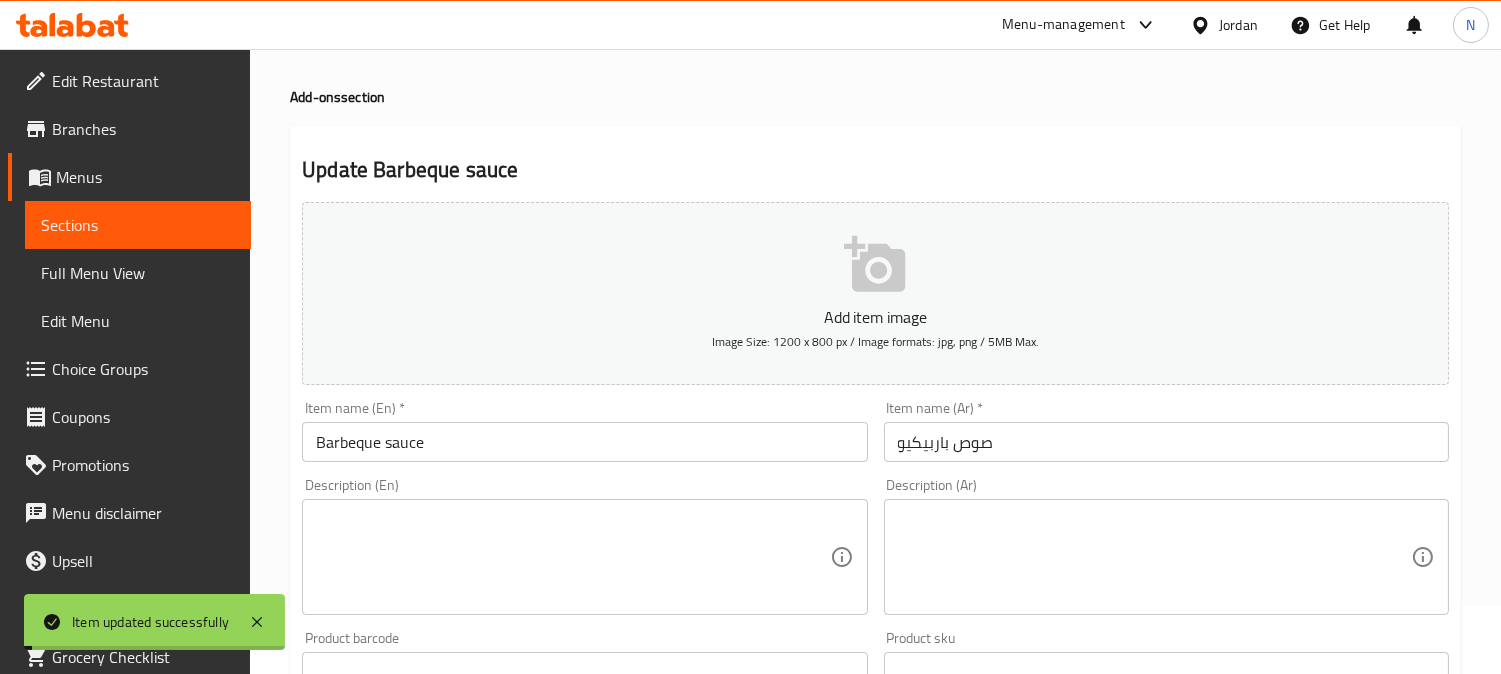 click on "Full Menu View" at bounding box center (138, 273) 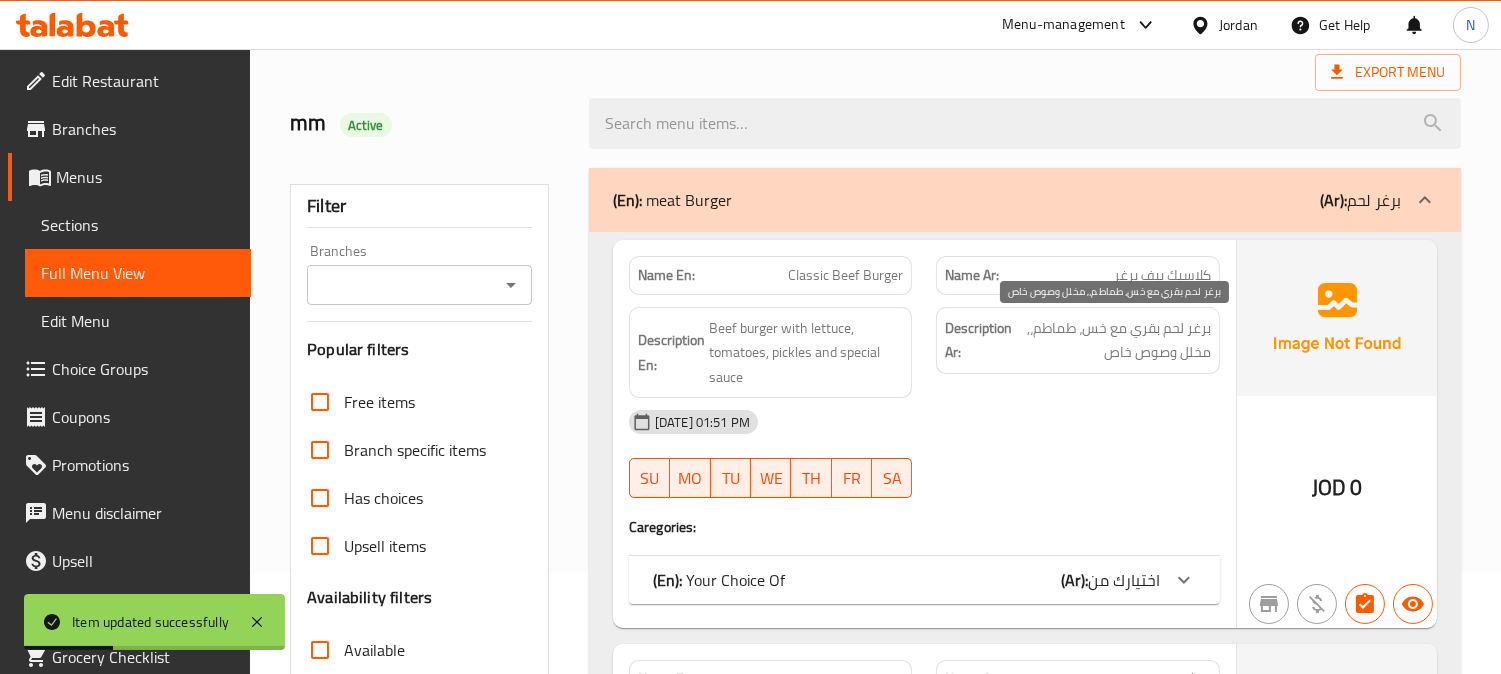 scroll, scrollTop: 111, scrollLeft: 0, axis: vertical 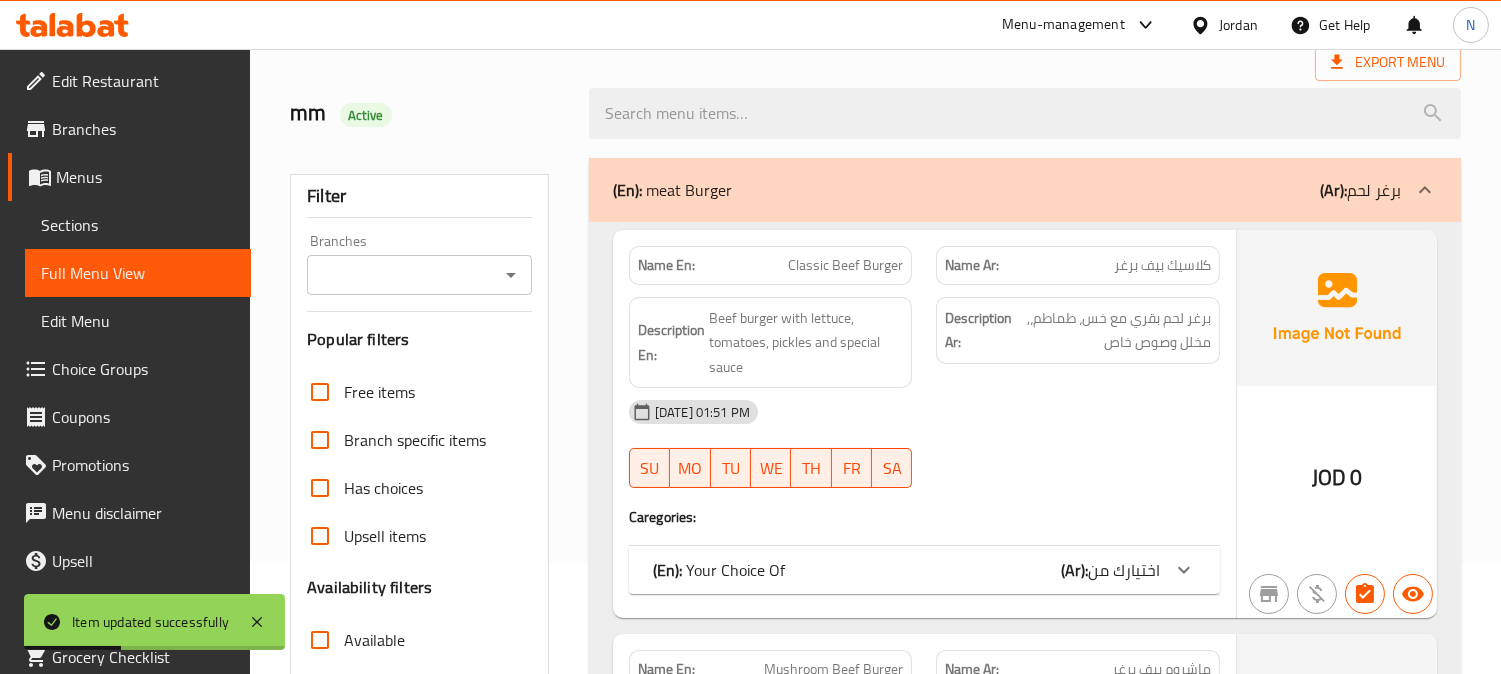 type 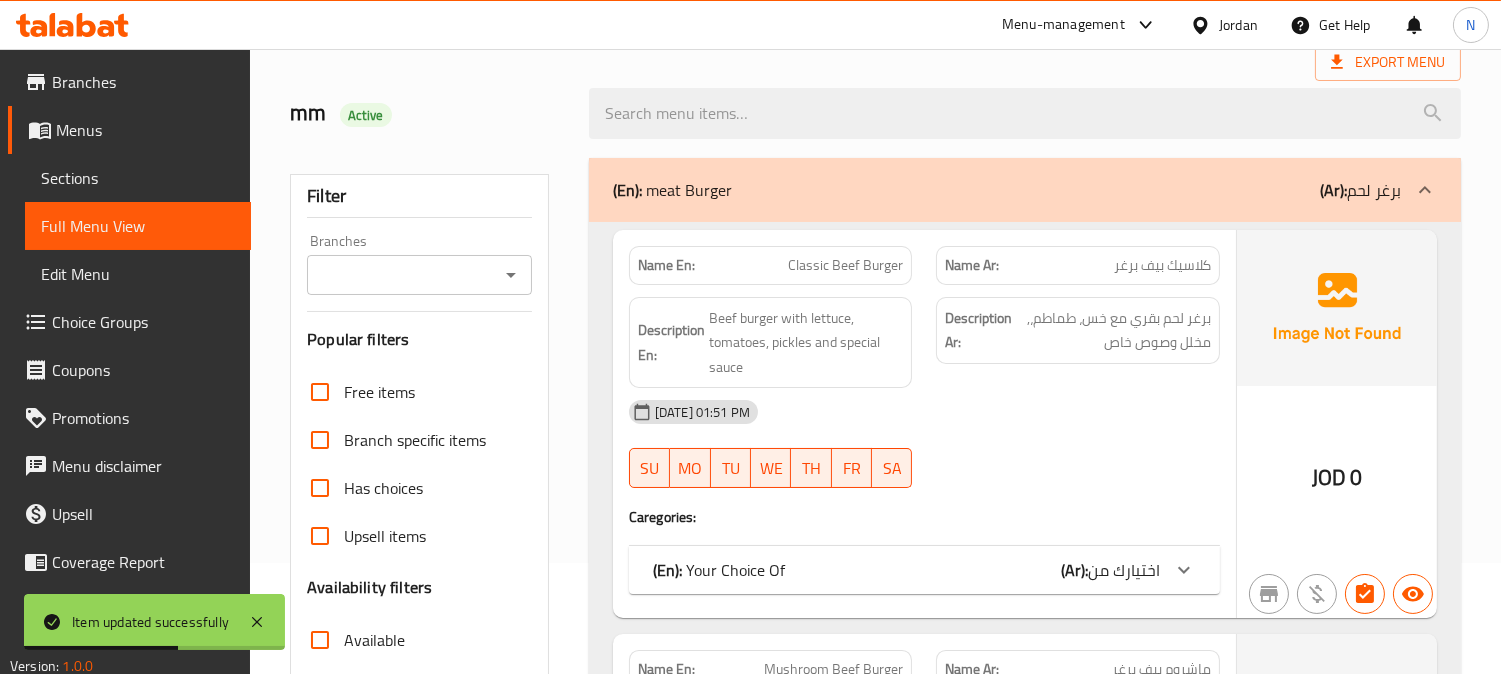 scroll, scrollTop: 66, scrollLeft: 0, axis: vertical 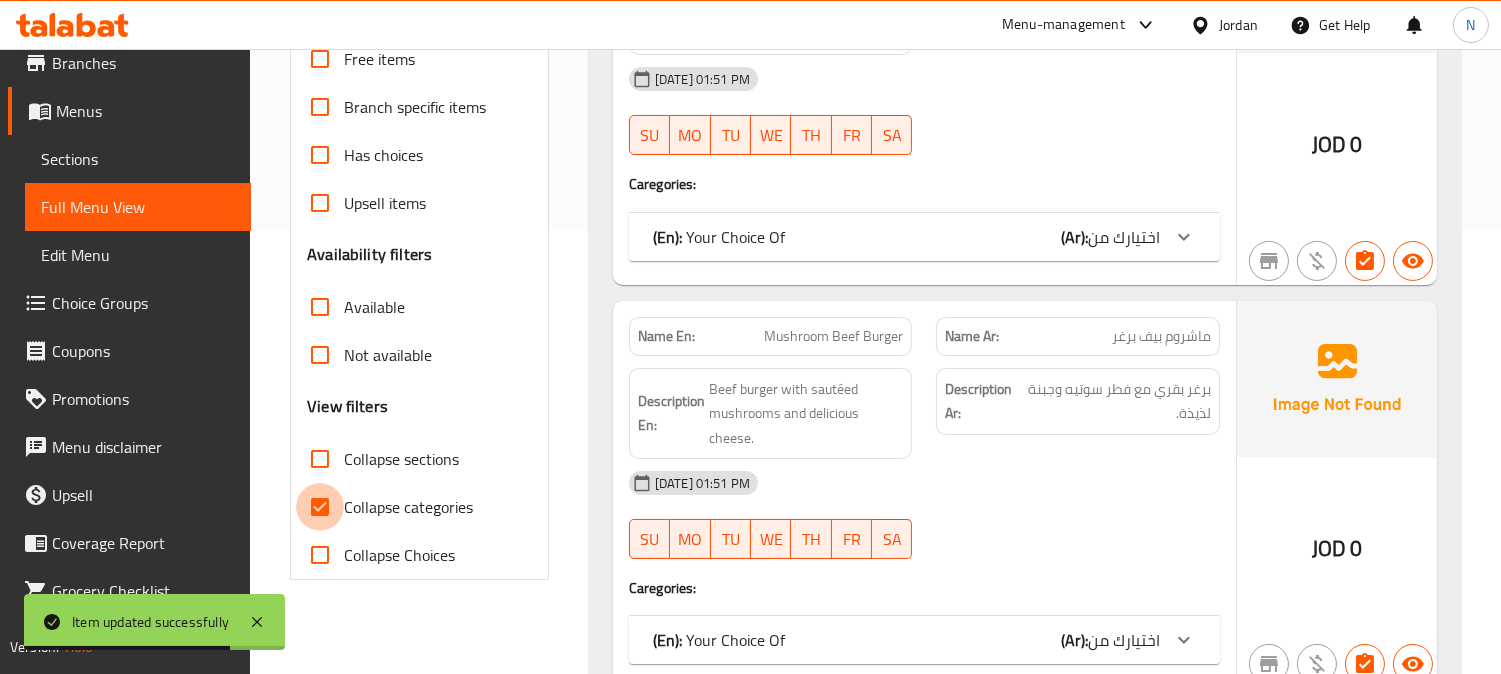 click on "Collapse categories" at bounding box center [320, 507] 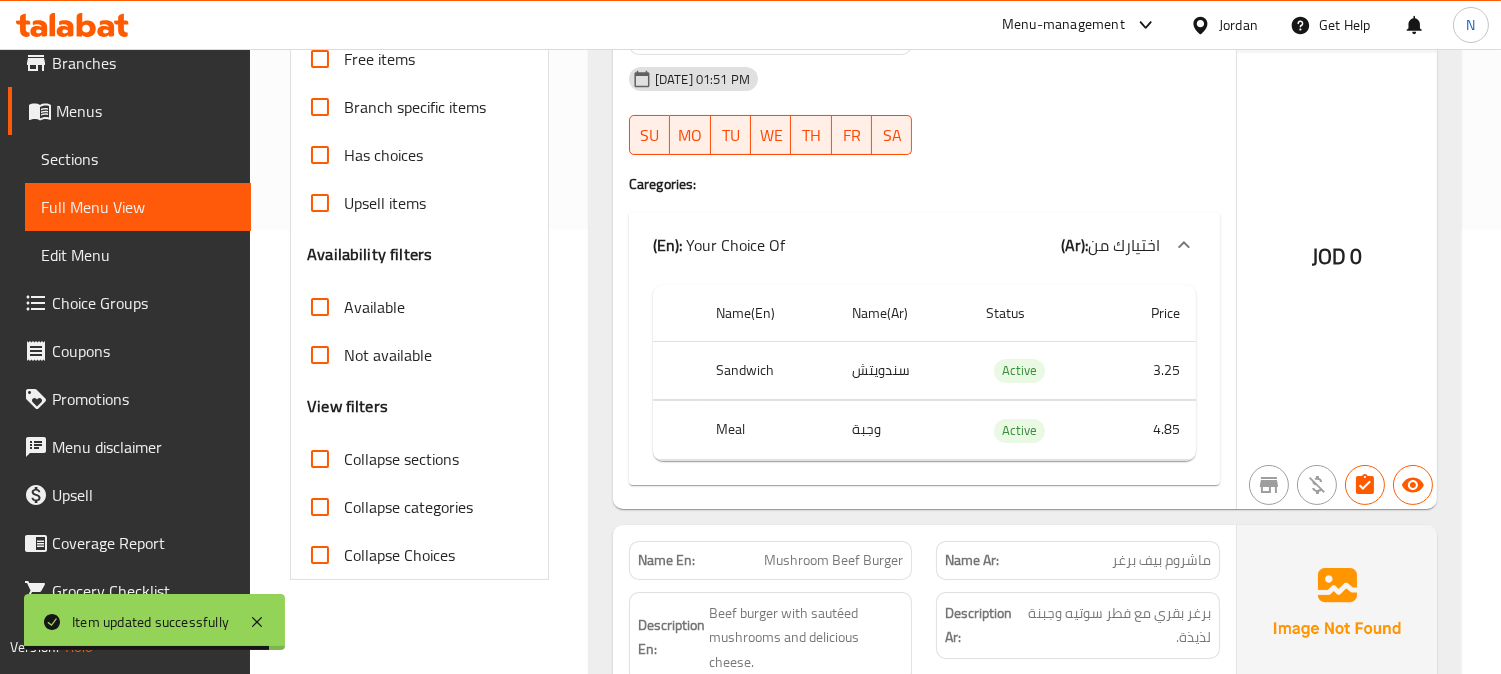 click at bounding box center (1078, 155) 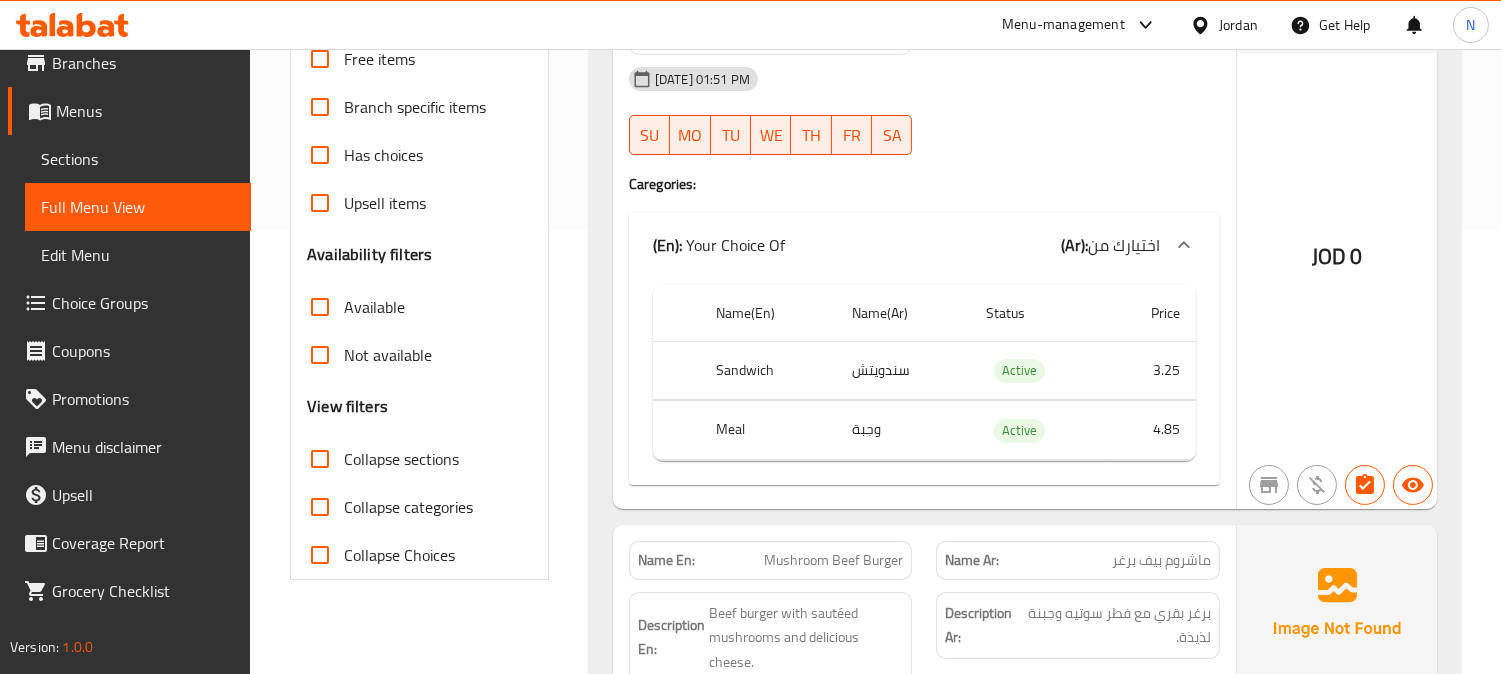 scroll, scrollTop: 3153, scrollLeft: 0, axis: vertical 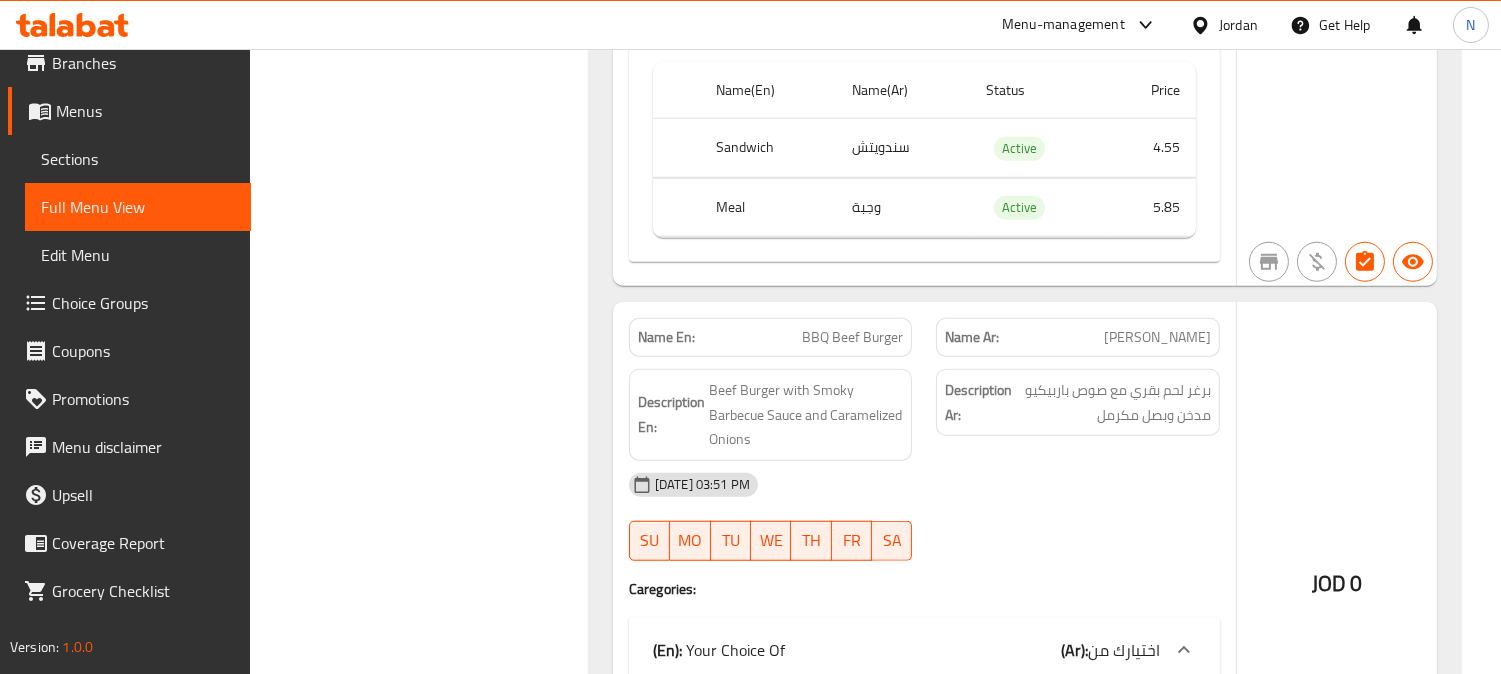 click on "BBQ Beef Burger" at bounding box center [852, 337] 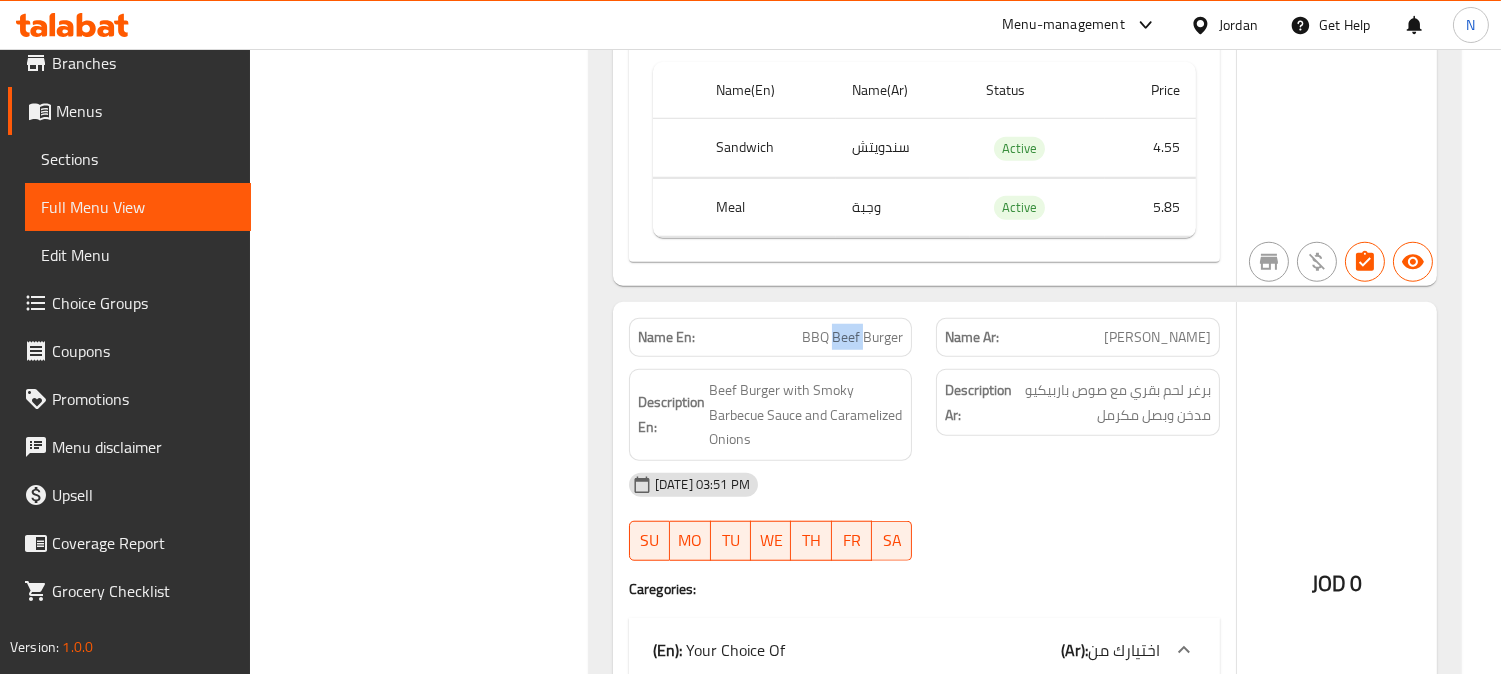 click on "BBQ Beef Burger" at bounding box center [852, 337] 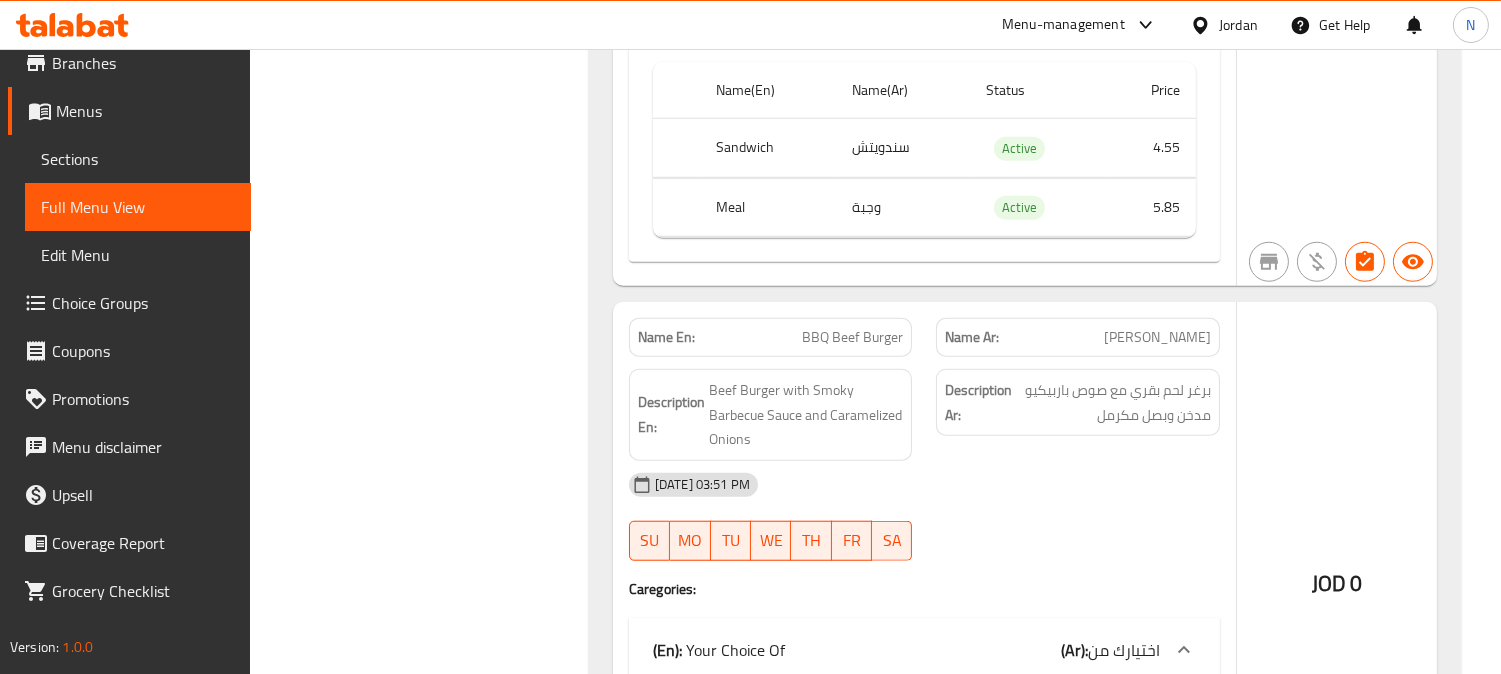 click on "BBQ Beef Burger" at bounding box center (852, 337) 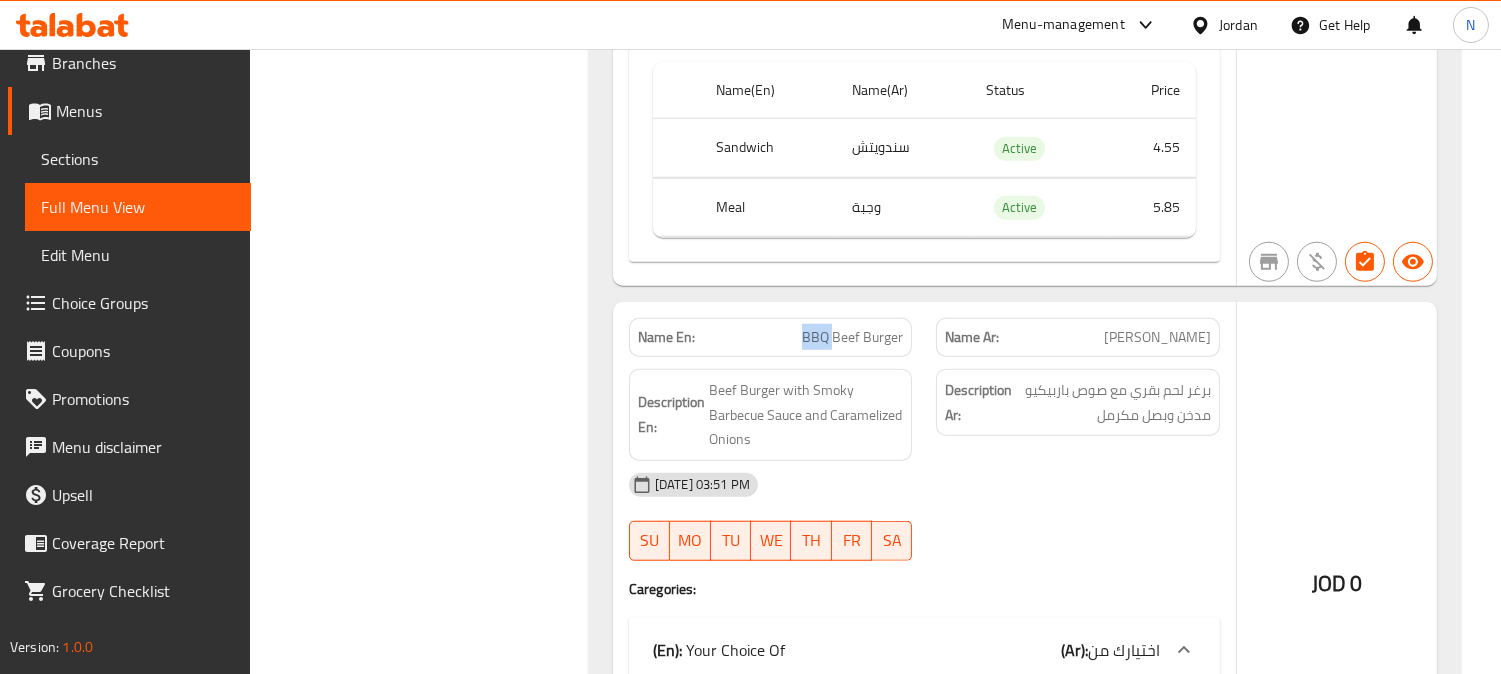 click on "BBQ Beef Burger" at bounding box center (852, 337) 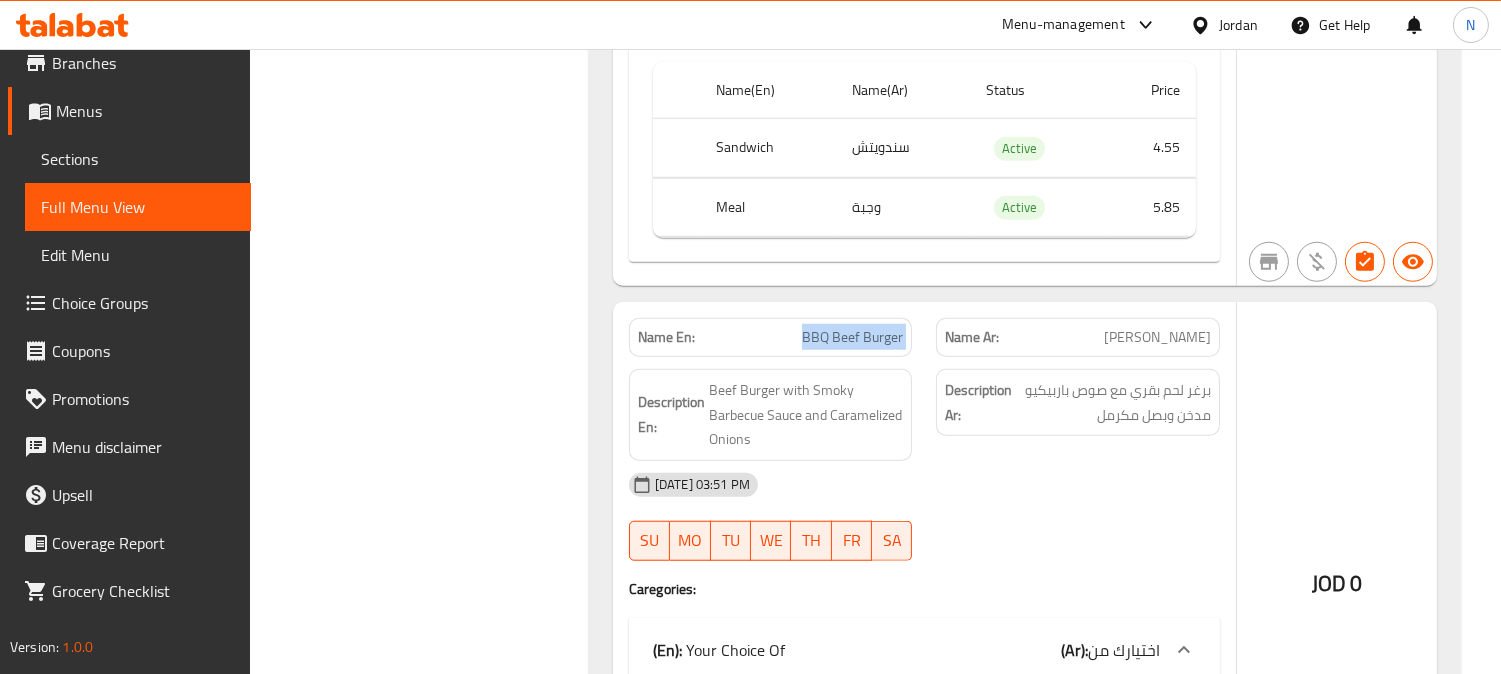 copy on "BBQ Beef Burger" 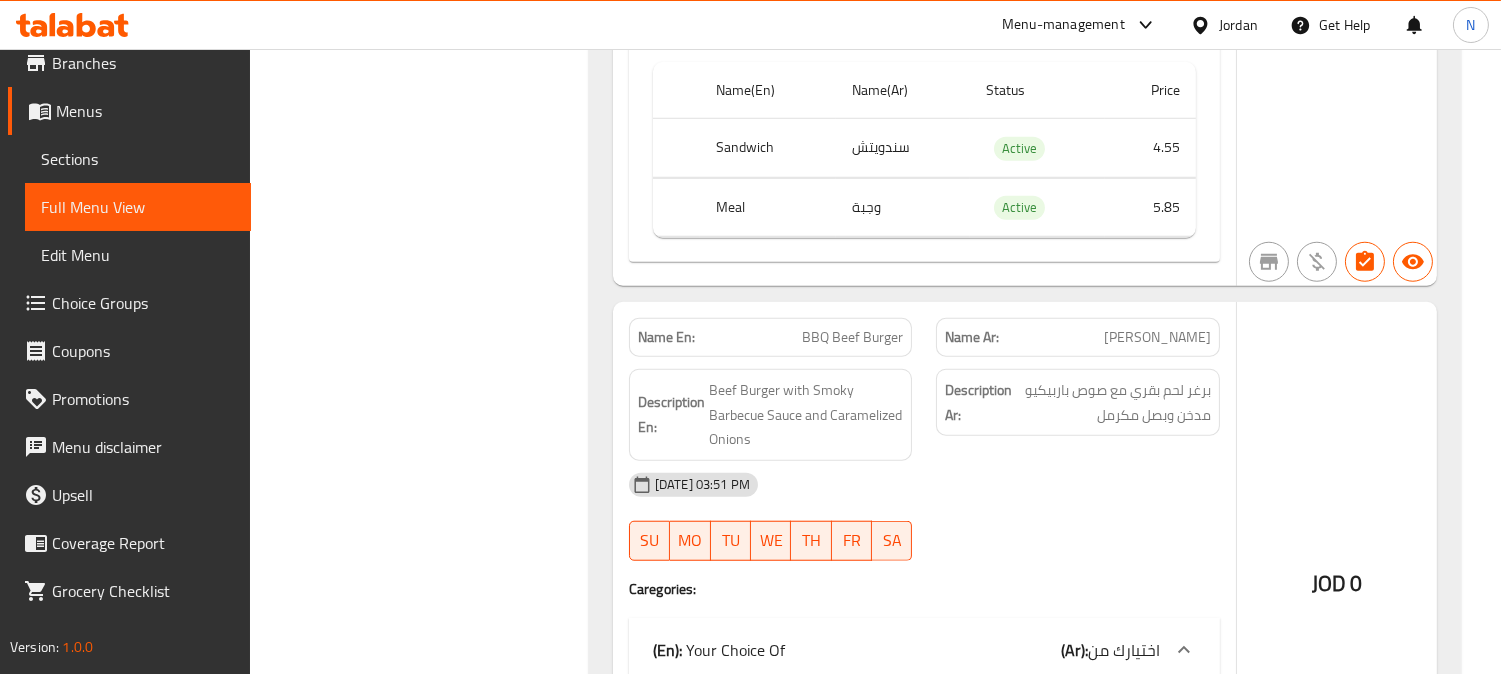 scroll, scrollTop: 8994, scrollLeft: 0, axis: vertical 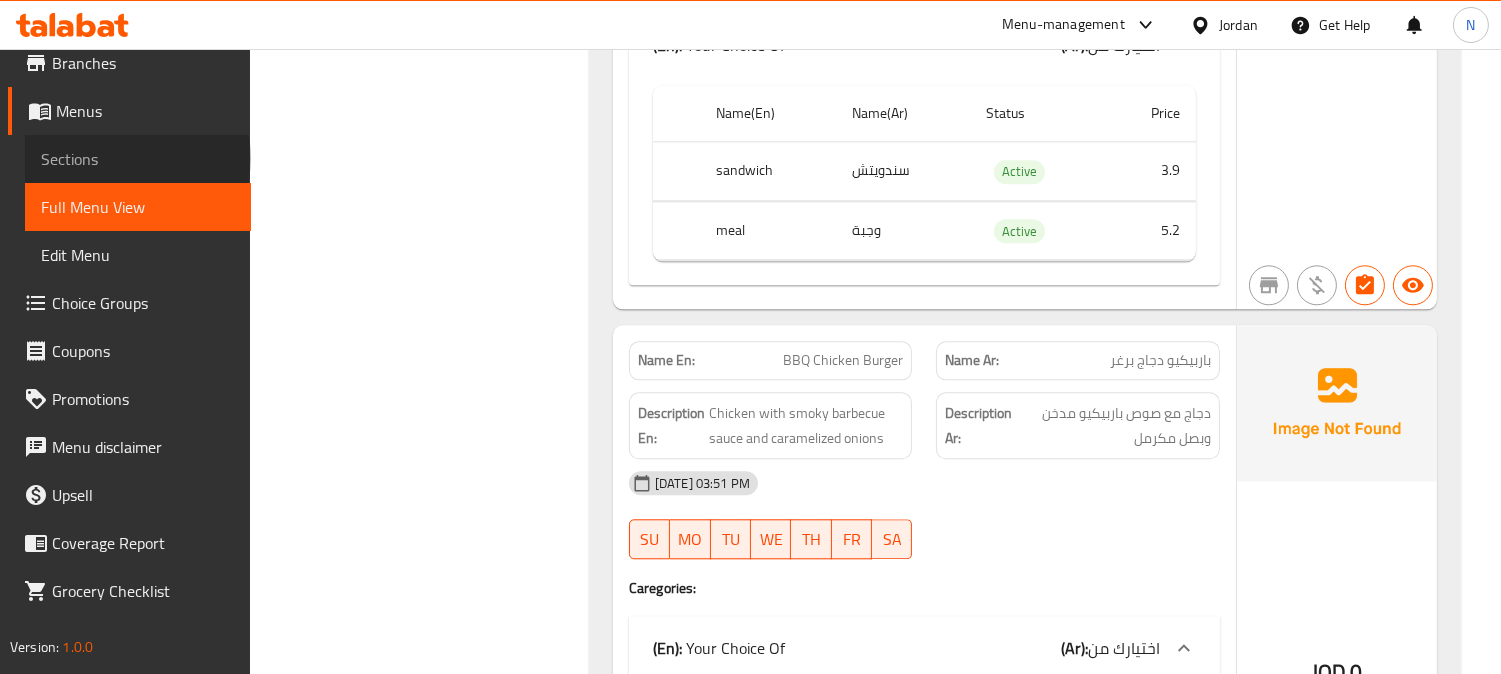 click on "Sections" at bounding box center (138, 159) 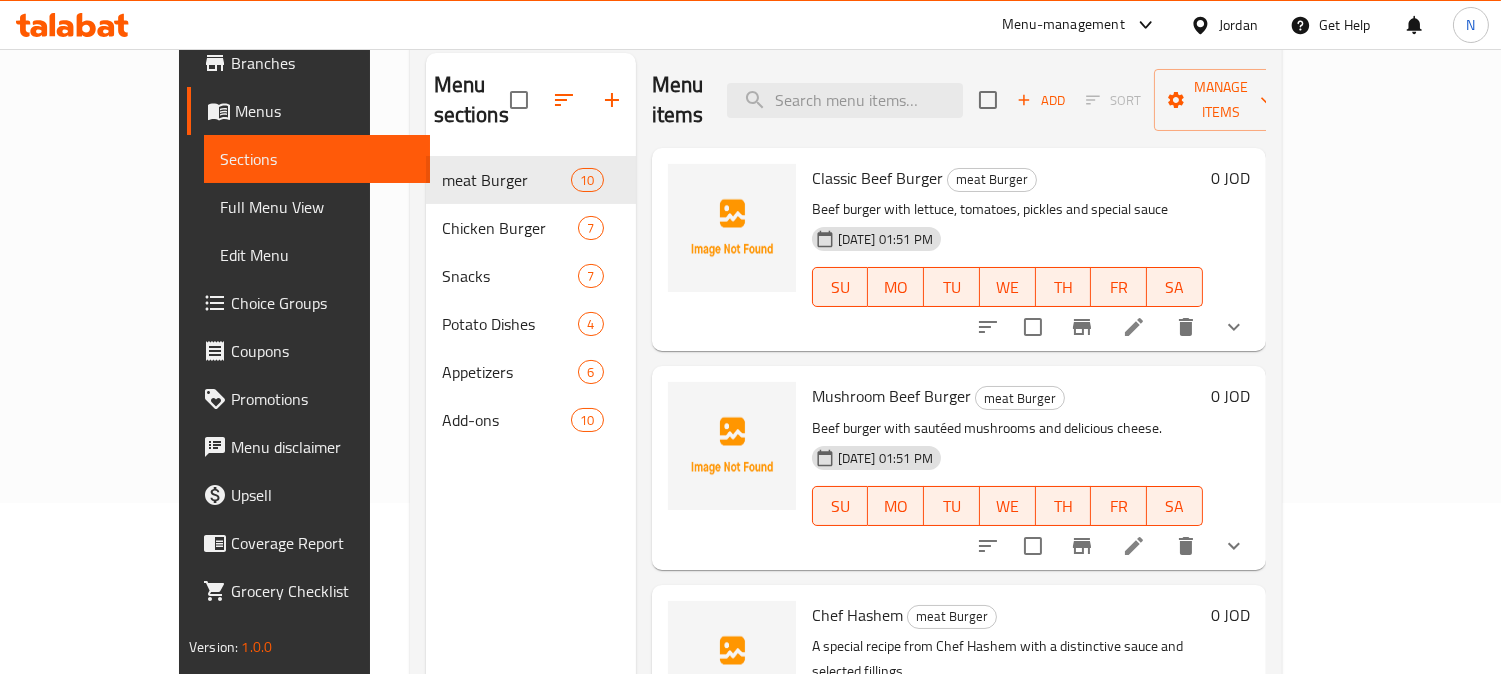 scroll, scrollTop: 0, scrollLeft: 0, axis: both 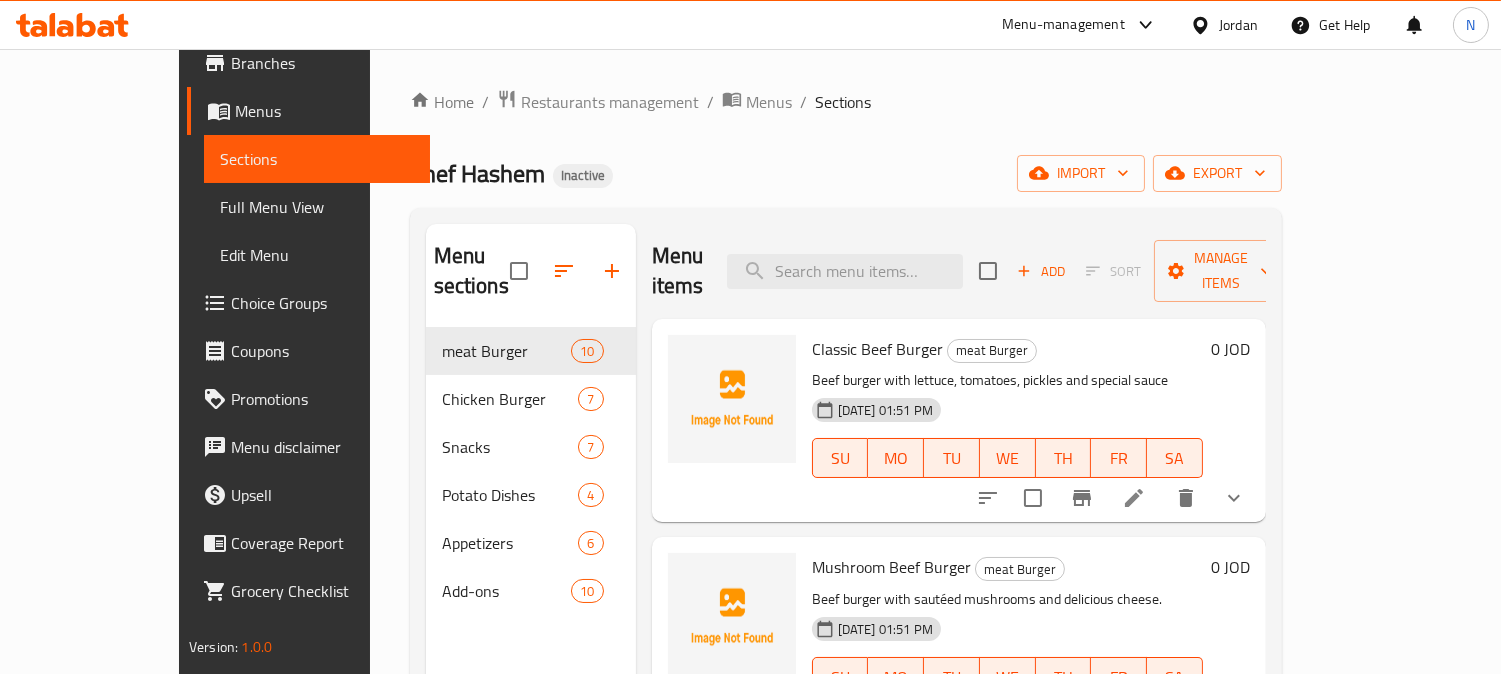 click on "Menu items Add Sort Manage items" at bounding box center [959, 271] 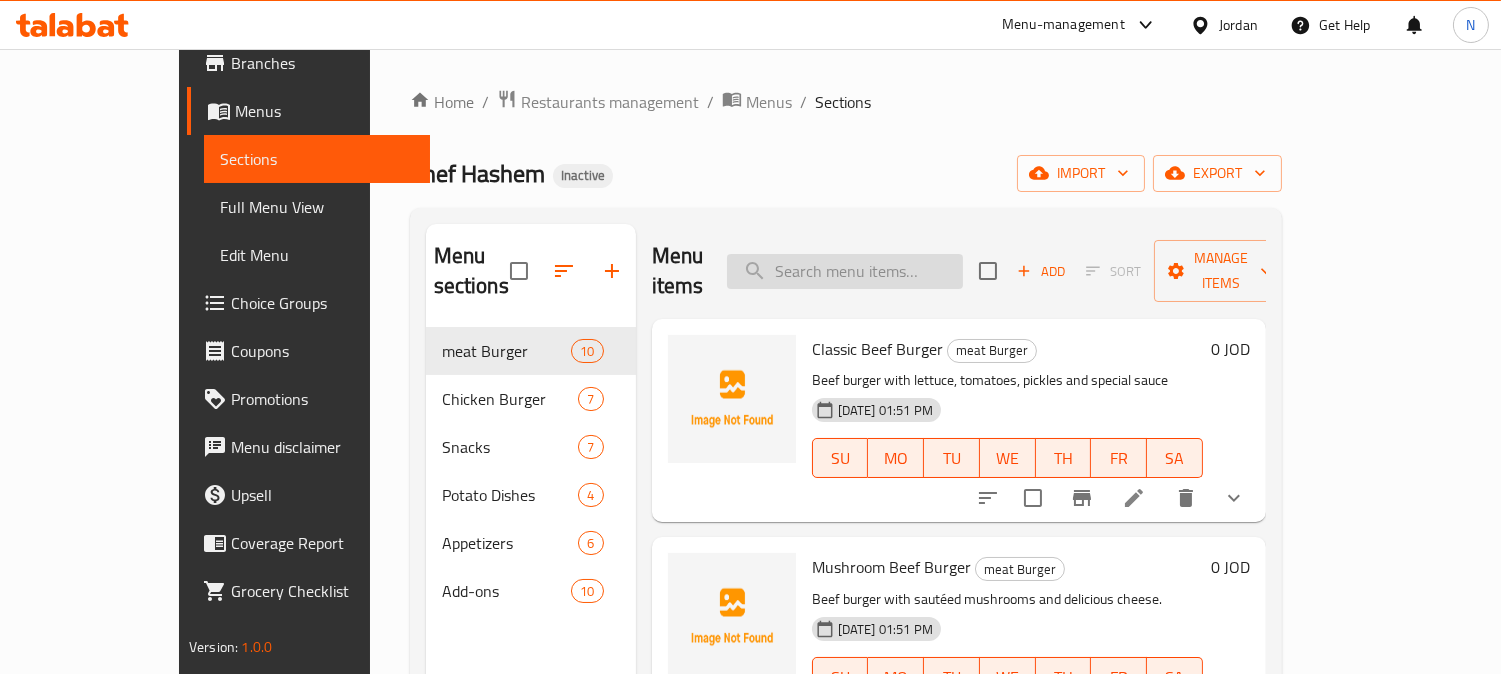 paste on "BBQ Beef Burger" 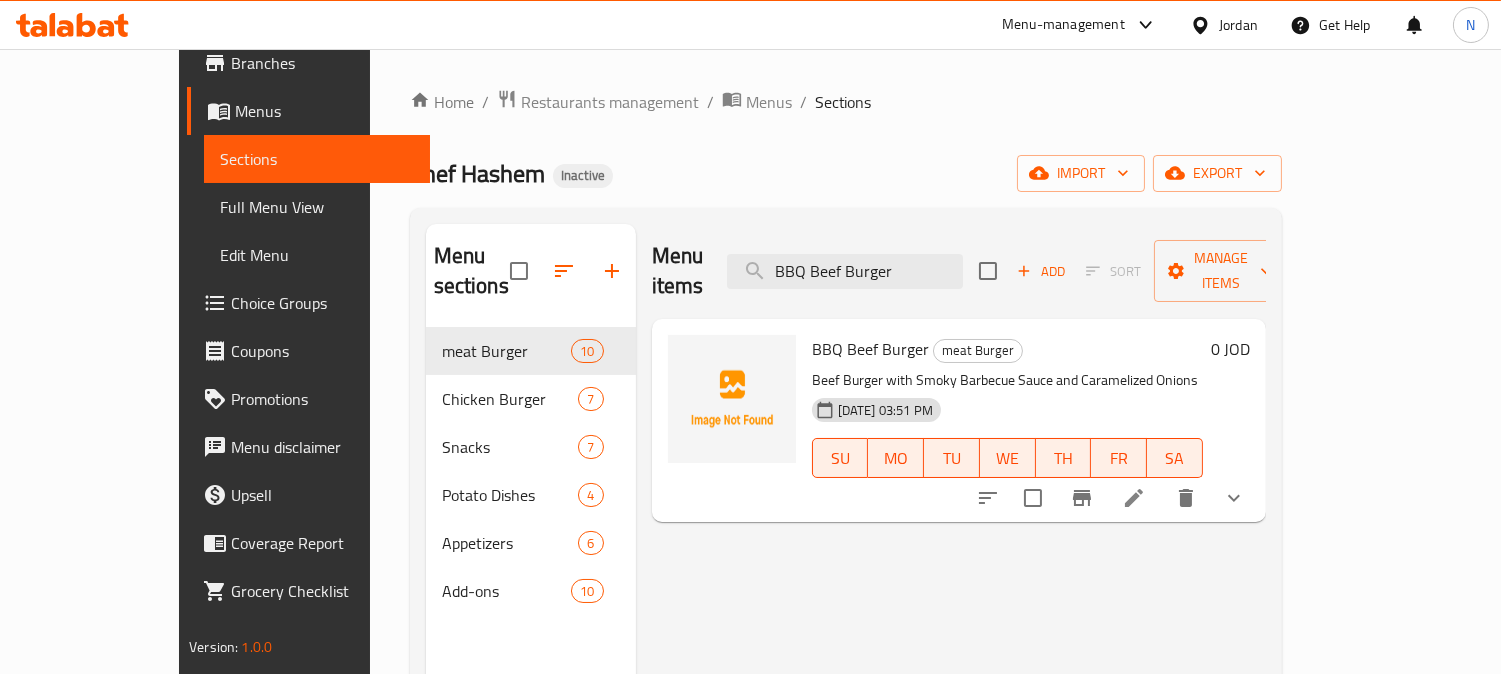 type on "BBQ Beef Burger" 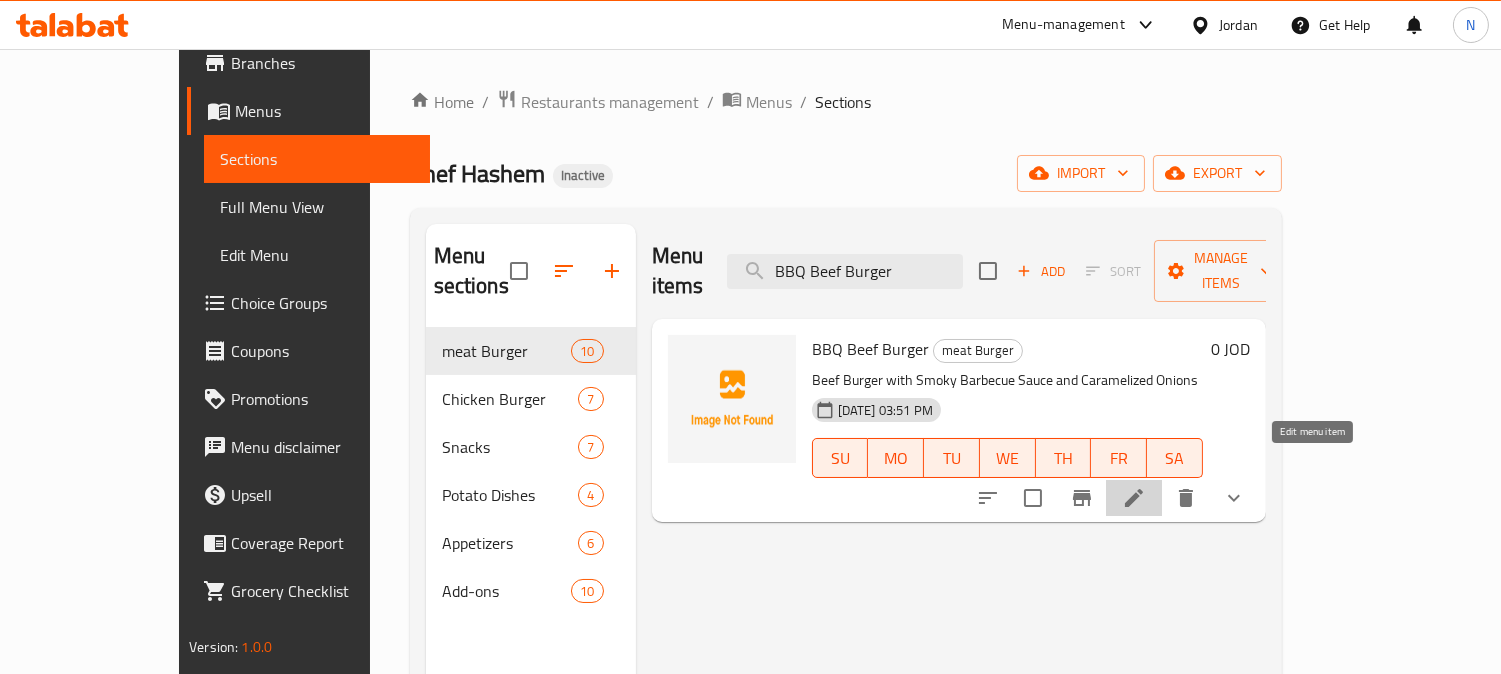 click 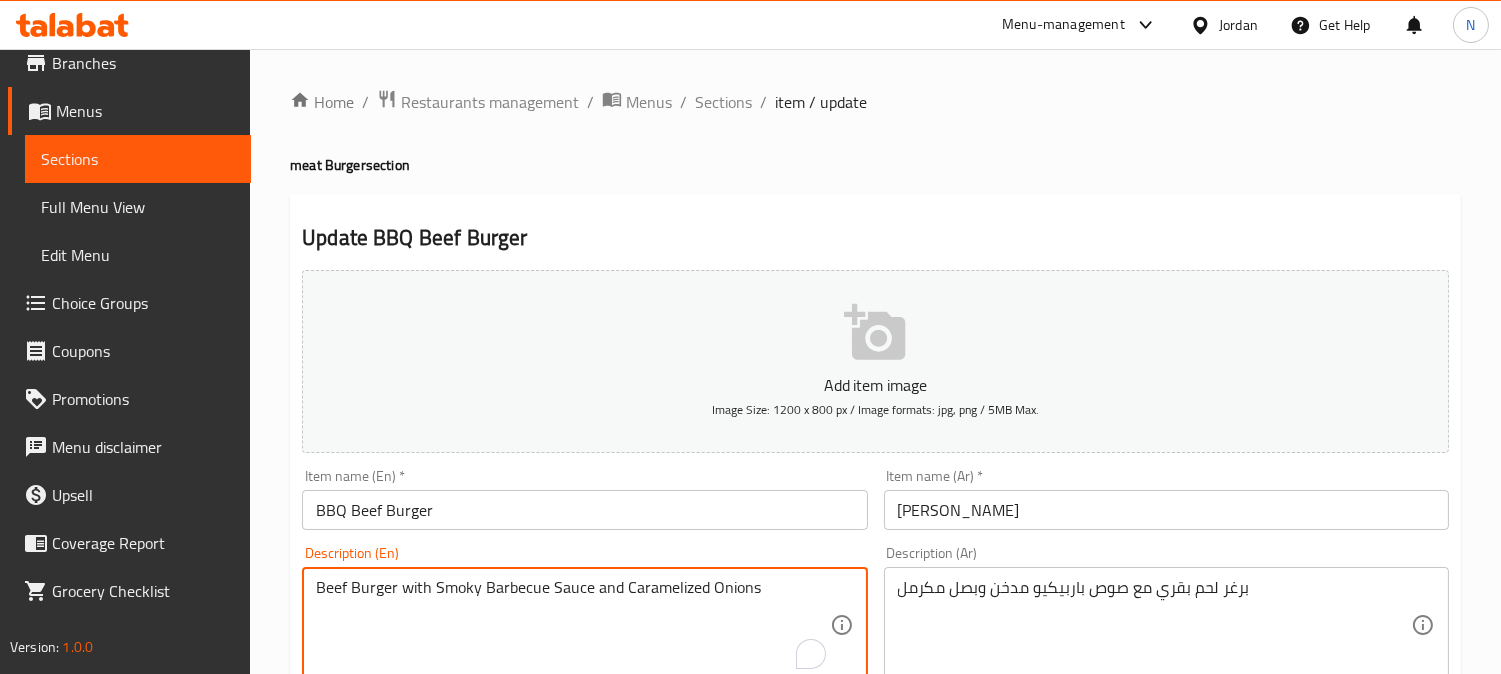 click on "Beef Burger with Smoky Barbecue Sauce and Caramelized Onions" at bounding box center [572, 625] 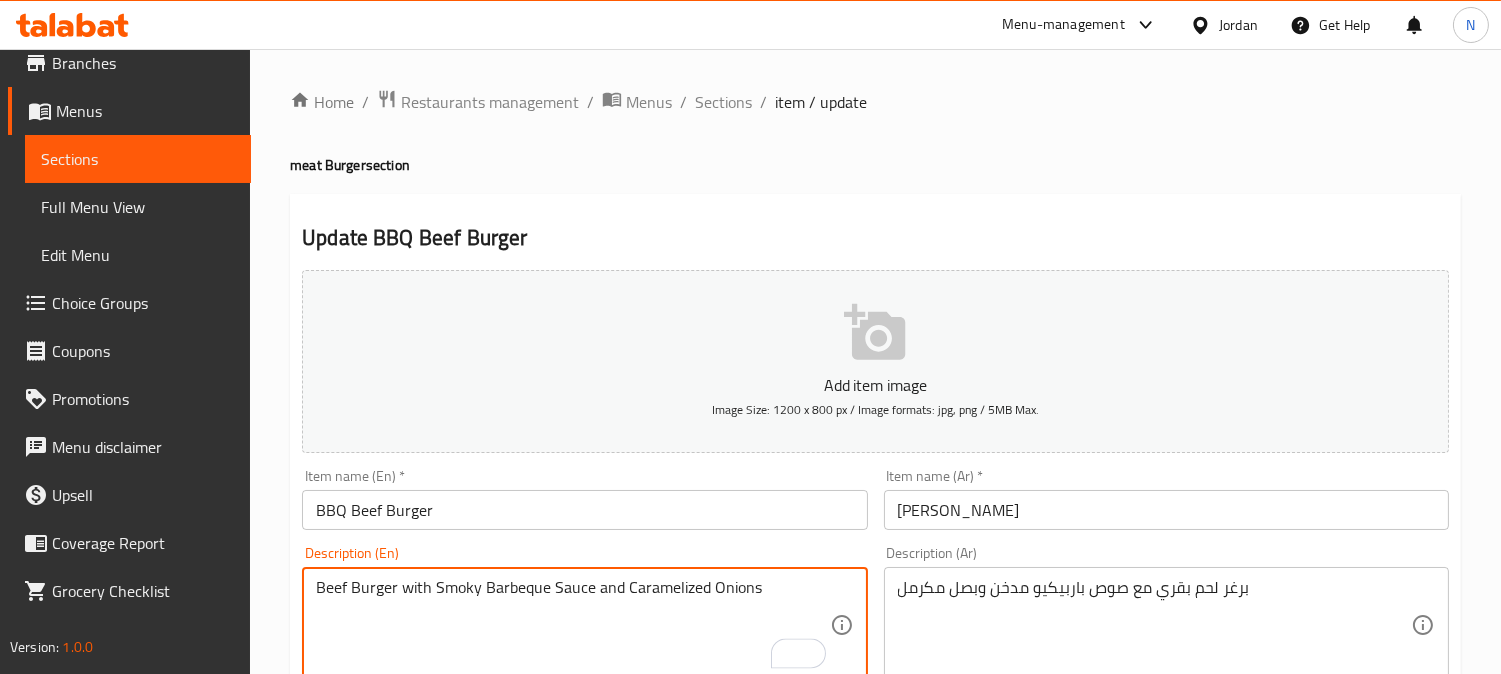 click on "Beef Burger with Smoky Barbeque Sauce and Caramelized Onions" at bounding box center [572, 625] 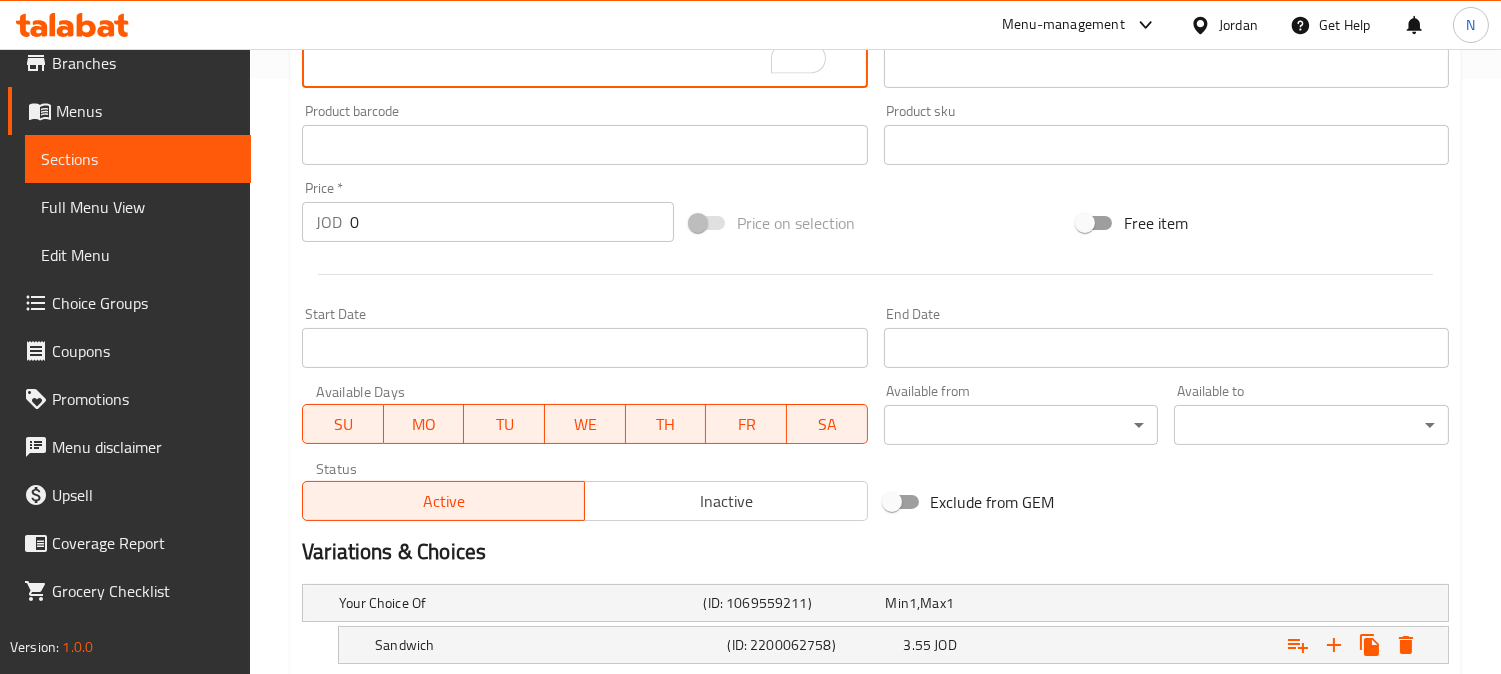 scroll, scrollTop: 783, scrollLeft: 0, axis: vertical 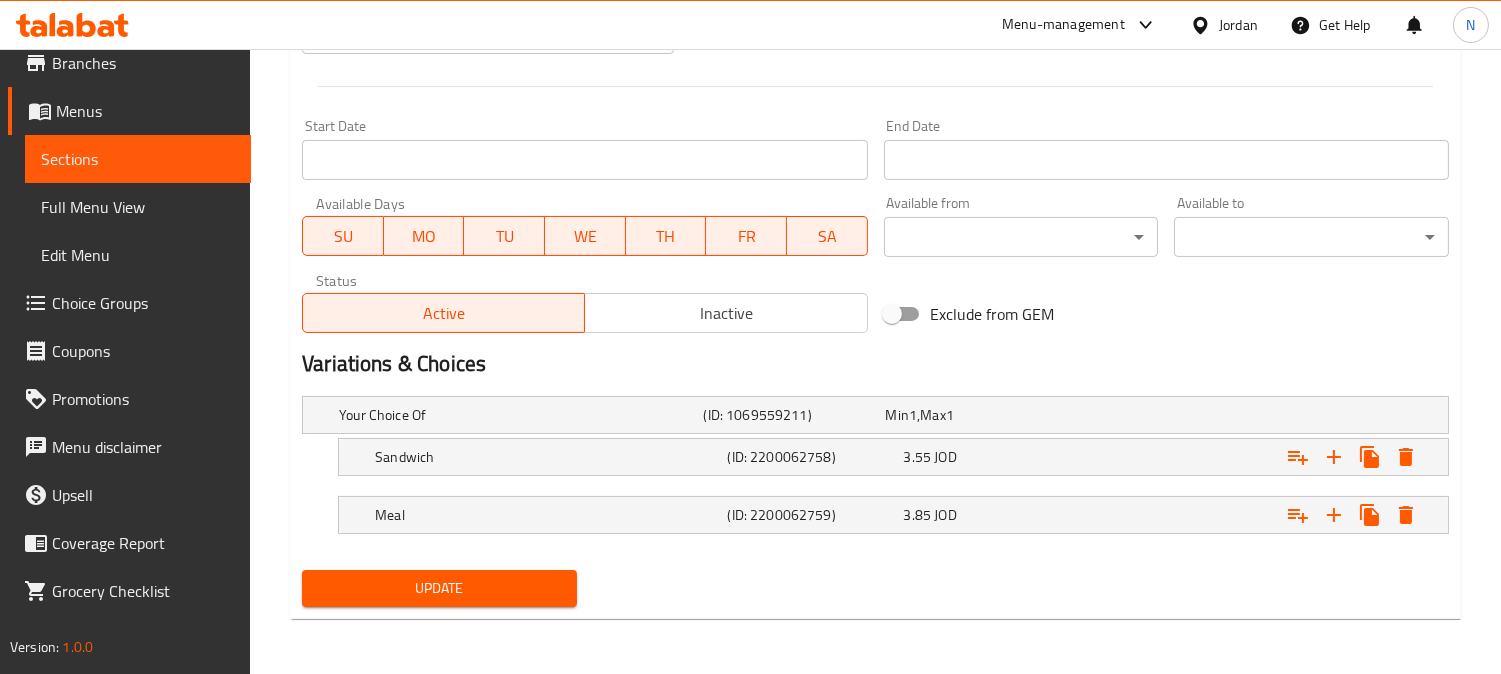 type on "Beef Burger with Smoky Barbeque Sauce and Caramelized Onions" 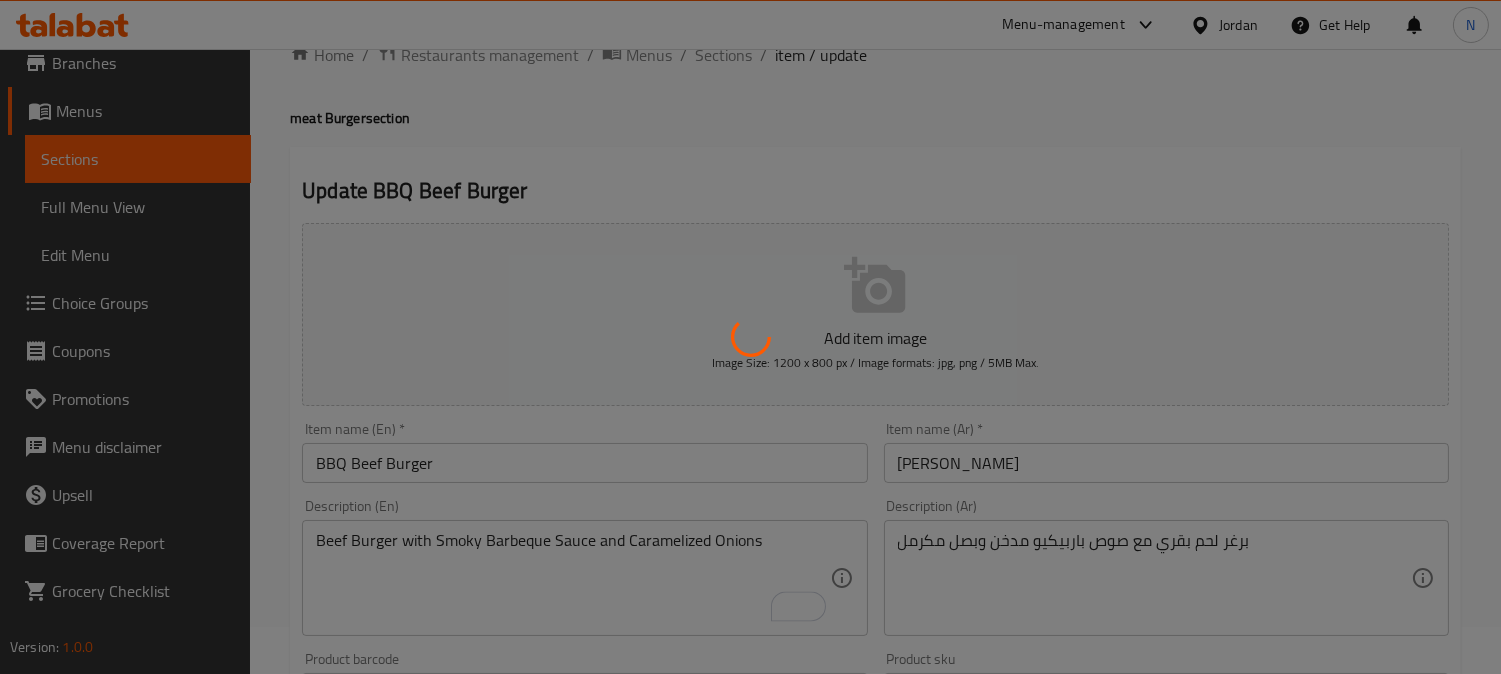 scroll, scrollTop: 0, scrollLeft: 0, axis: both 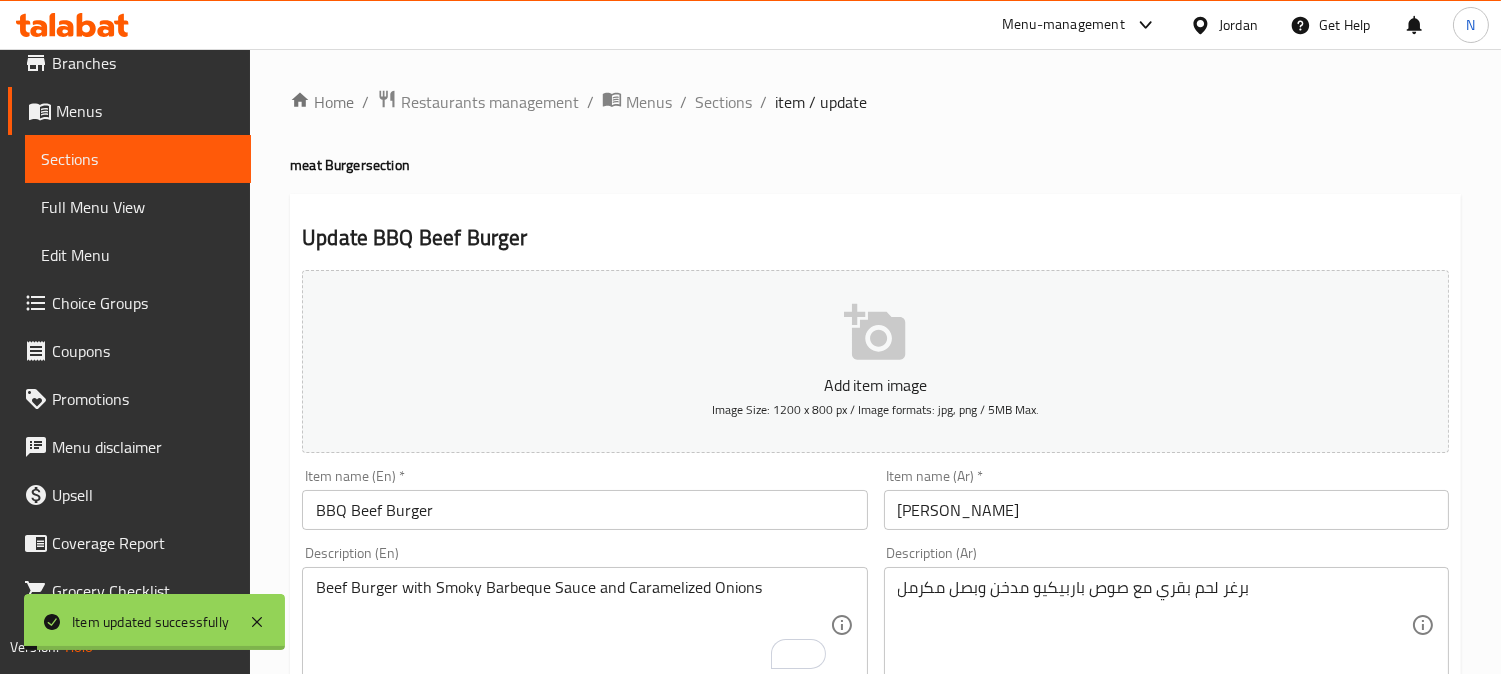 click on "Sections" at bounding box center [723, 102] 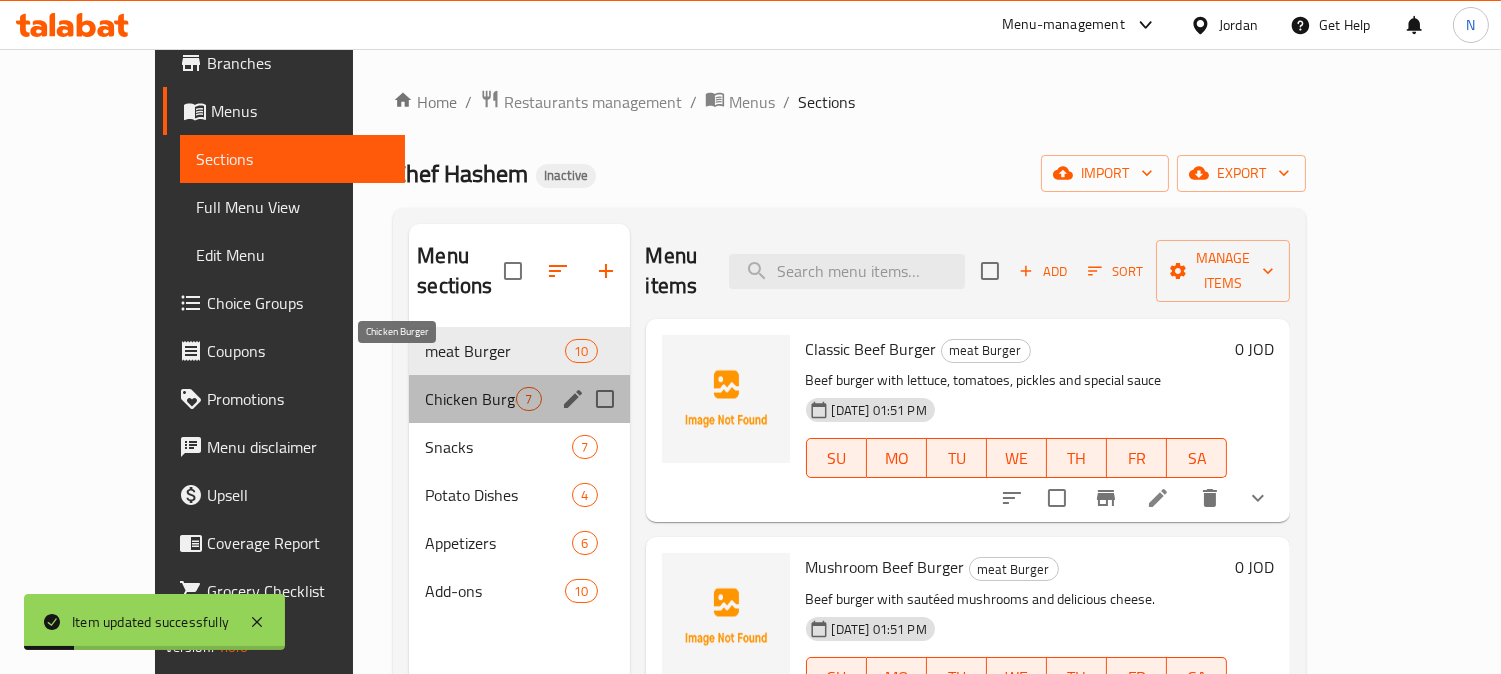 click on "Chicken Burger" at bounding box center [470, 399] 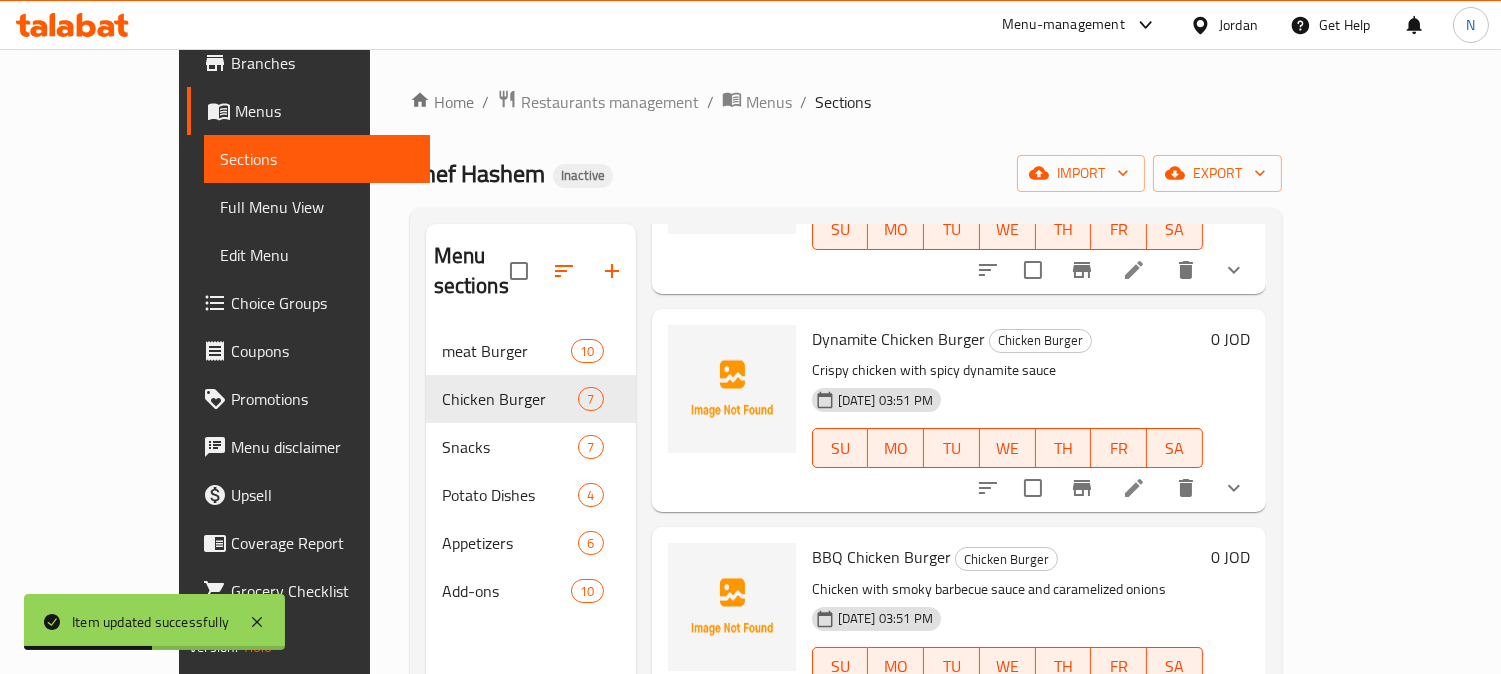 scroll, scrollTop: 904, scrollLeft: 0, axis: vertical 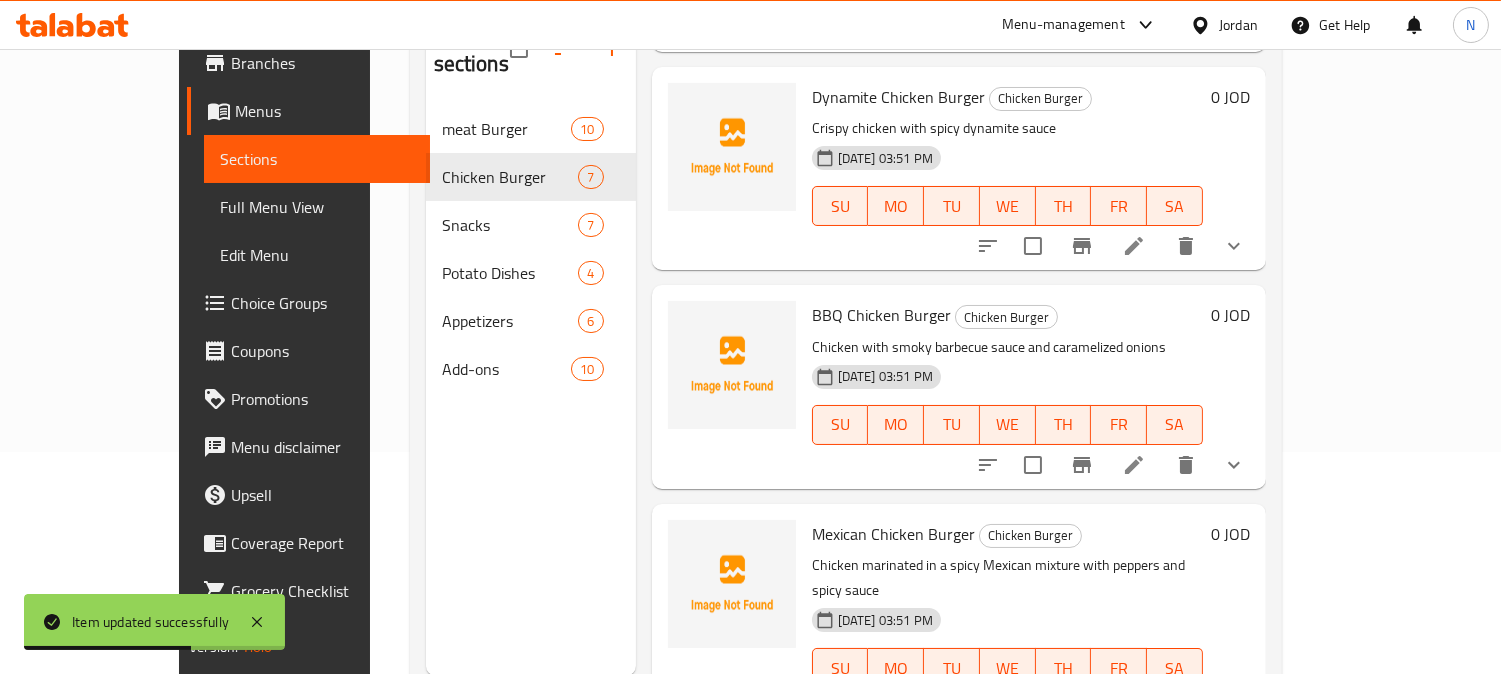 click at bounding box center [1134, 465] 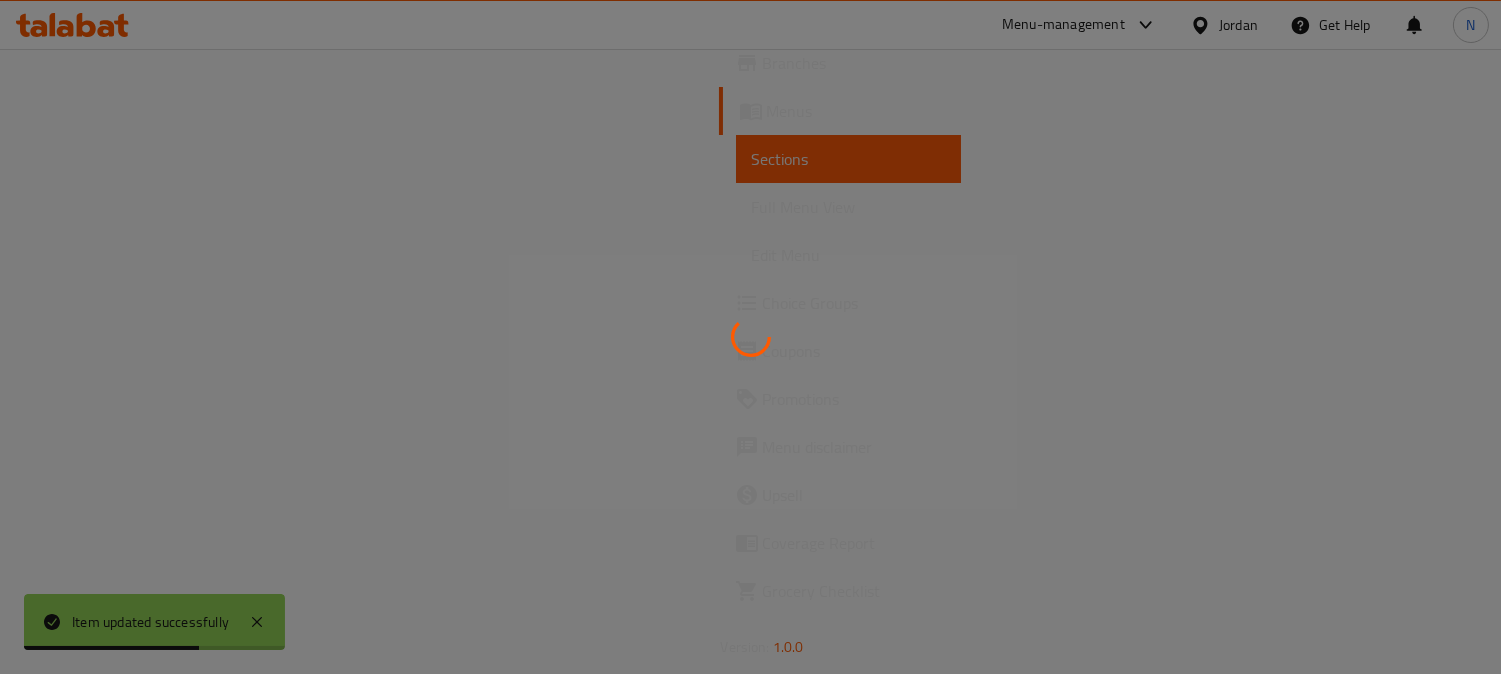 scroll, scrollTop: 0, scrollLeft: 0, axis: both 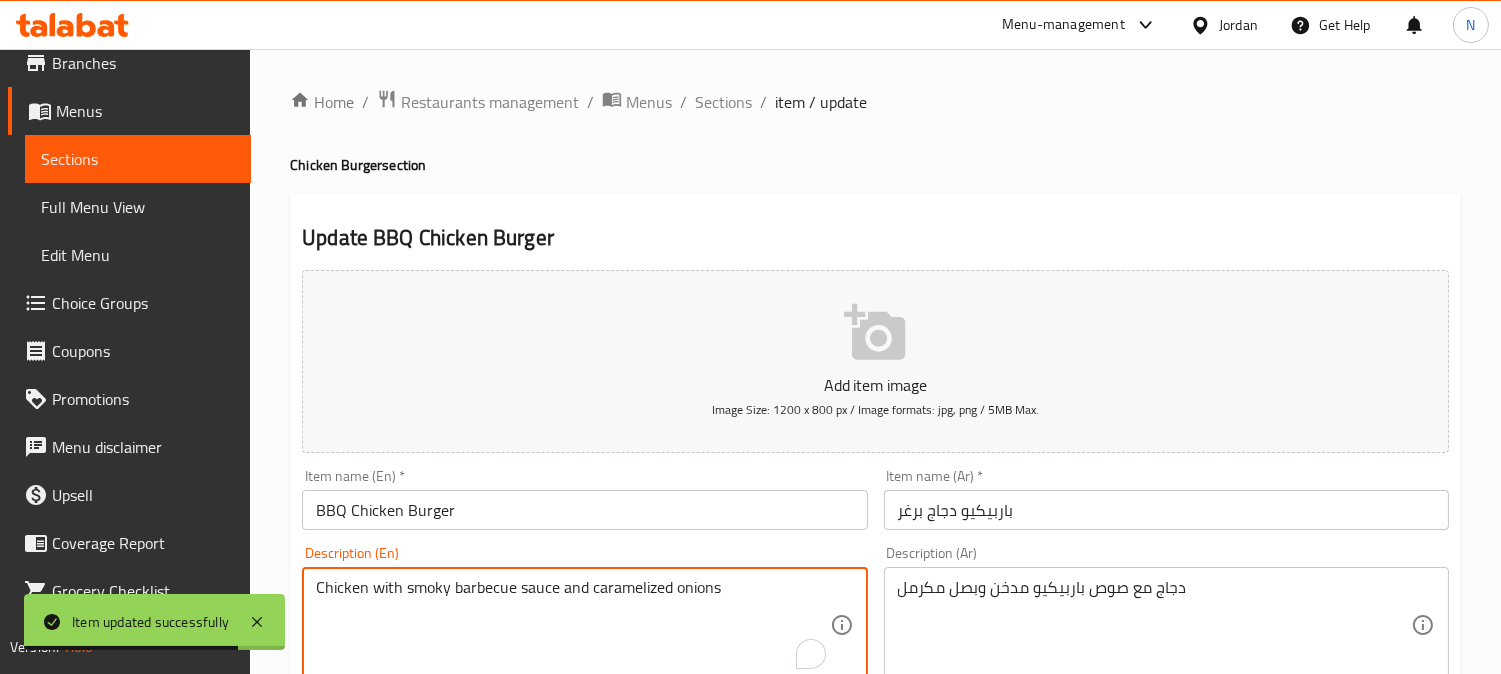 click on "Chicken with smoky barbecue sauce and caramelized onions" at bounding box center (572, 625) 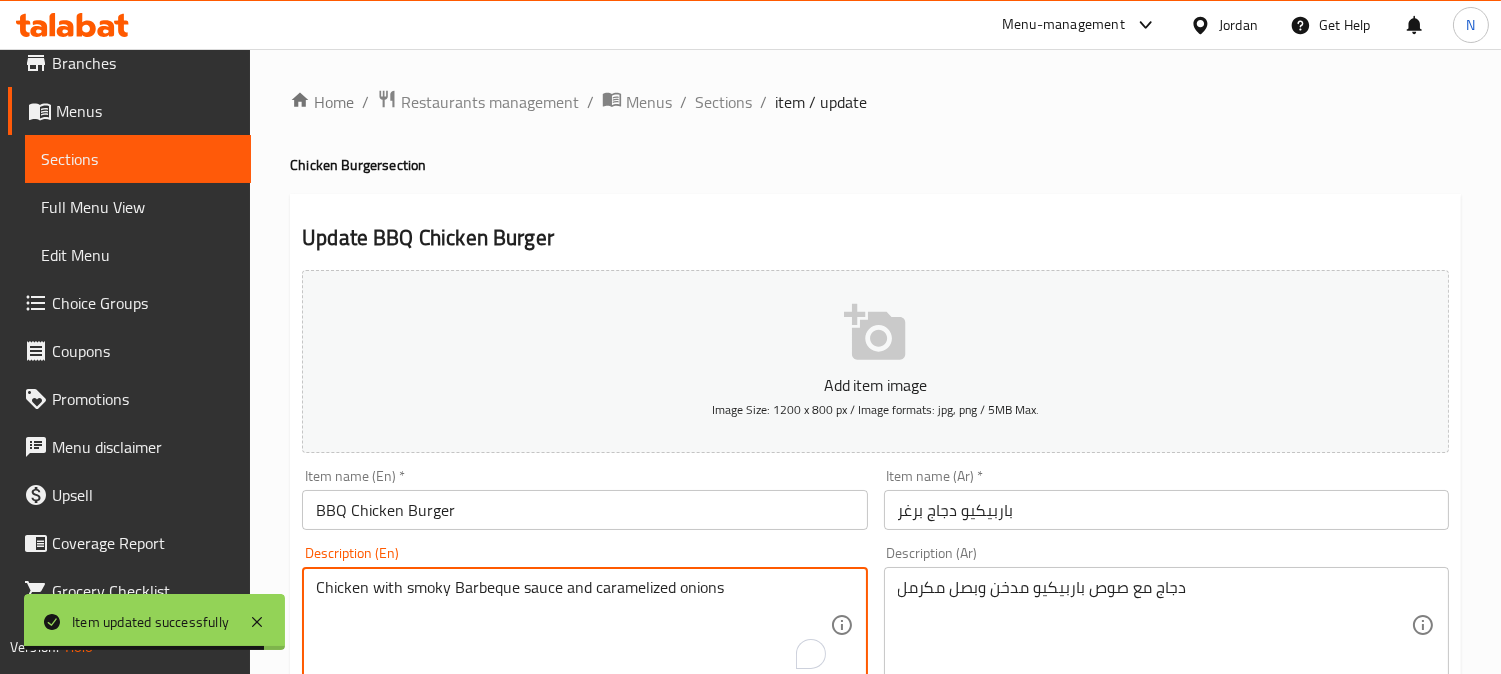 click on "Chicken with smoky Barbeque sauce and caramelized onions" at bounding box center [572, 625] 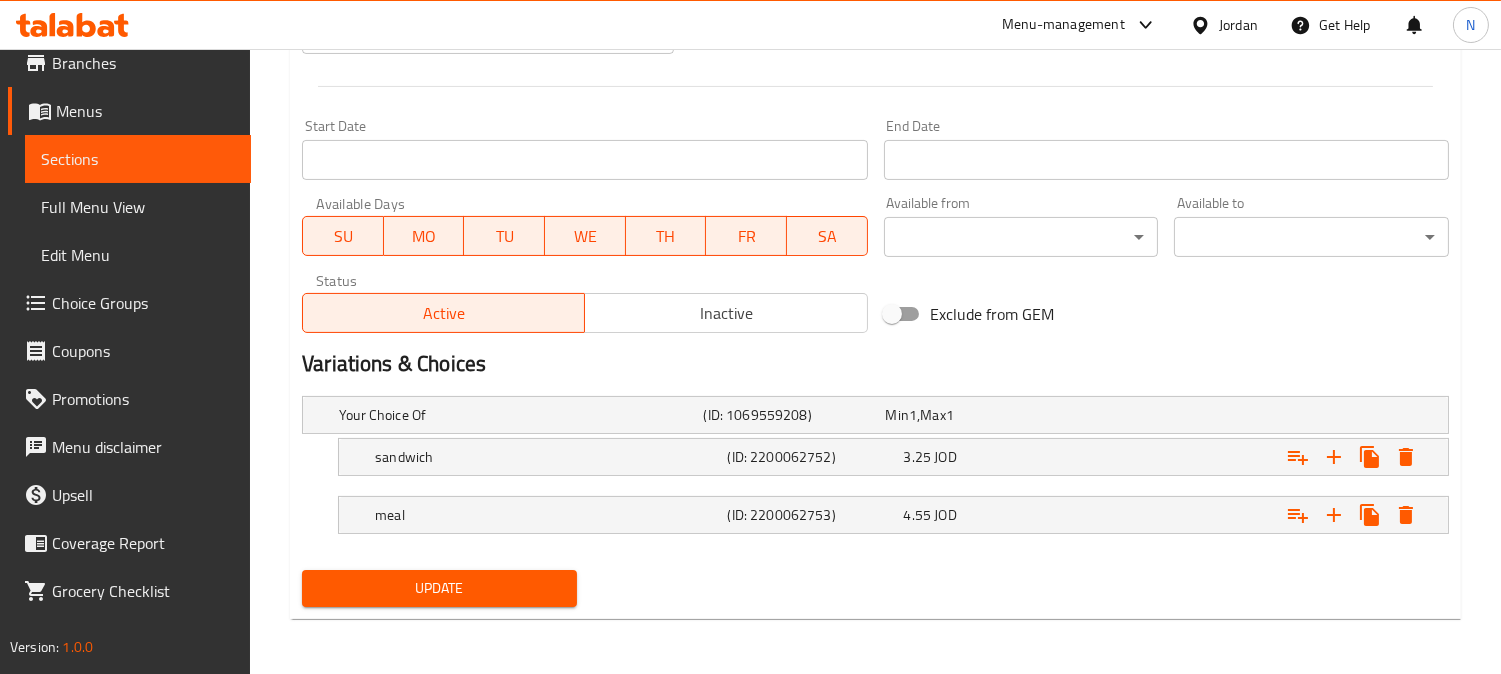 type on "Chicken with smoky Barbeque sauce and caramelized onions" 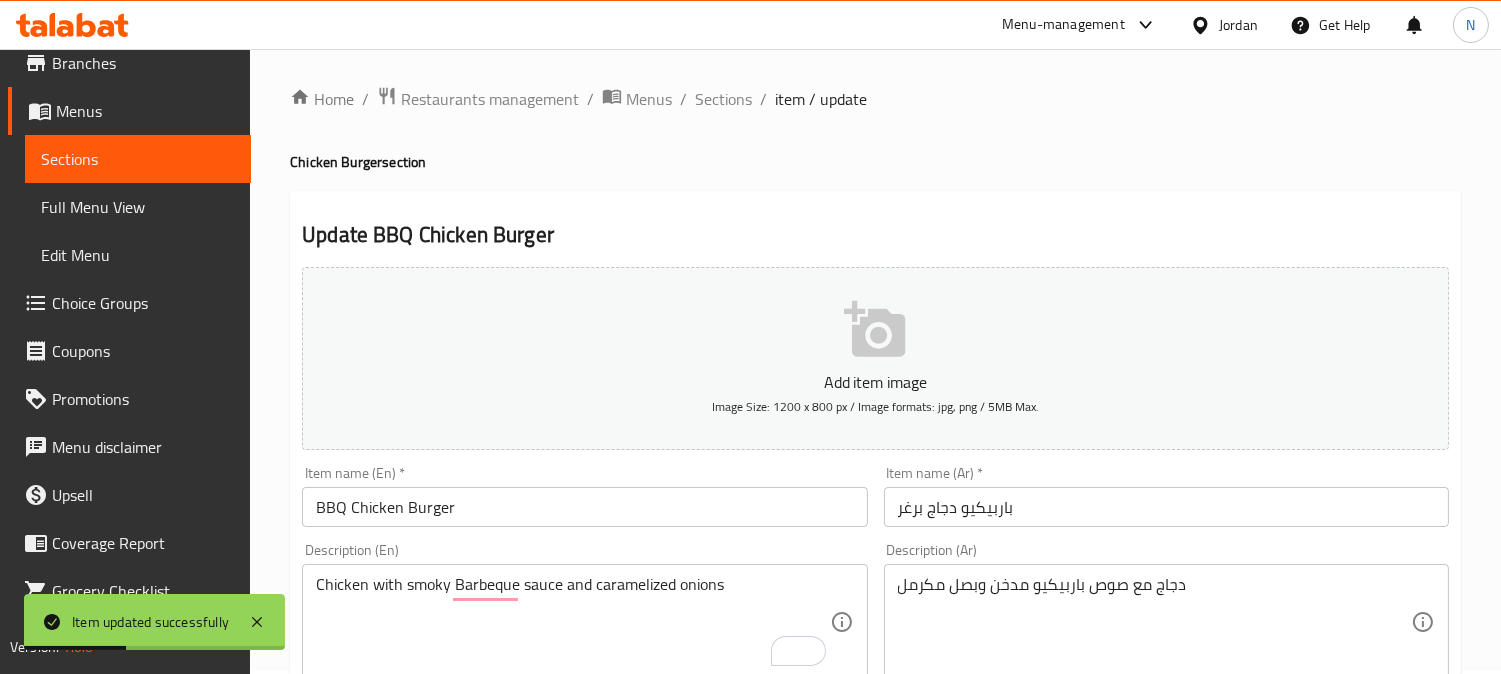 scroll, scrollTop: 0, scrollLeft: 0, axis: both 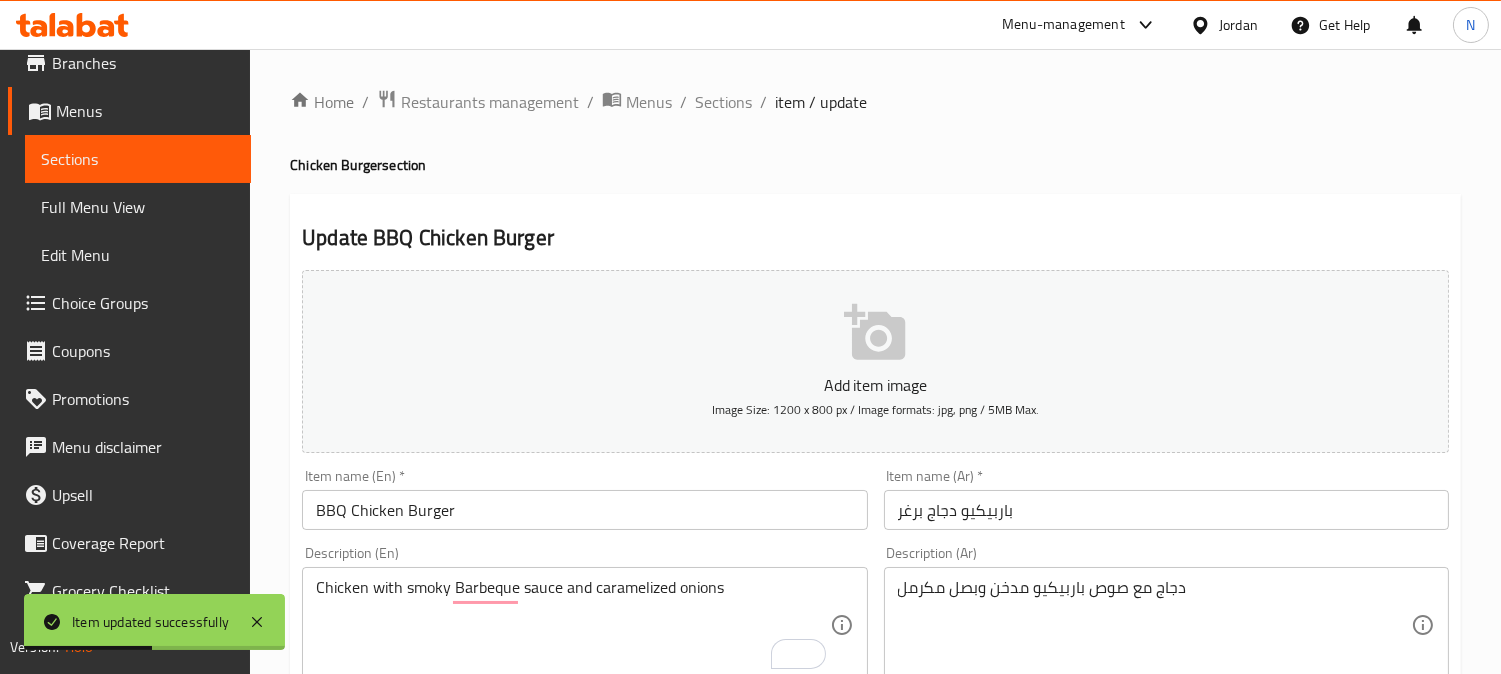 click on "باربيكيو دجاج برغر" at bounding box center [1166, 510] 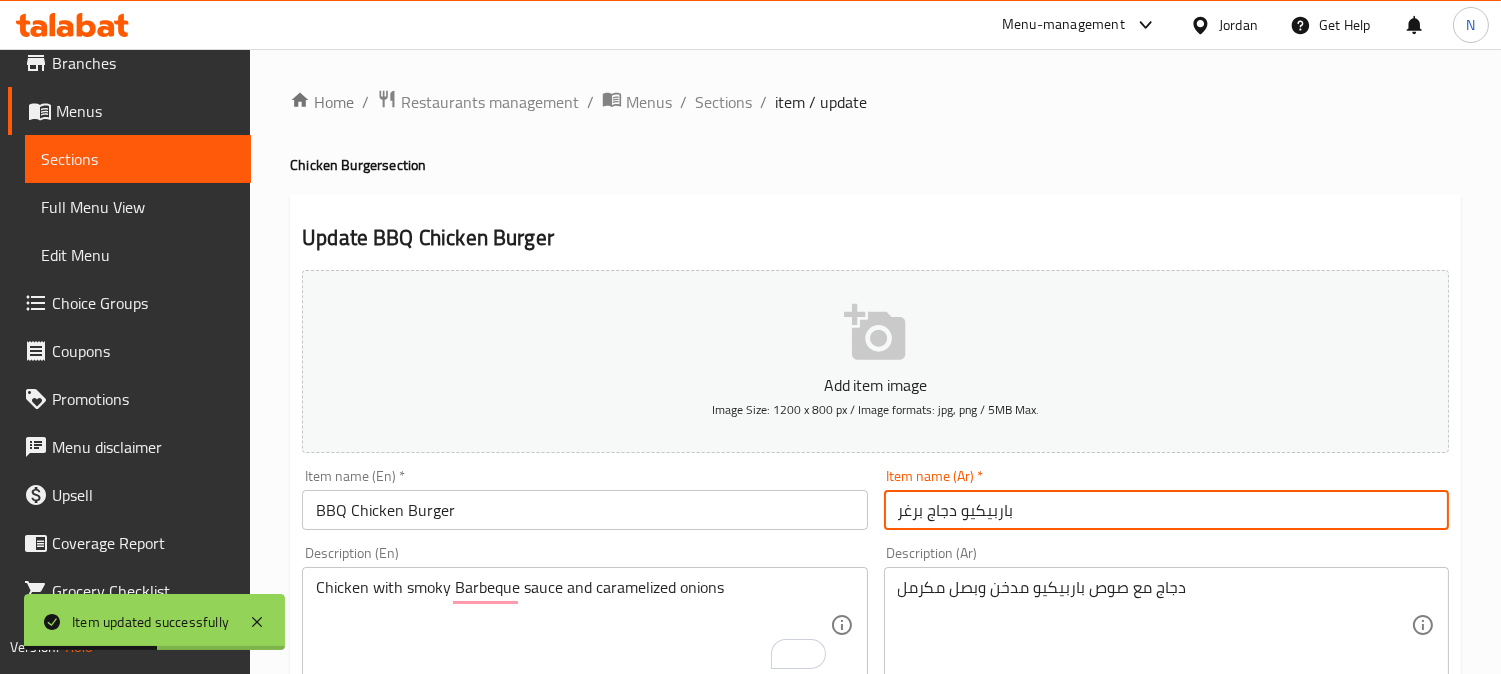 click on "باربيكيو دجاج برغر" at bounding box center [1166, 510] 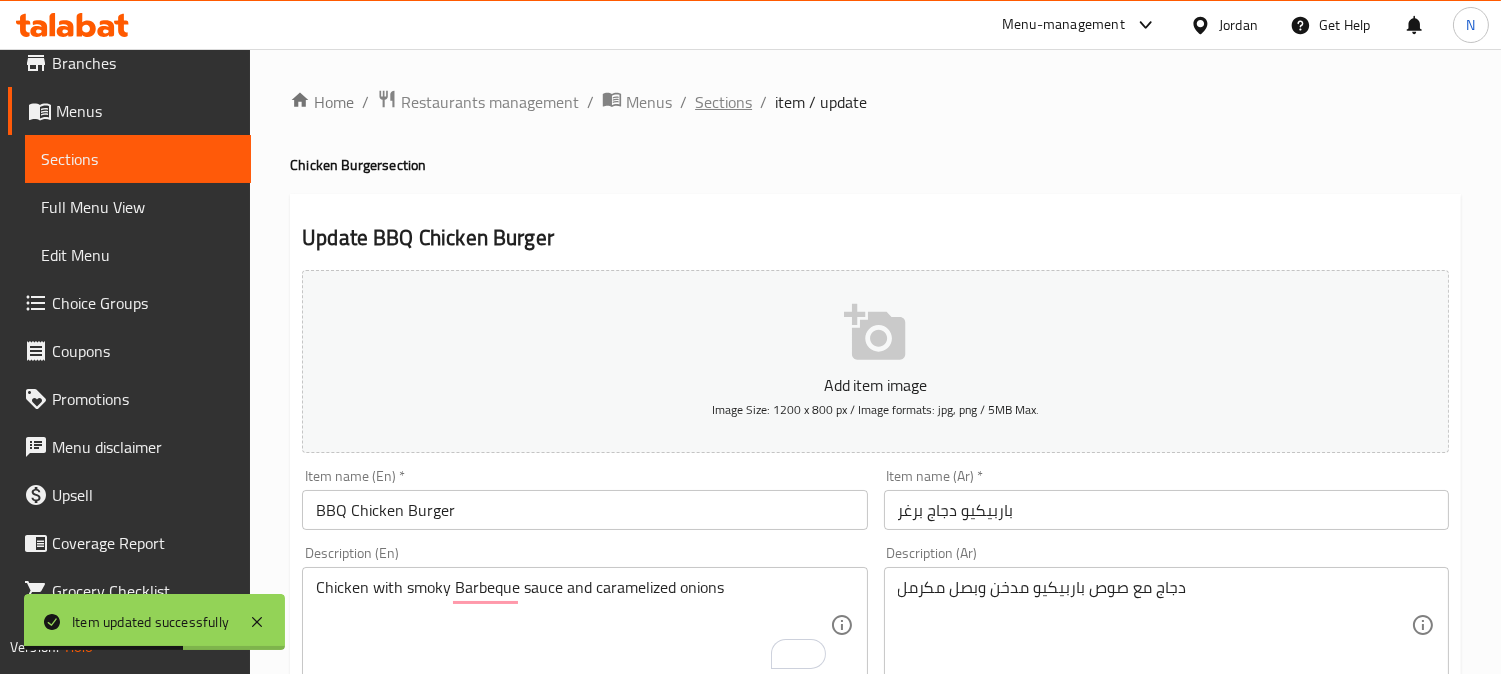 click on "Sections" at bounding box center [723, 102] 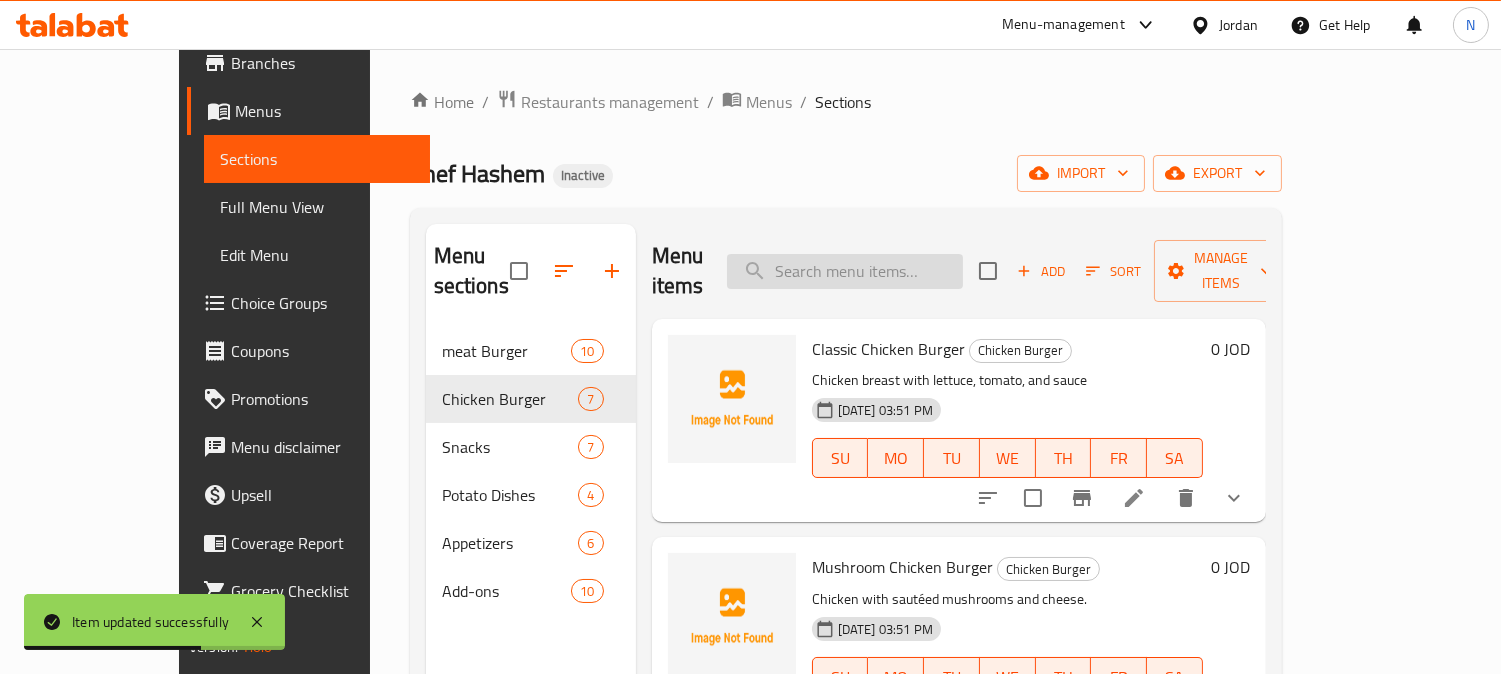 paste on "باربيكيو" 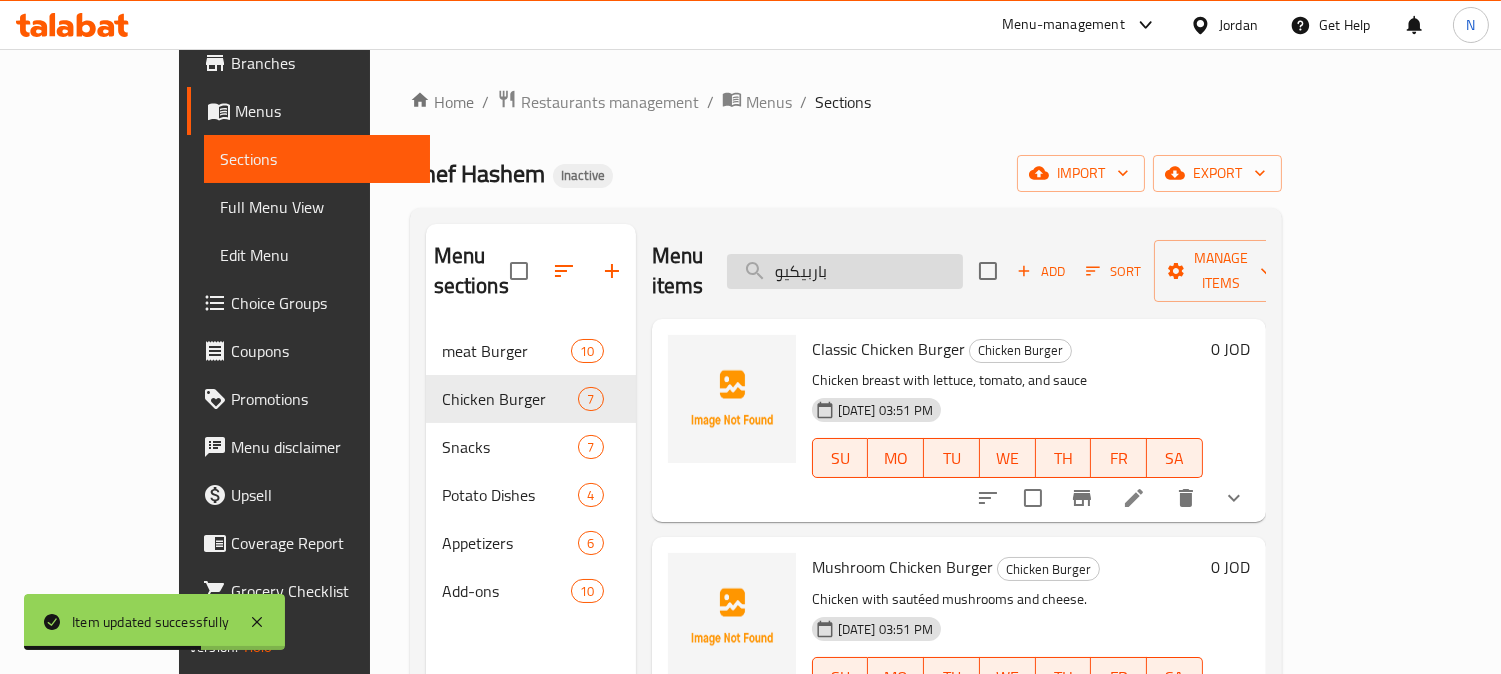 click on "باربيكيو" at bounding box center [845, 271] 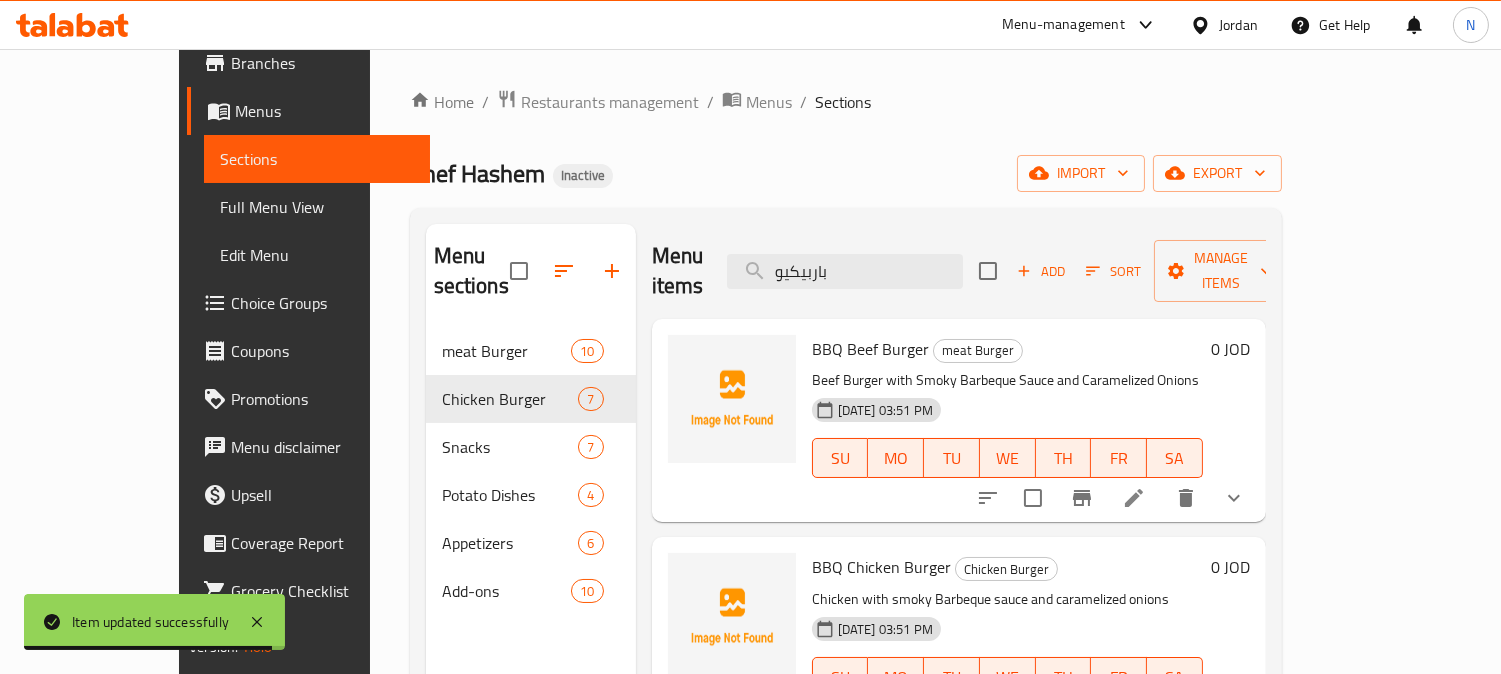 scroll, scrollTop: 1, scrollLeft: 0, axis: vertical 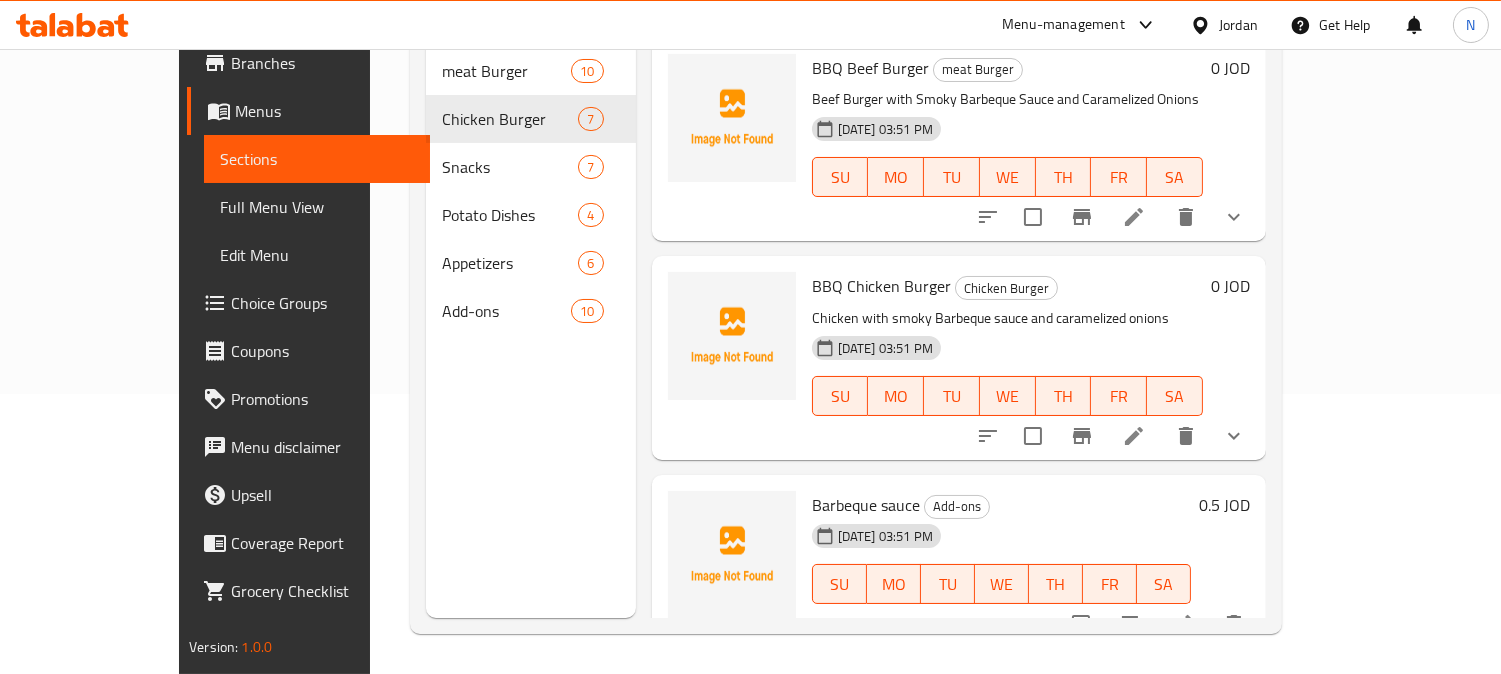 type on "باربيكيو" 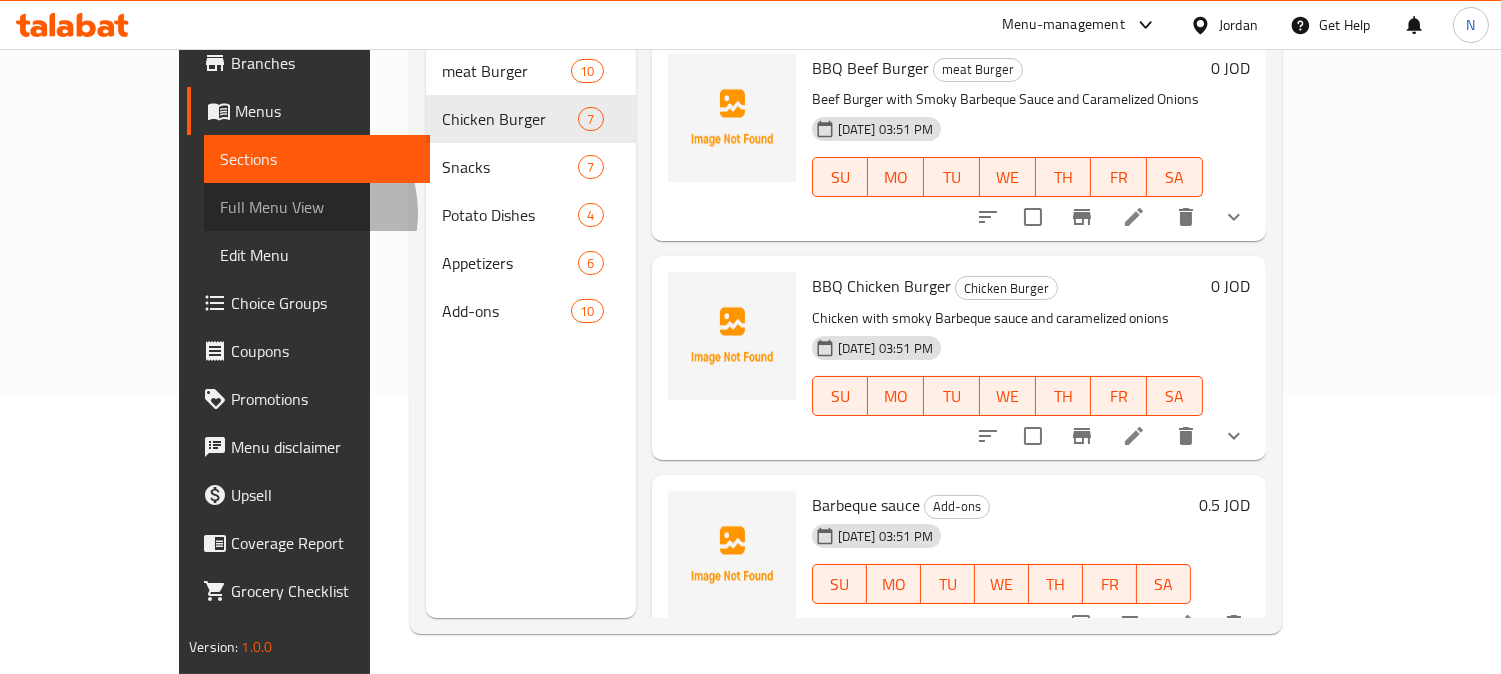click on "Full Menu View" at bounding box center [317, 207] 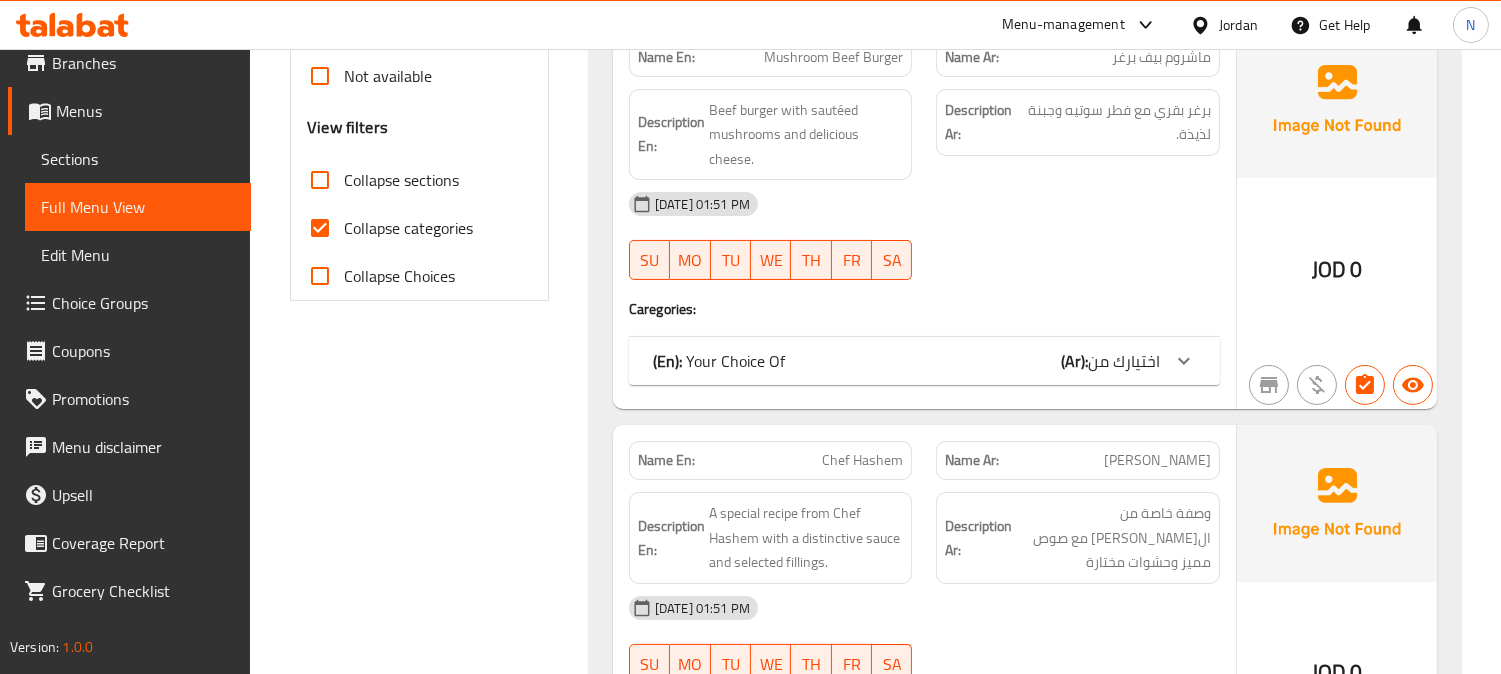 scroll, scrollTop: 724, scrollLeft: 0, axis: vertical 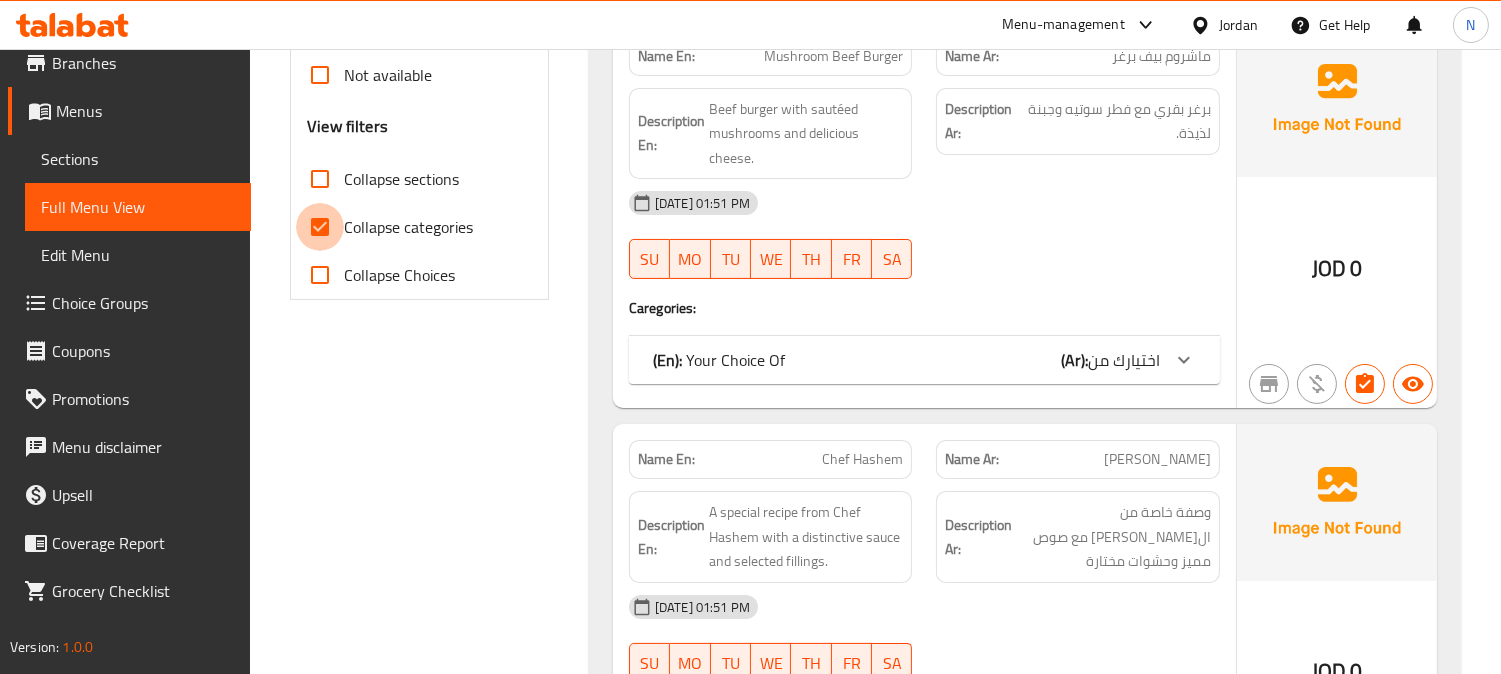 click on "Collapse categories" at bounding box center (320, 227) 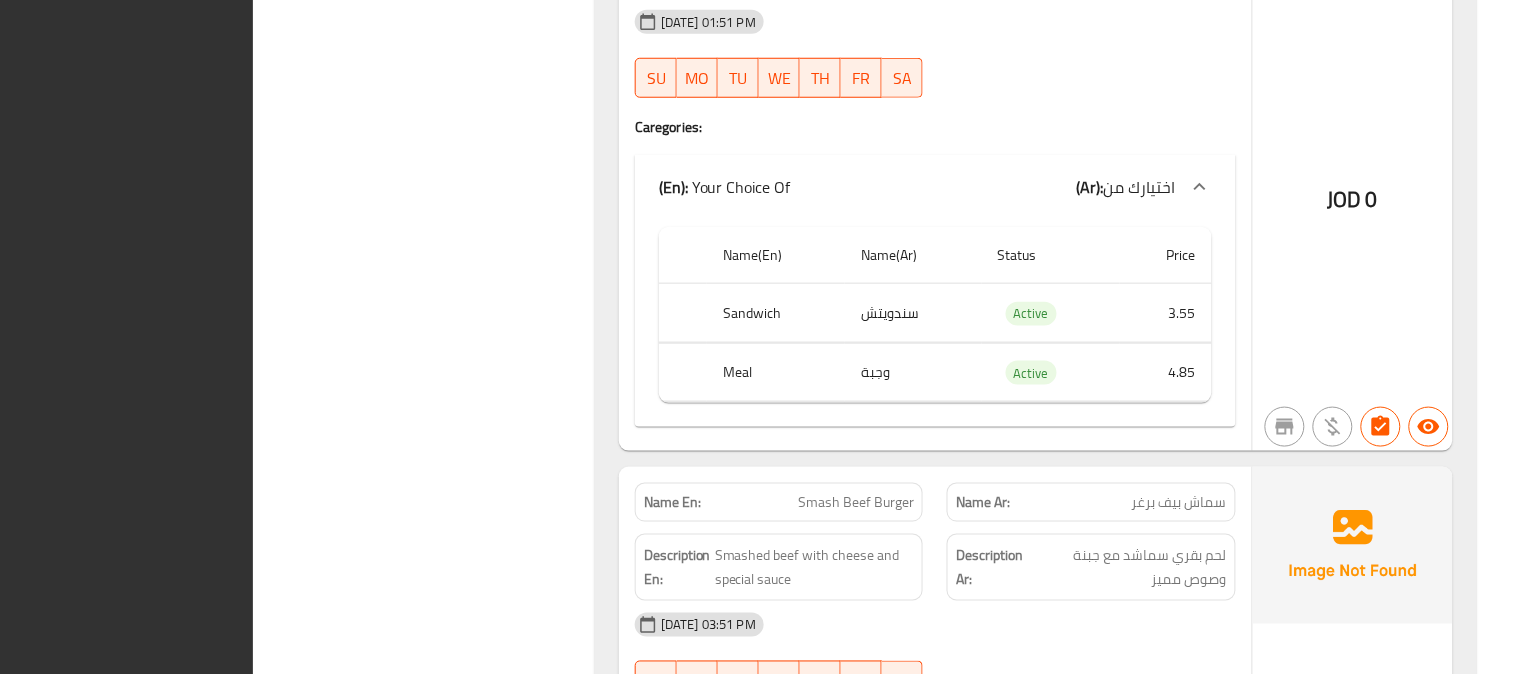 scroll, scrollTop: 2832, scrollLeft: 0, axis: vertical 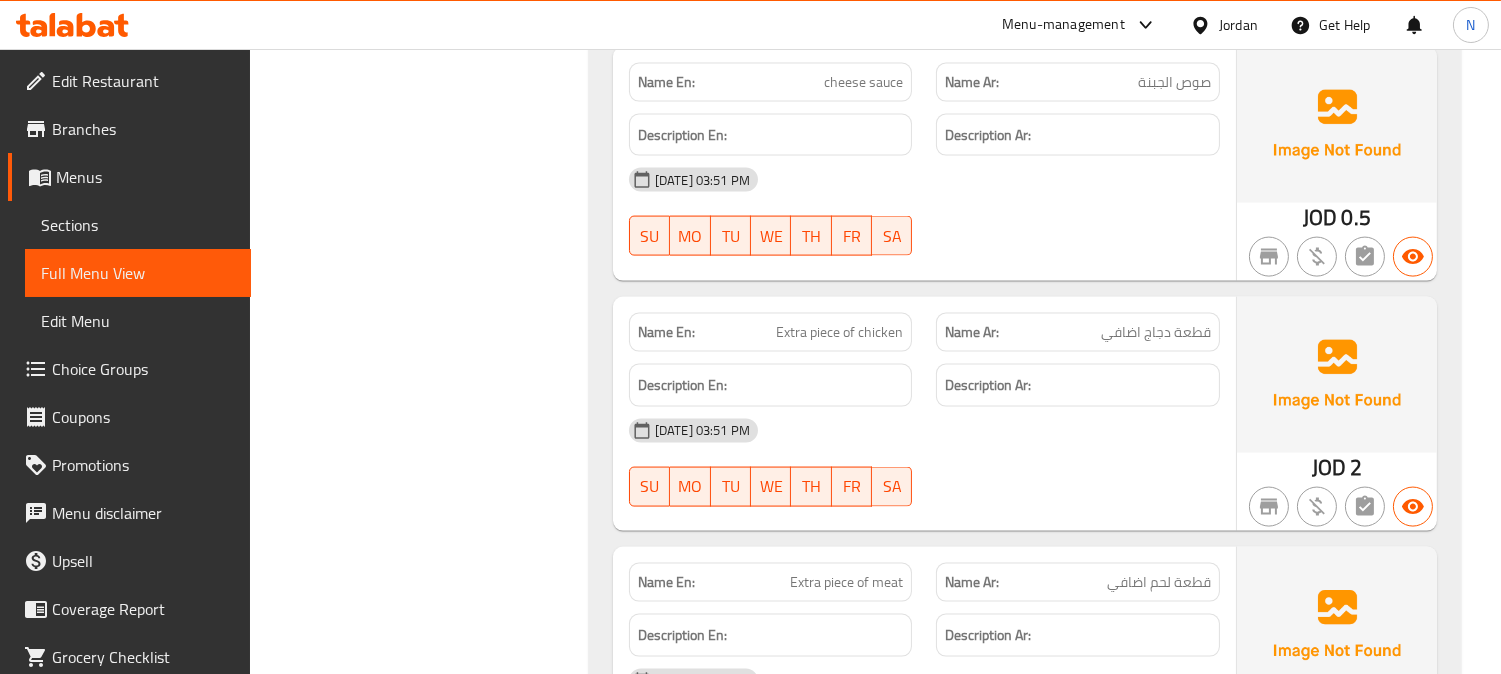 click on "قطعة دجاج اضافي" at bounding box center [1146, -13499] 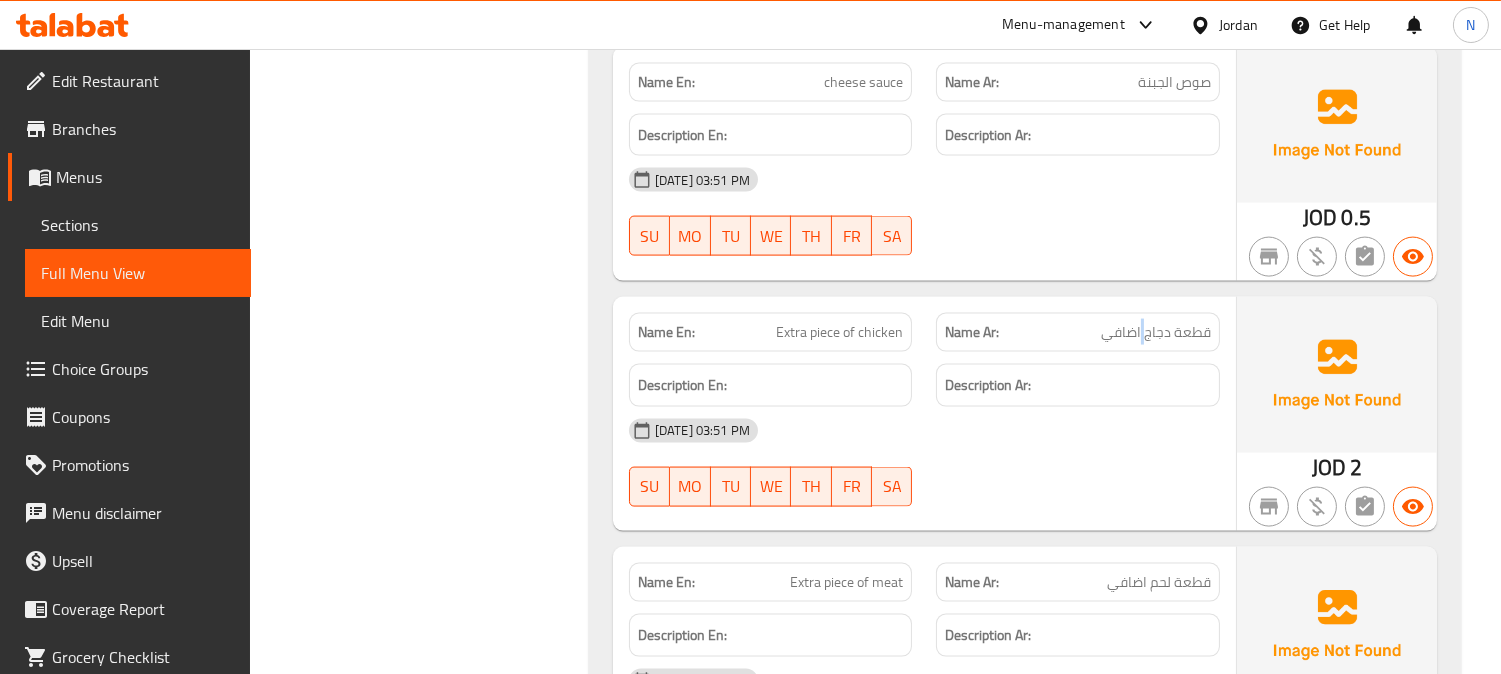 click on "قطعة دجاج اضافي" at bounding box center [1146, -13499] 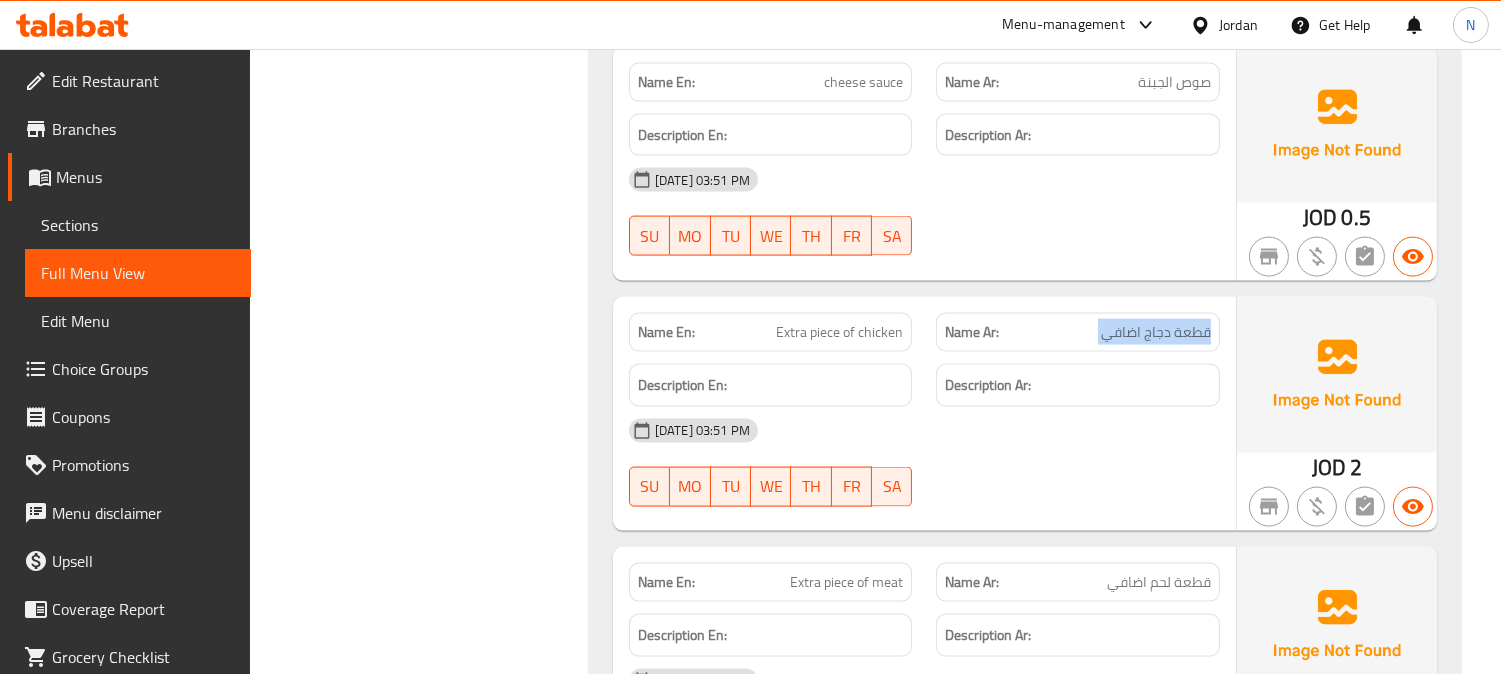drag, startPoint x: 1144, startPoint y: 290, endPoint x: 1141, endPoint y: 275, distance: 15.297058 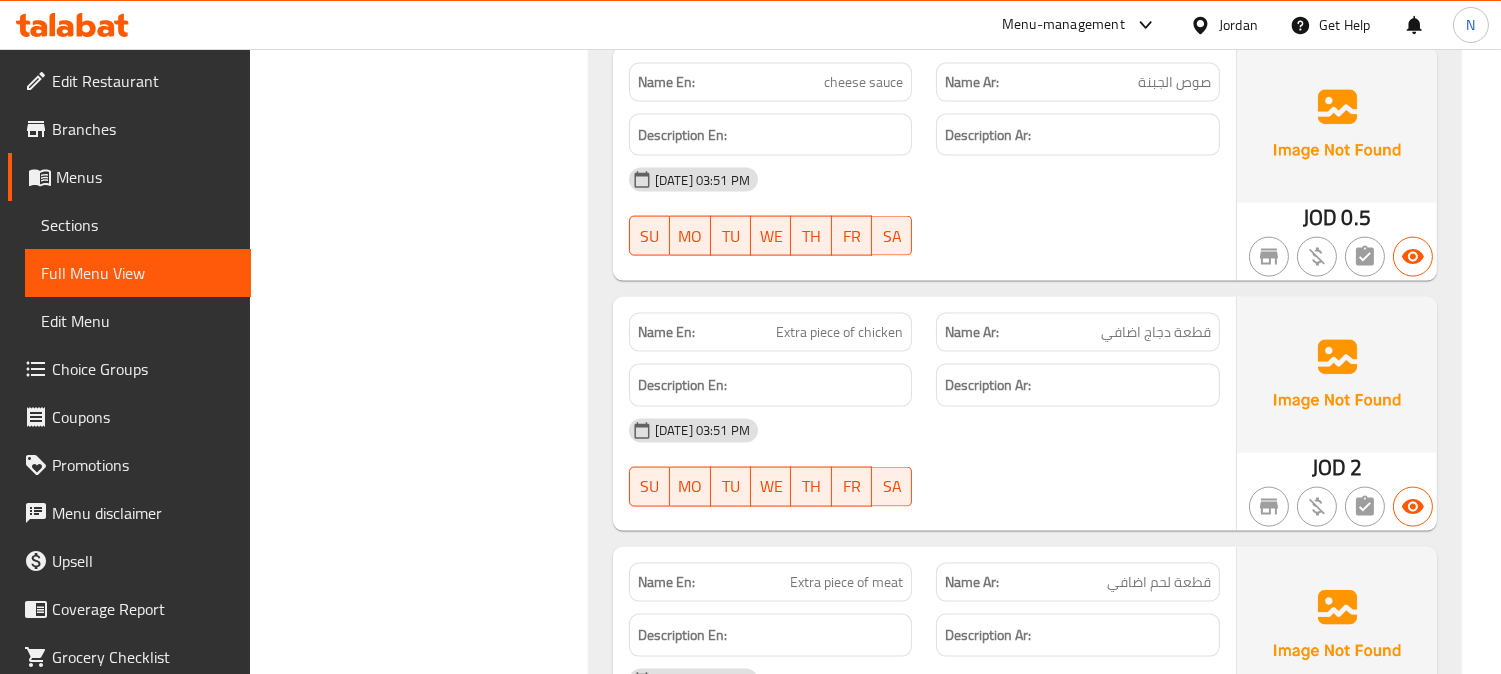 click on "14-07-2025 03:51 PM SU MO TU WE TH FR SA" at bounding box center [924, -13344] 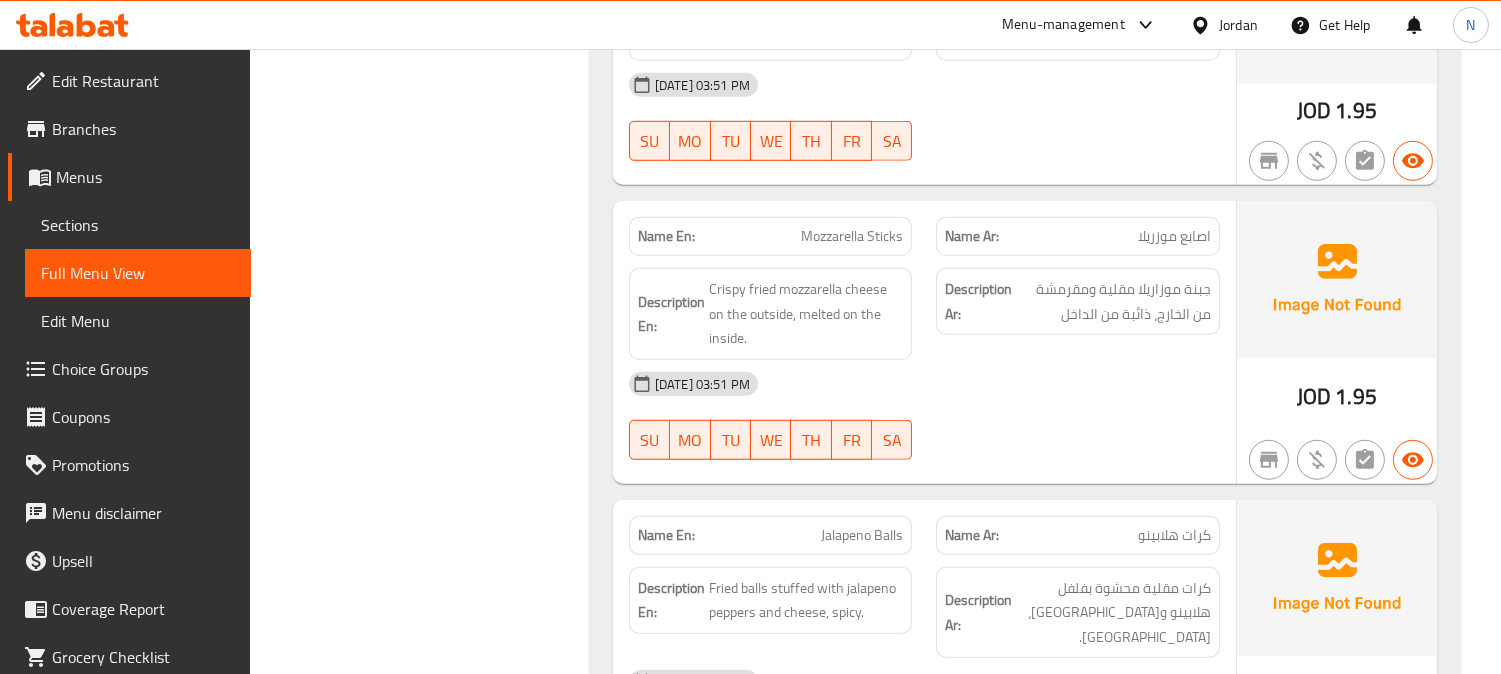 scroll, scrollTop: 16188, scrollLeft: 0, axis: vertical 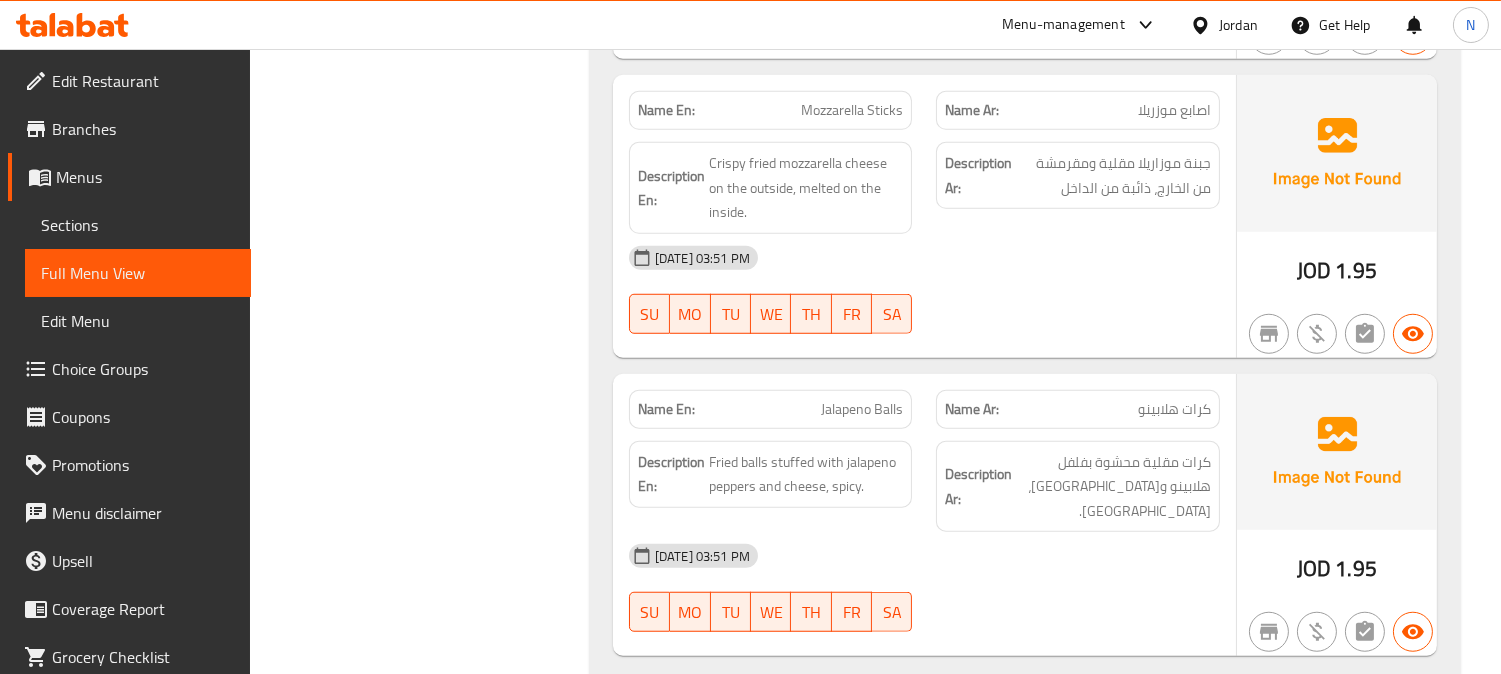 click on "Jordan" at bounding box center [1238, 25] 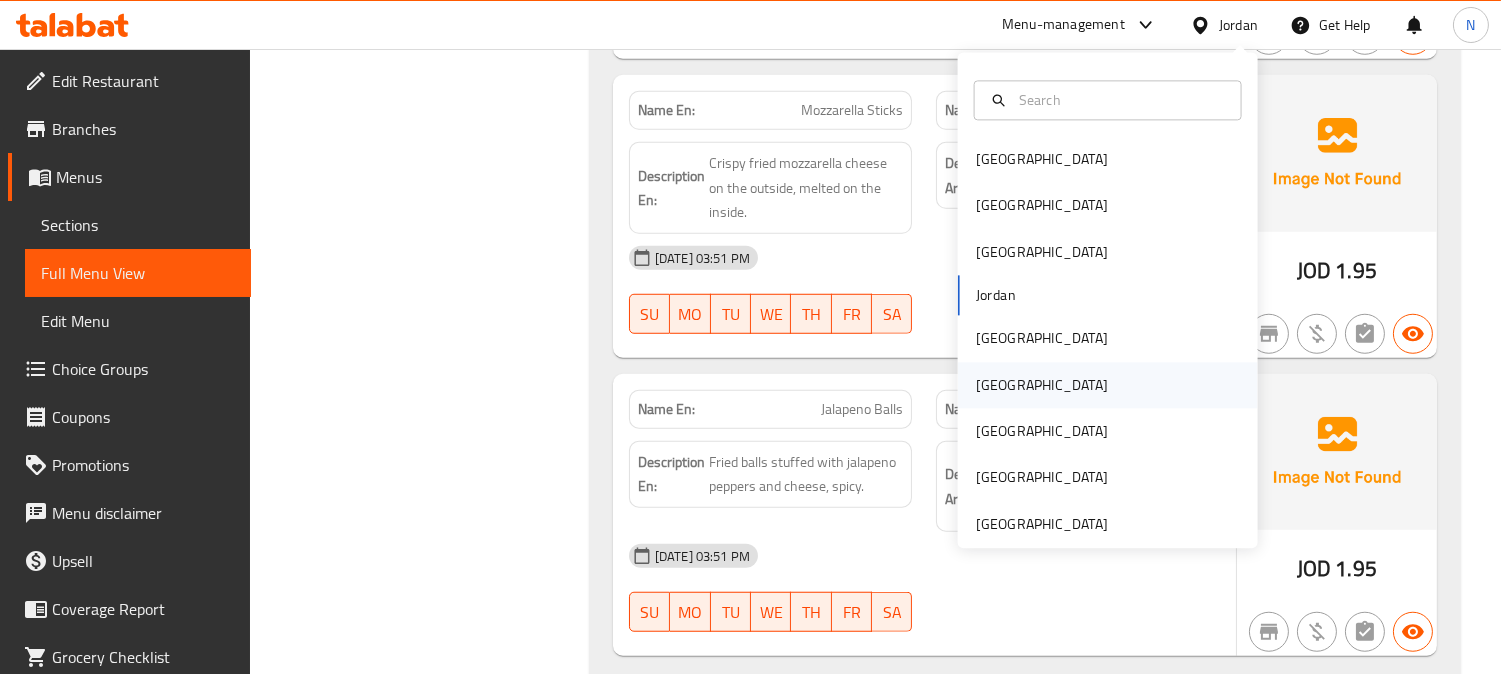 click on "Oman" at bounding box center (1108, 385) 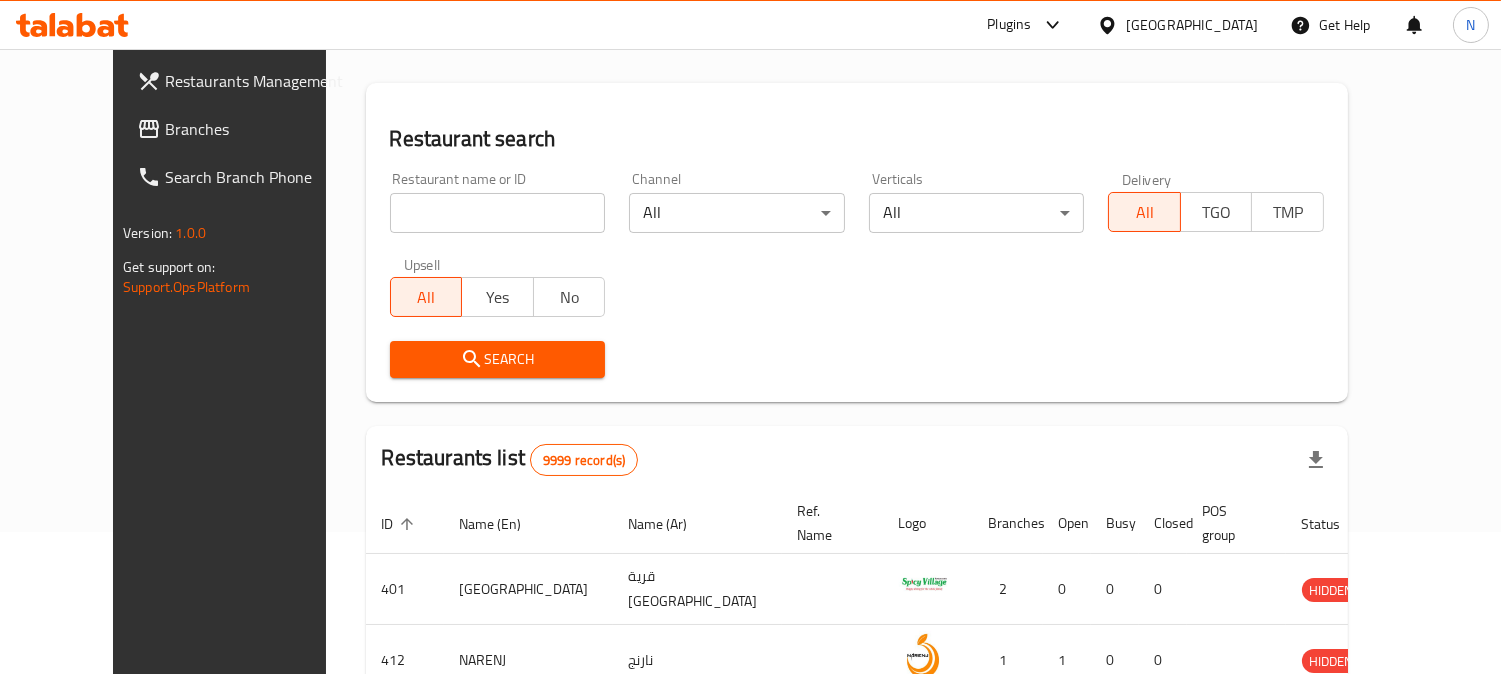 scroll, scrollTop: 821, scrollLeft: 0, axis: vertical 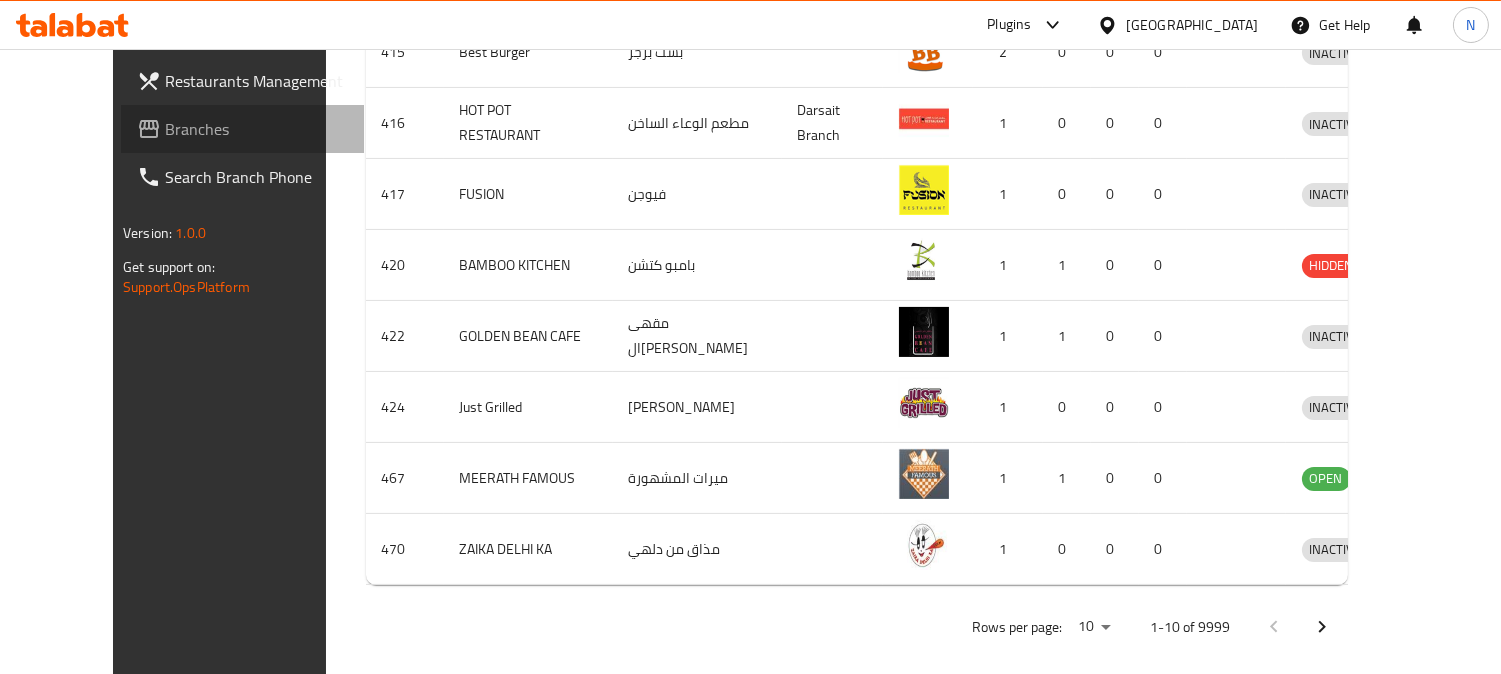 click on "Branches" at bounding box center [256, 129] 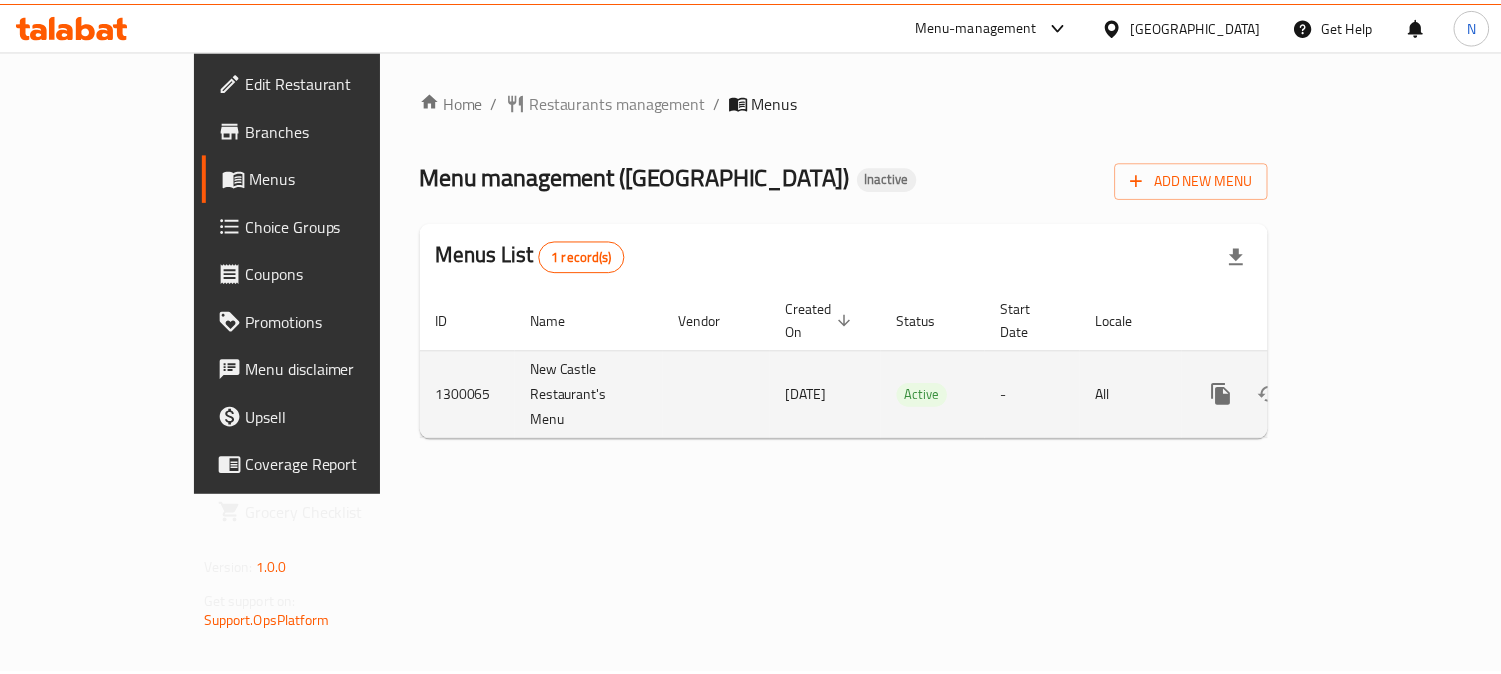 scroll, scrollTop: 0, scrollLeft: 0, axis: both 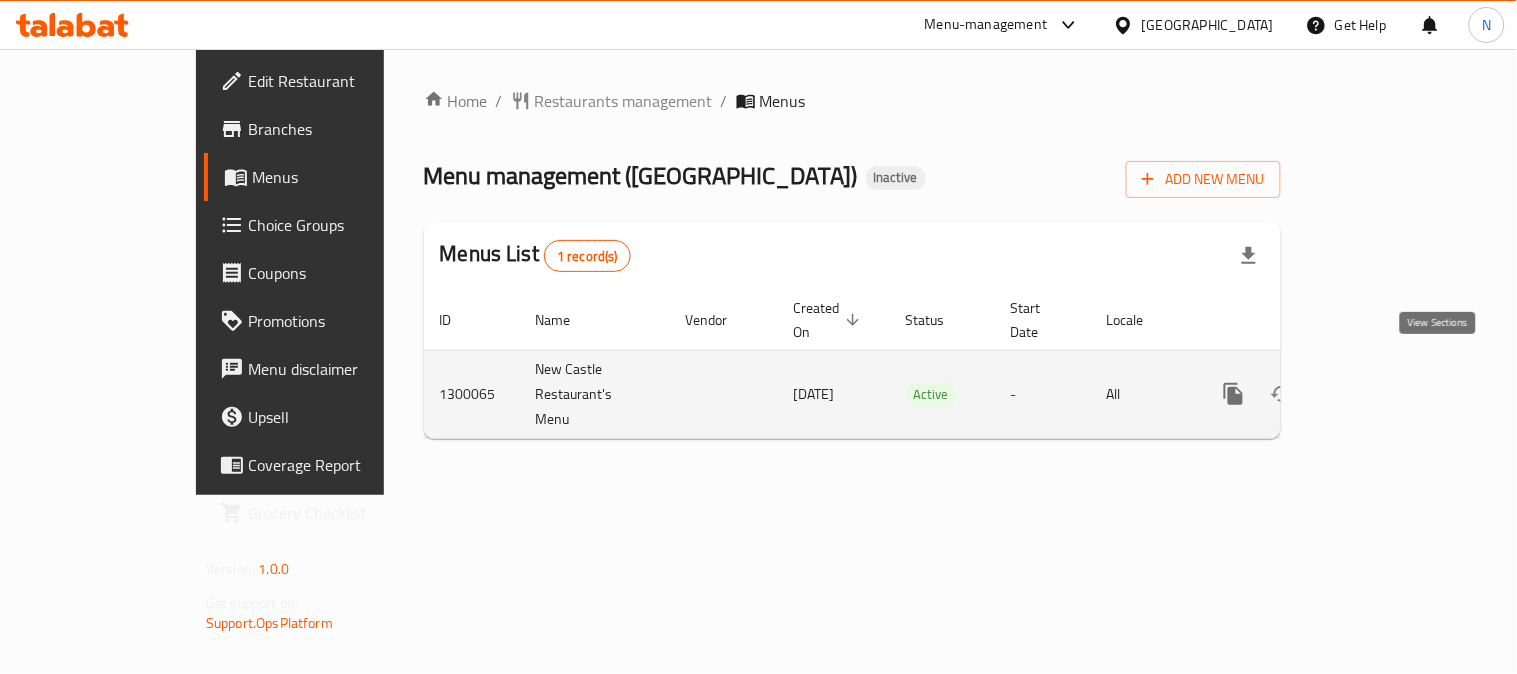 click 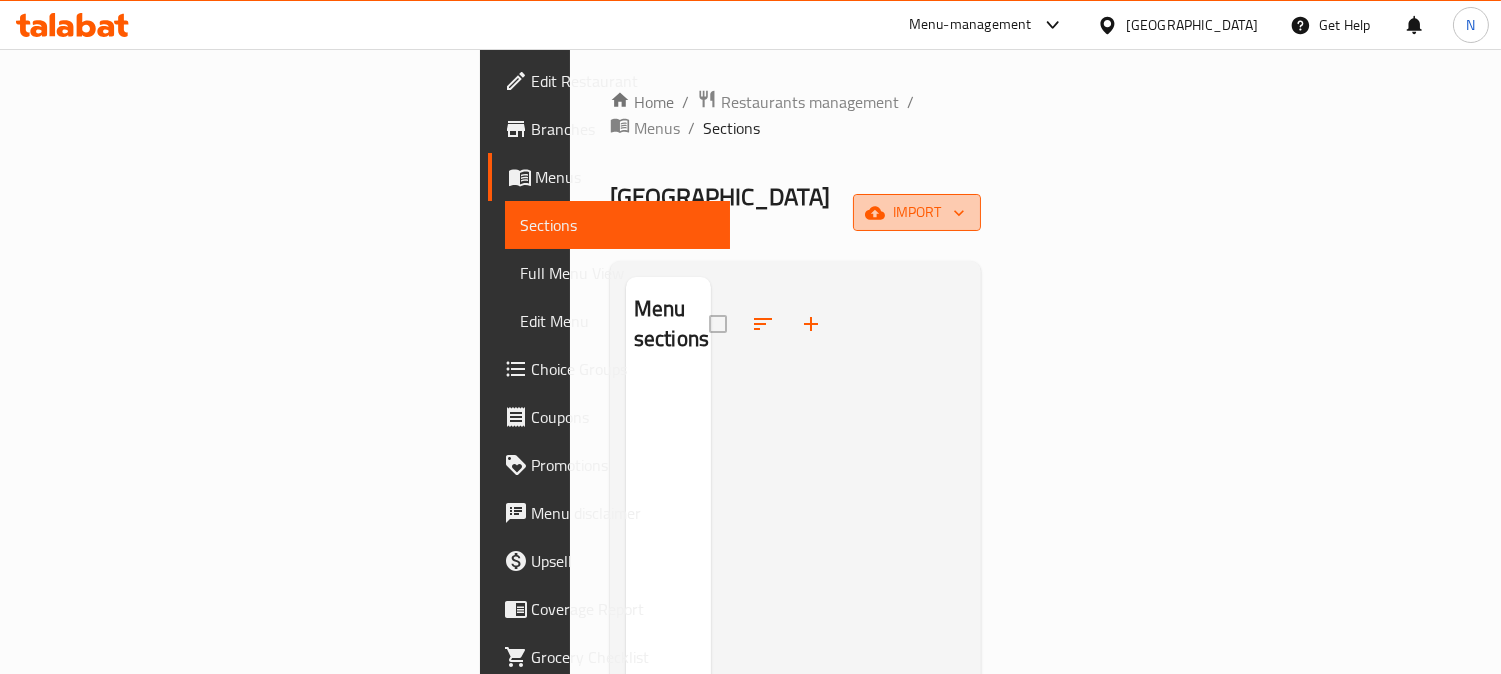 click on "import" at bounding box center (917, 212) 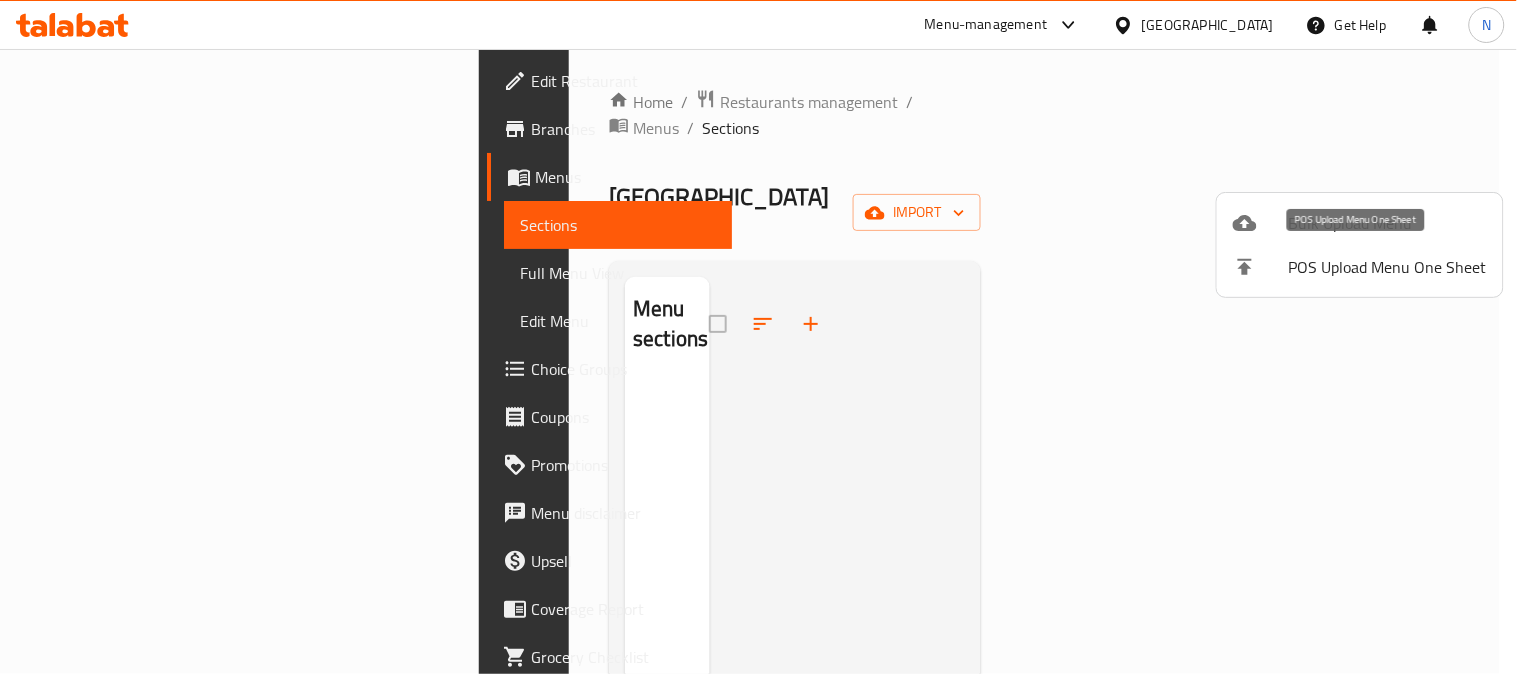 click on "POS Upload Menu One Sheet" at bounding box center (1360, 267) 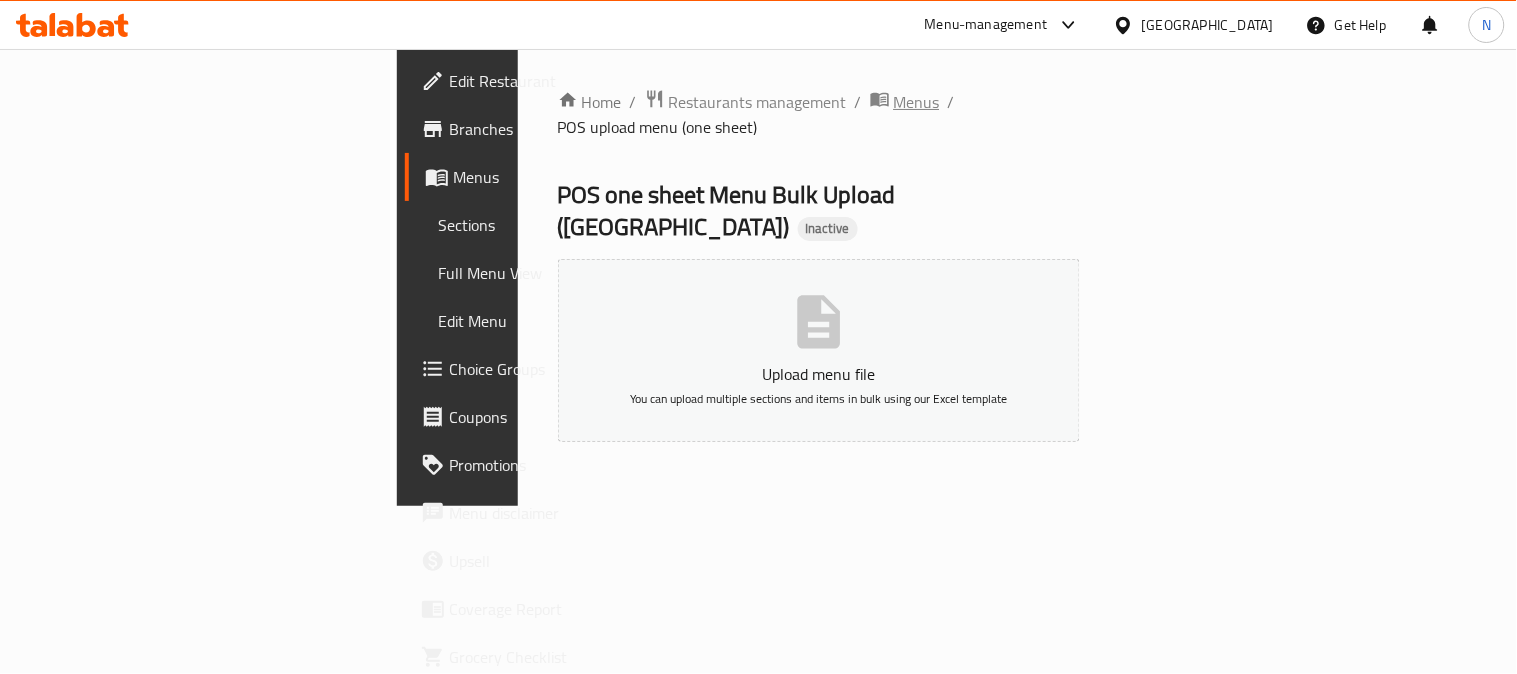 click on "Menus" at bounding box center (917, 102) 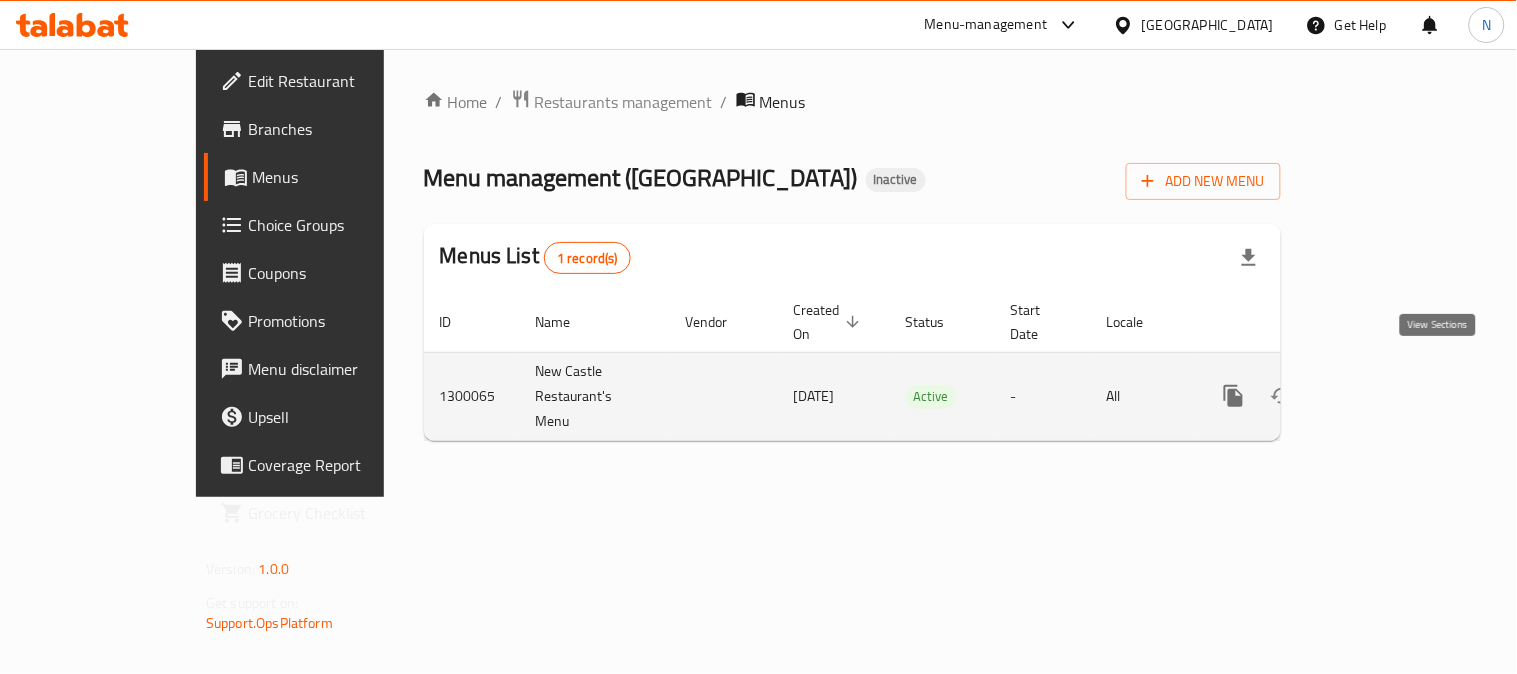 click 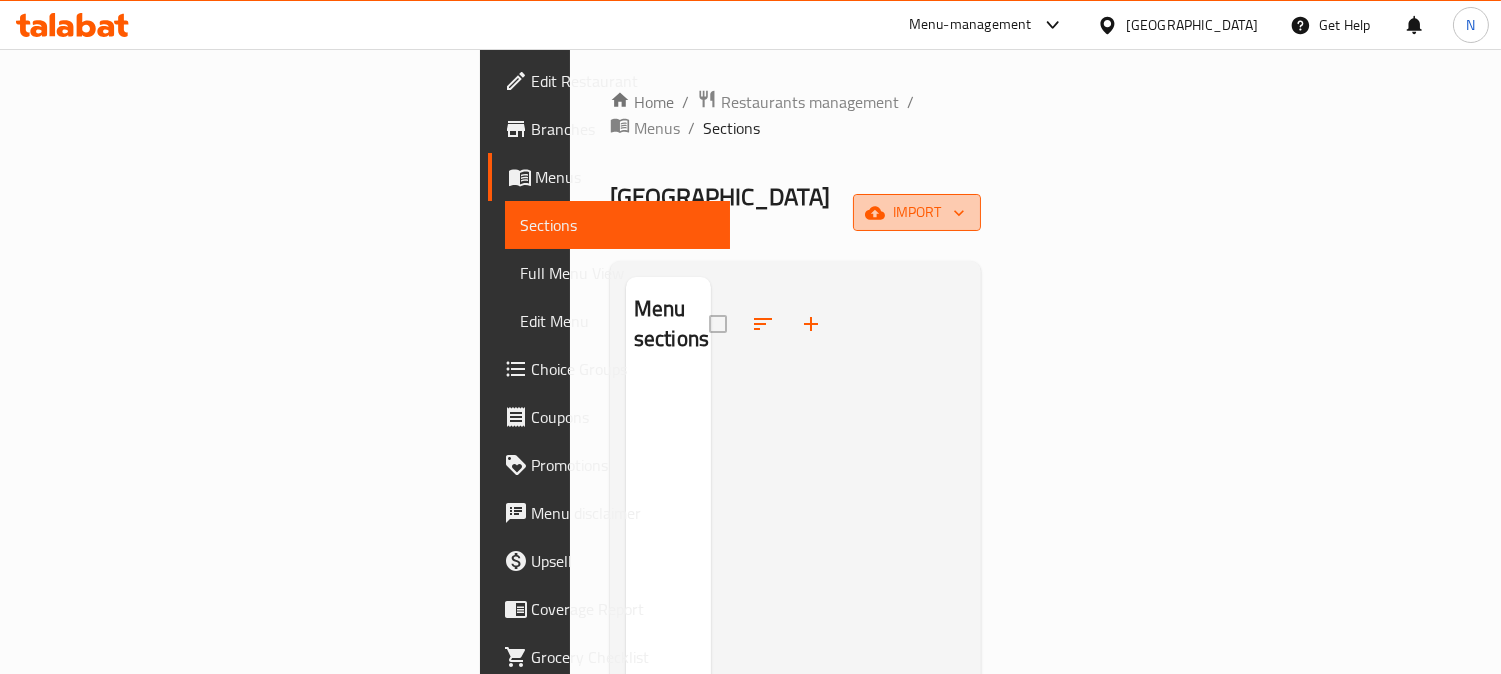 click on "import" at bounding box center [917, 212] 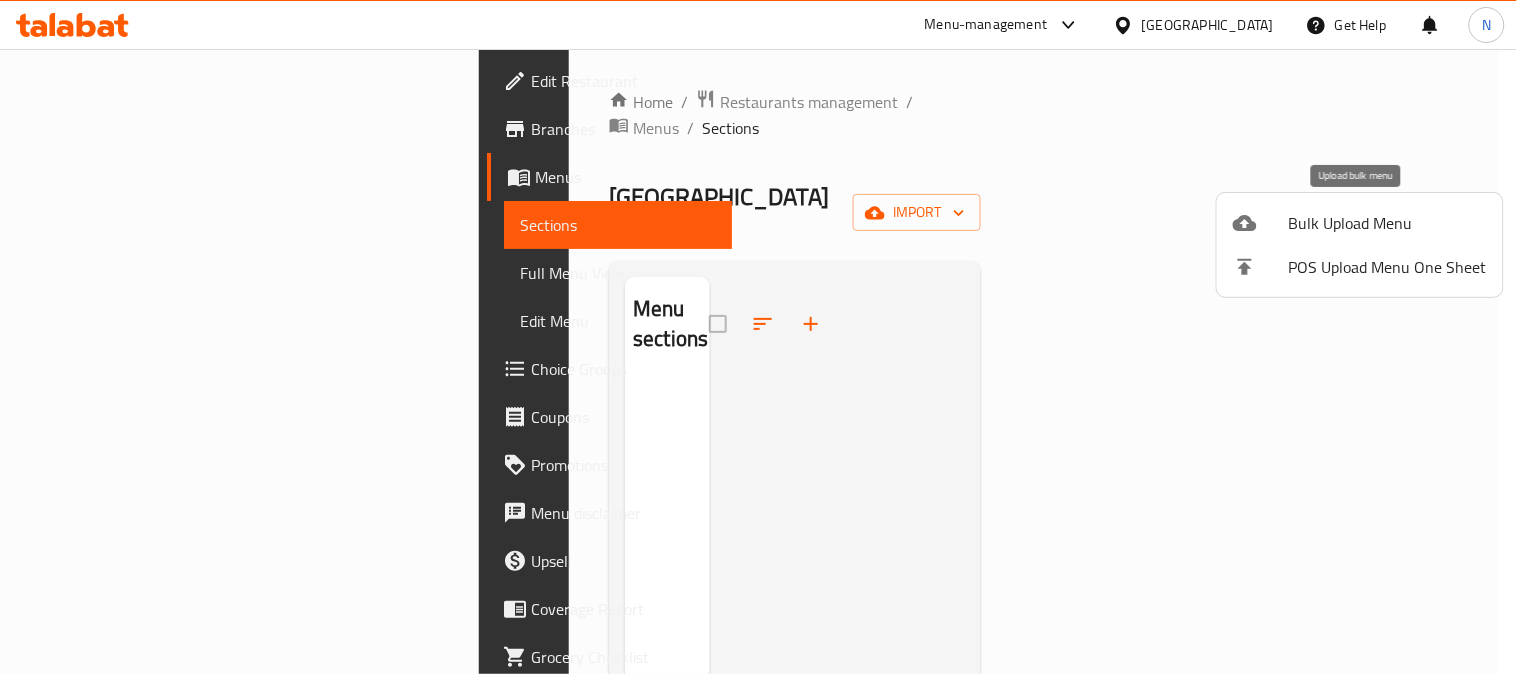 click on "Bulk Upload Menu" at bounding box center (1388, 223) 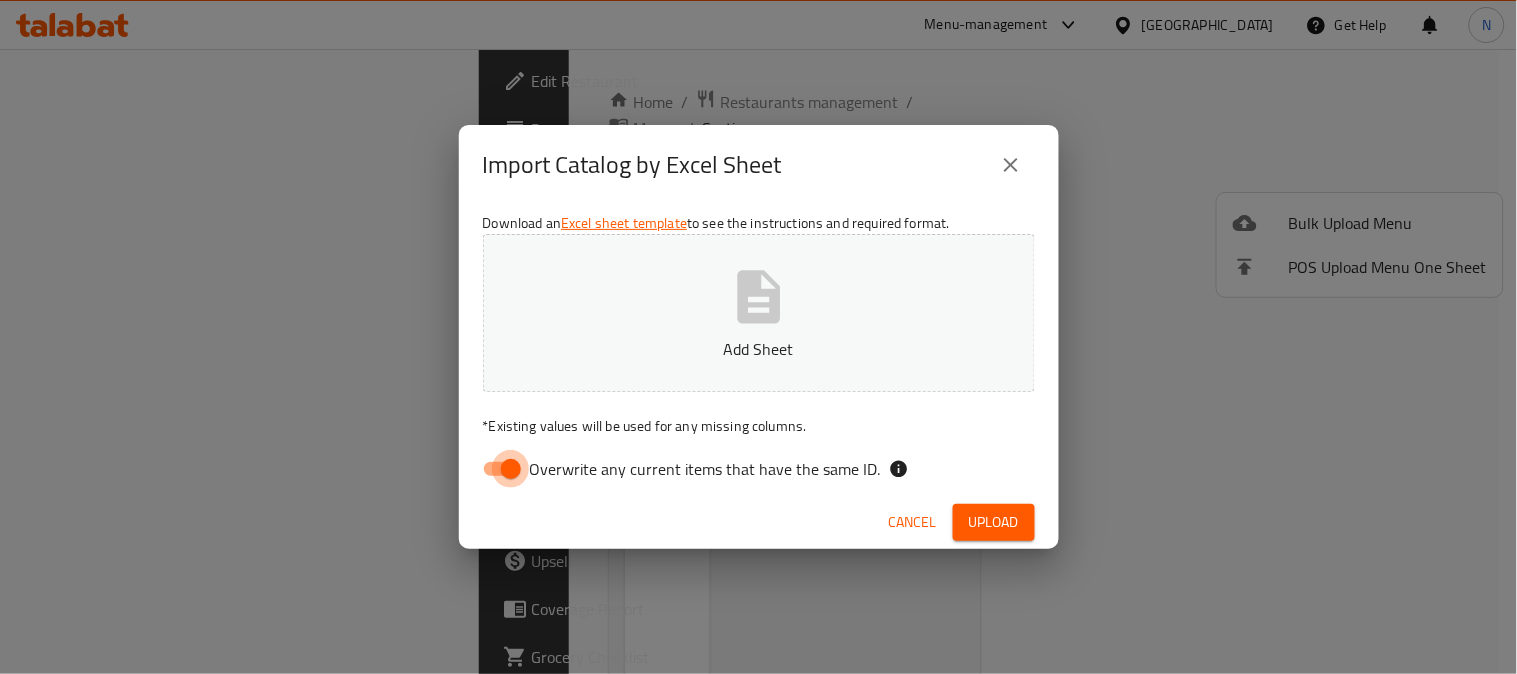 drag, startPoint x: 515, startPoint y: 470, endPoint x: 656, endPoint y: 438, distance: 144.58562 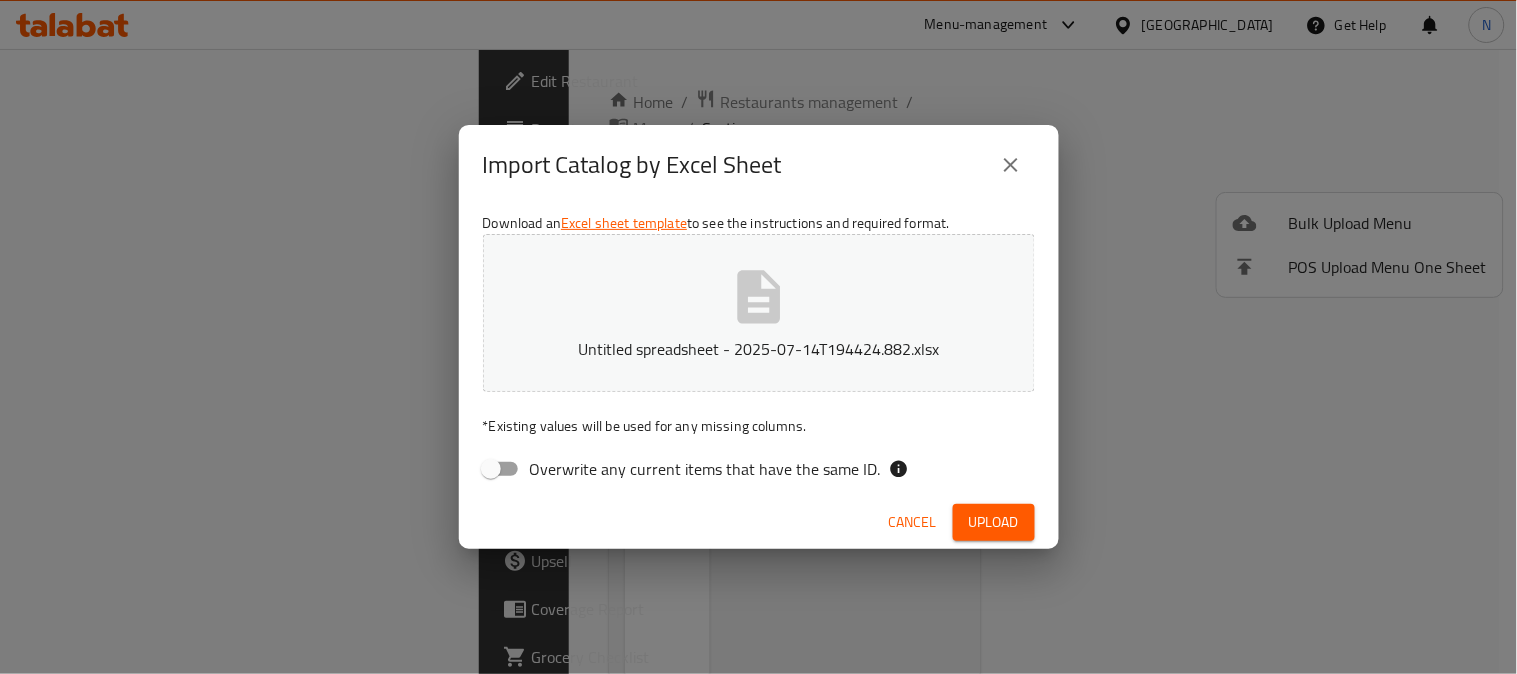 click on "Upload" at bounding box center (994, 522) 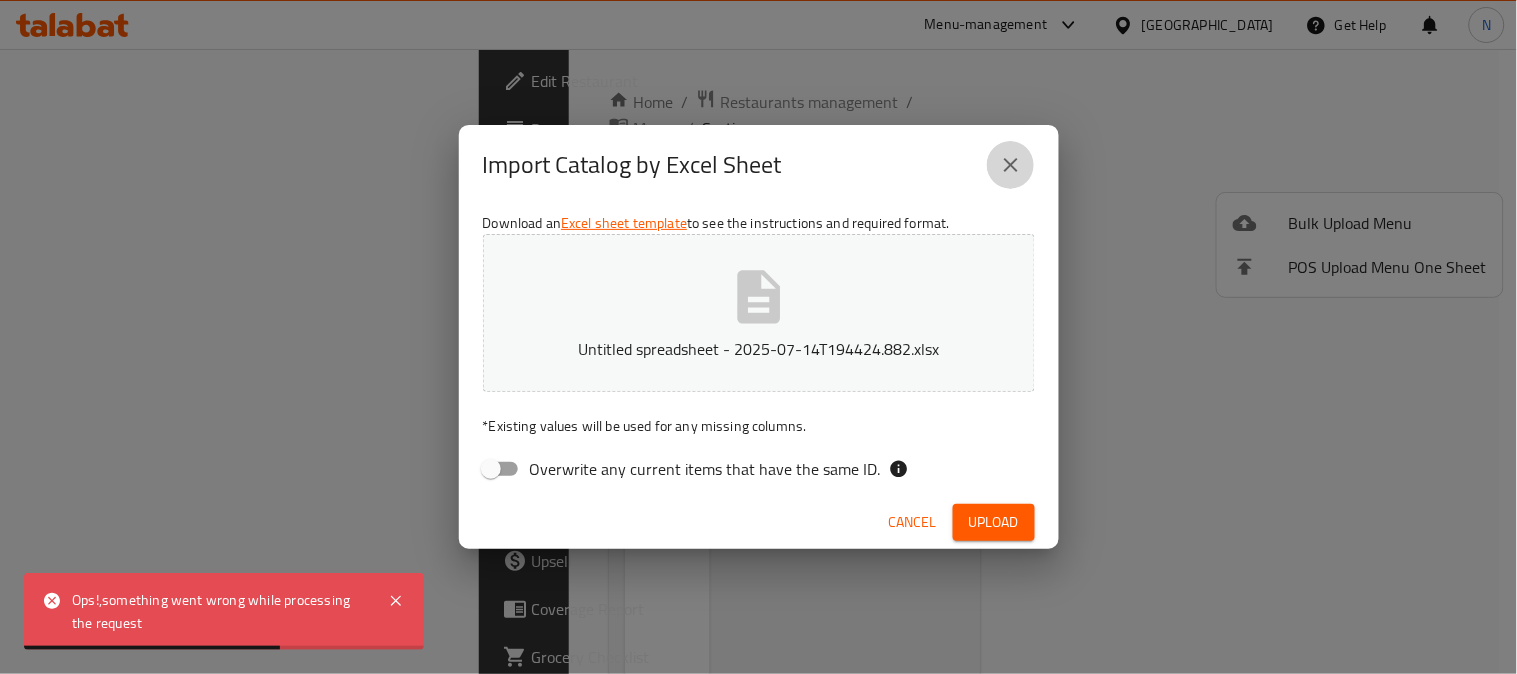 click 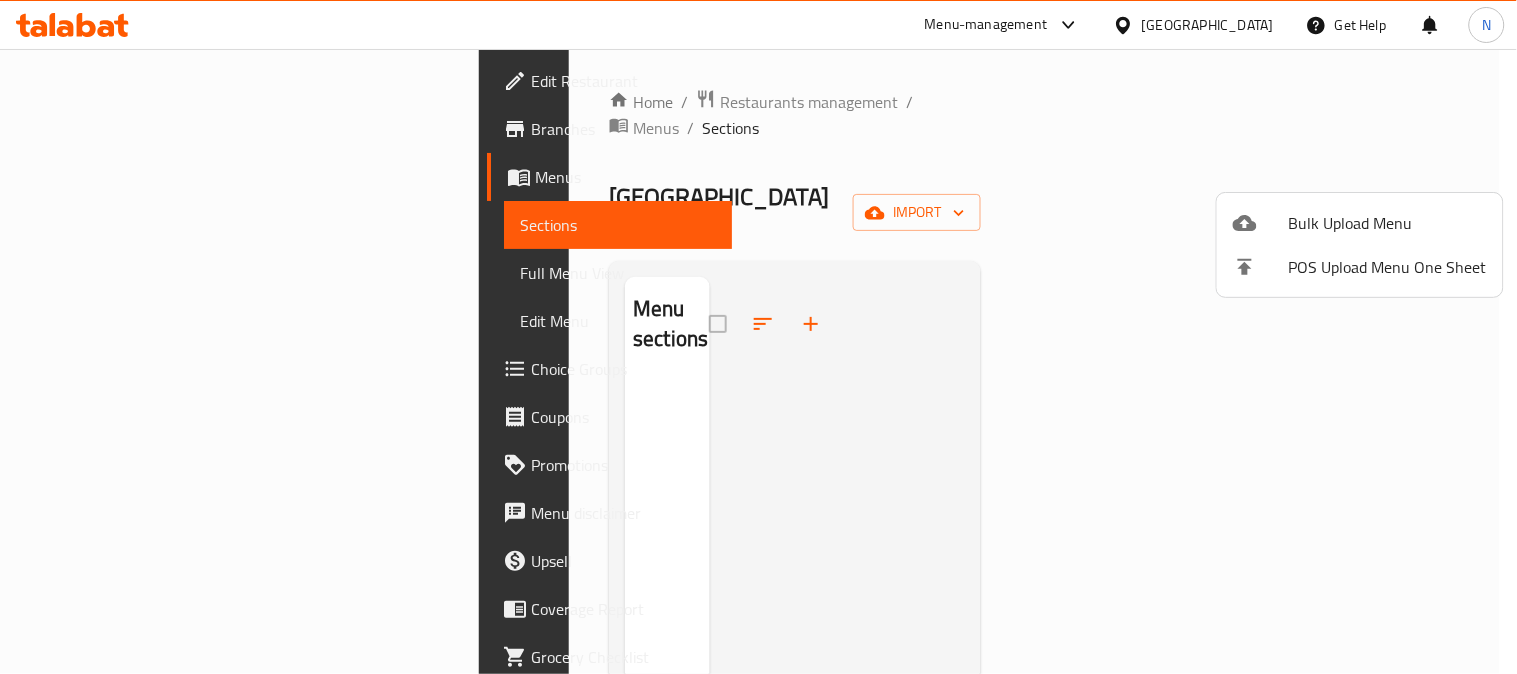 click on "Bulk Upload Menu" at bounding box center (1388, 223) 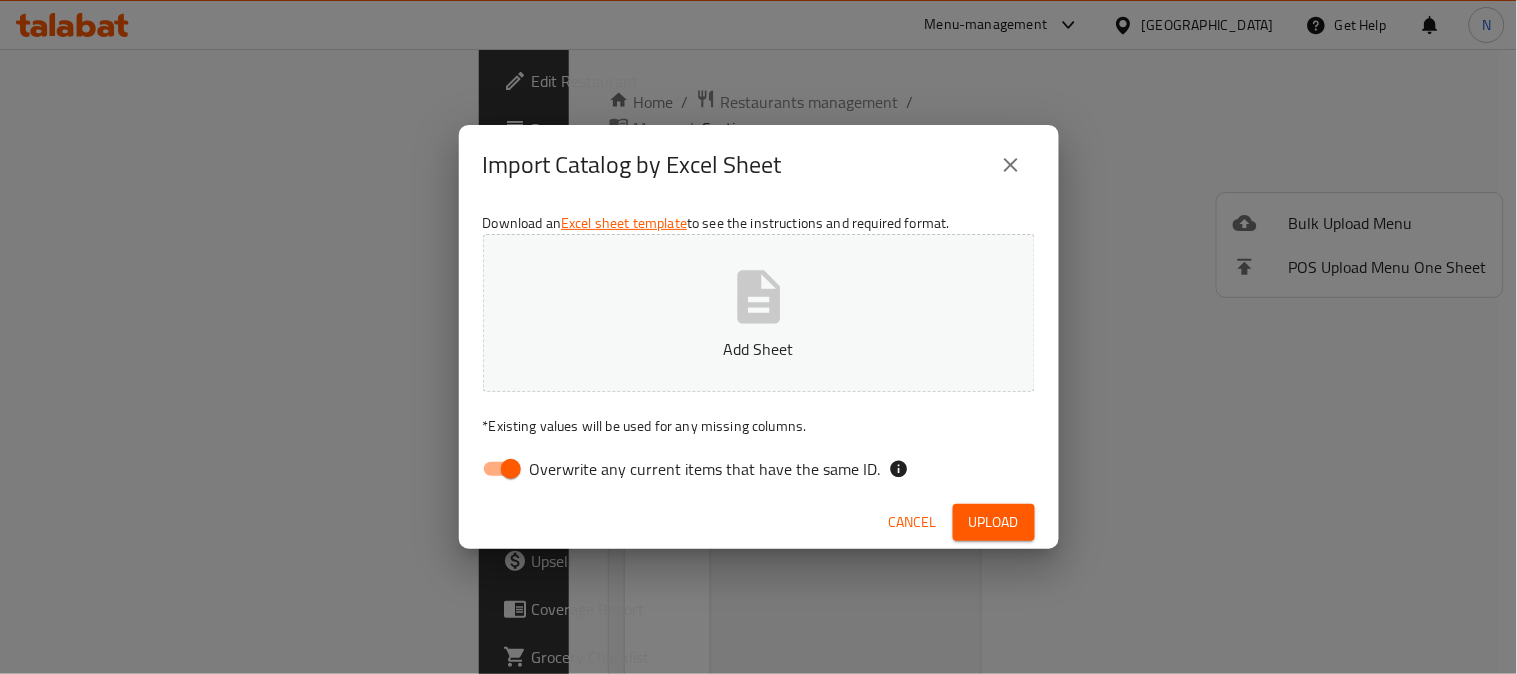 click on "Overwrite any current items that have the same ID." at bounding box center (511, 469) 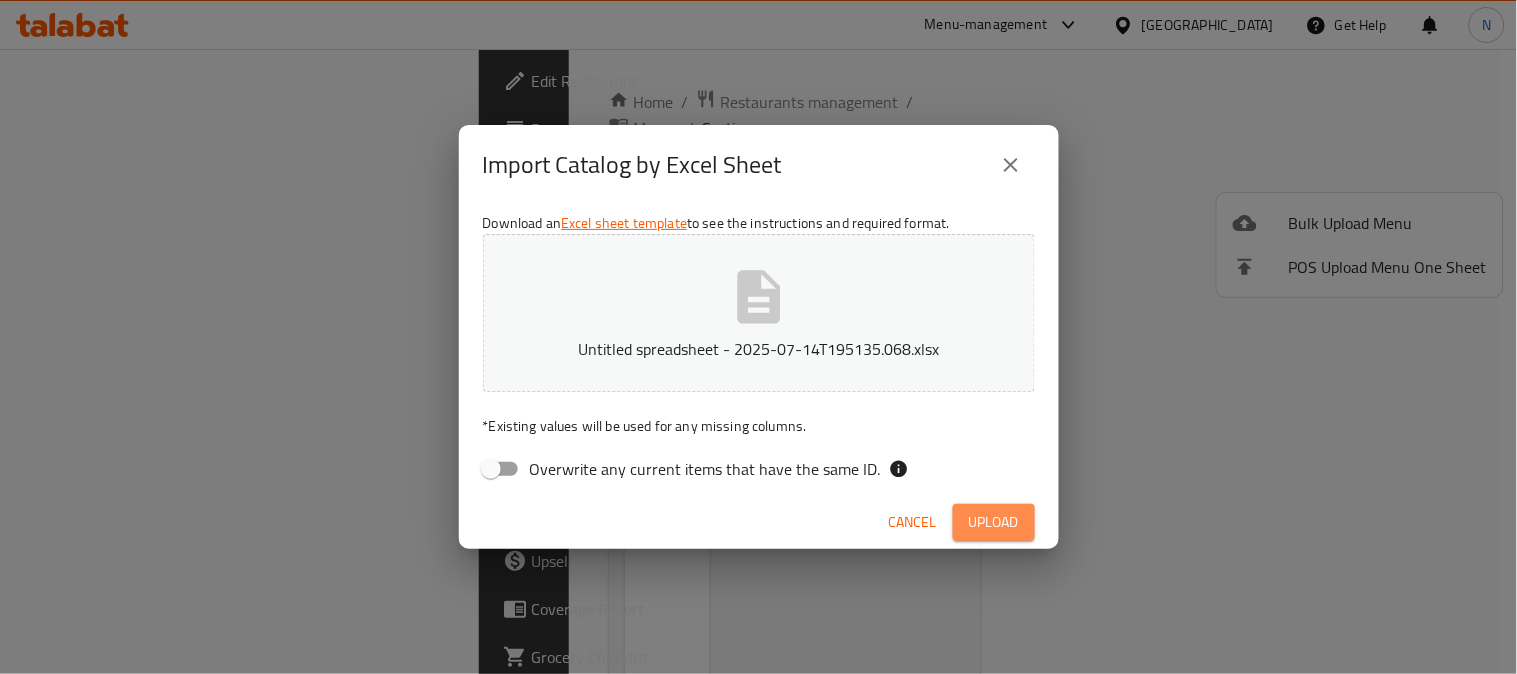 click on "Upload" at bounding box center [994, 522] 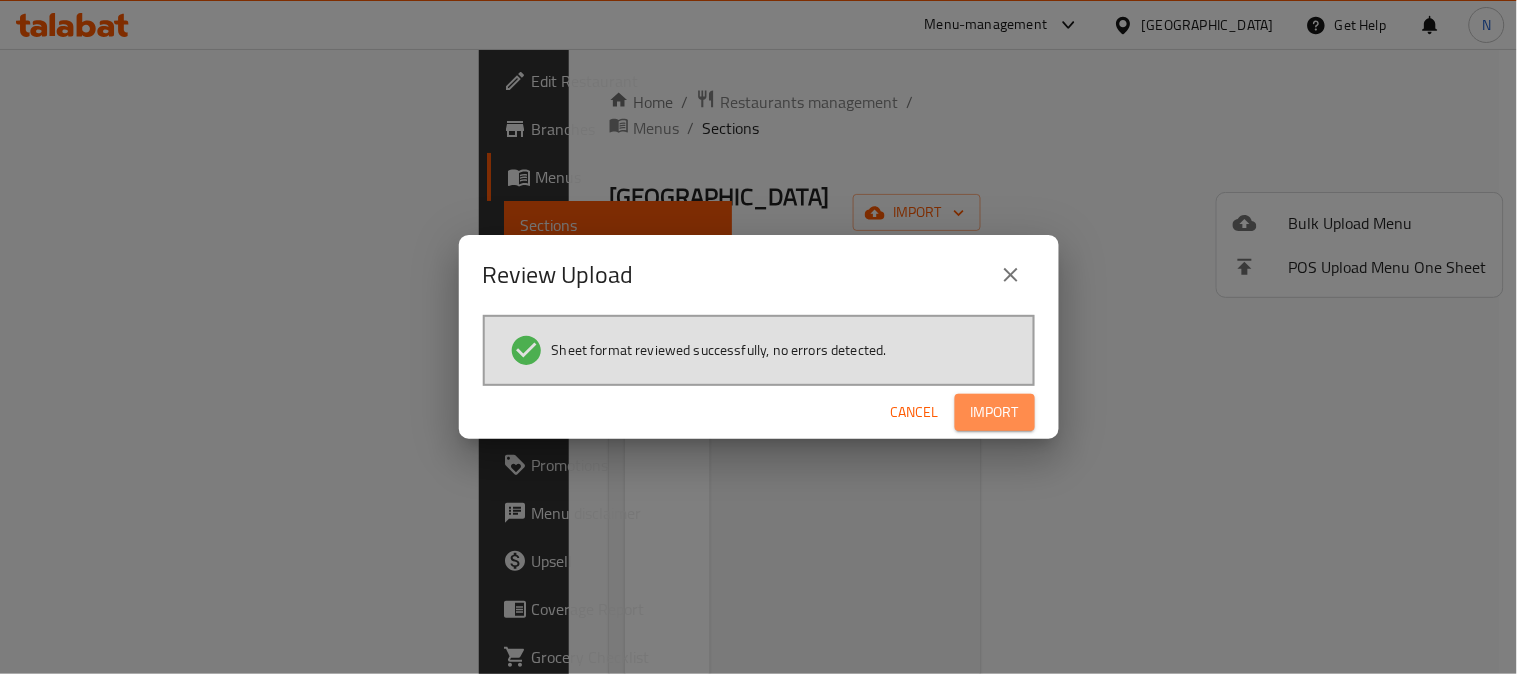 click on "Import" at bounding box center (995, 412) 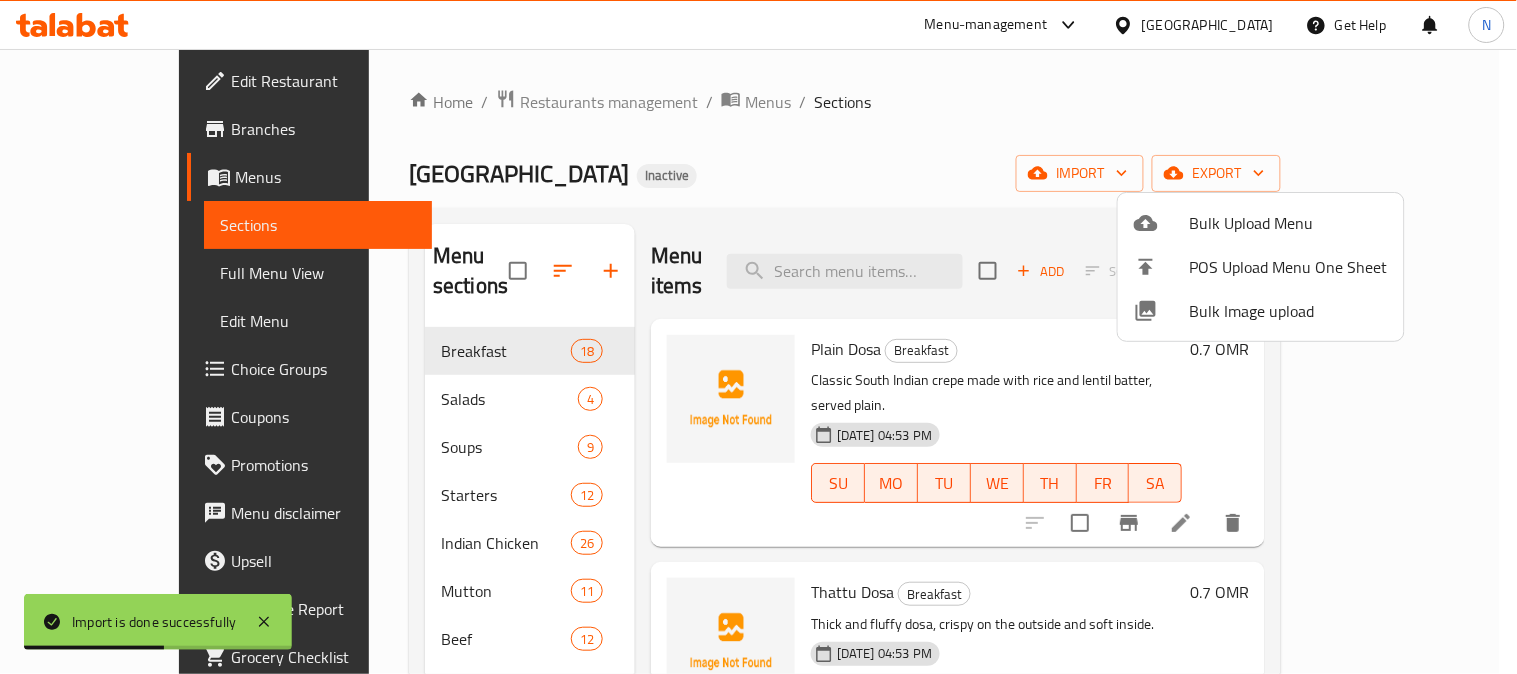 click at bounding box center (758, 337) 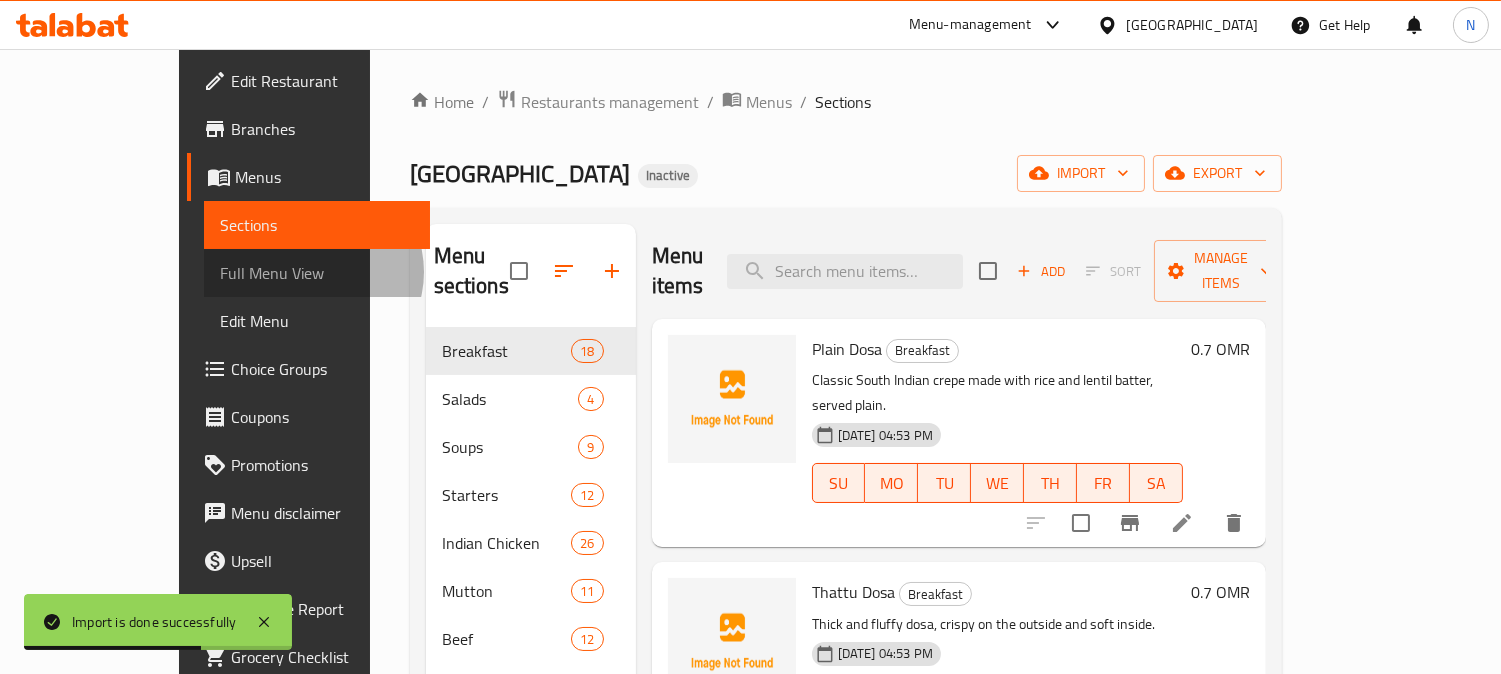 click on "Full Menu View" at bounding box center (317, 273) 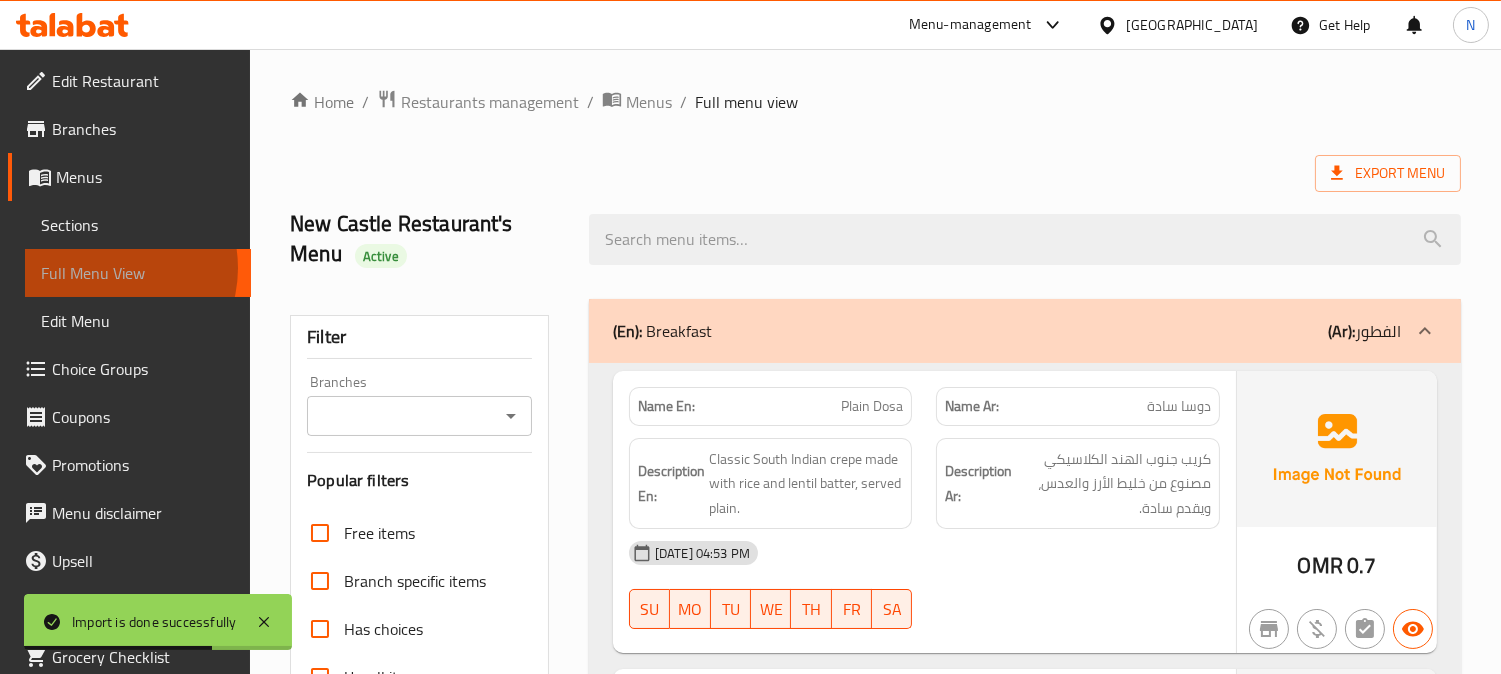 click on "Full Menu View" at bounding box center (138, 273) 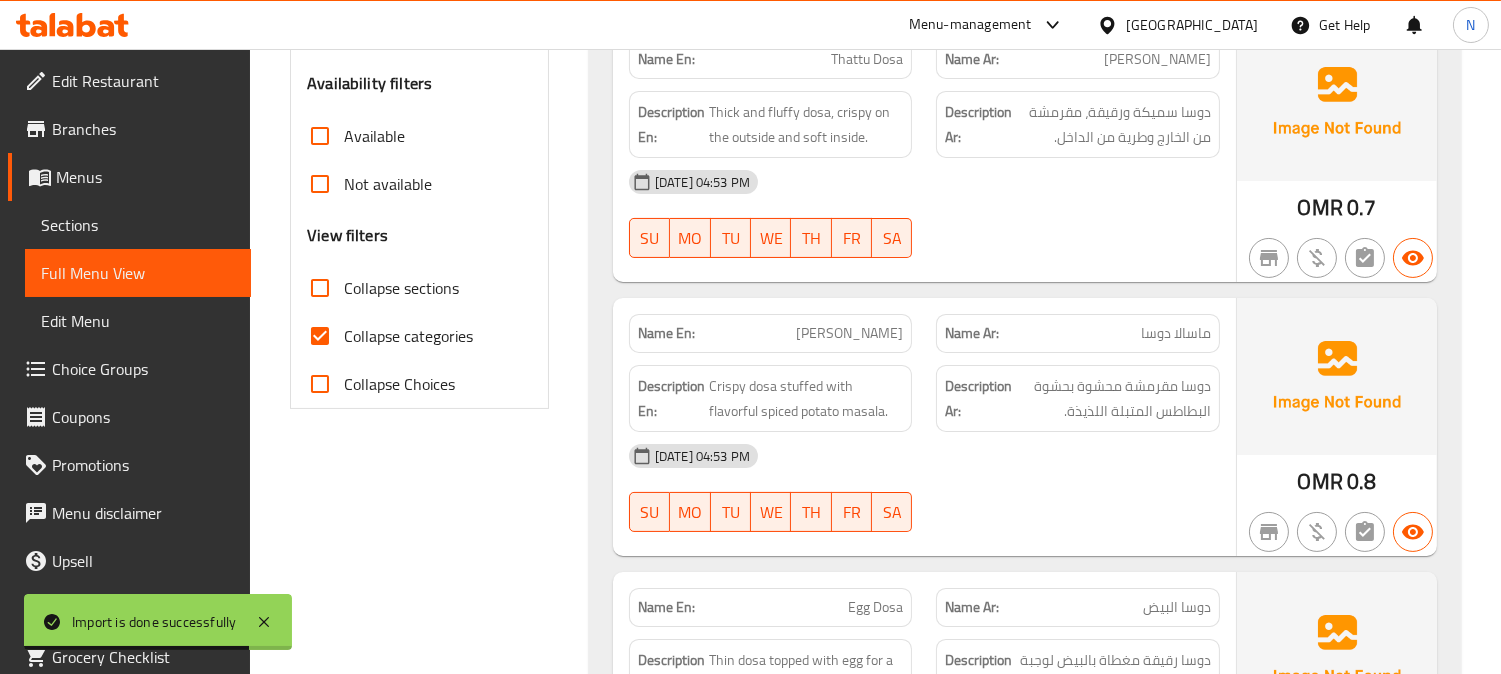 scroll, scrollTop: 777, scrollLeft: 0, axis: vertical 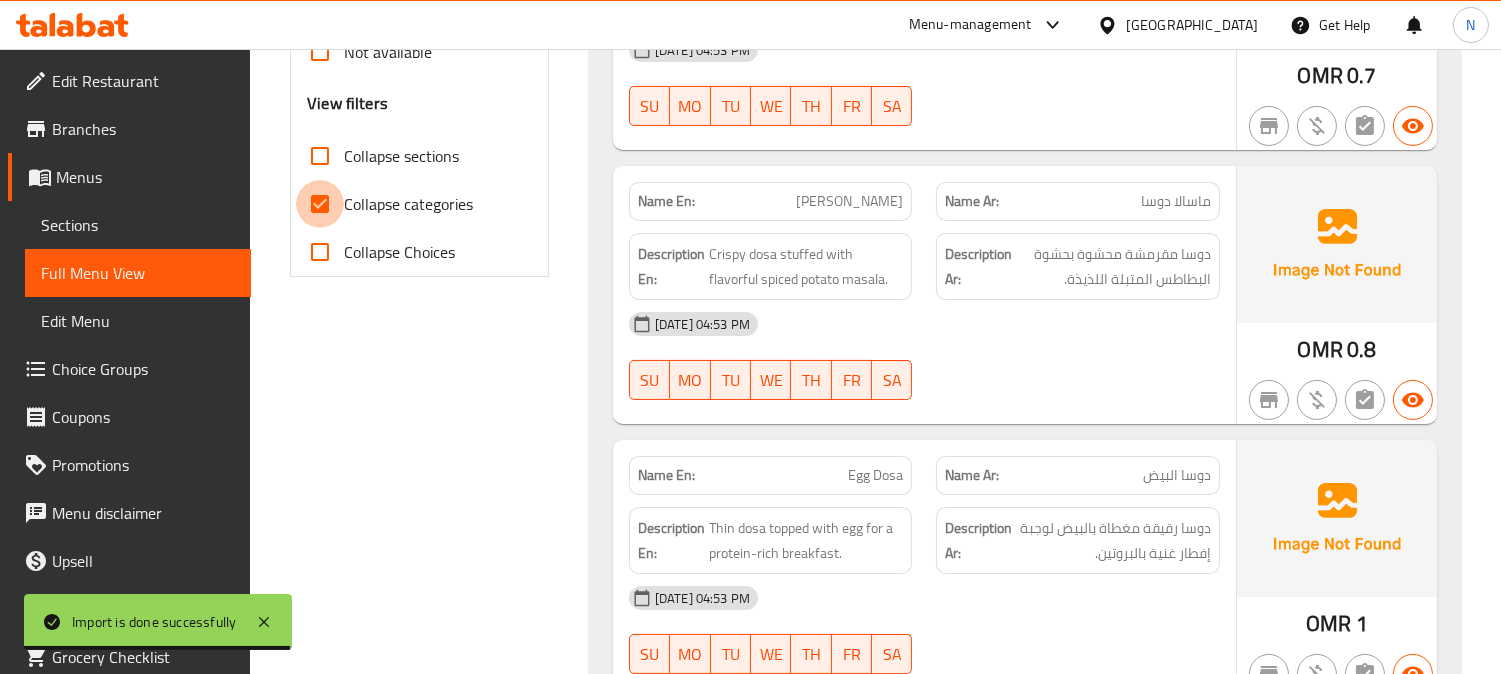 click on "Collapse categories" at bounding box center [320, 204] 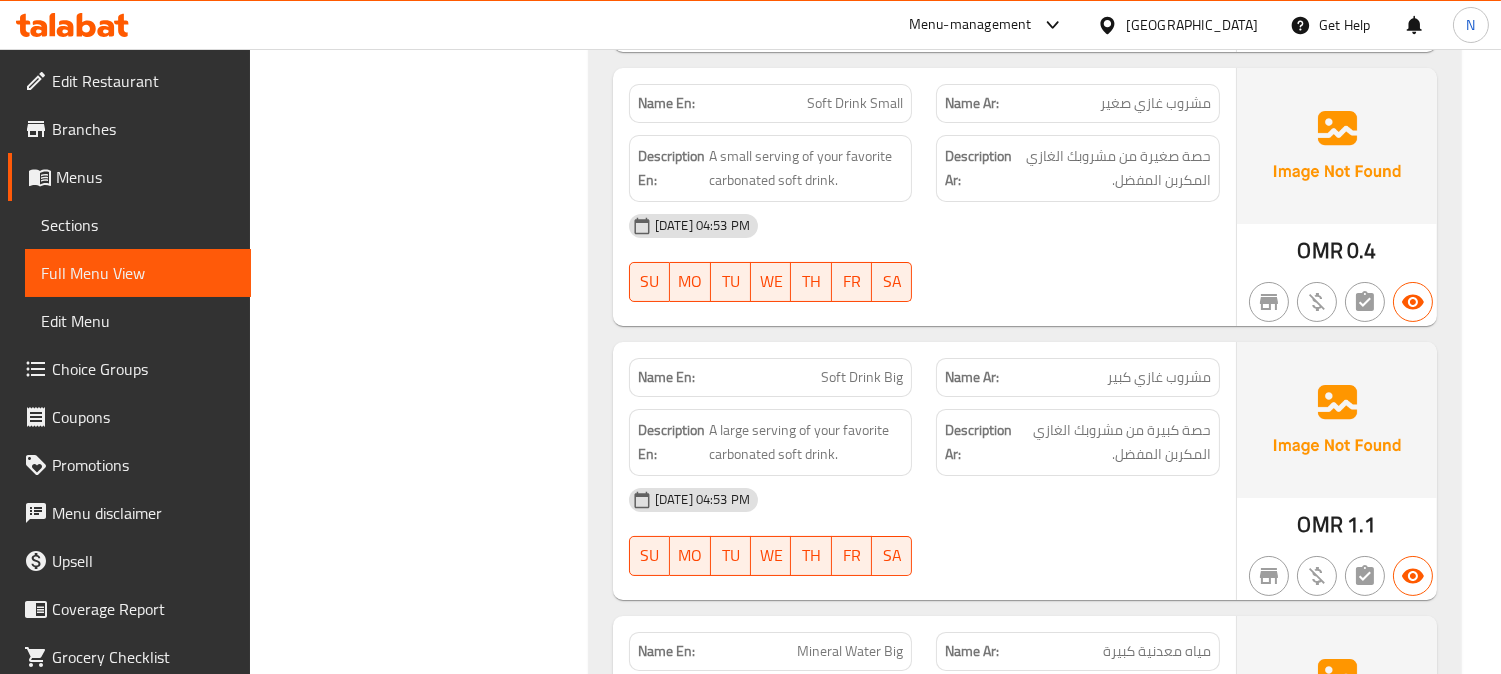 scroll, scrollTop: 54593, scrollLeft: 0, axis: vertical 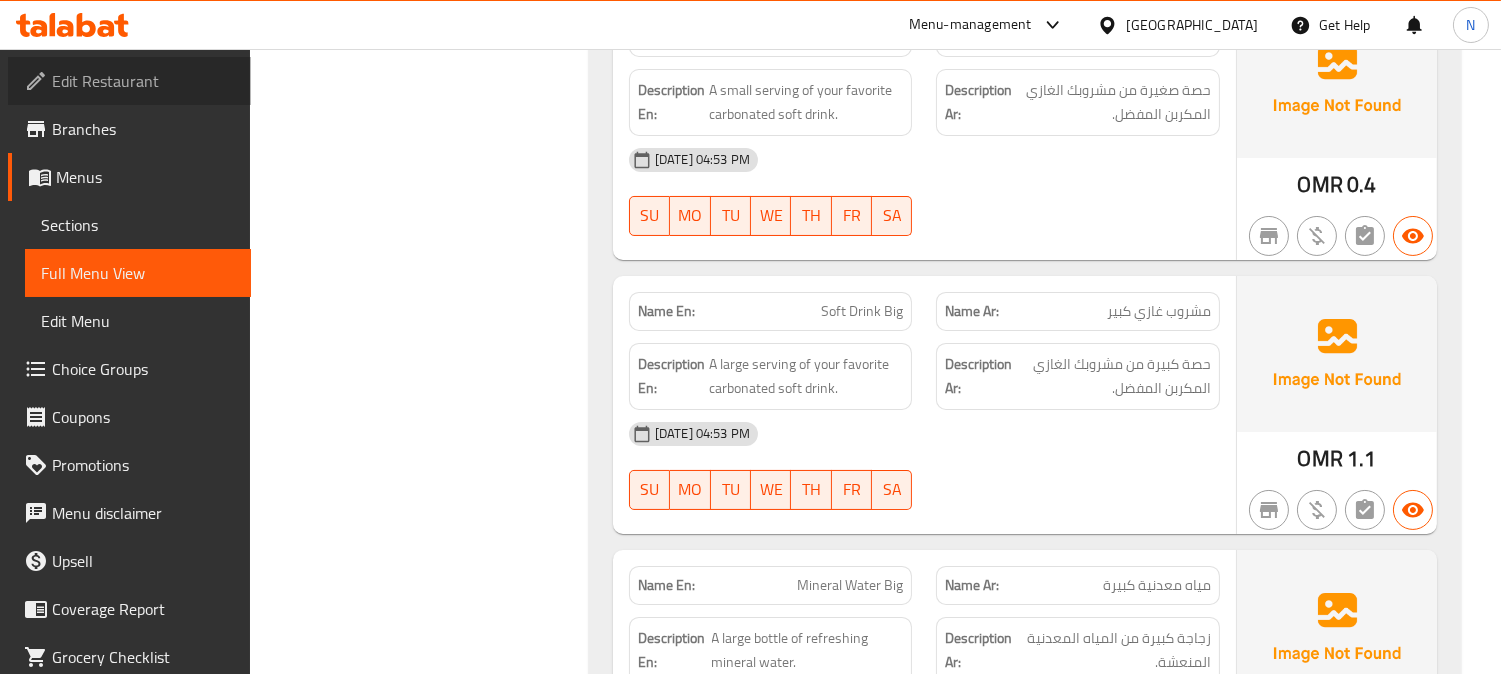 click on "Edit Restaurant" at bounding box center [143, 81] 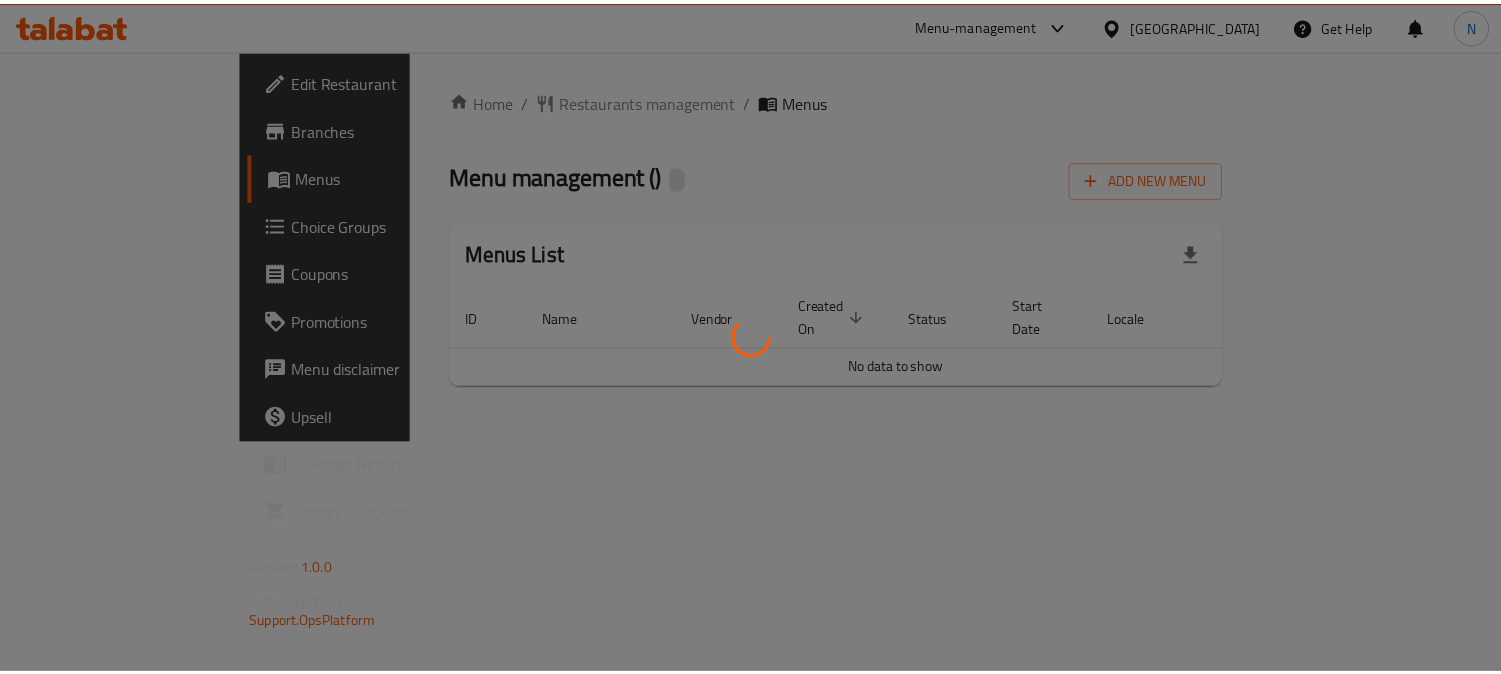 scroll, scrollTop: 0, scrollLeft: 0, axis: both 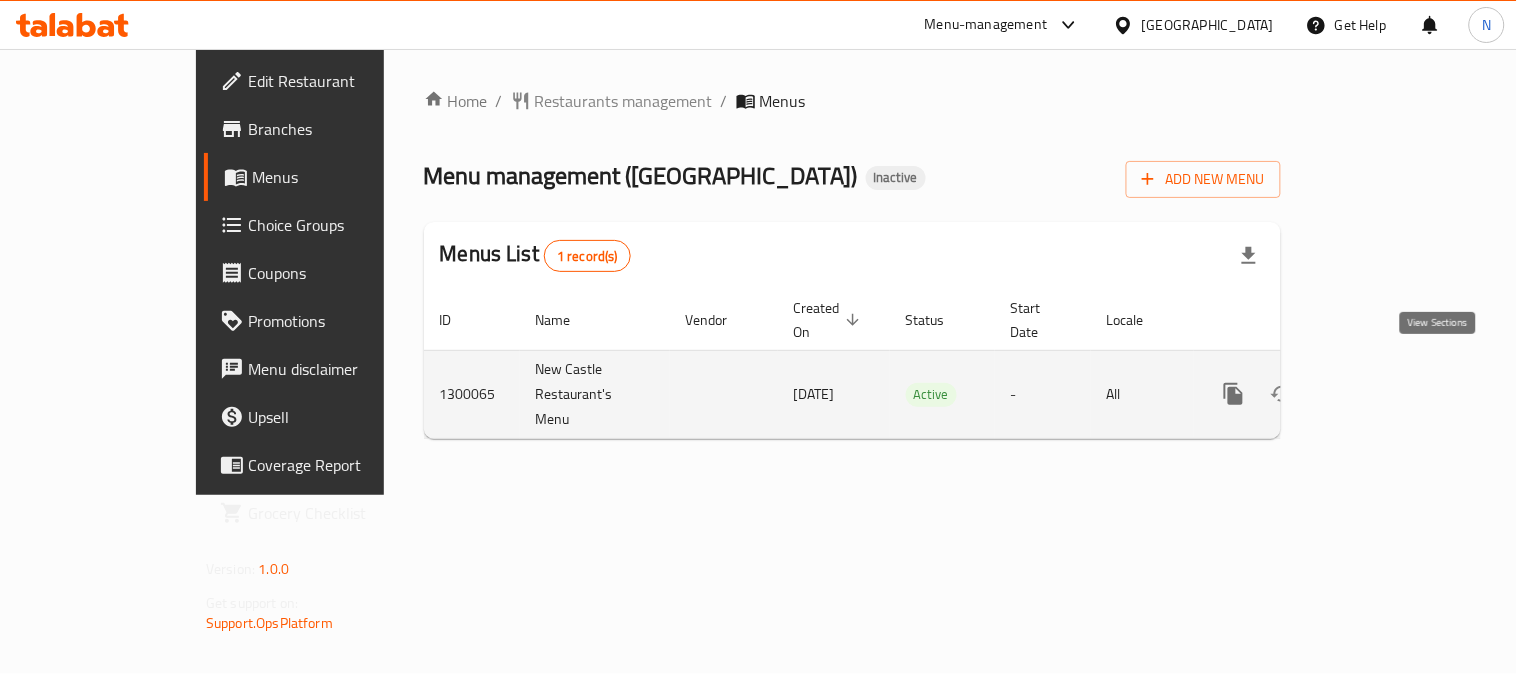 click 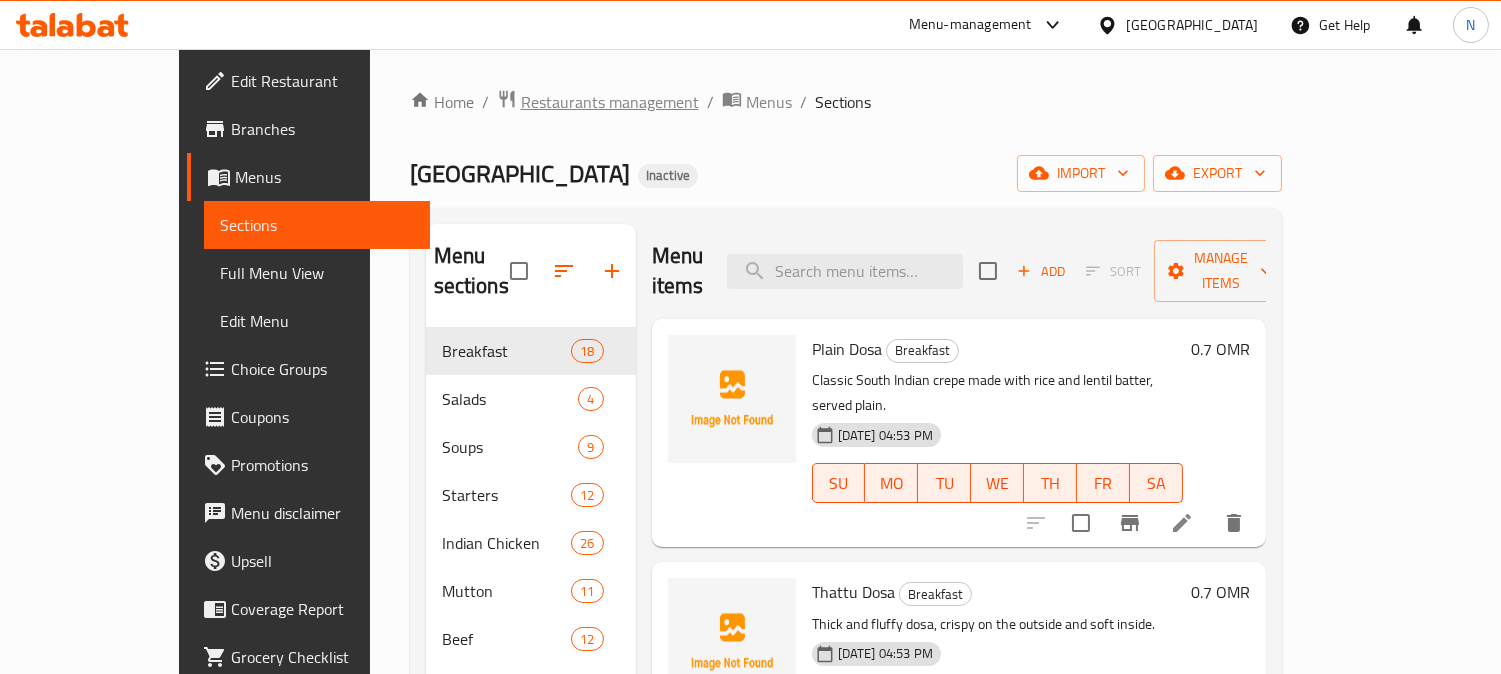 click on "Restaurants management" at bounding box center (610, 102) 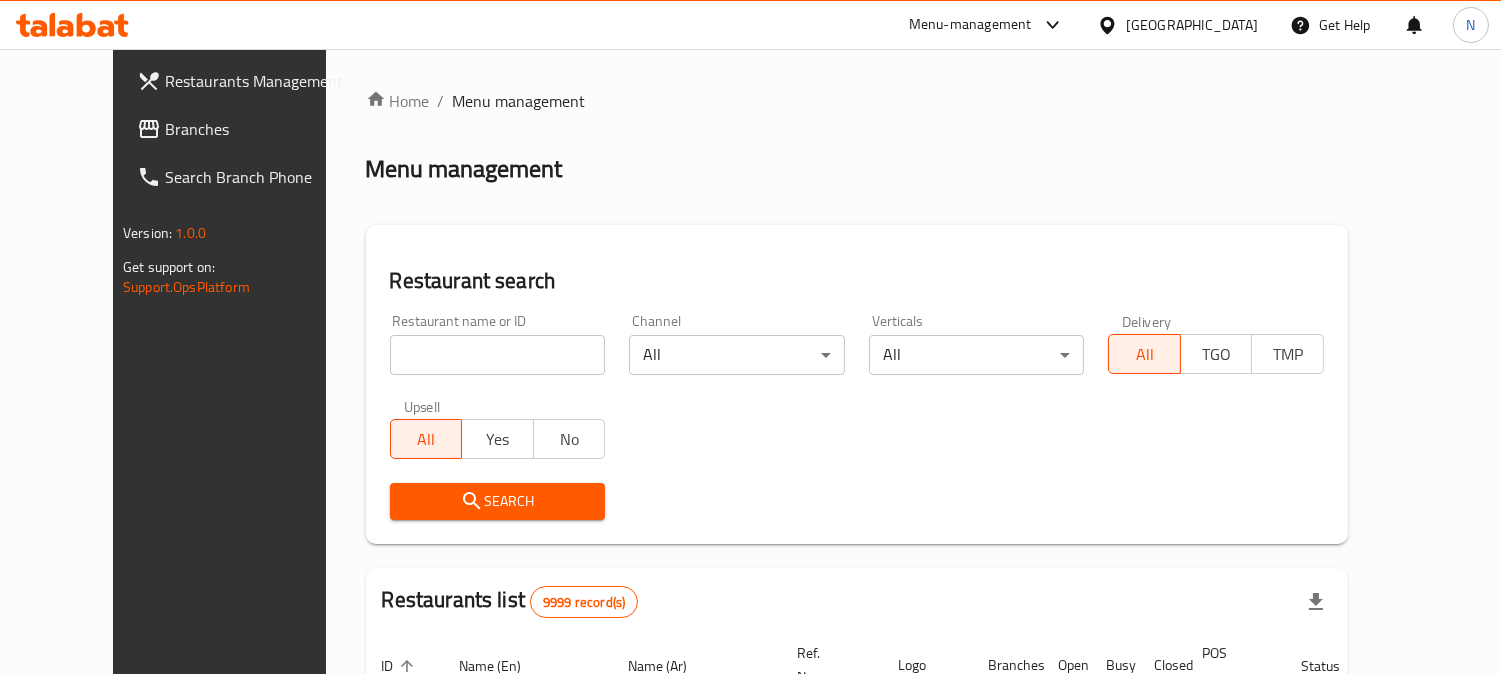 click on "[GEOGRAPHIC_DATA]" at bounding box center (1192, 25) 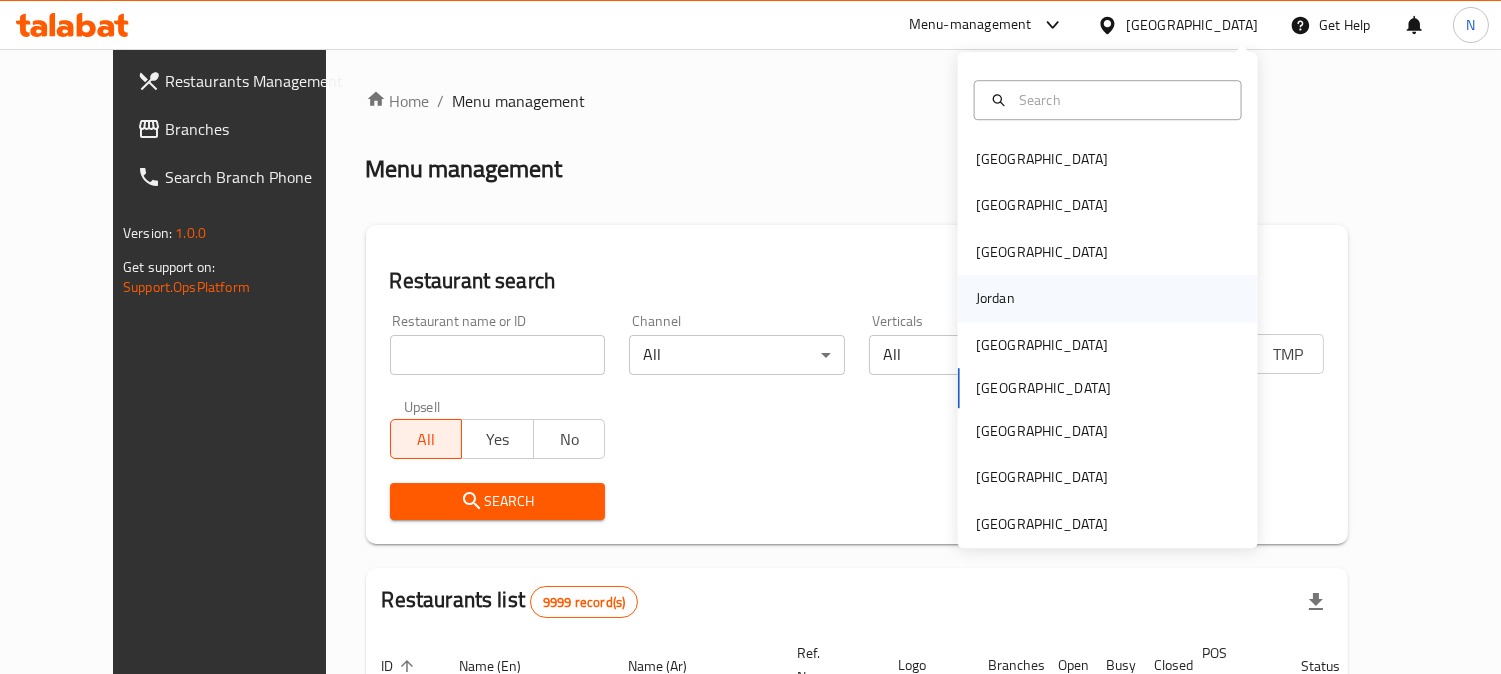 click on "Jordan" at bounding box center [995, 298] 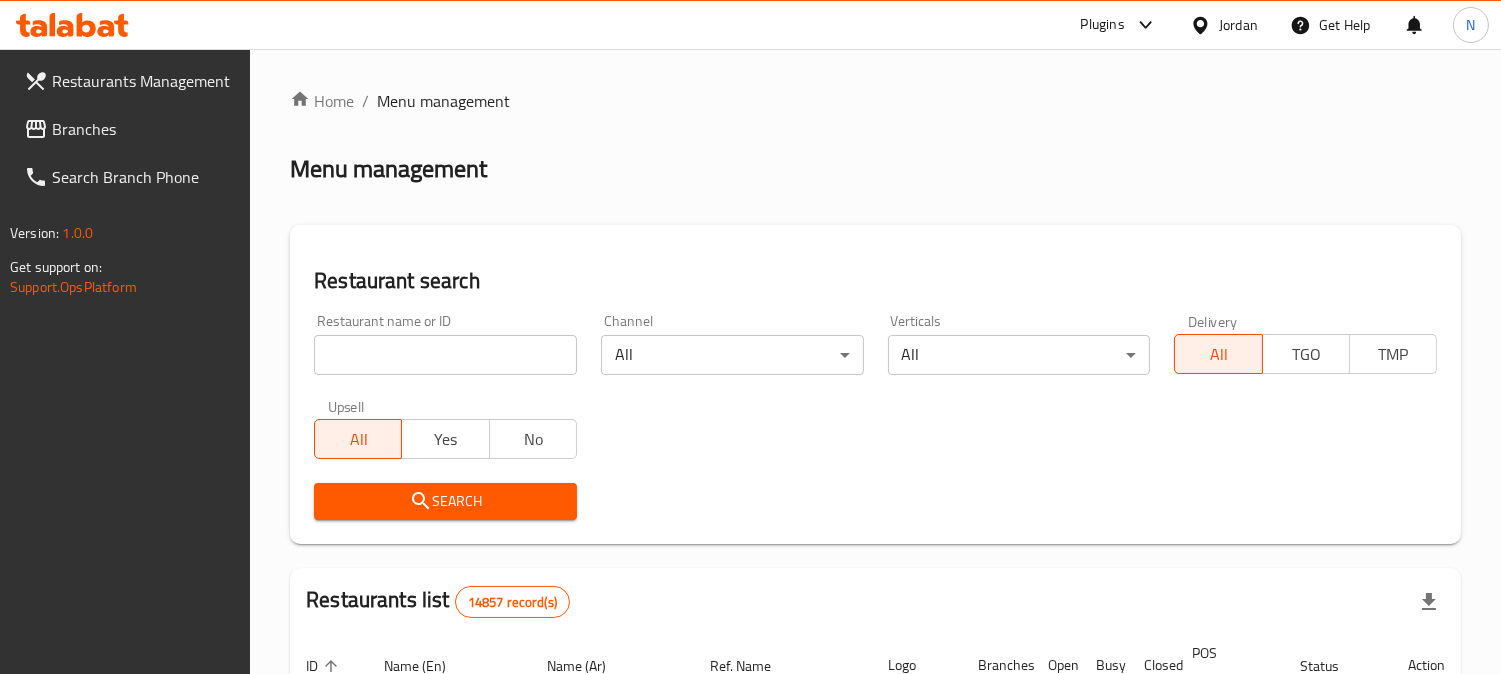click on "Branches" at bounding box center [143, 129] 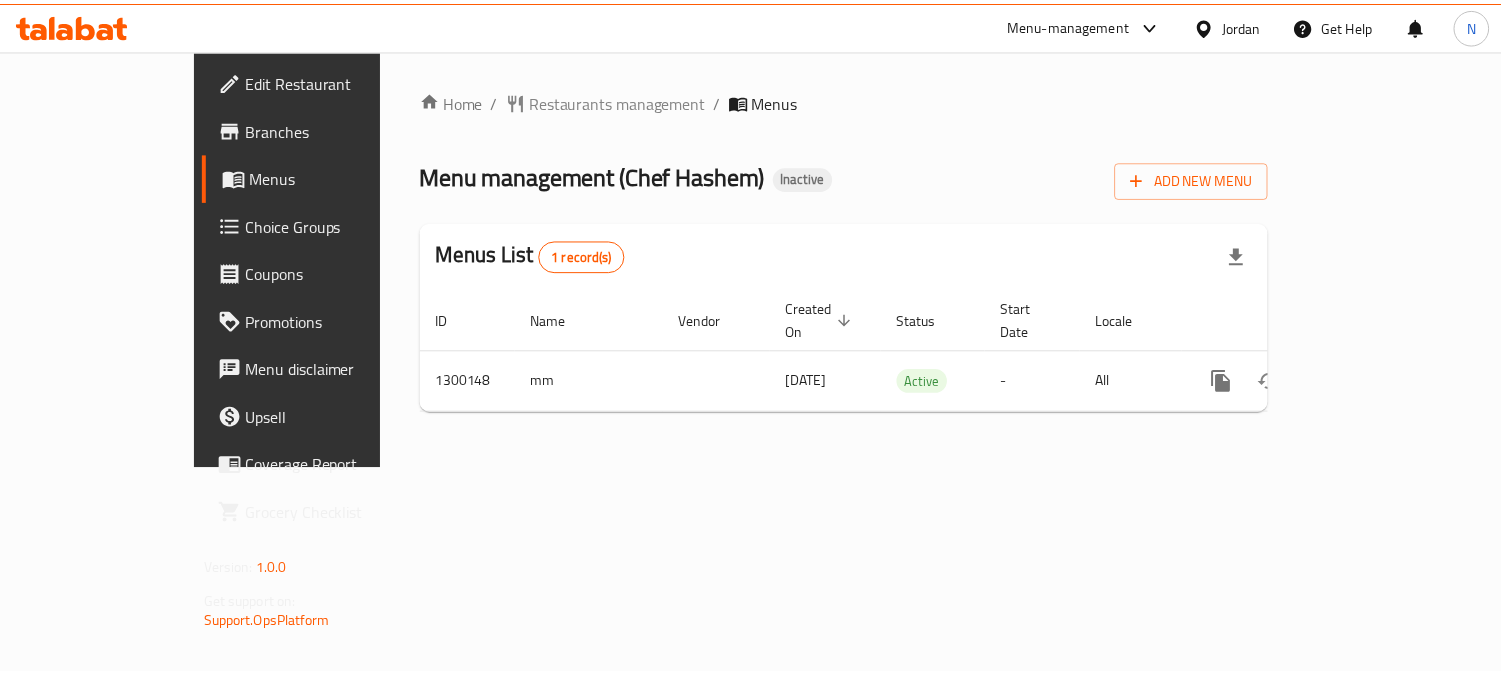 scroll, scrollTop: 0, scrollLeft: 0, axis: both 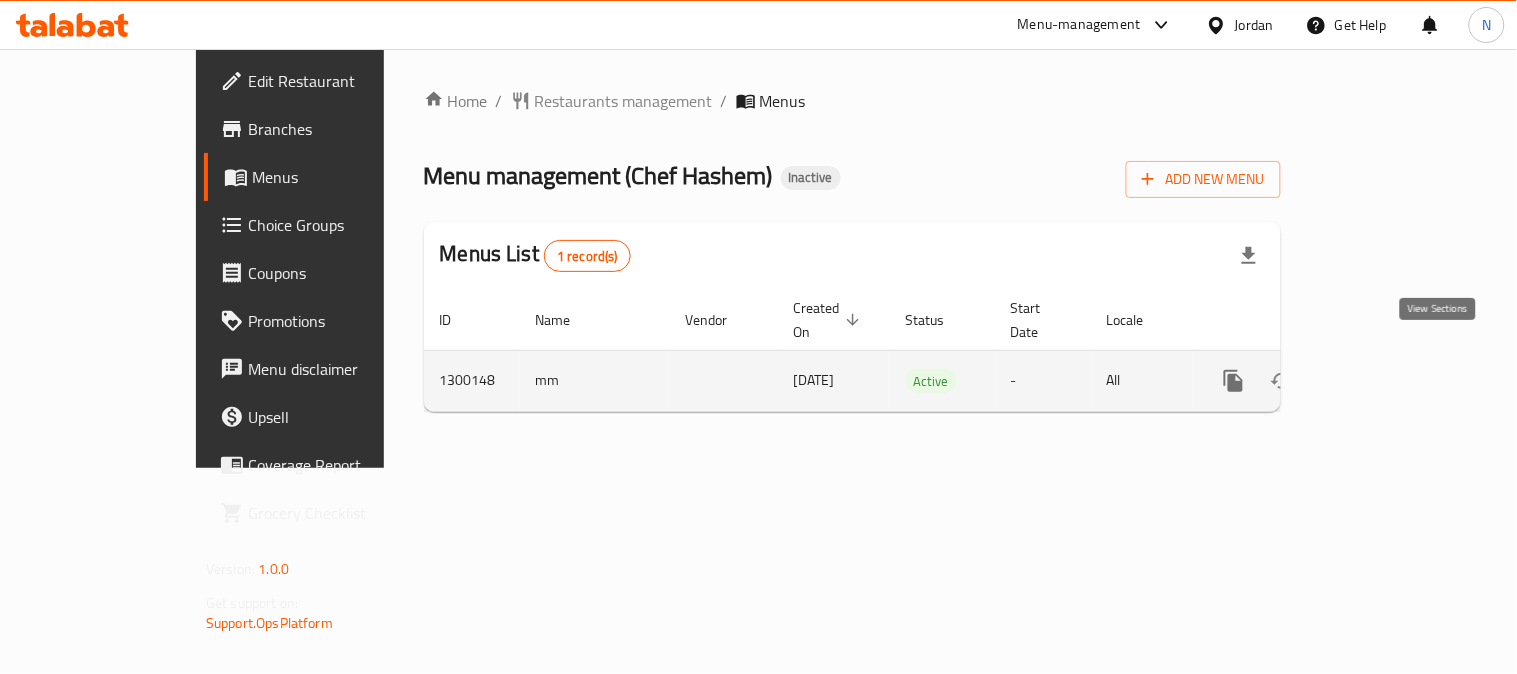 click 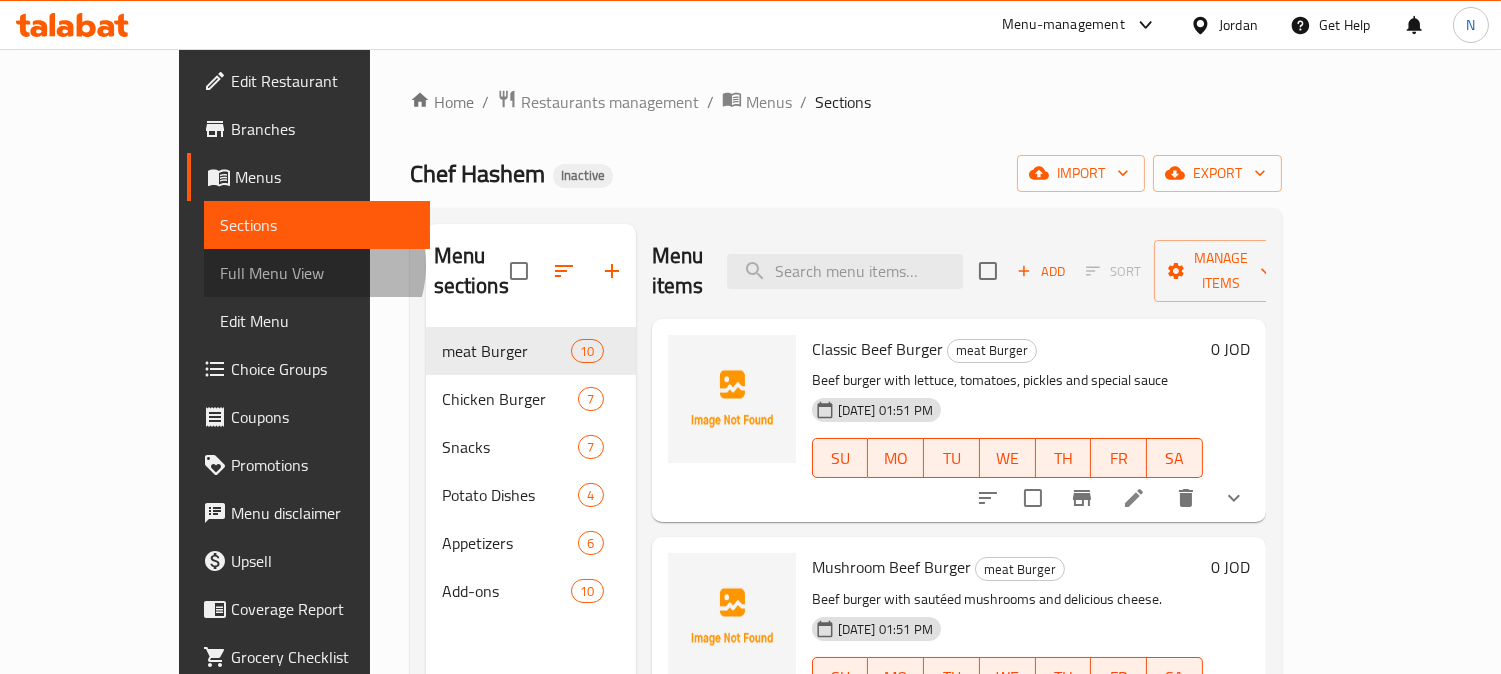 click on "Full Menu View" at bounding box center (317, 273) 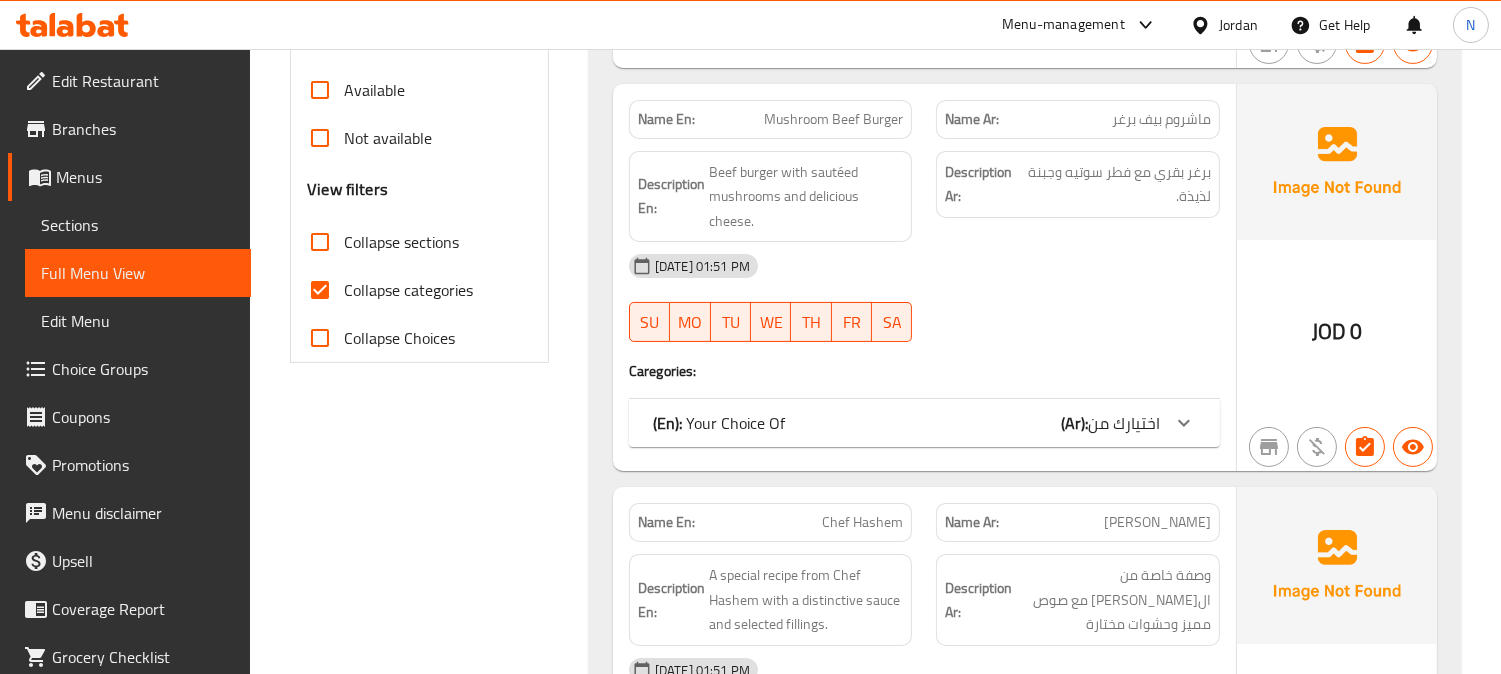 scroll, scrollTop: 666, scrollLeft: 0, axis: vertical 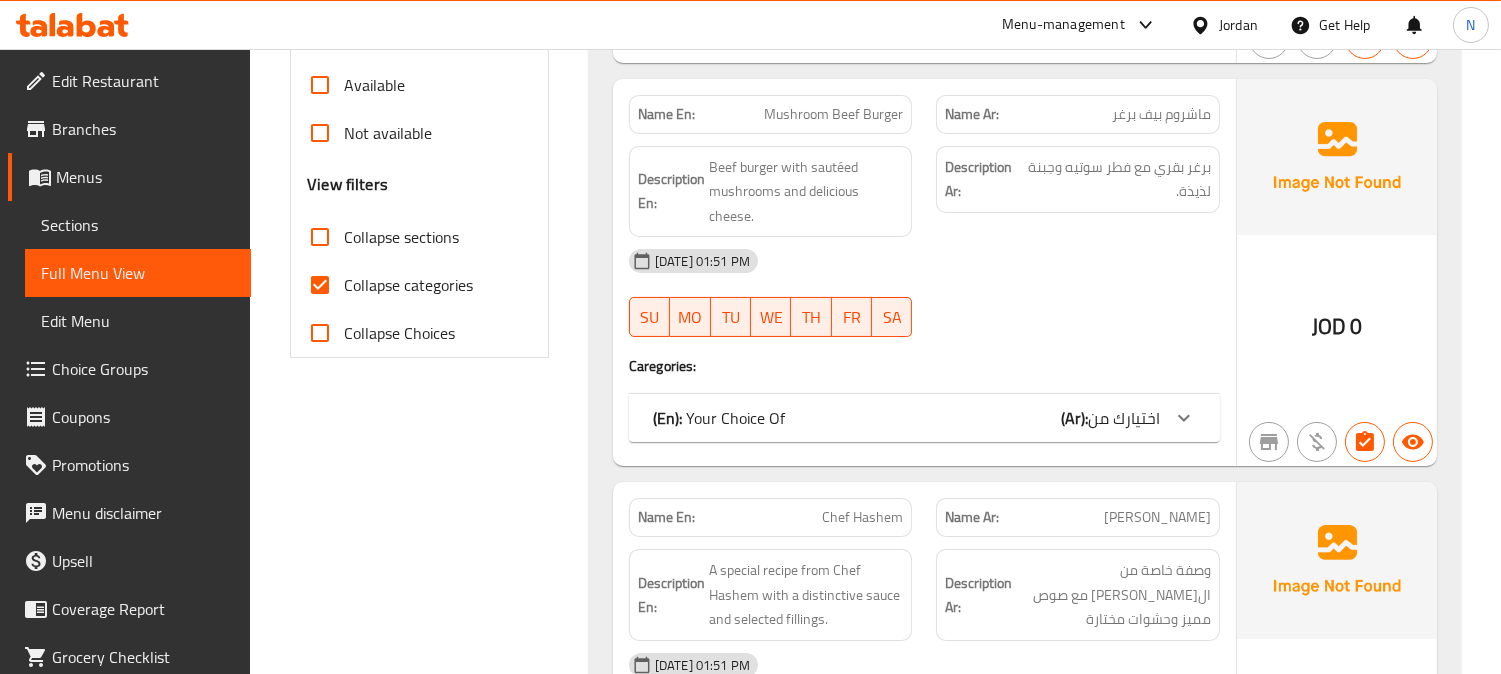 click on "Collapse categories" at bounding box center [320, 285] 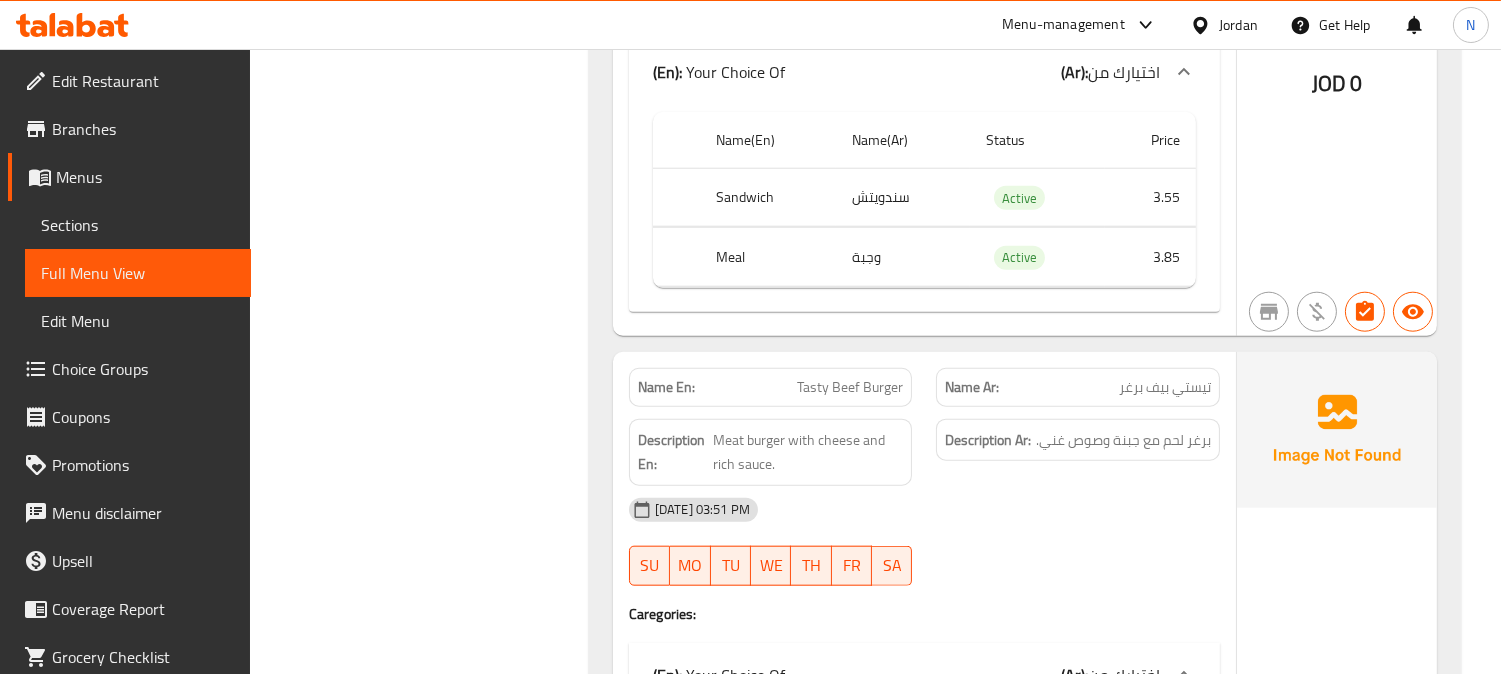 scroll, scrollTop: 3777, scrollLeft: 0, axis: vertical 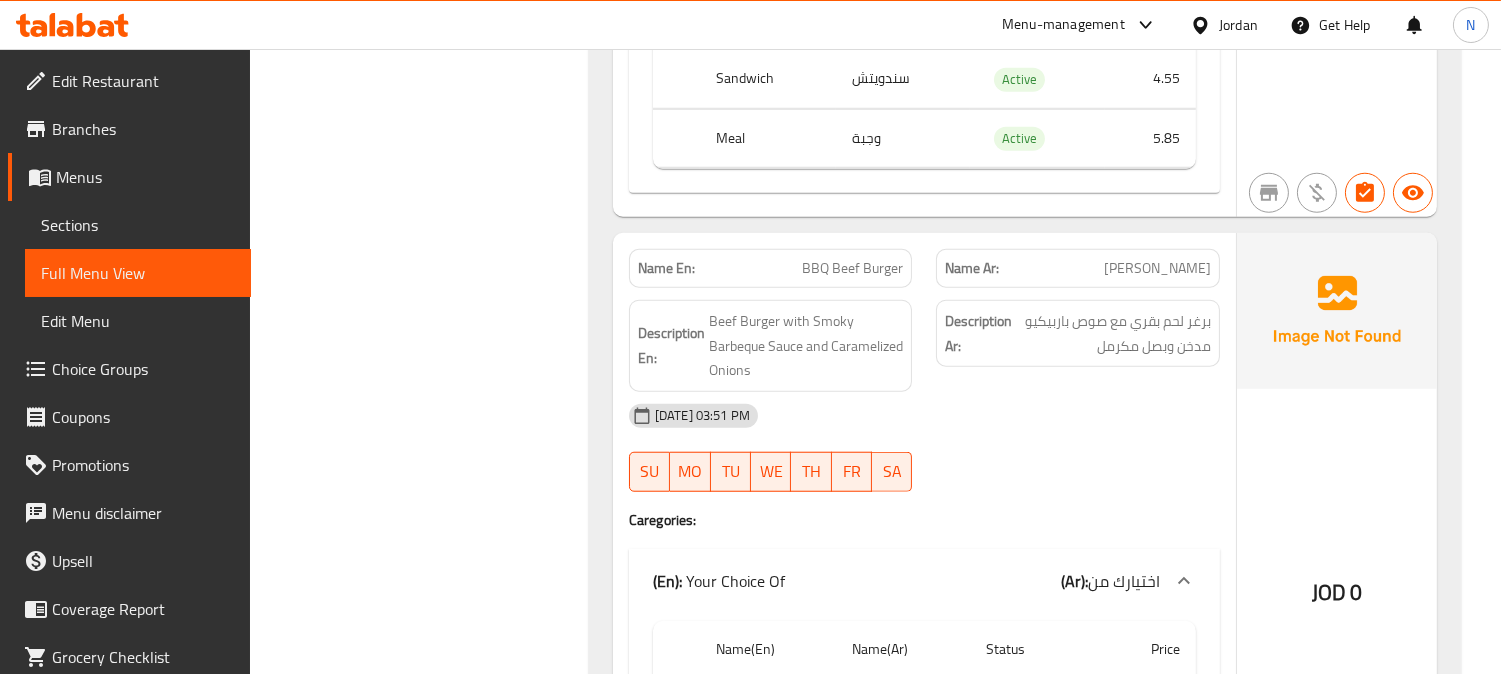 click on "Filter Branches Branches Popular filters Free items Branch specific items Has choices Upsell items Availability filters Available Not available View filters Collapse sections Collapse categories Collapse Choices" at bounding box center [427, 6730] 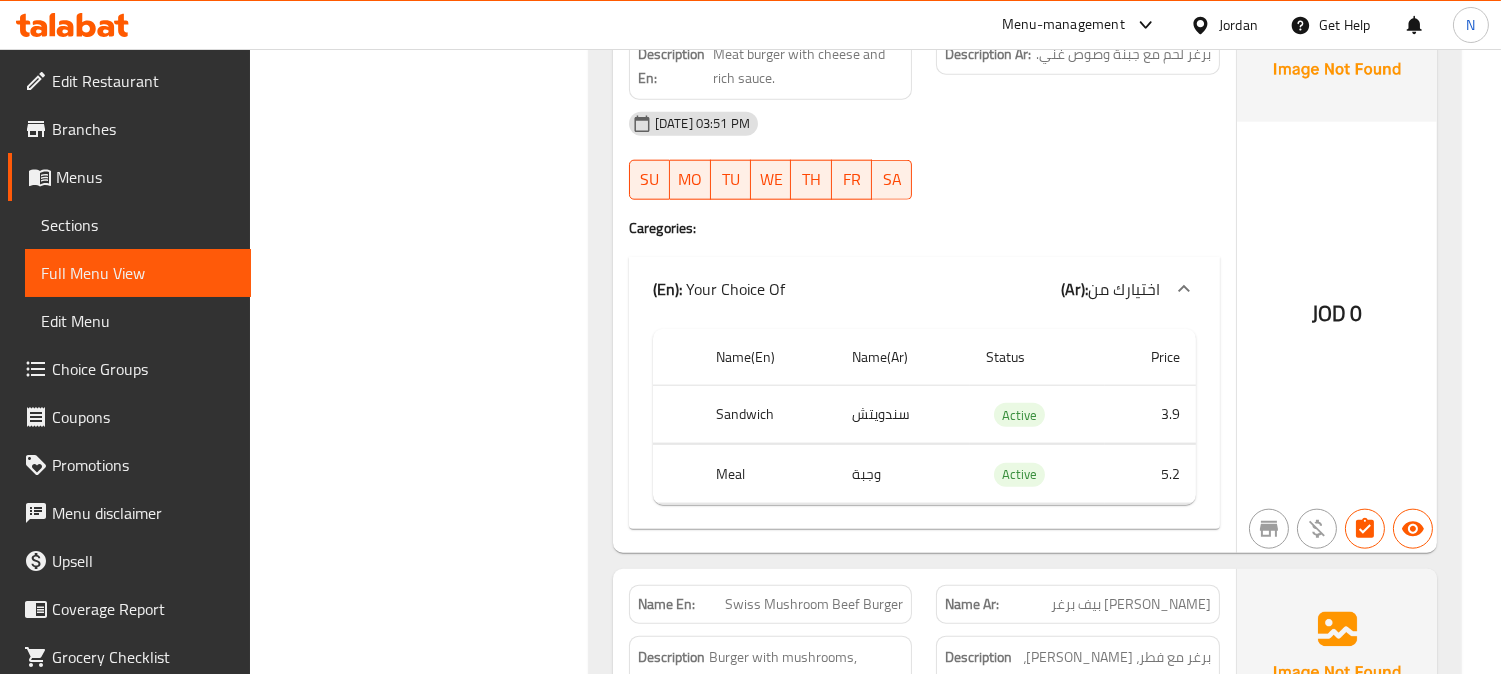 scroll, scrollTop: 4444, scrollLeft: 0, axis: vertical 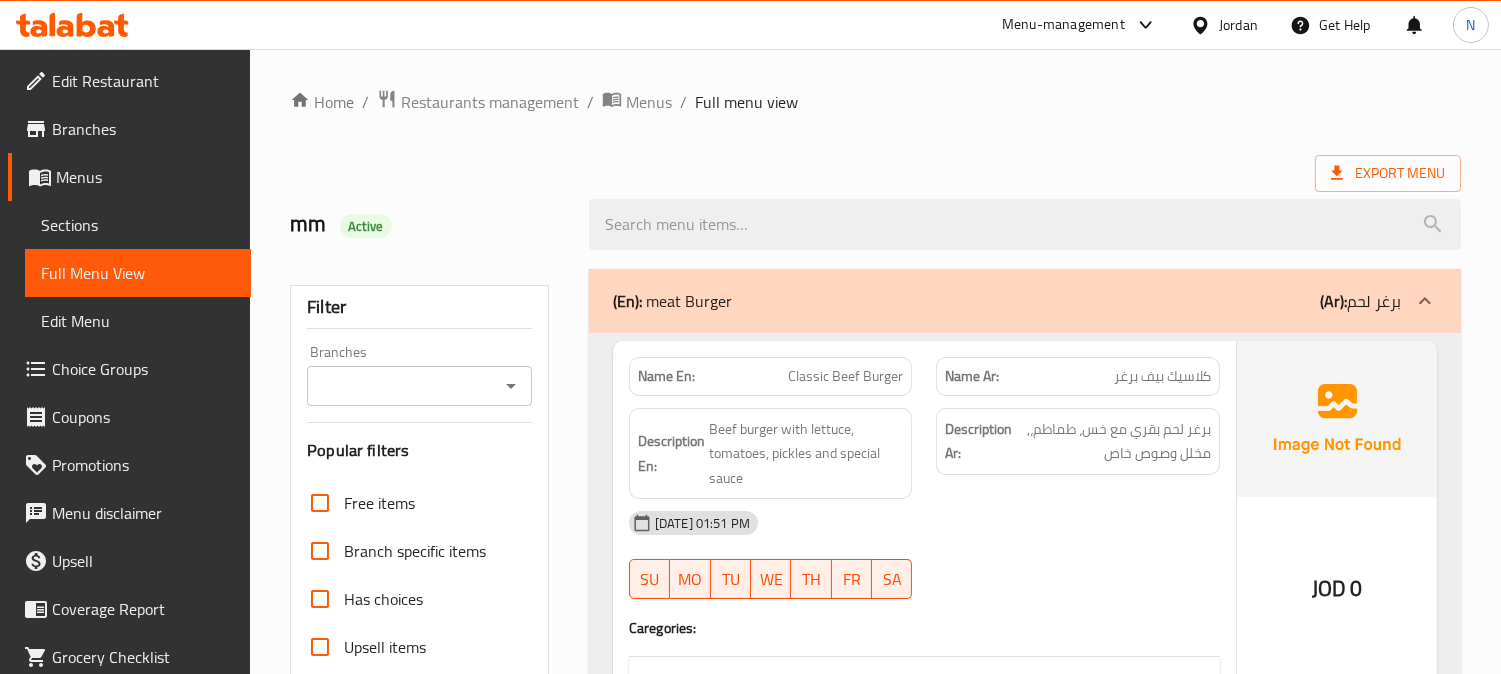 click on "Jordan" at bounding box center (1238, 25) 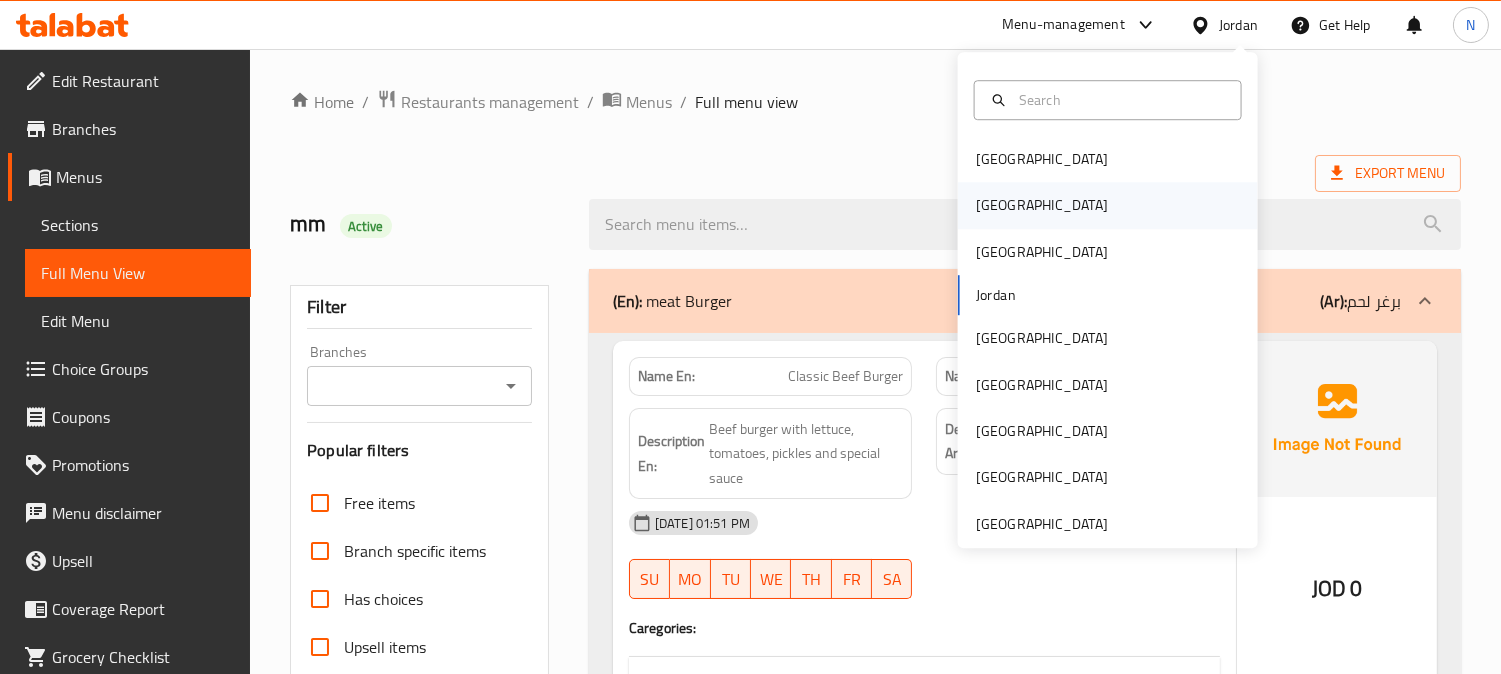click on "[GEOGRAPHIC_DATA]" at bounding box center [1108, 206] 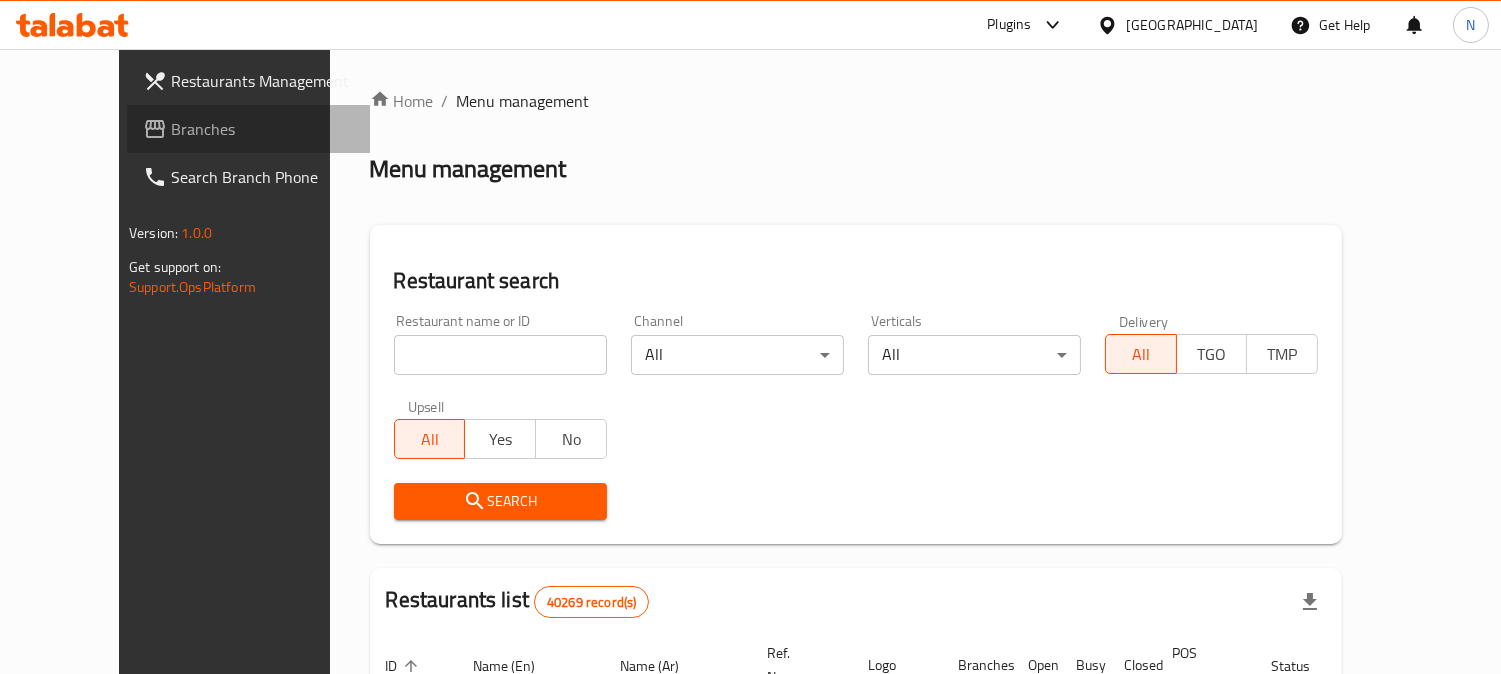 click on "Branches" at bounding box center [248, 129] 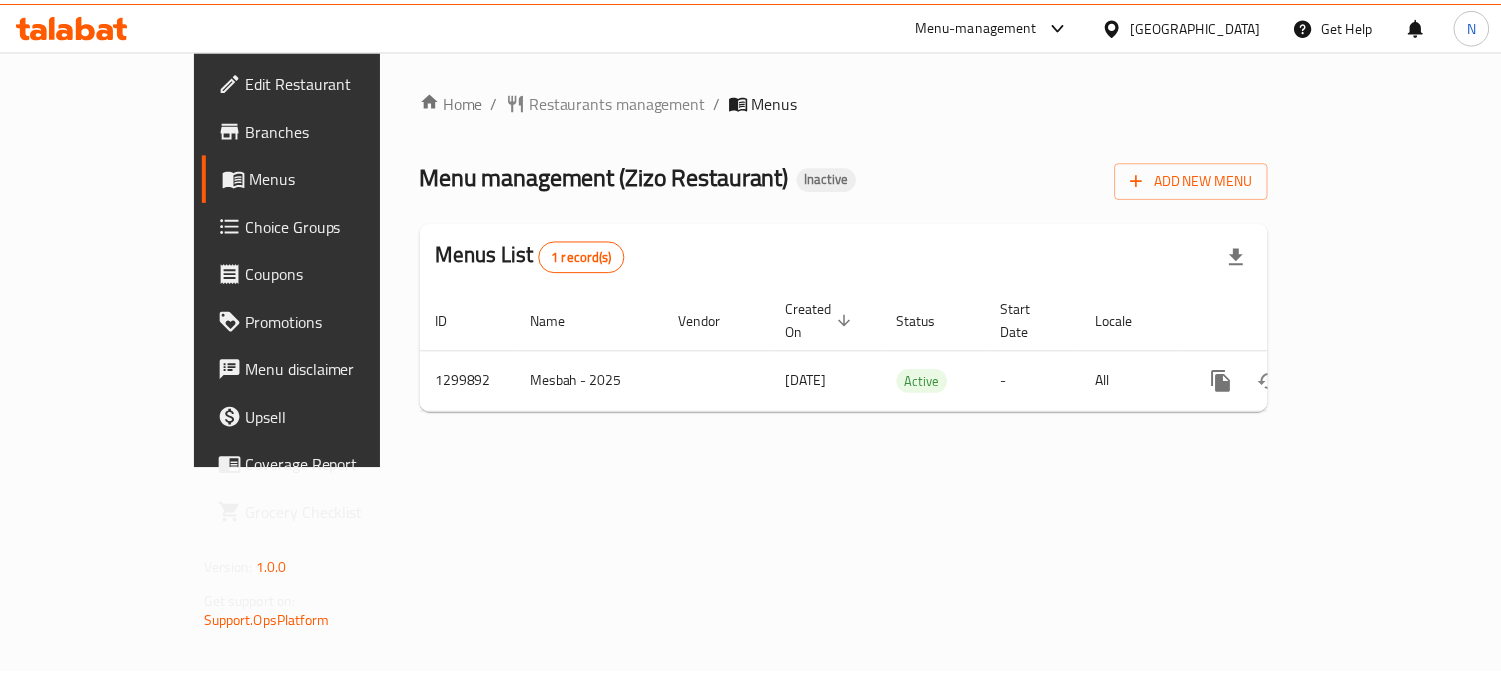 scroll, scrollTop: 0, scrollLeft: 0, axis: both 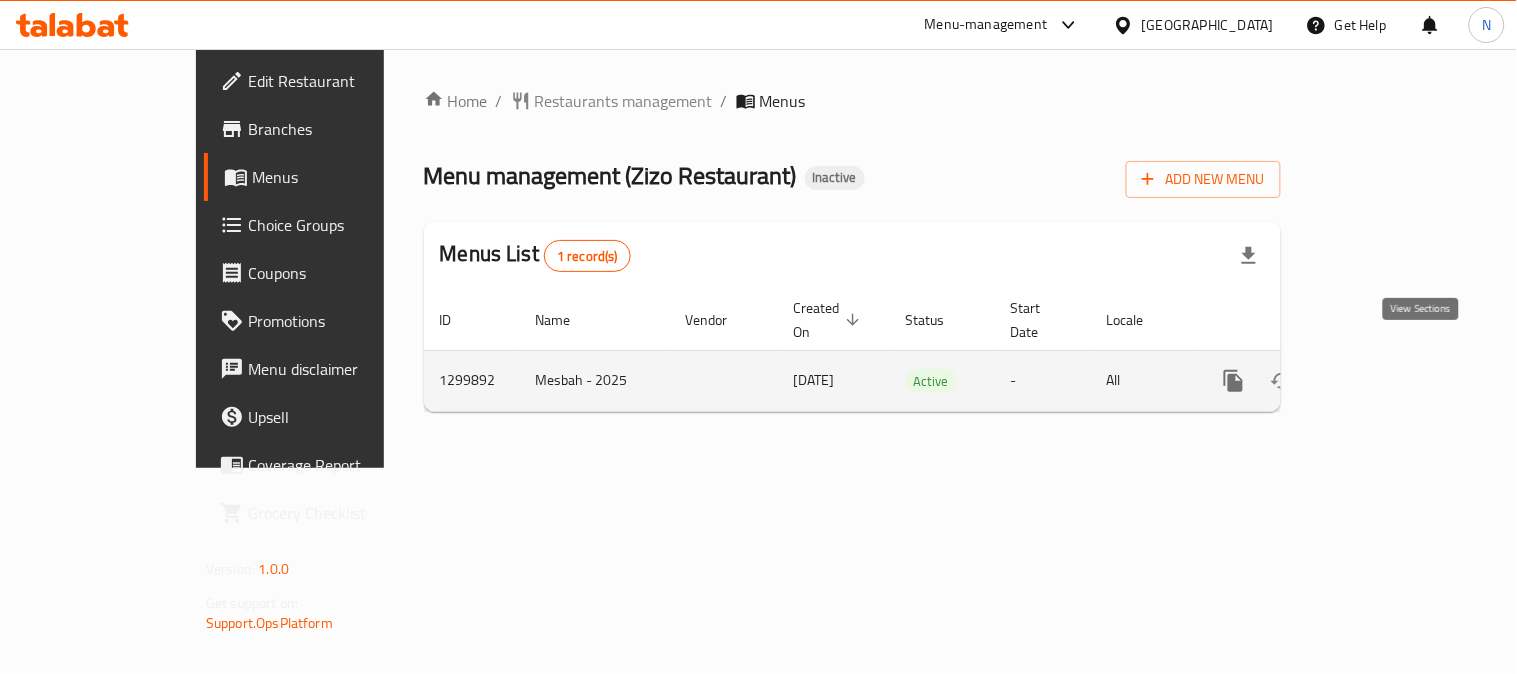 click 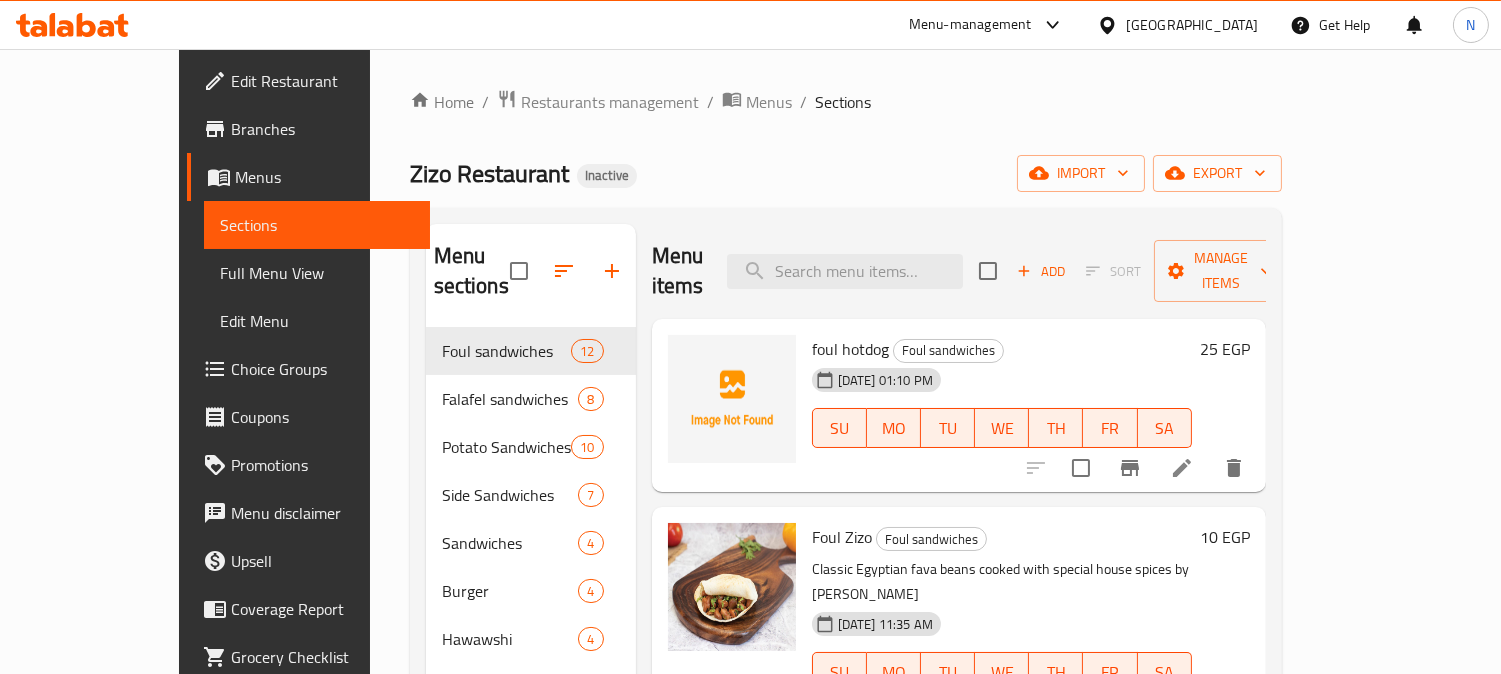 click on "Home / Restaurants management / Menus / Sections Zizo Restaurant  Inactive import export Menu sections Foul sandwiches 12 Falafel sandwiches 8 Potato Sandwiches 10 Side Sandwiches 7 Sandwiches 4 Burger 4 Hawawshi 4 Broast Meals 2 Omelette Sandwiches 6 Menu items Add Sort Manage items foul hotdog   Foul sandwiches 13-07-2025 01:10 PM SU MO TU WE TH FR SA 25   EGP Foul Zizo   Foul sandwiches Classic Egyptian fava beans cooked with special house spices by Zizo 13-07-2025 11:35 AM SU MO TU WE TH FR SA 10   EGP Alexandrian Foul   Foul sandwiches Spicy Alexandrian-style fava beans with tomatoes, peppers, and onions 13-07-2025 11:35 AM SU MO TU WE TH FR SA 12   EGP Foul with Sauce   Foul sandwiches Creamy fava beans topped with a rich tomato-based sauce 13-07-2025 11:35 AM SU MO TU WE TH FR SA 12   EGP Foul Olive Oil   Foul sandwiches Smooth fava beans drizzled with premium olive oil 13-07-2025 11:35 AM SU MO TU WE TH FR SA 13   EGP Foul with Ghee or Butter   Foul sandwiches 13-07-2025 11:35 AM SU MO TU WE TH FR SA" at bounding box center [846, 501] 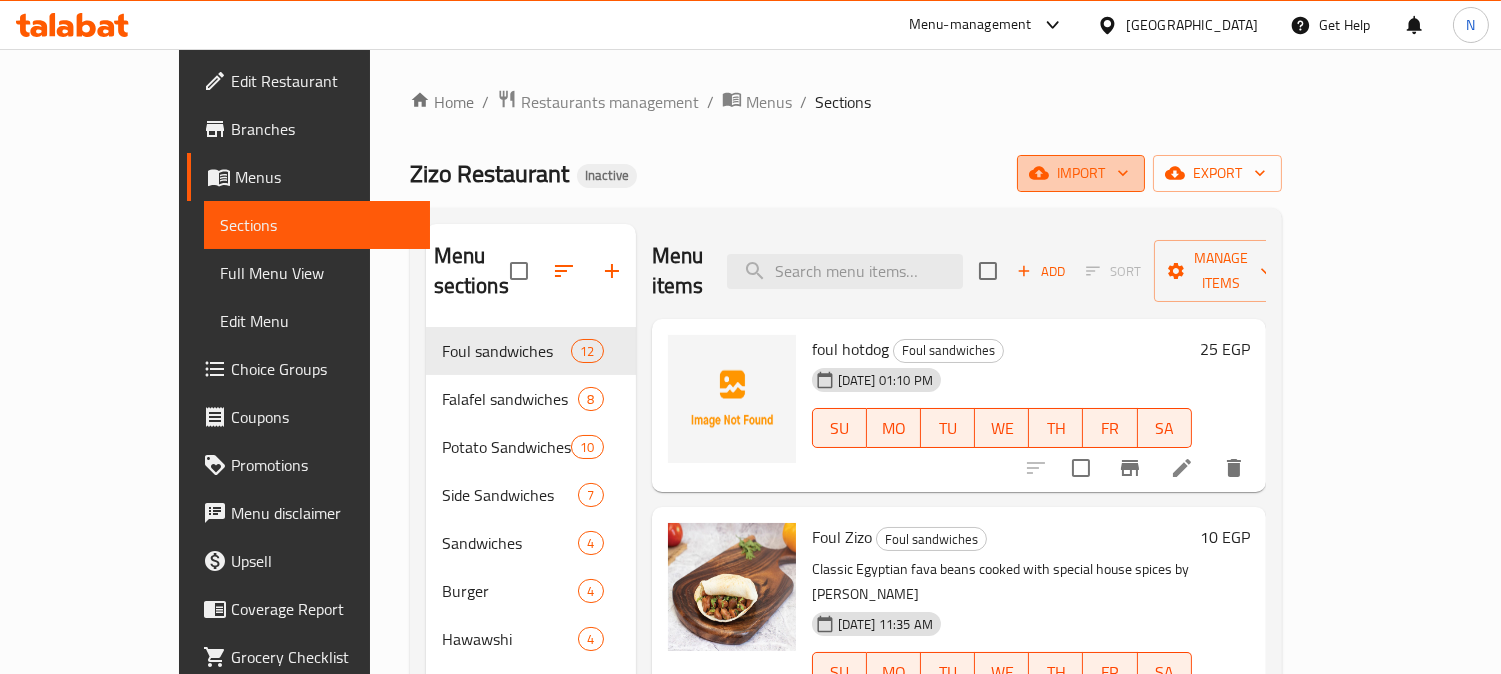 click on "import" at bounding box center (1081, 173) 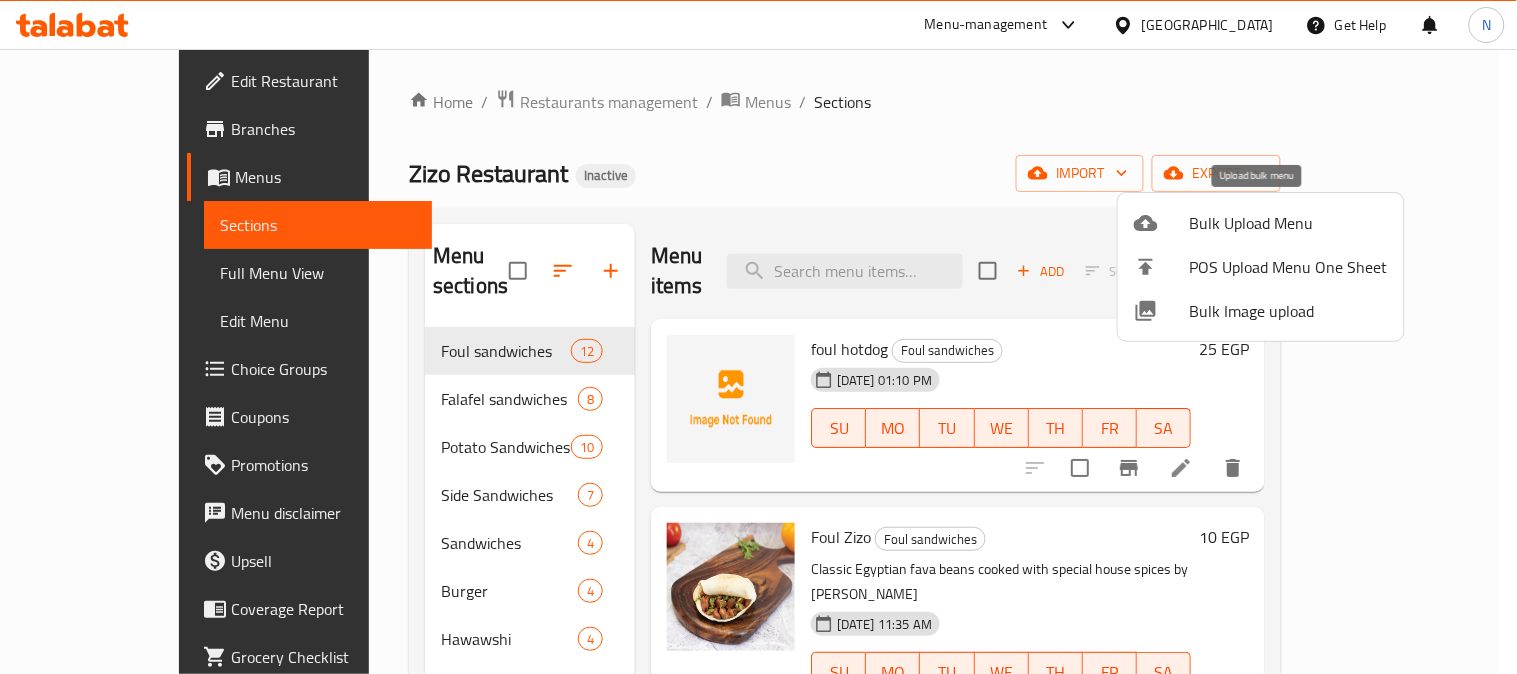 click on "Bulk Upload Menu" at bounding box center (1289, 223) 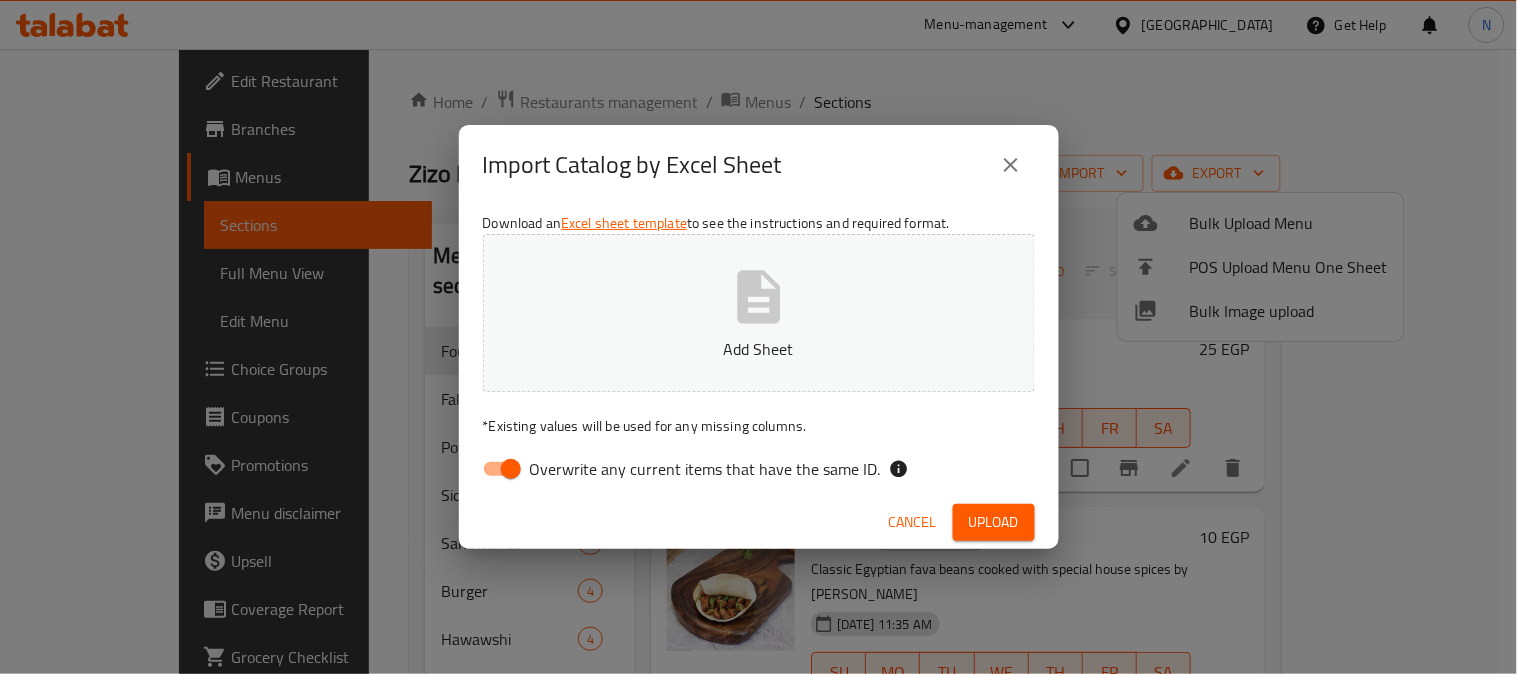 click on "Overwrite any current items that have the same ID." at bounding box center [511, 469] 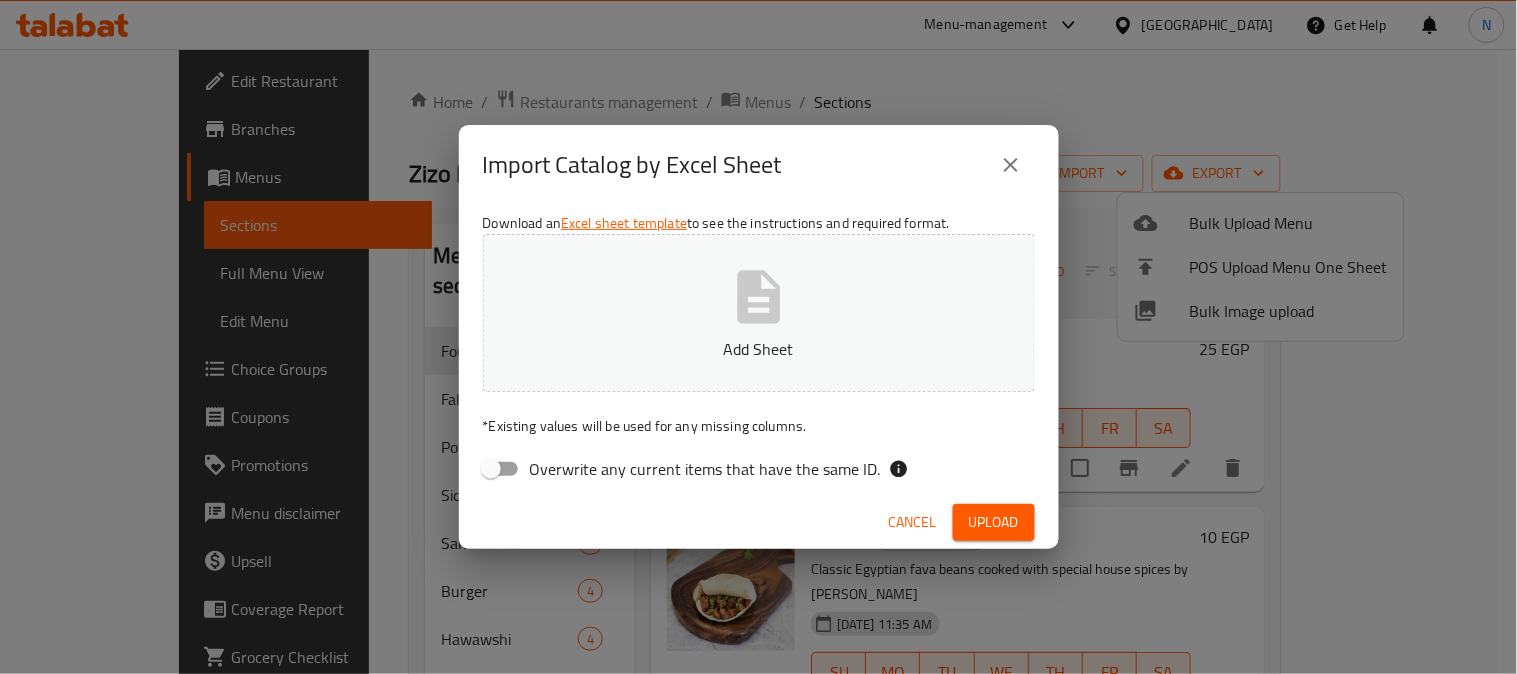 click on "Upload" at bounding box center (994, 522) 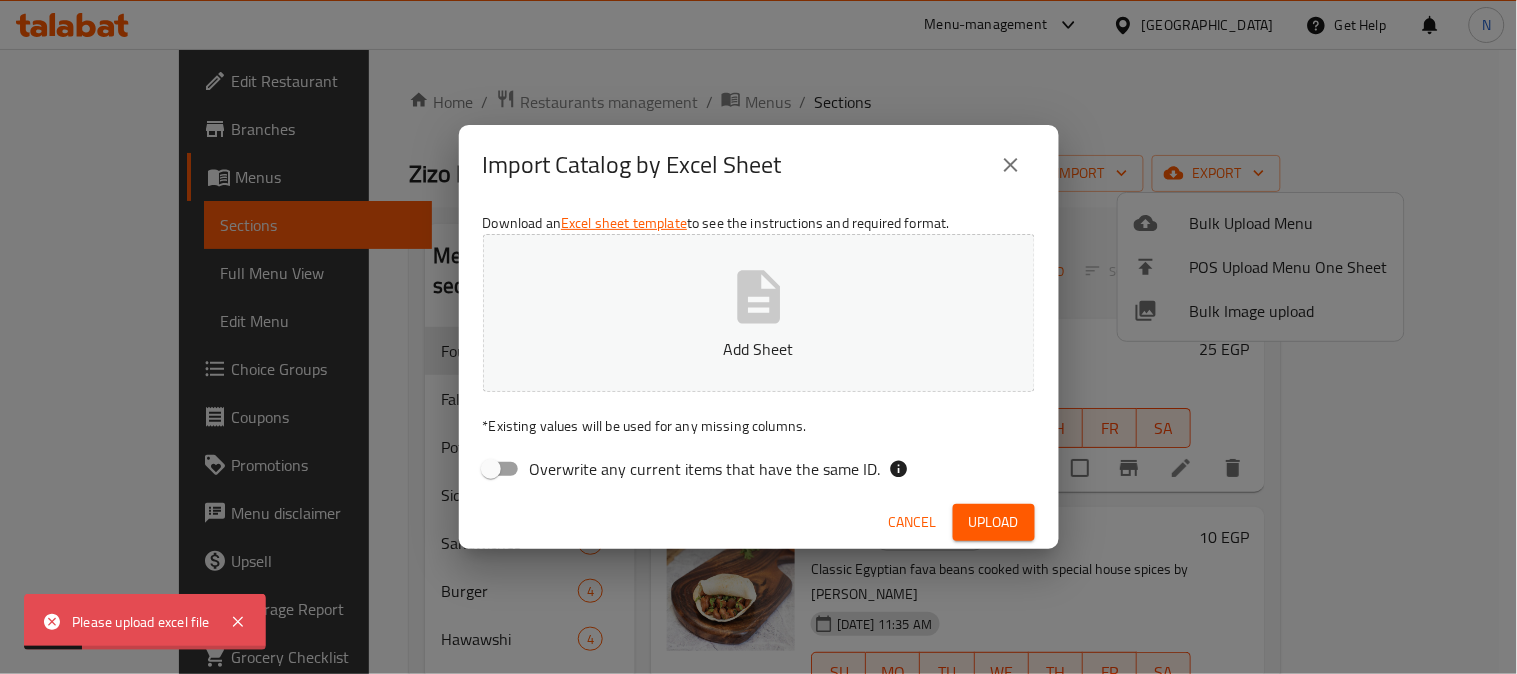 click 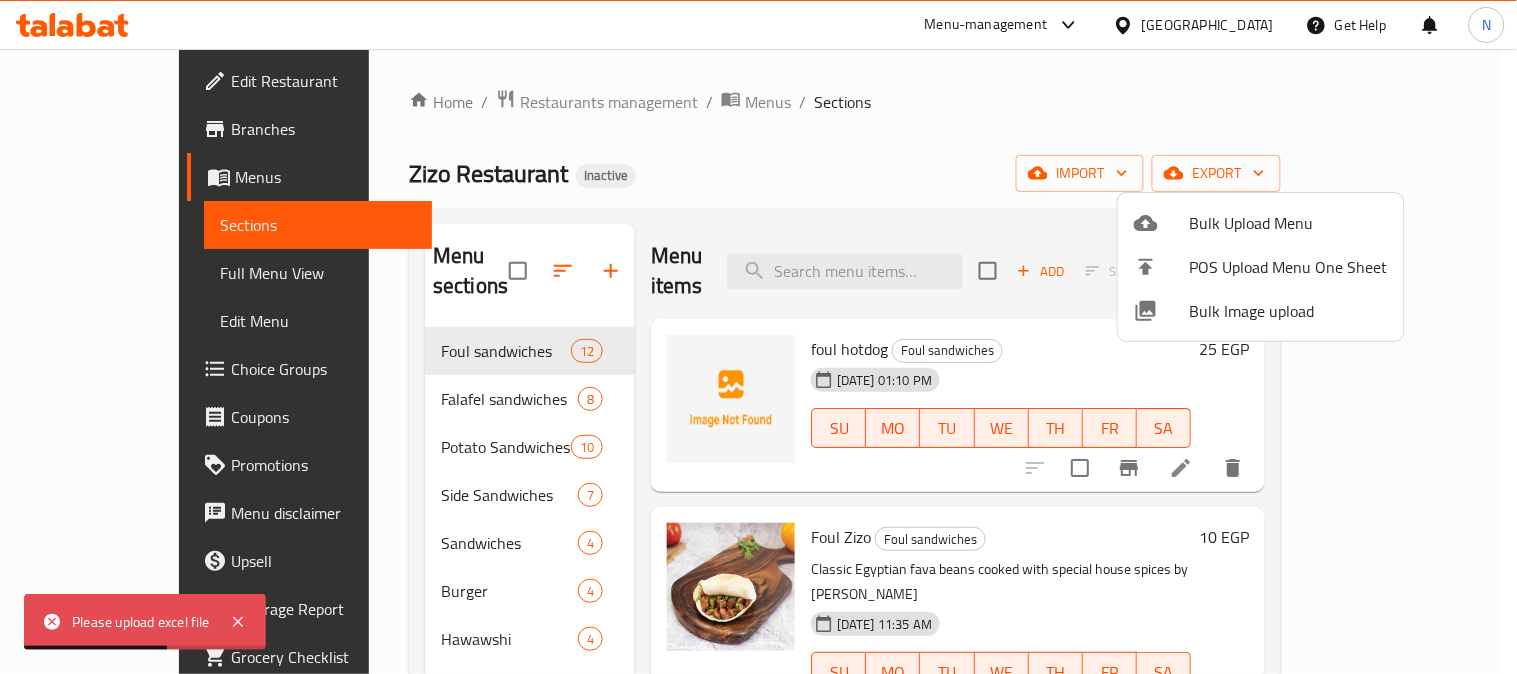 click at bounding box center (758, 337) 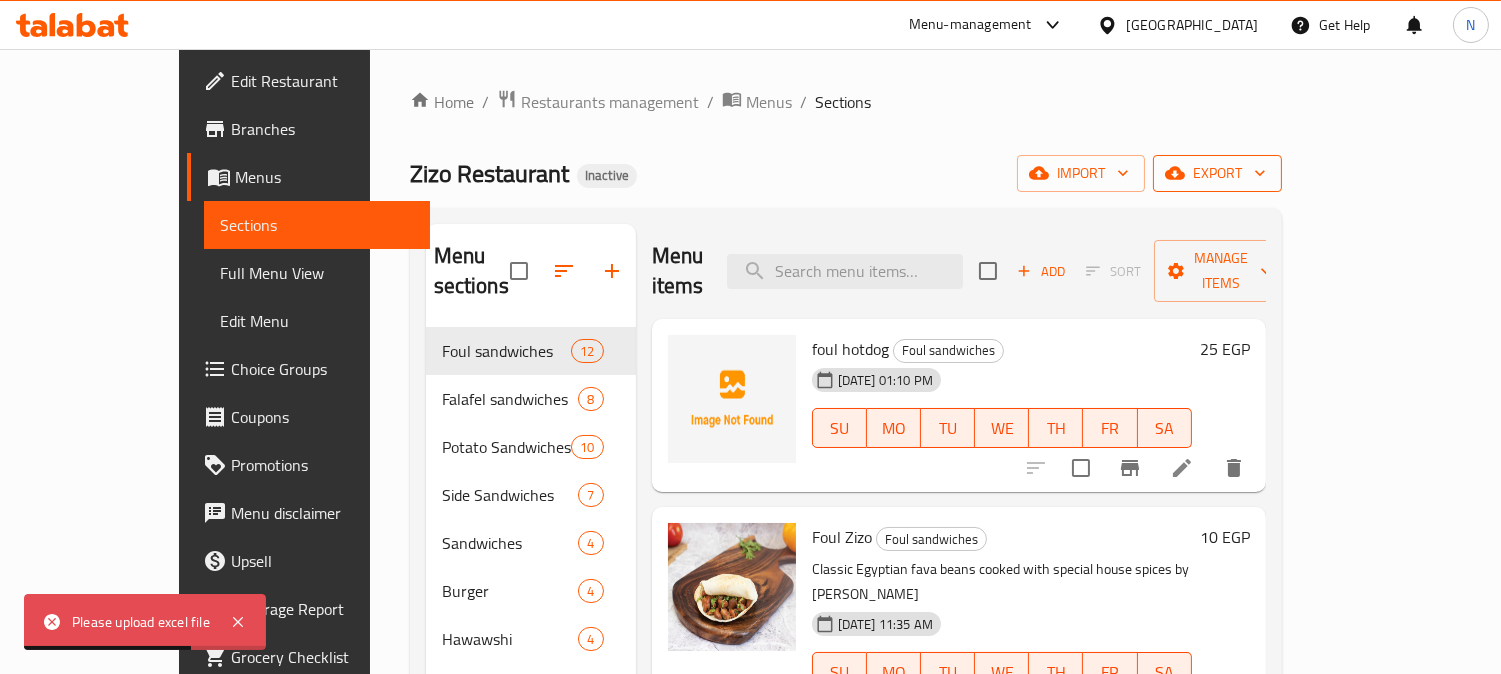 click on "export" at bounding box center (1217, 173) 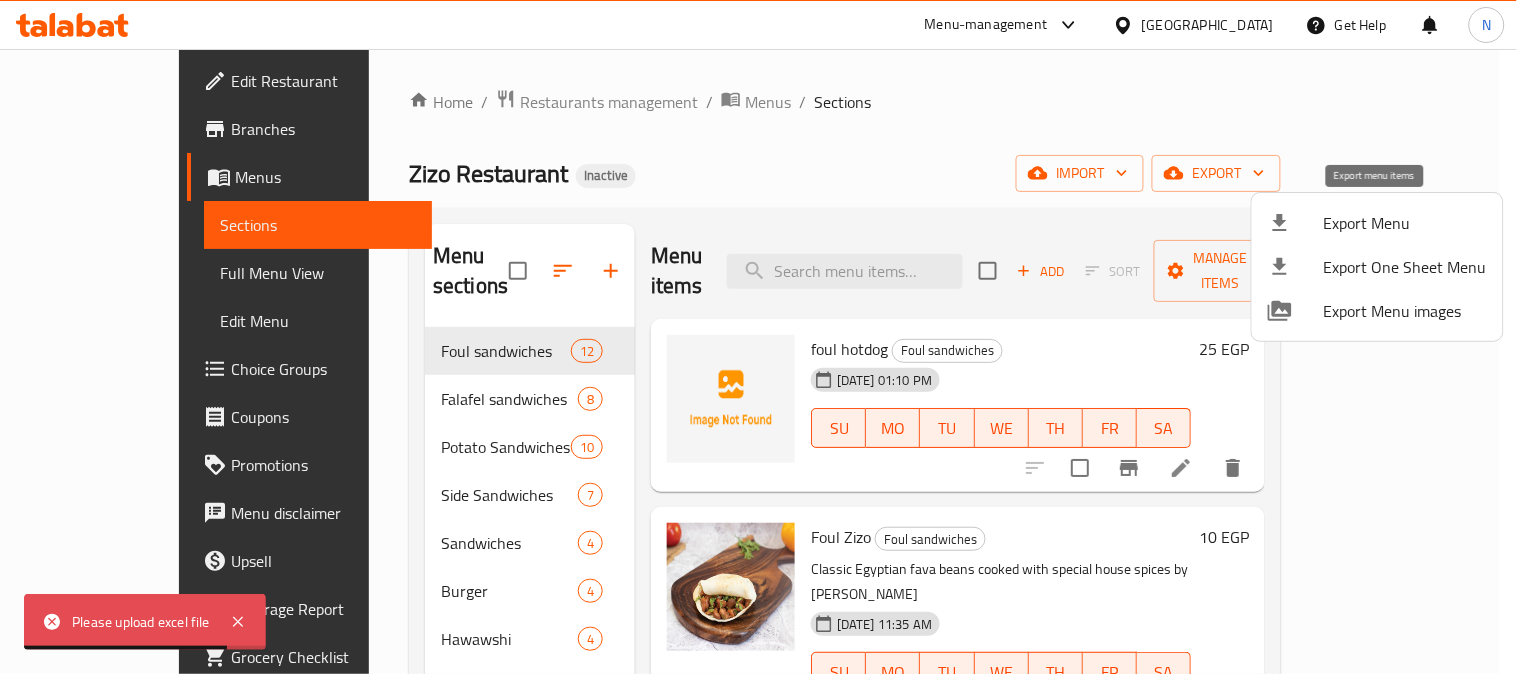 click on "Export Menu" at bounding box center [1405, 223] 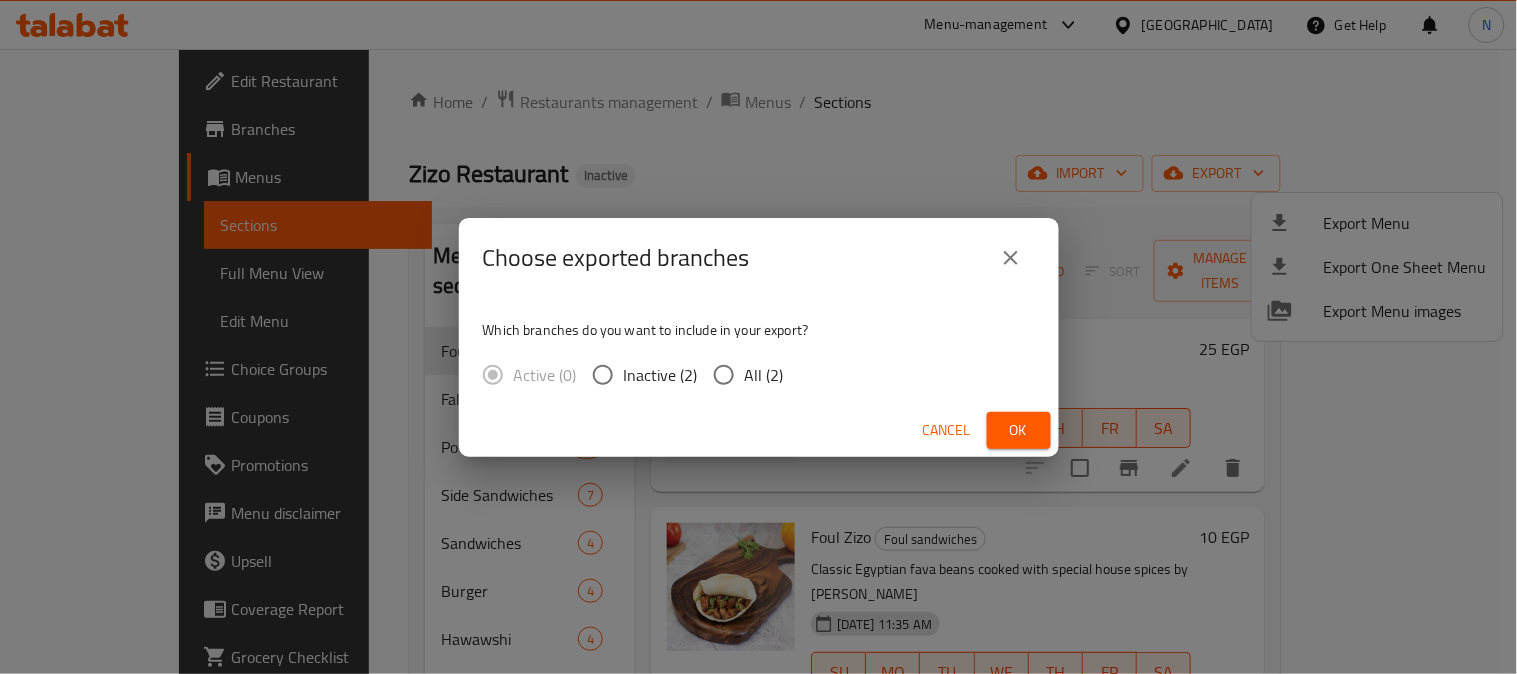 click on "All (2)" at bounding box center [724, 375] 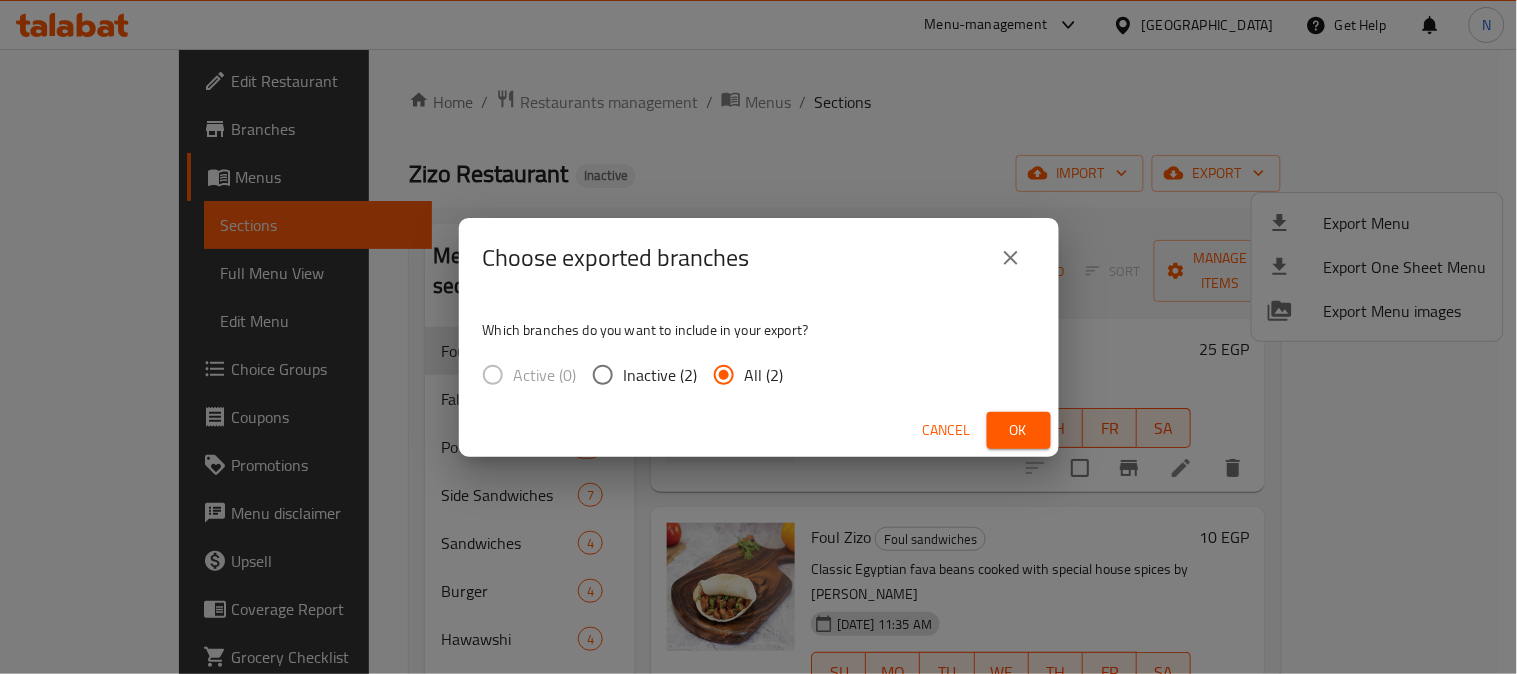 click on "Ok" at bounding box center (1019, 430) 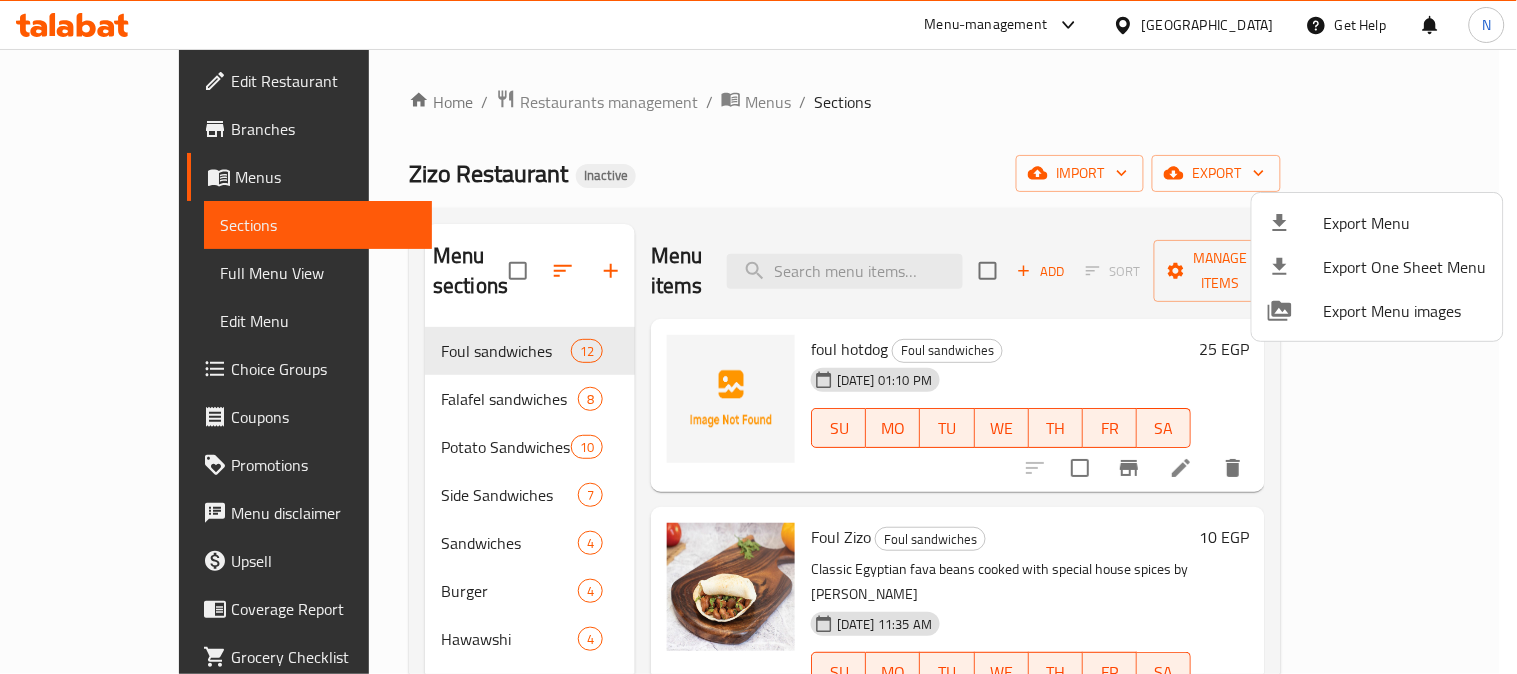 click at bounding box center [758, 337] 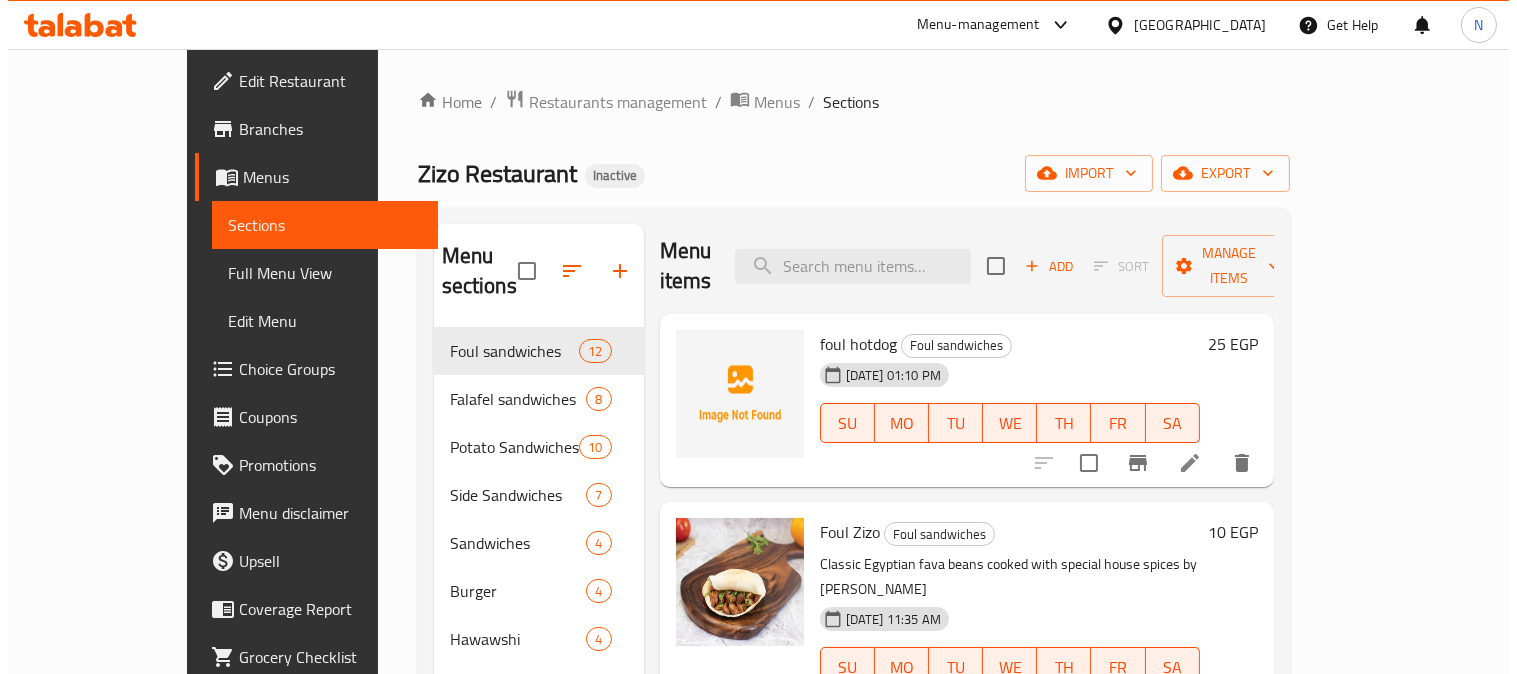 scroll, scrollTop: 0, scrollLeft: 0, axis: both 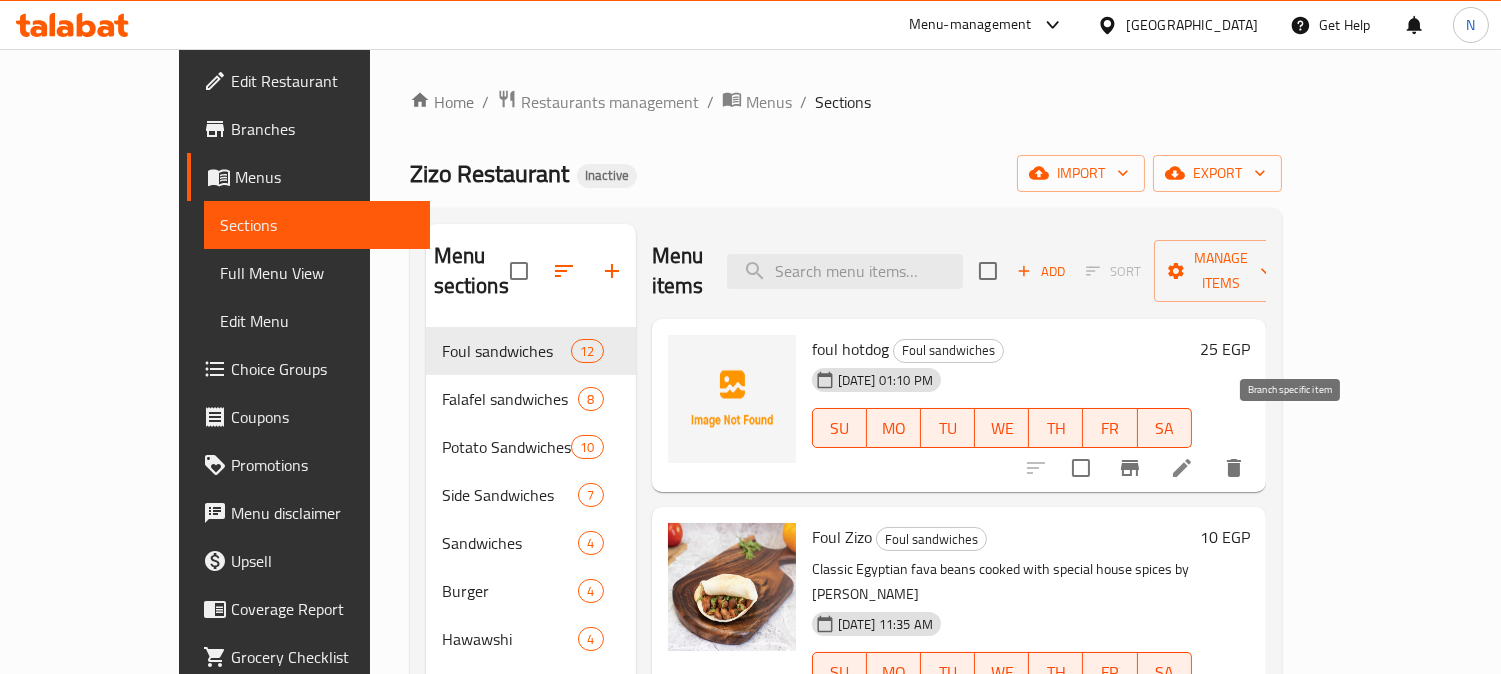 click 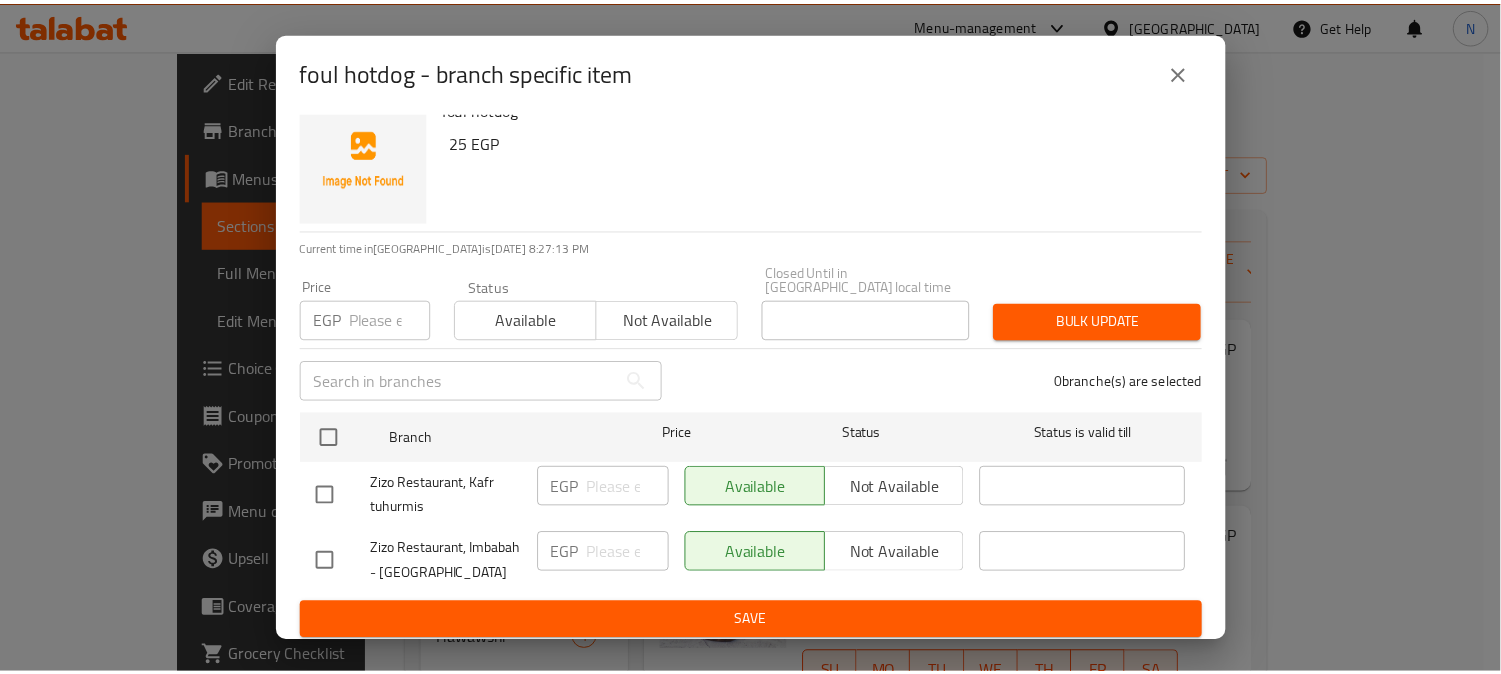 scroll, scrollTop: 42, scrollLeft: 0, axis: vertical 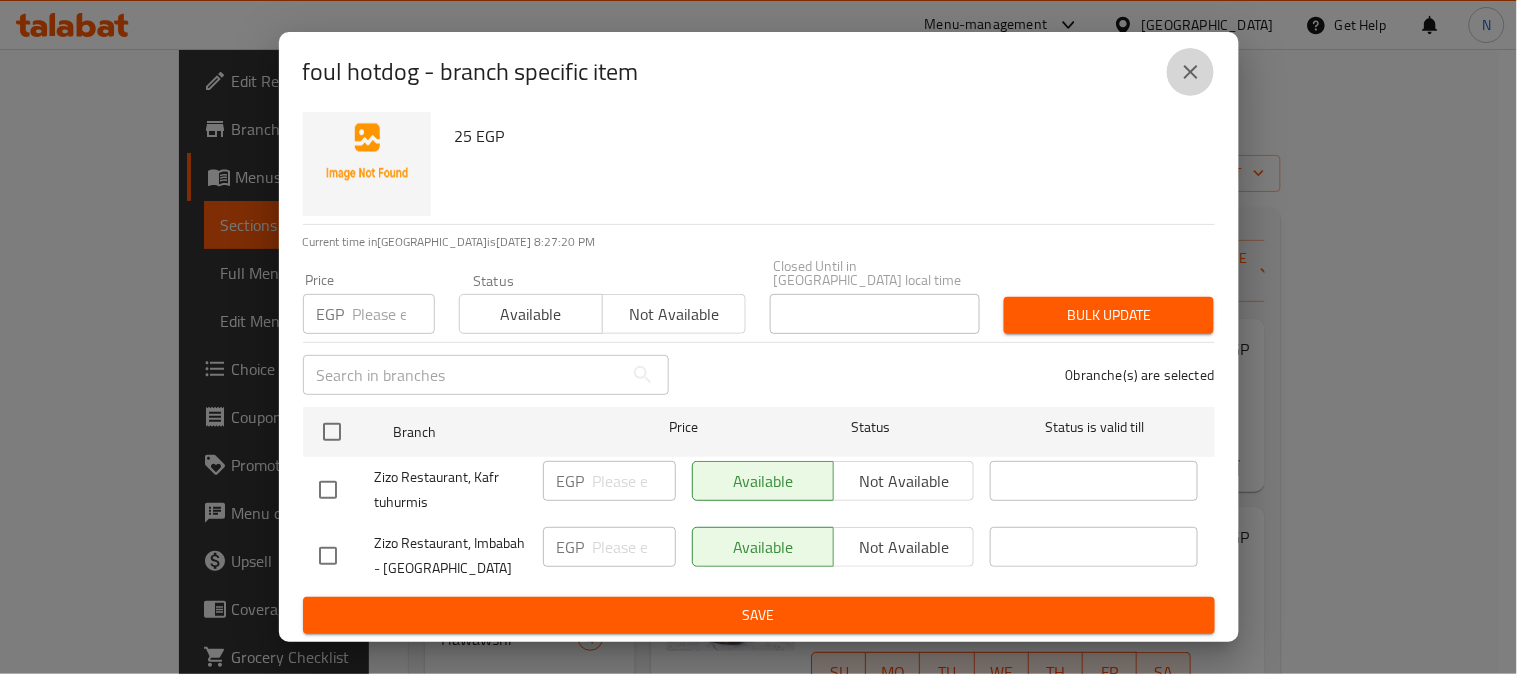 click 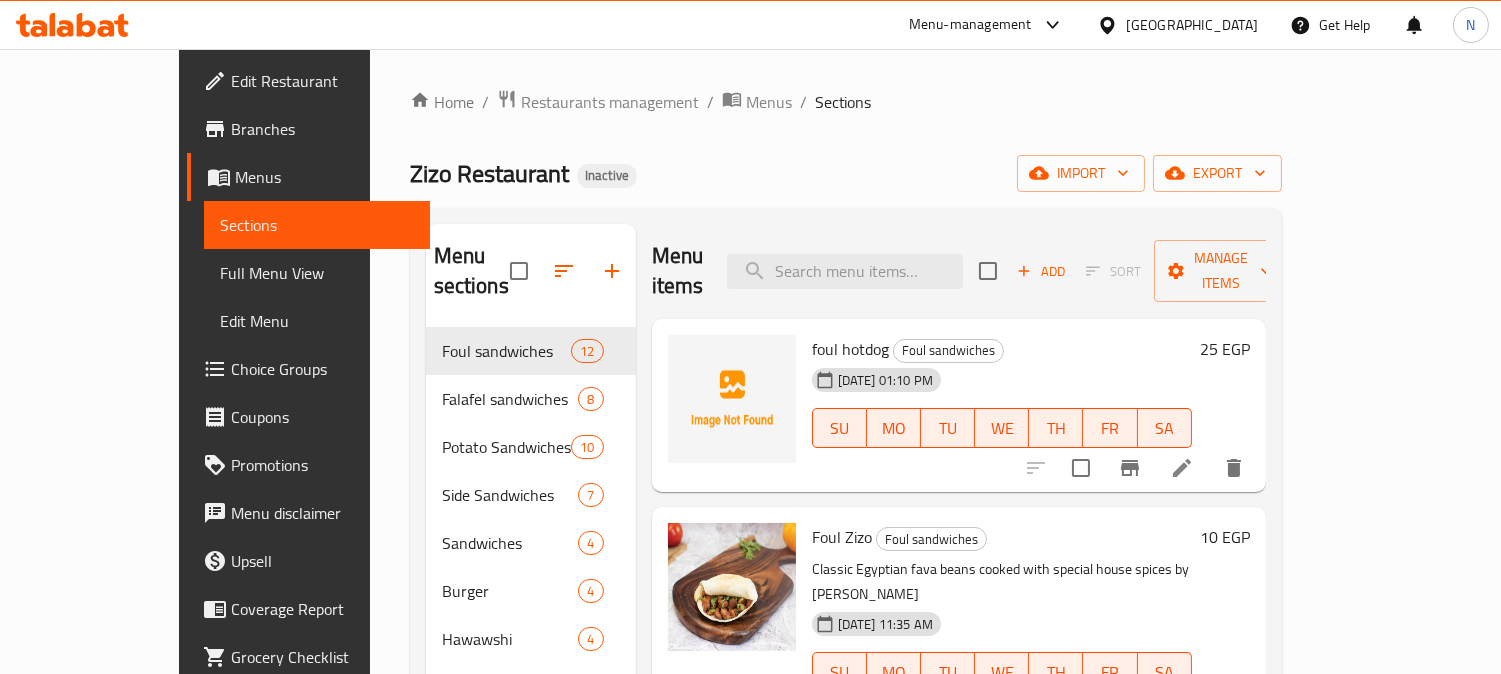 click on "Menu items Add Sort Manage items" at bounding box center [959, 271] 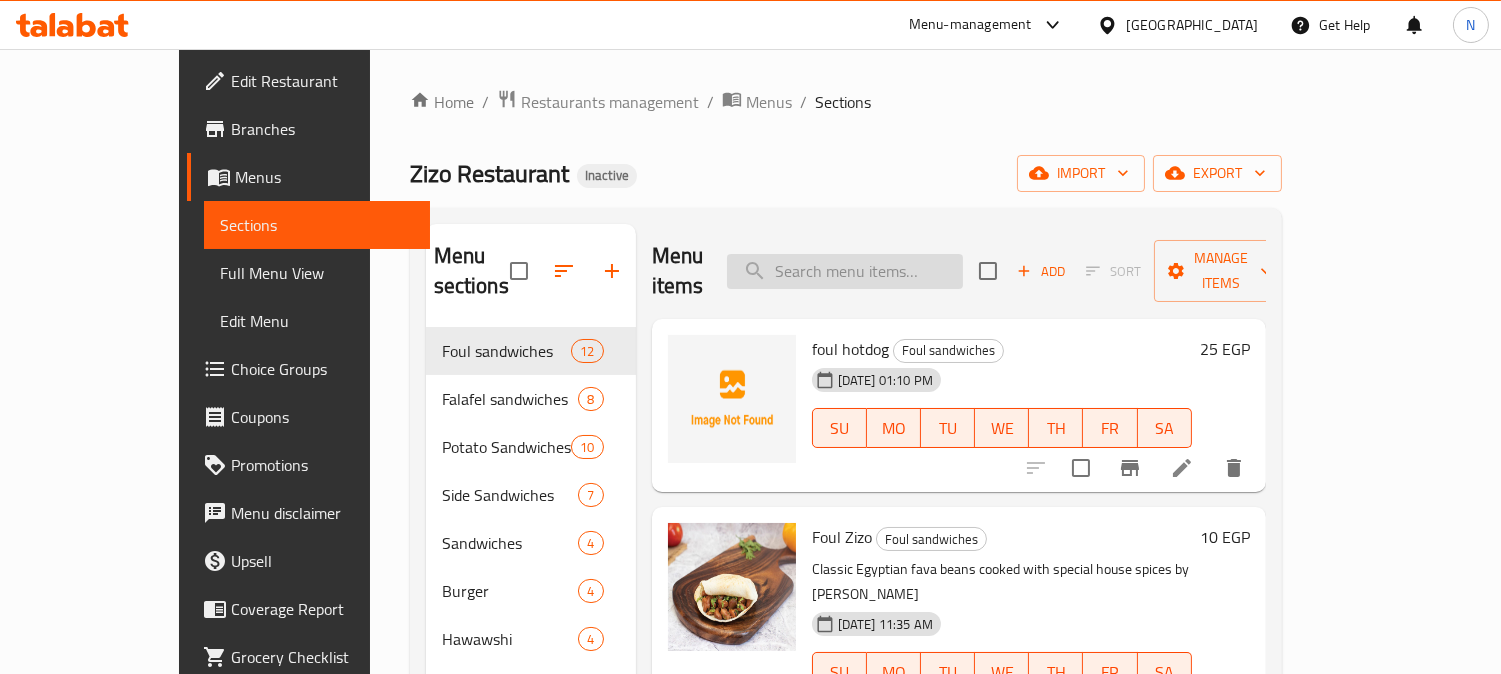 click at bounding box center [845, 271] 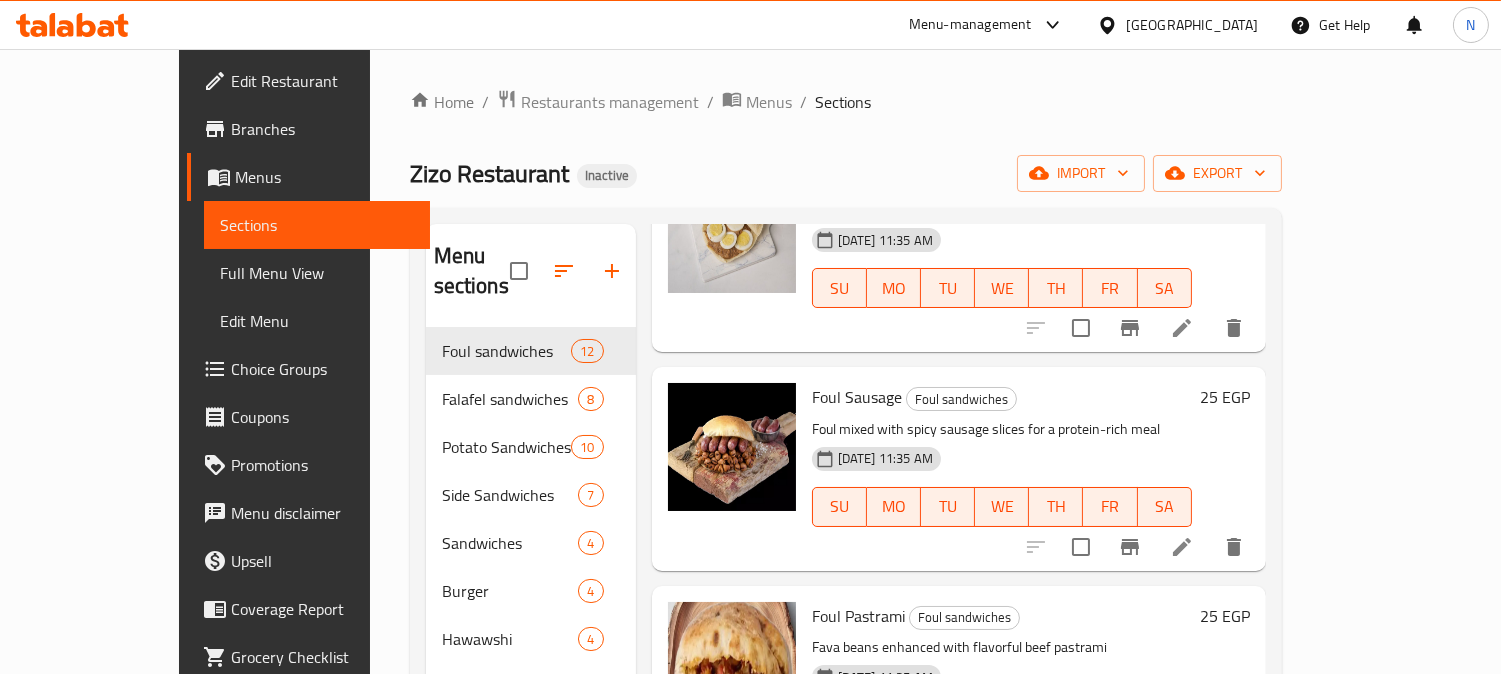 scroll, scrollTop: 1965, scrollLeft: 0, axis: vertical 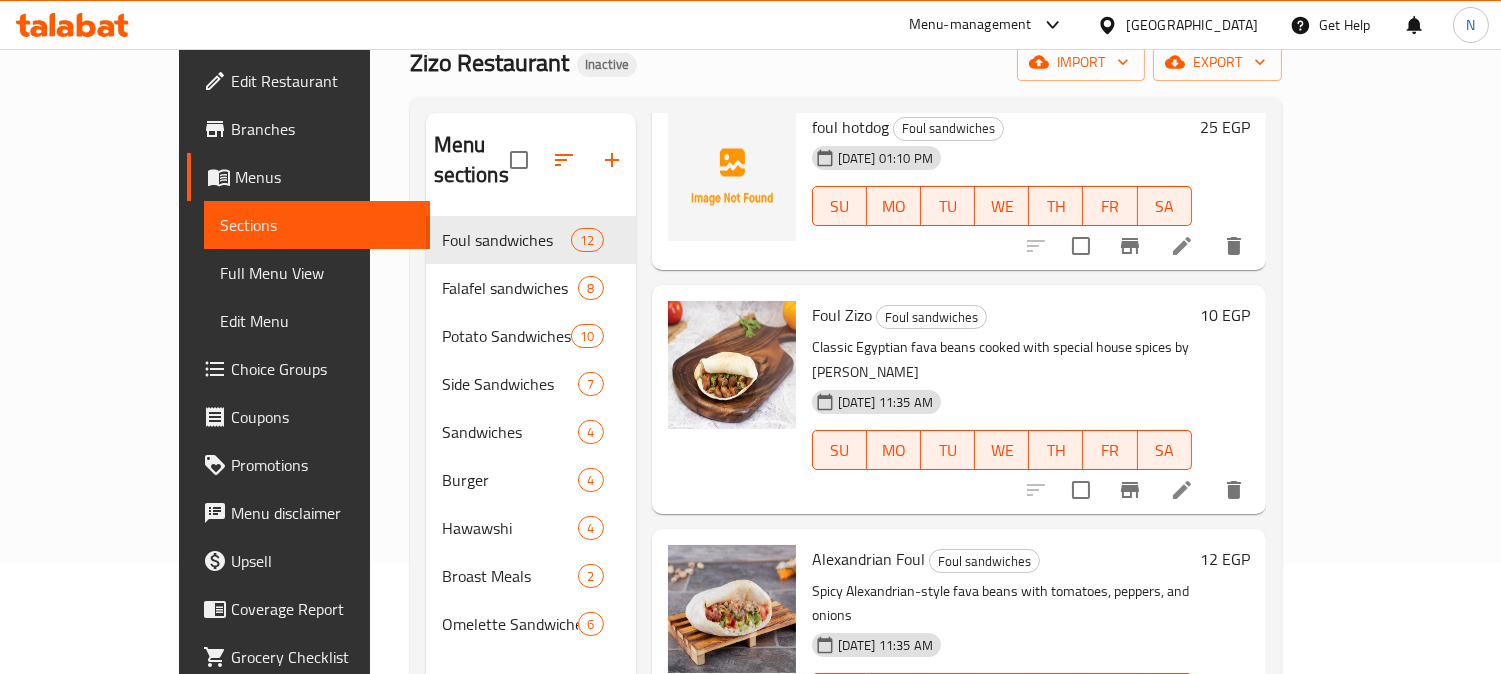 click on "Foul Zizo   Foul sandwiches" at bounding box center [1002, 315] 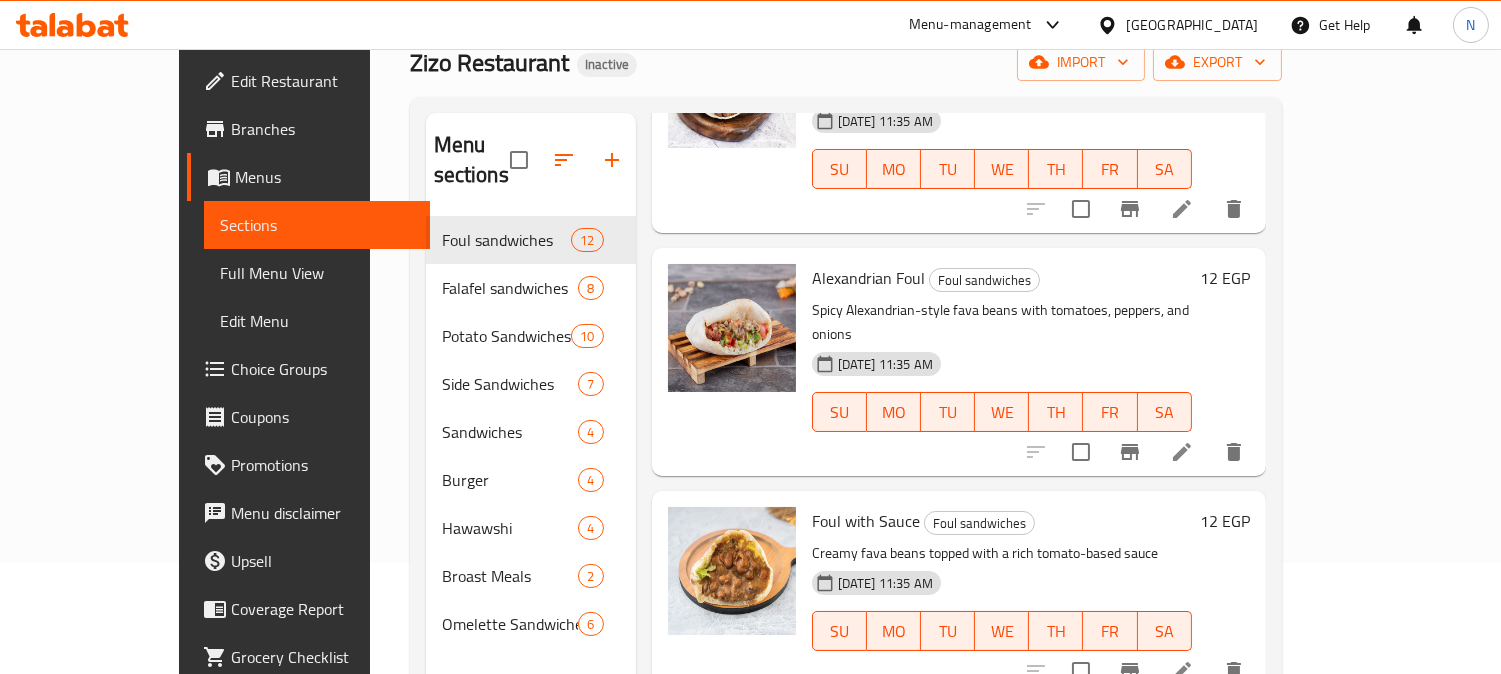 scroll, scrollTop: 0, scrollLeft: 0, axis: both 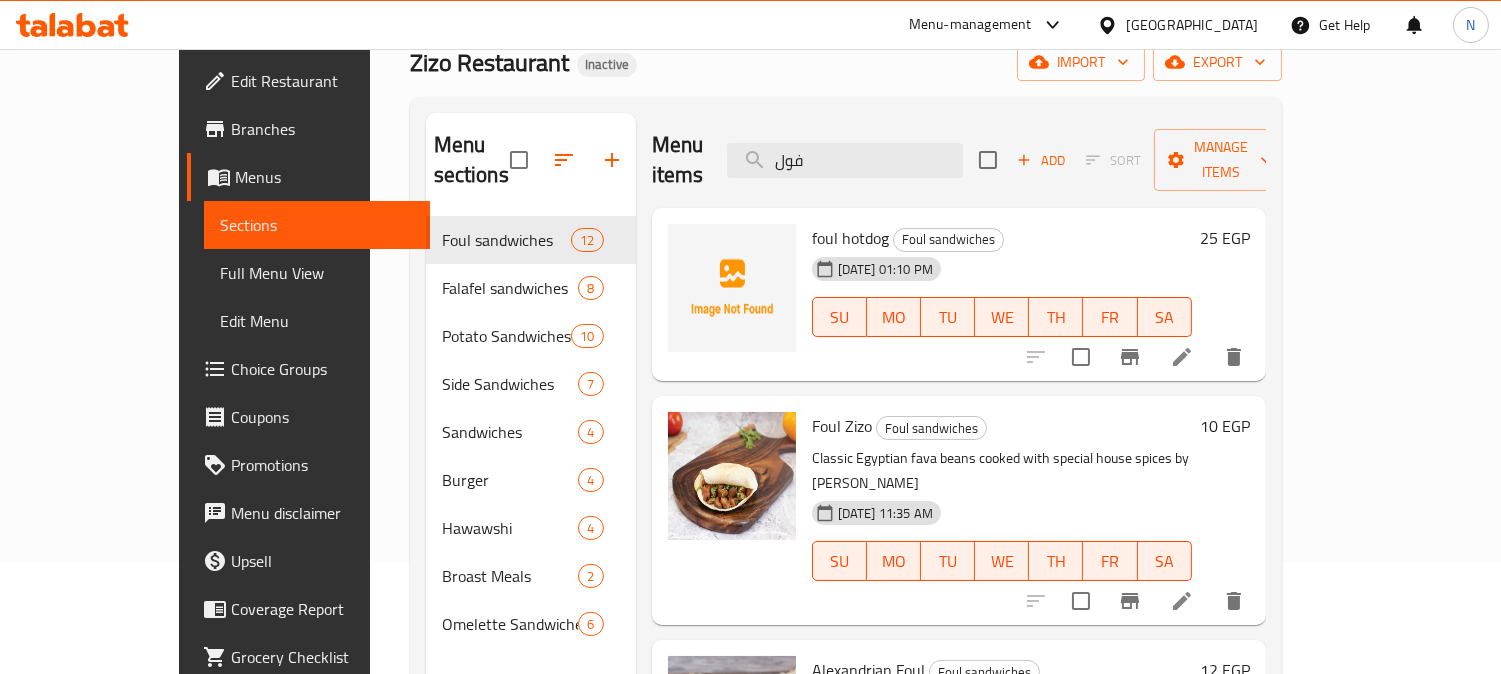 drag, startPoint x: 876, startPoint y: 158, endPoint x: 678, endPoint y: 165, distance: 198.1237 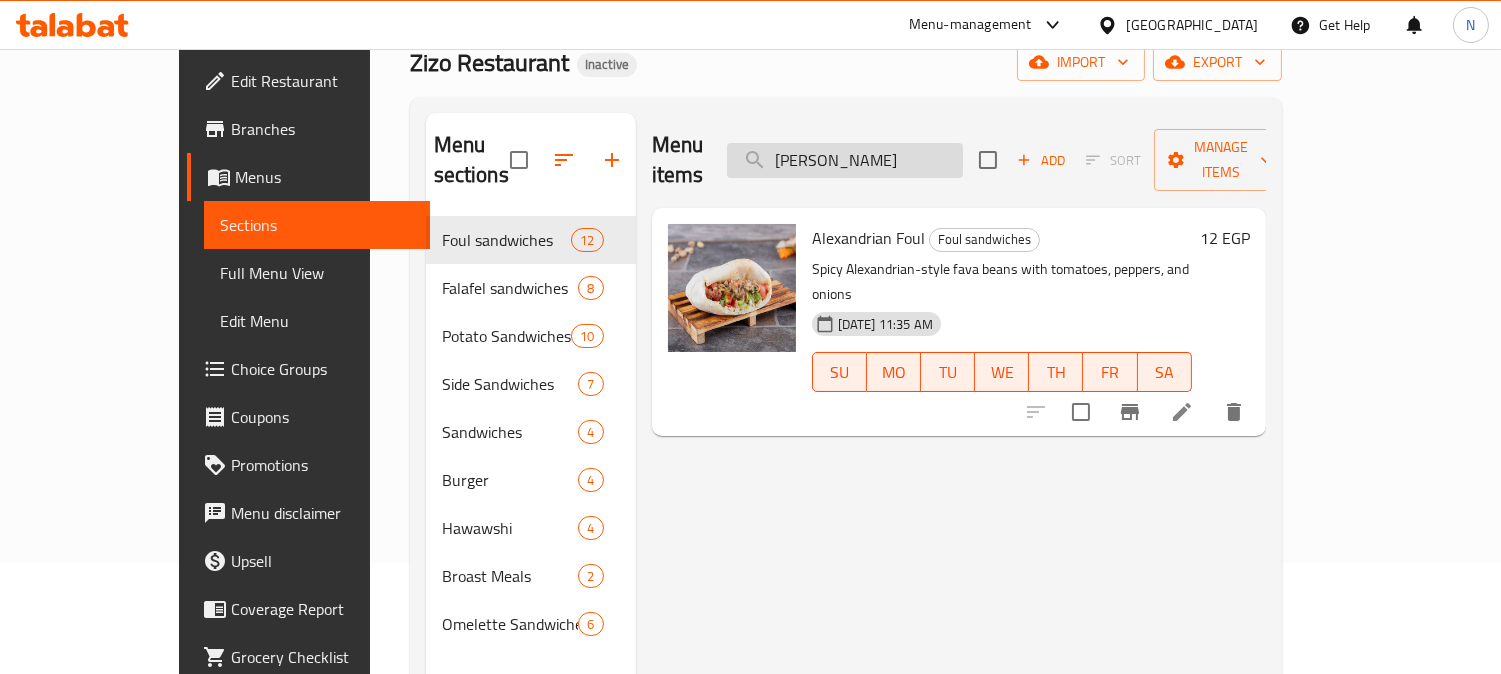 drag, startPoint x: 958, startPoint y: 171, endPoint x: 960, endPoint y: 142, distance: 29.068884 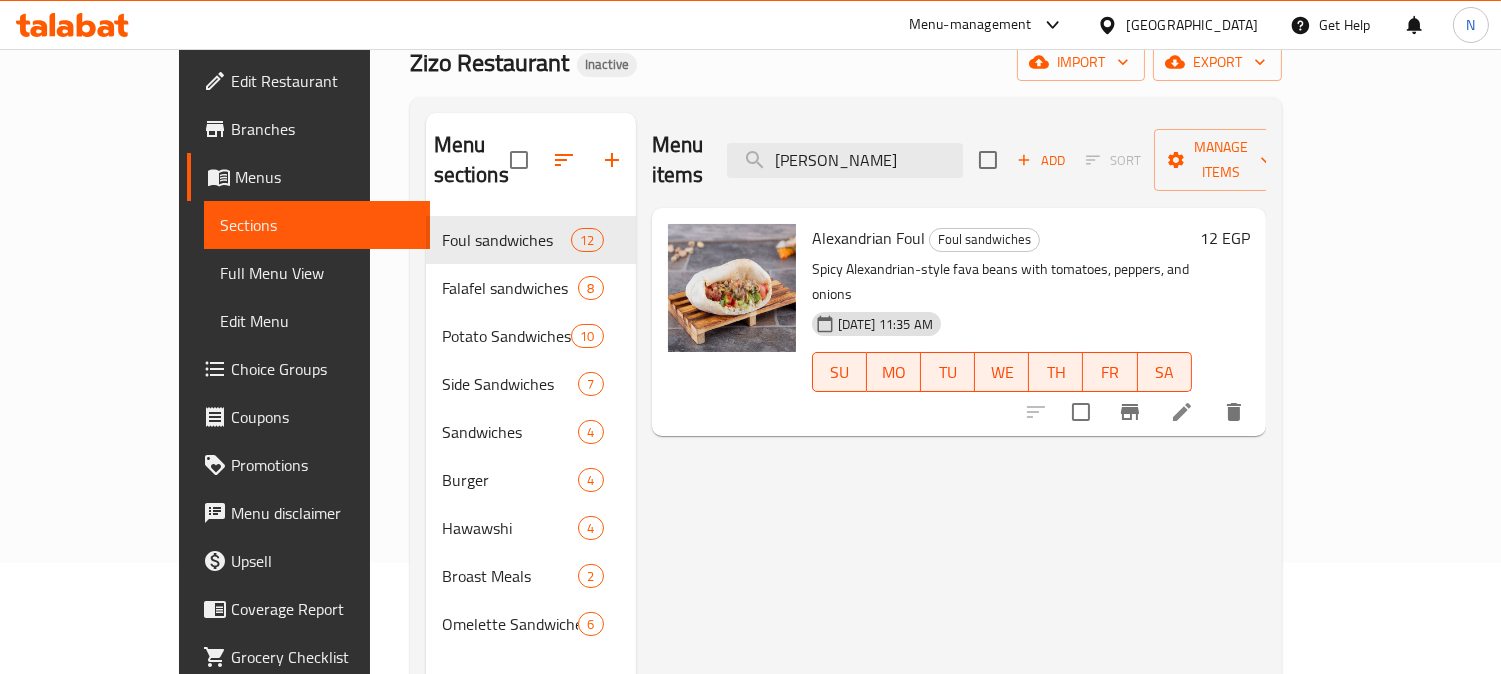 drag, startPoint x: 945, startPoint y: 144, endPoint x: 718, endPoint y: 162, distance: 227.71254 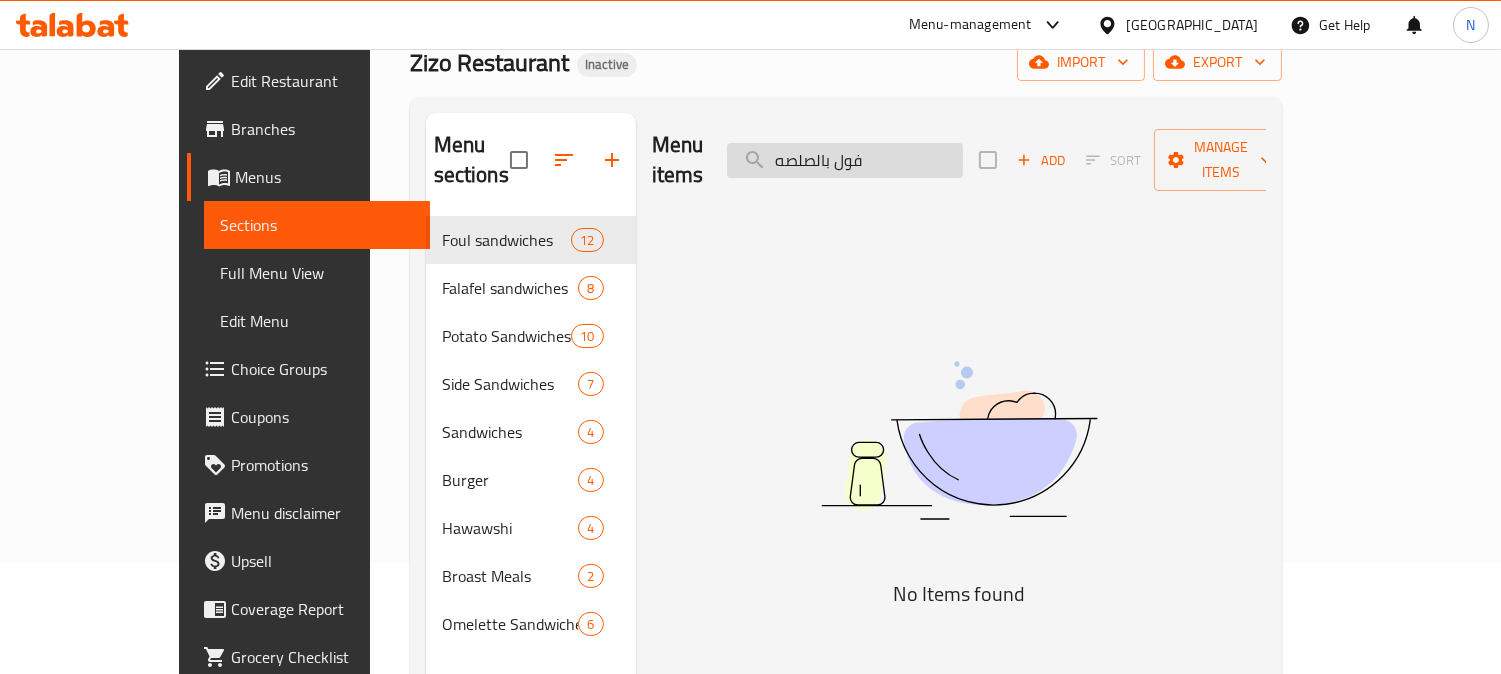 click on "فول بالصلصه" at bounding box center (845, 160) 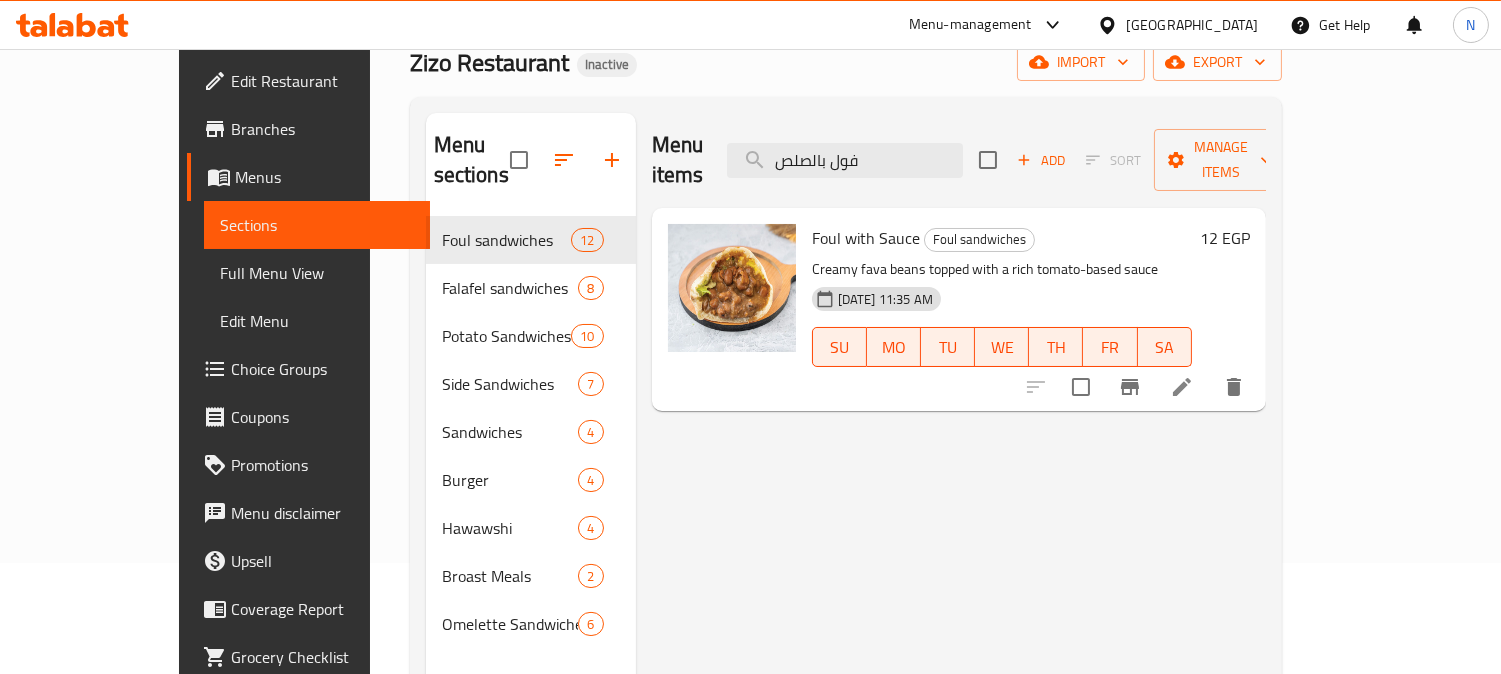 drag, startPoint x: 886, startPoint y: 155, endPoint x: 640, endPoint y: 161, distance: 246.07317 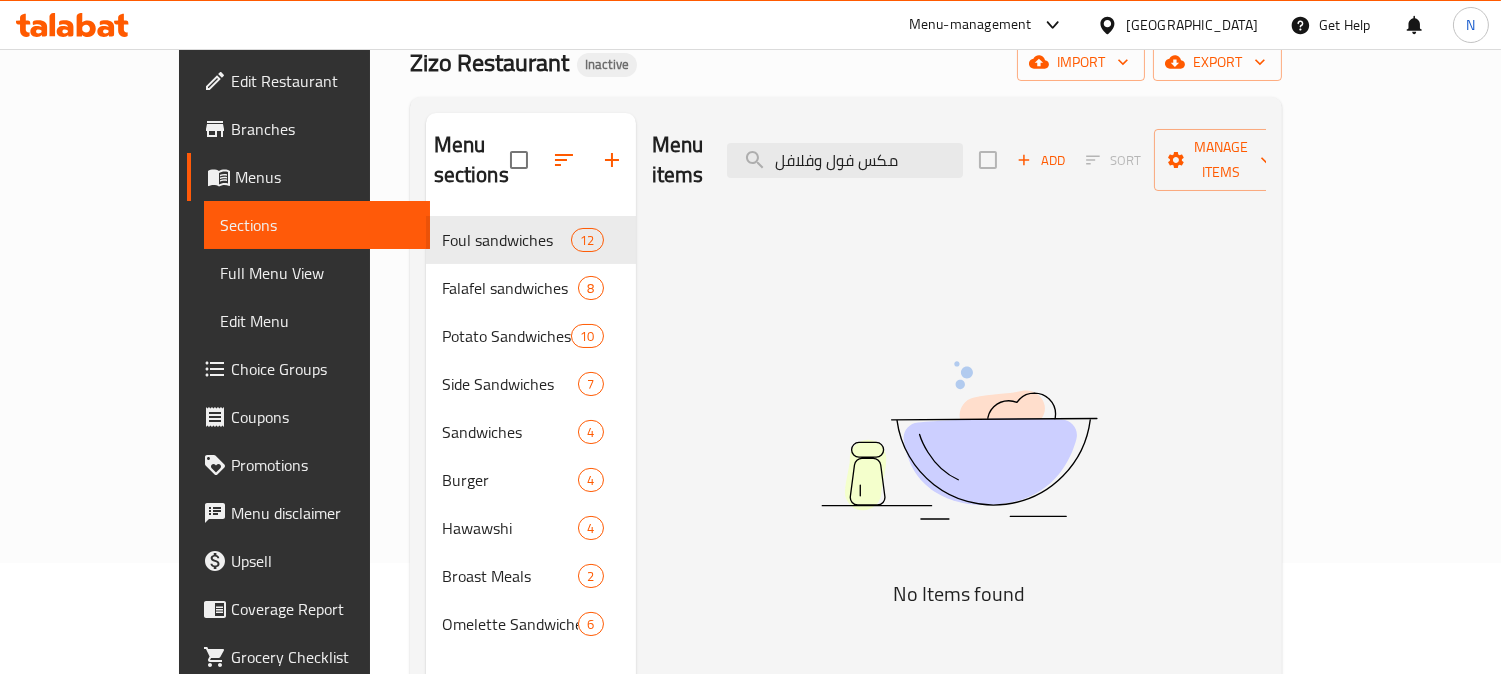 drag, startPoint x: 887, startPoint y: 153, endPoint x: 692, endPoint y: 168, distance: 195.57607 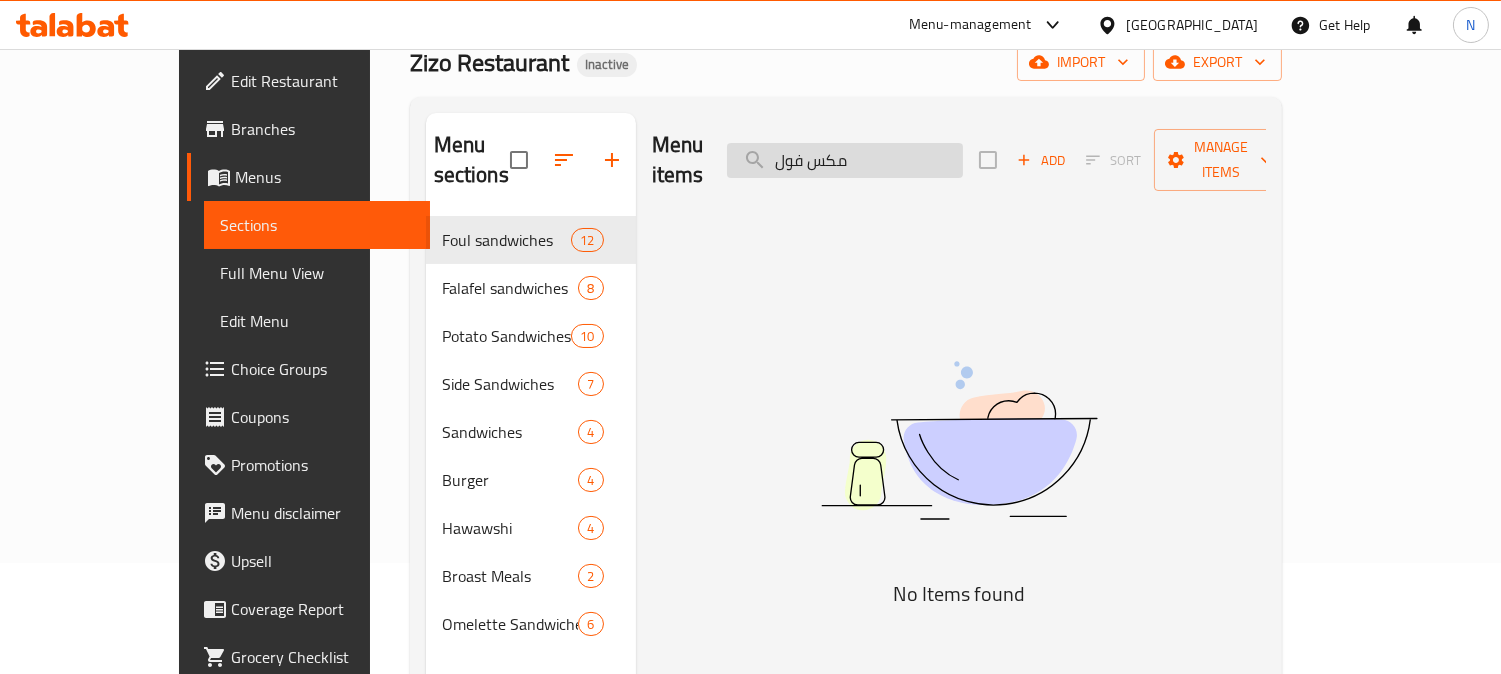 click on "مكس فول" at bounding box center (845, 160) 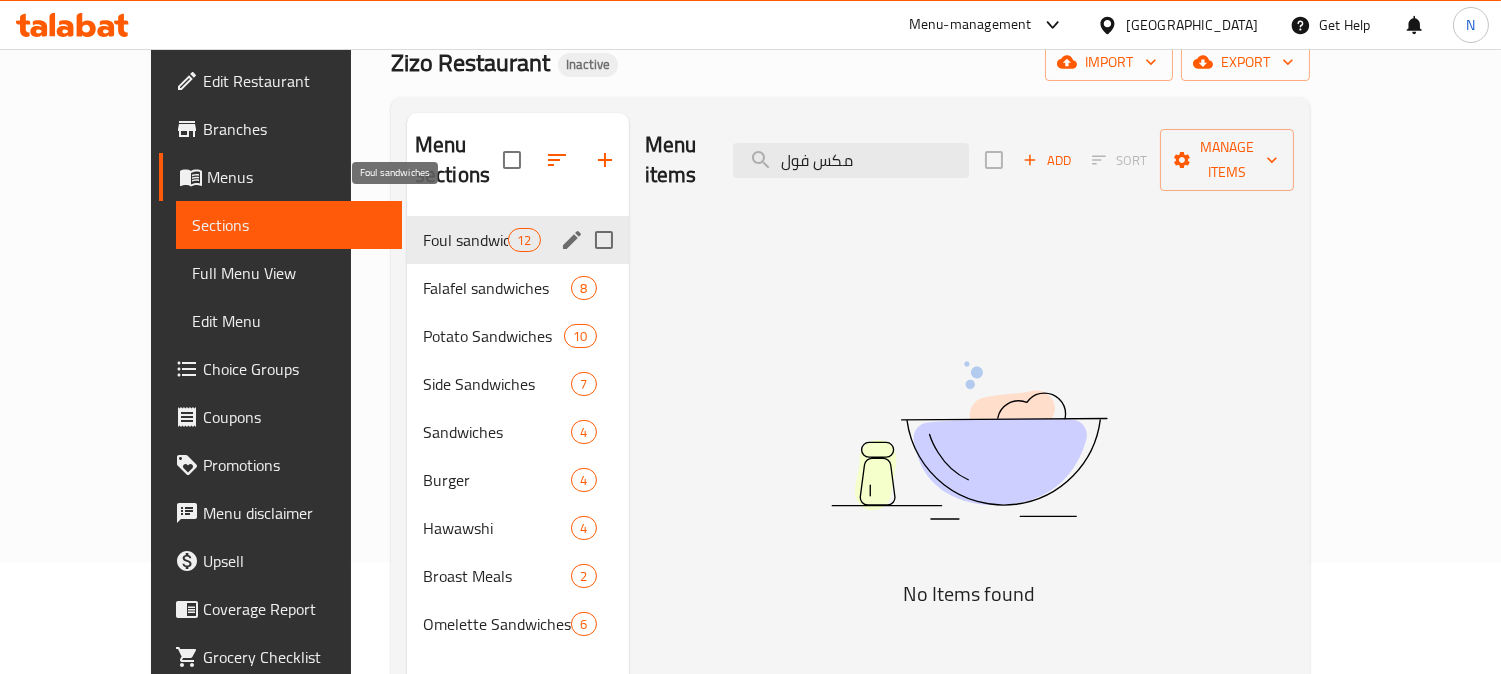 type on "مكس فول" 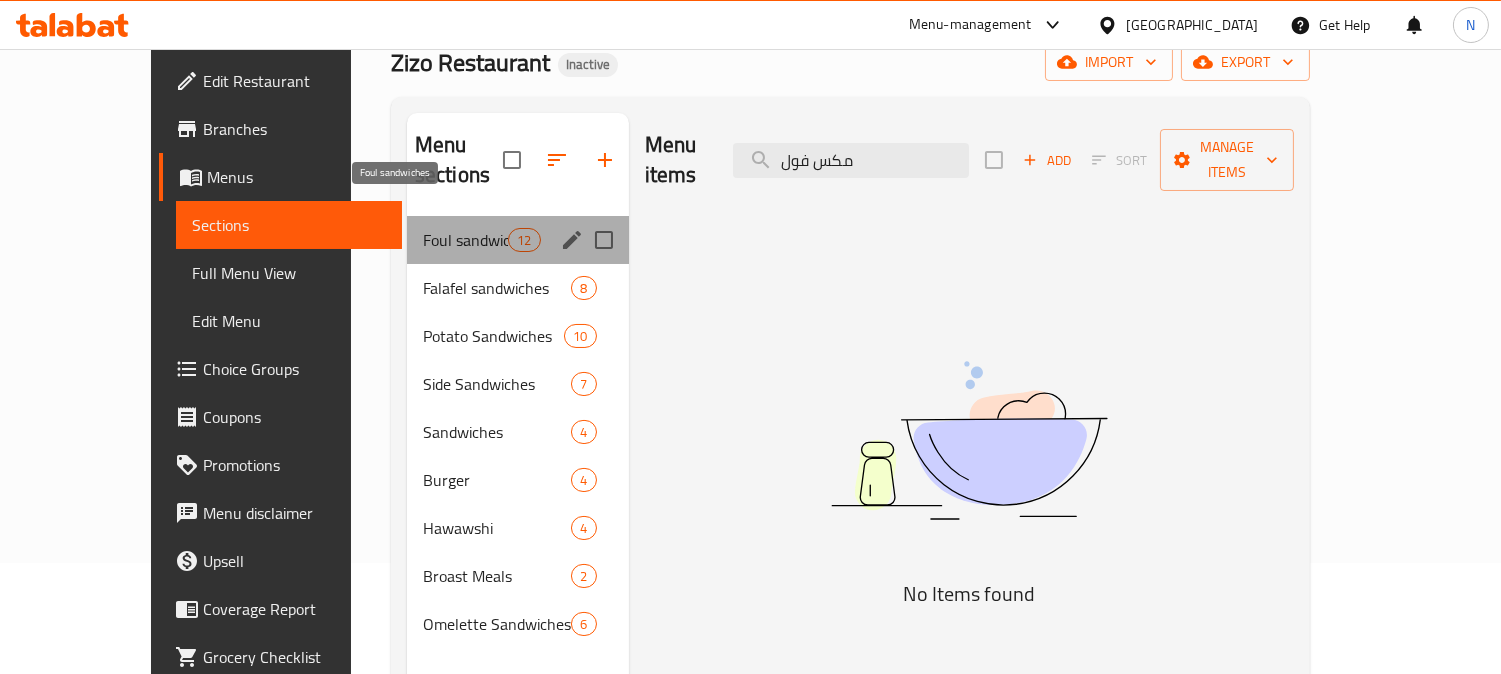 click on "Foul sandwiches" at bounding box center [465, 240] 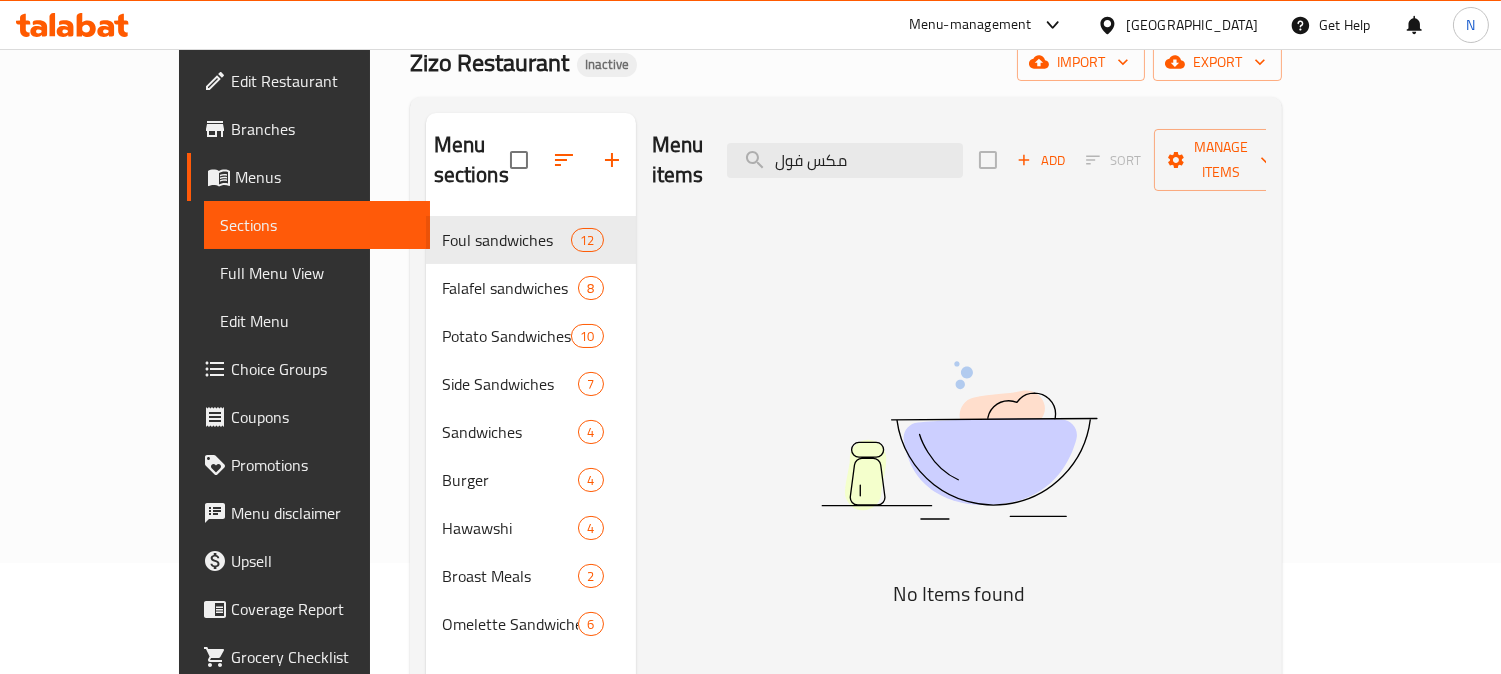 drag, startPoint x: 916, startPoint y: 147, endPoint x: 693, endPoint y: 177, distance: 225.0089 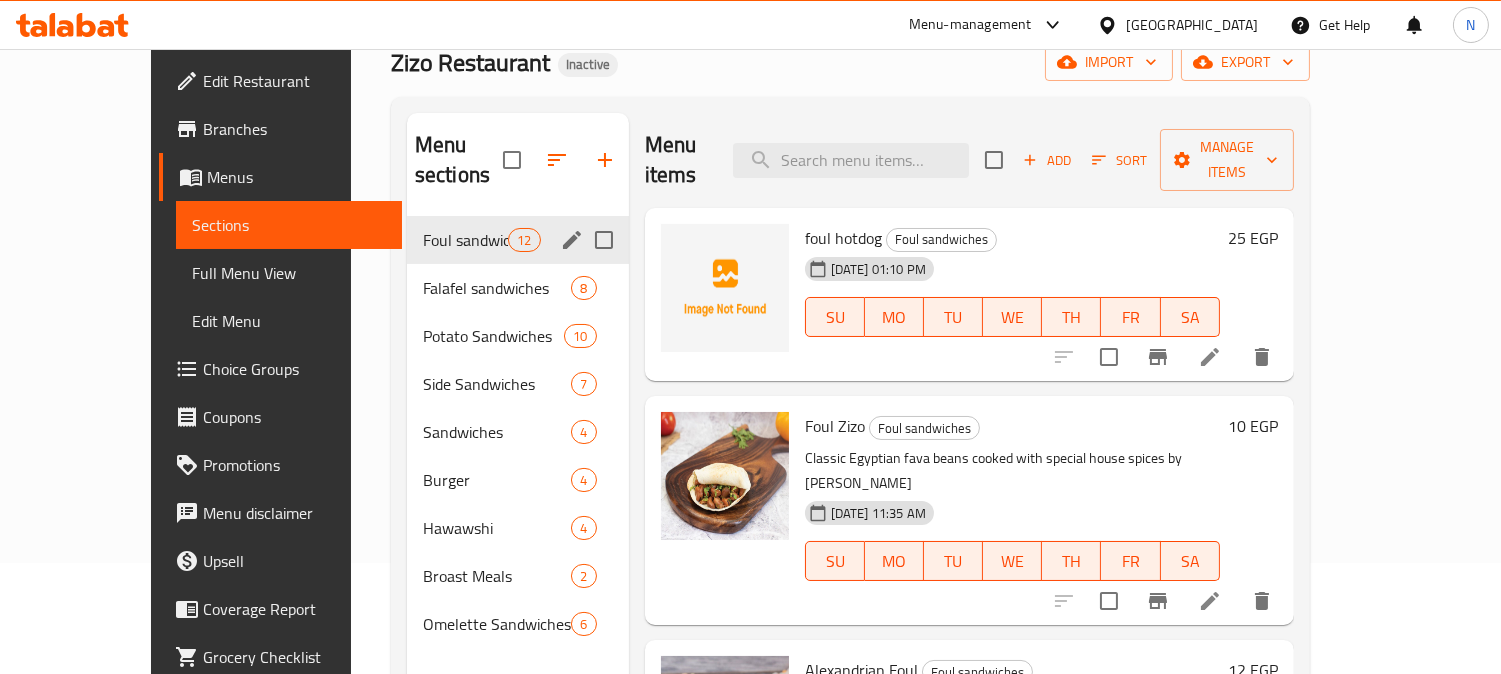 type 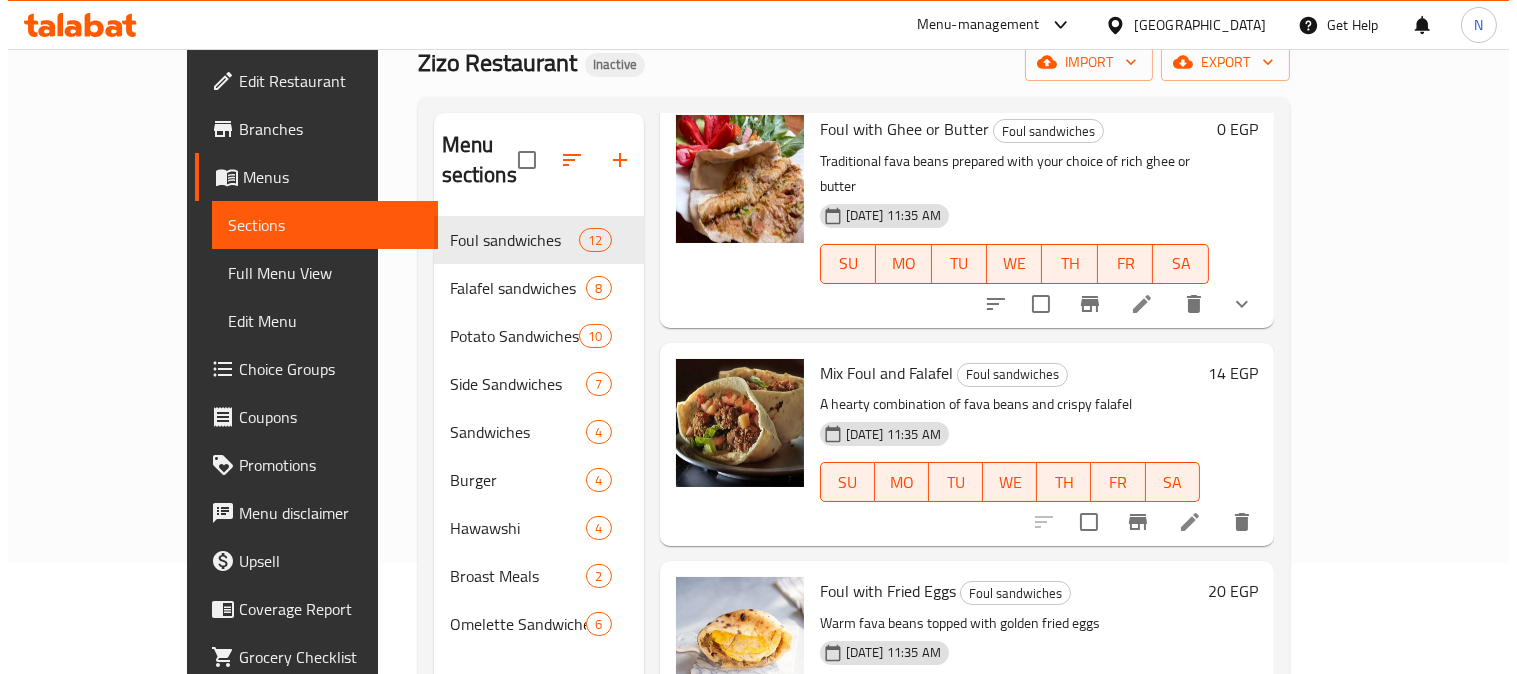 scroll, scrollTop: 1222, scrollLeft: 0, axis: vertical 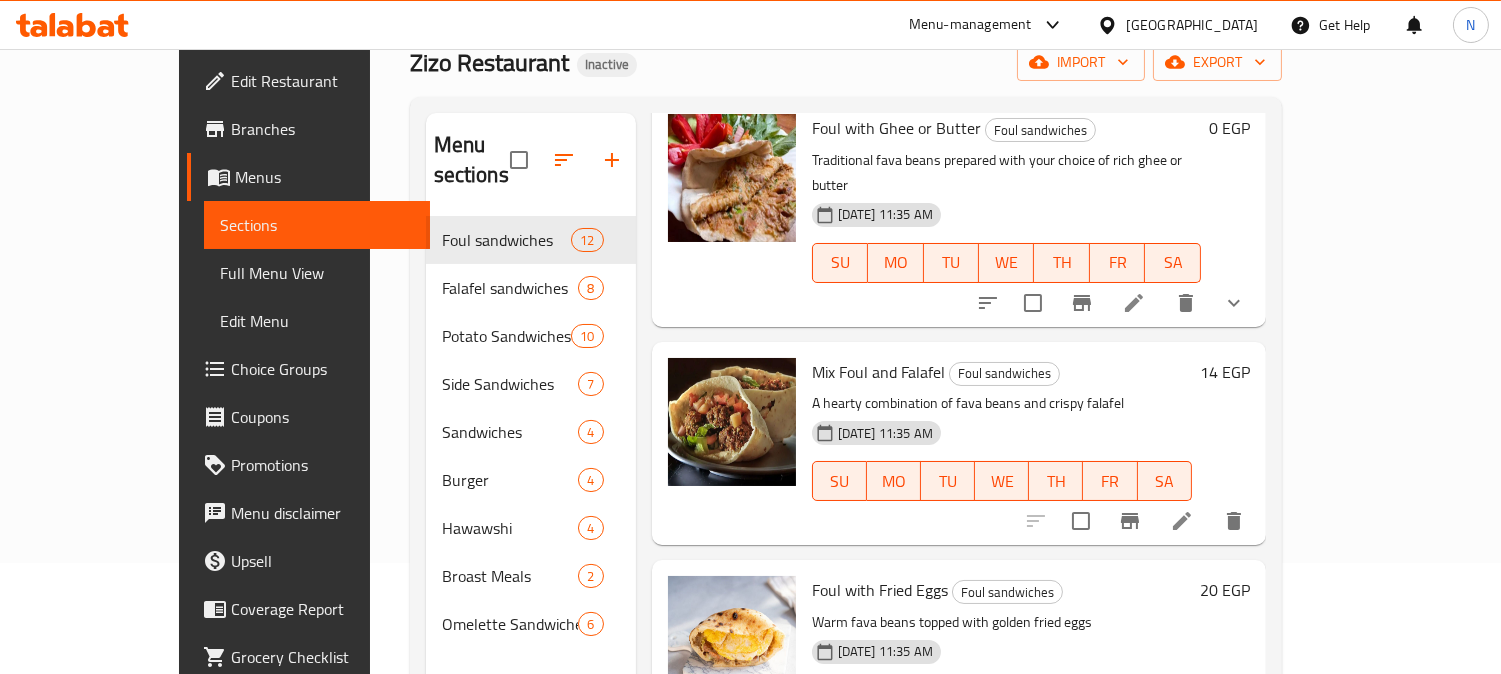 click on "A hearty combination of fava beans and crispy falafel" at bounding box center [1002, 403] 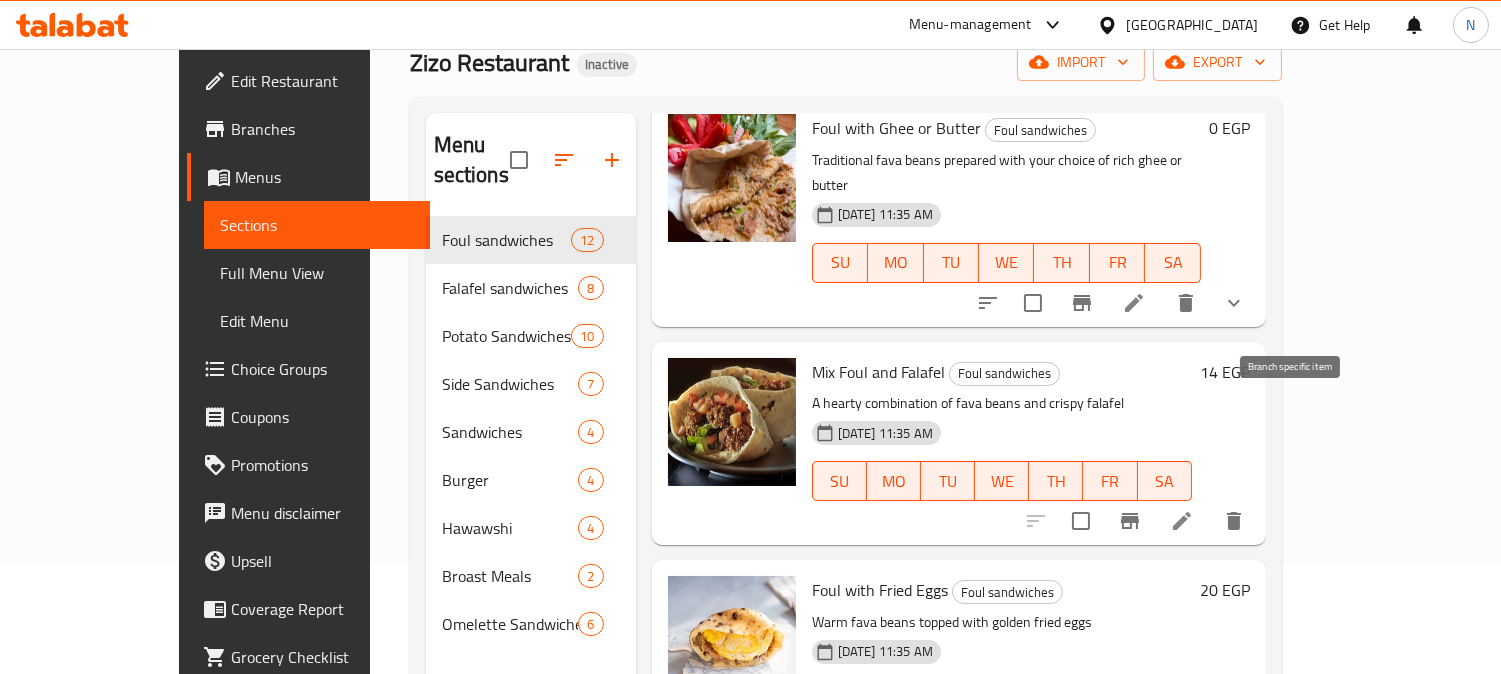 click 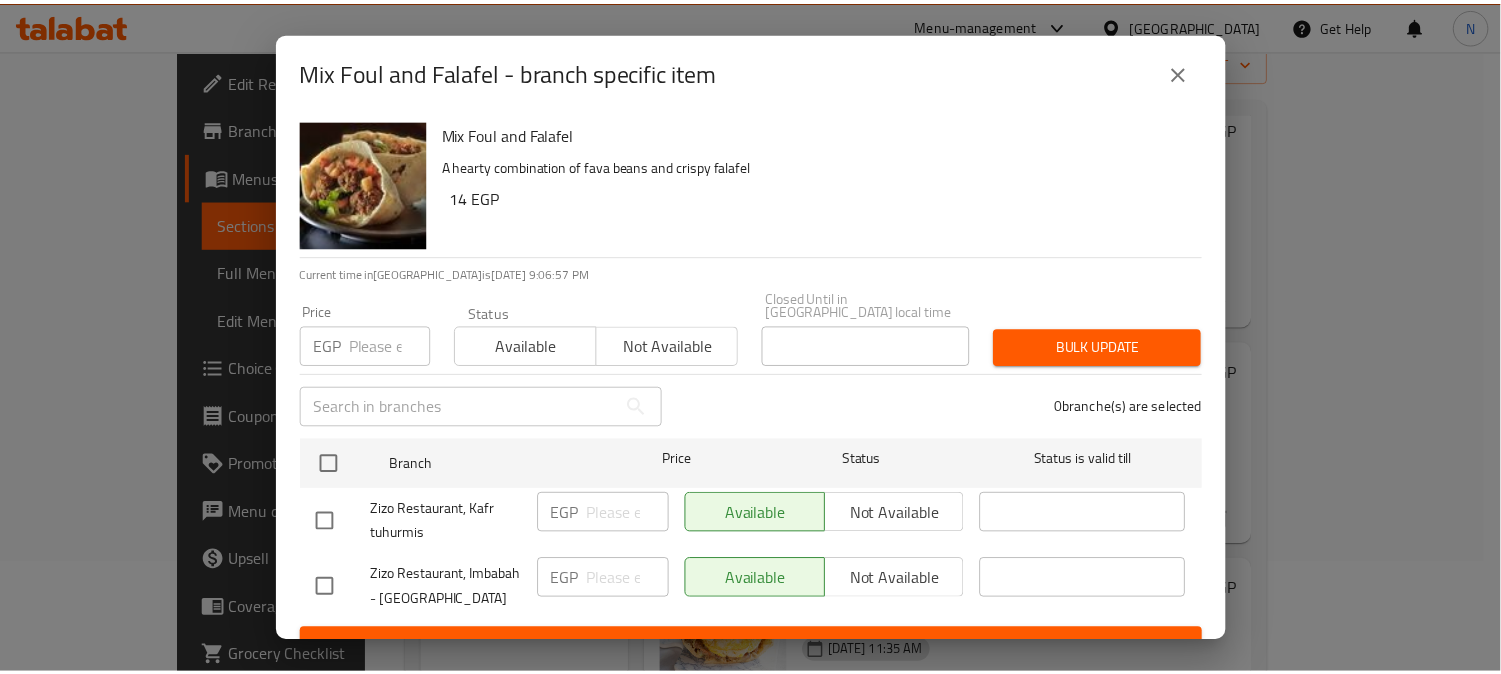scroll, scrollTop: 42, scrollLeft: 0, axis: vertical 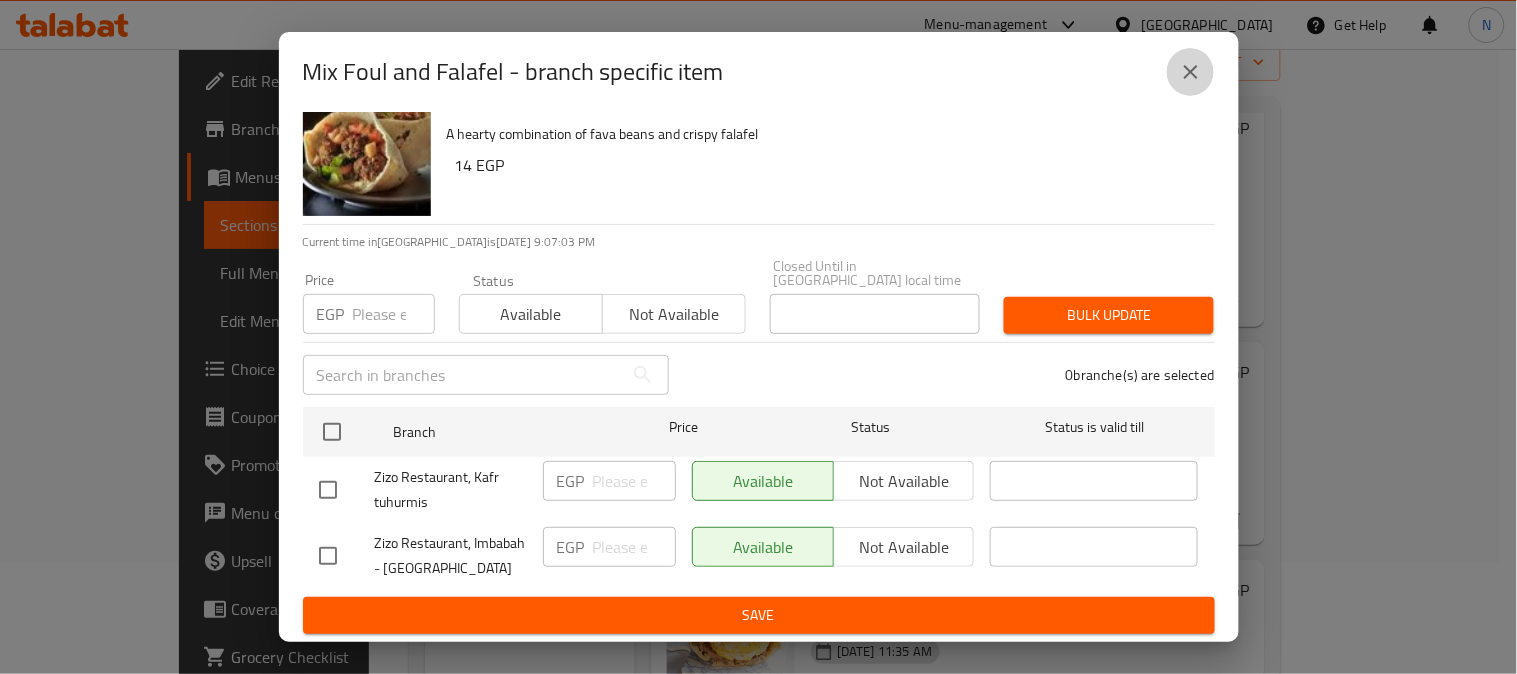 click 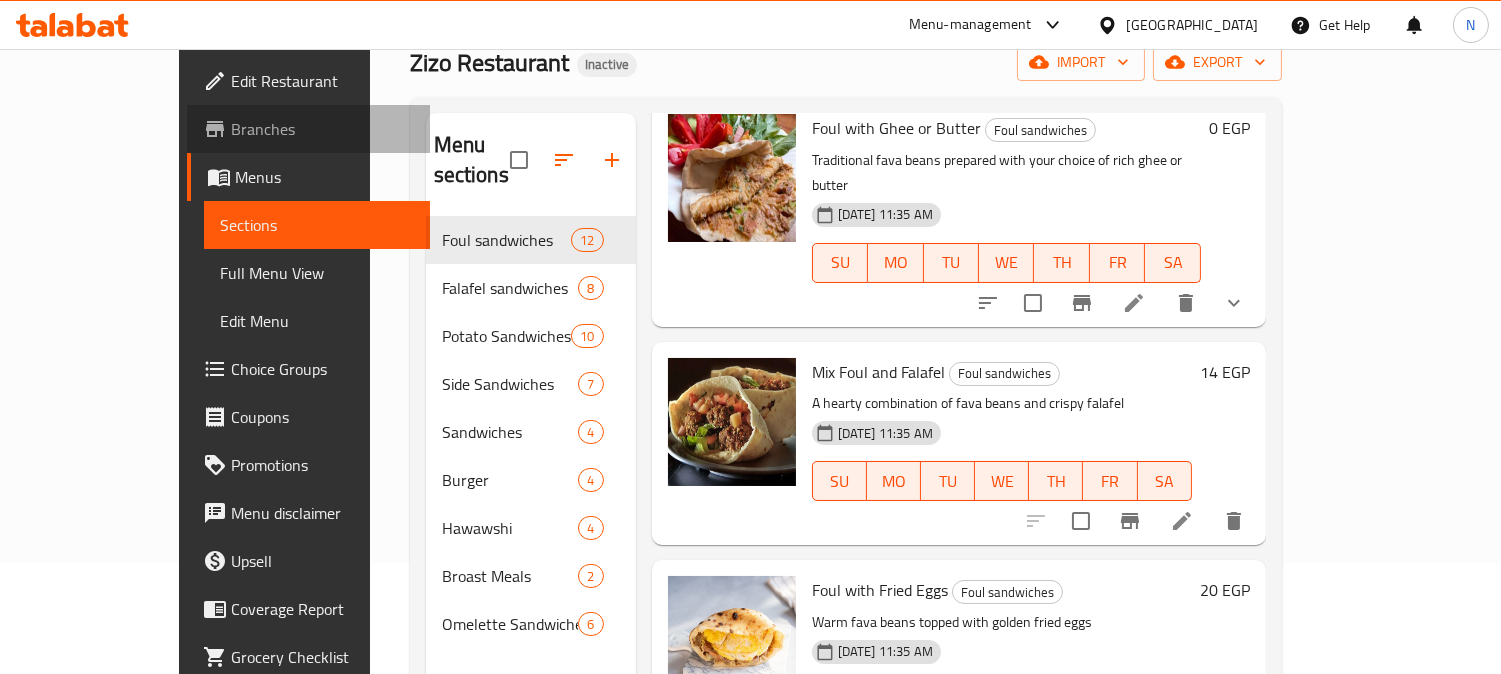 click on "Branches" at bounding box center (308, 129) 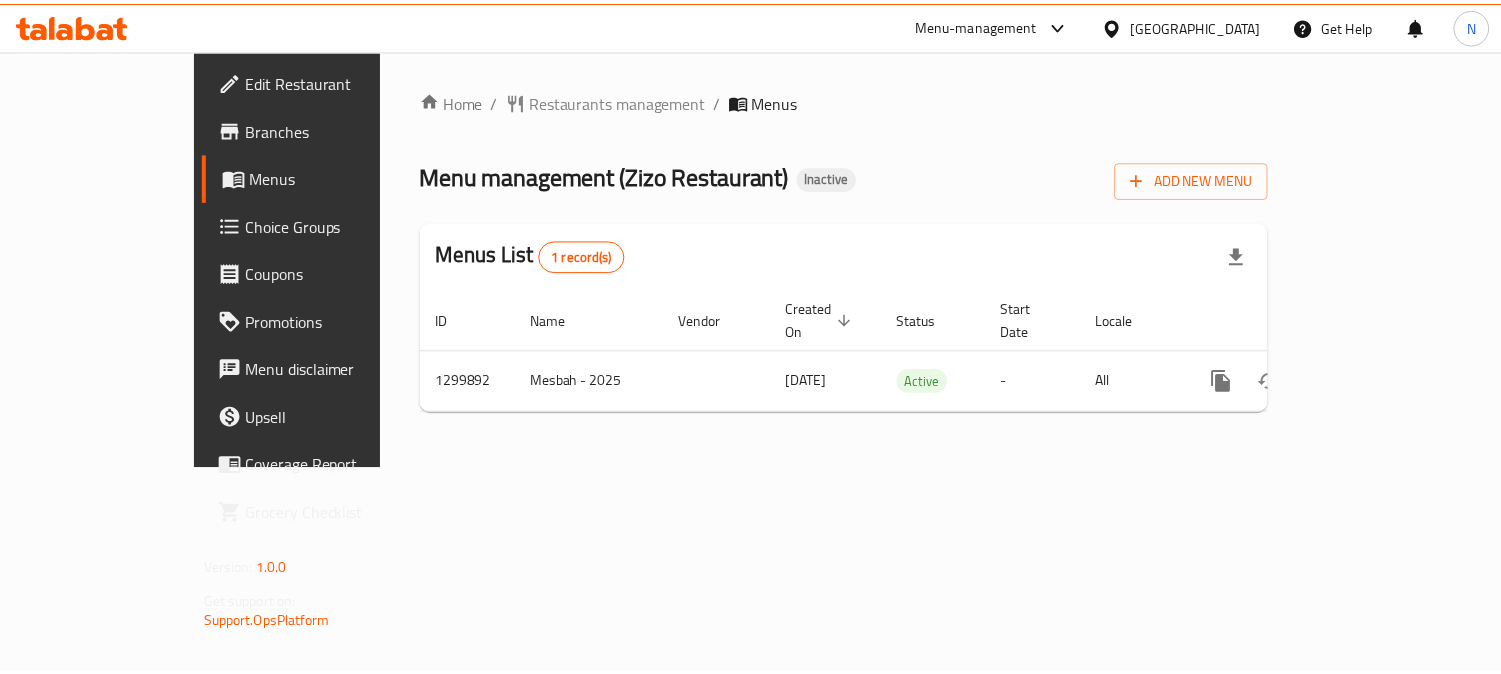 scroll, scrollTop: 0, scrollLeft: 0, axis: both 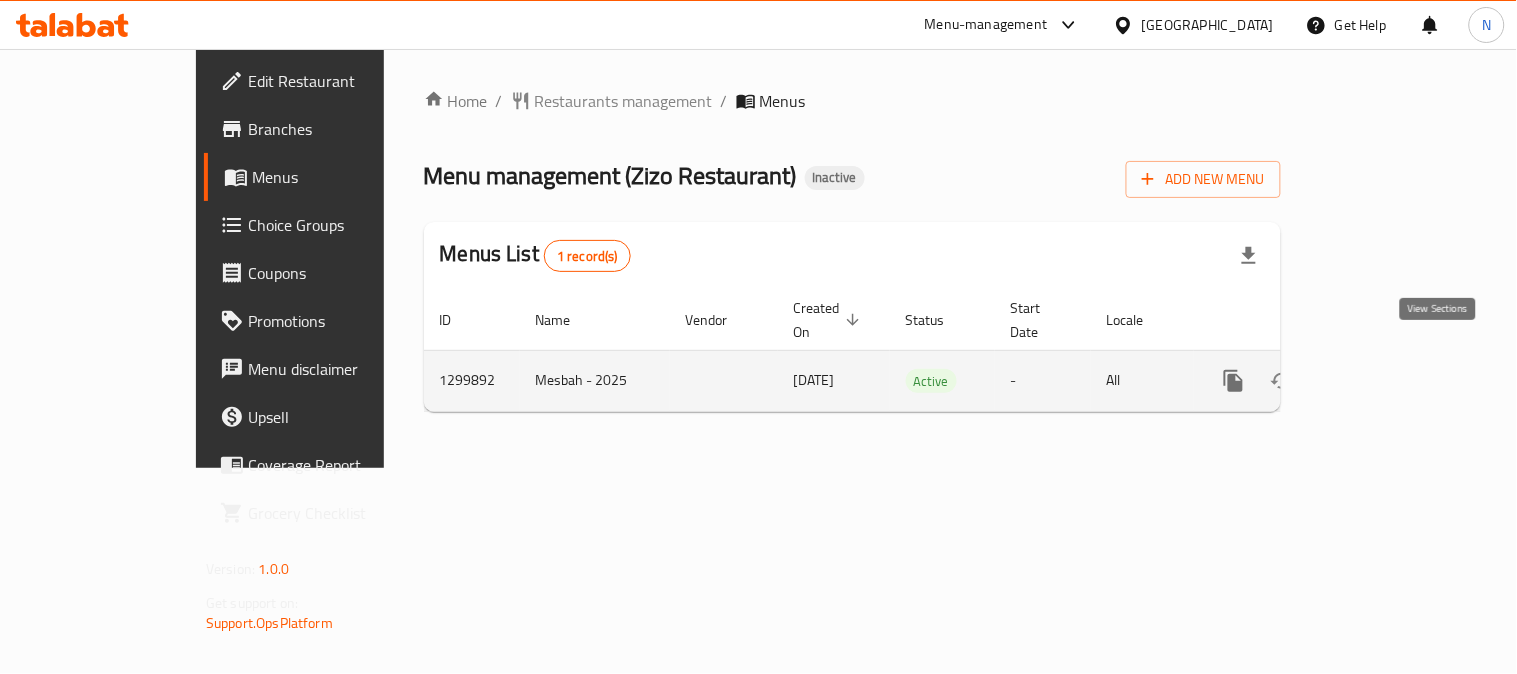 click 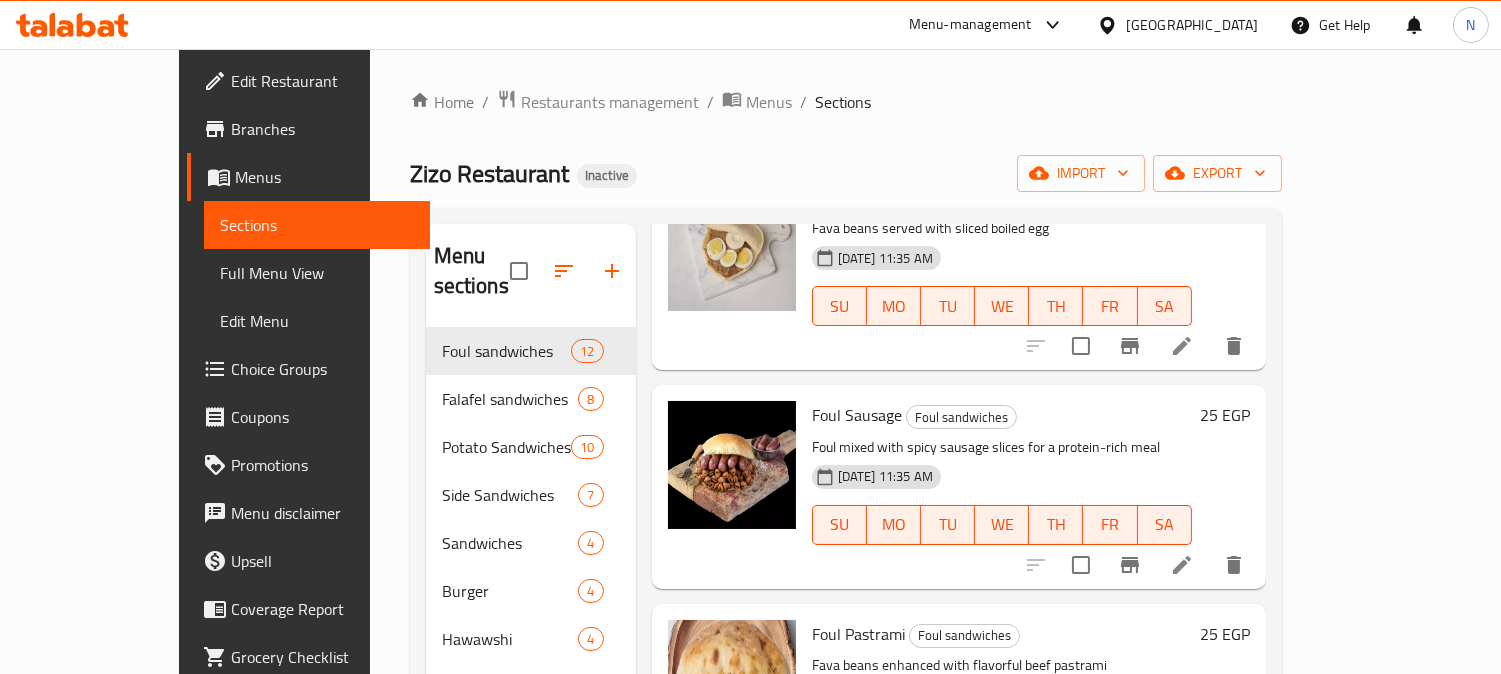 scroll, scrollTop: 1965, scrollLeft: 0, axis: vertical 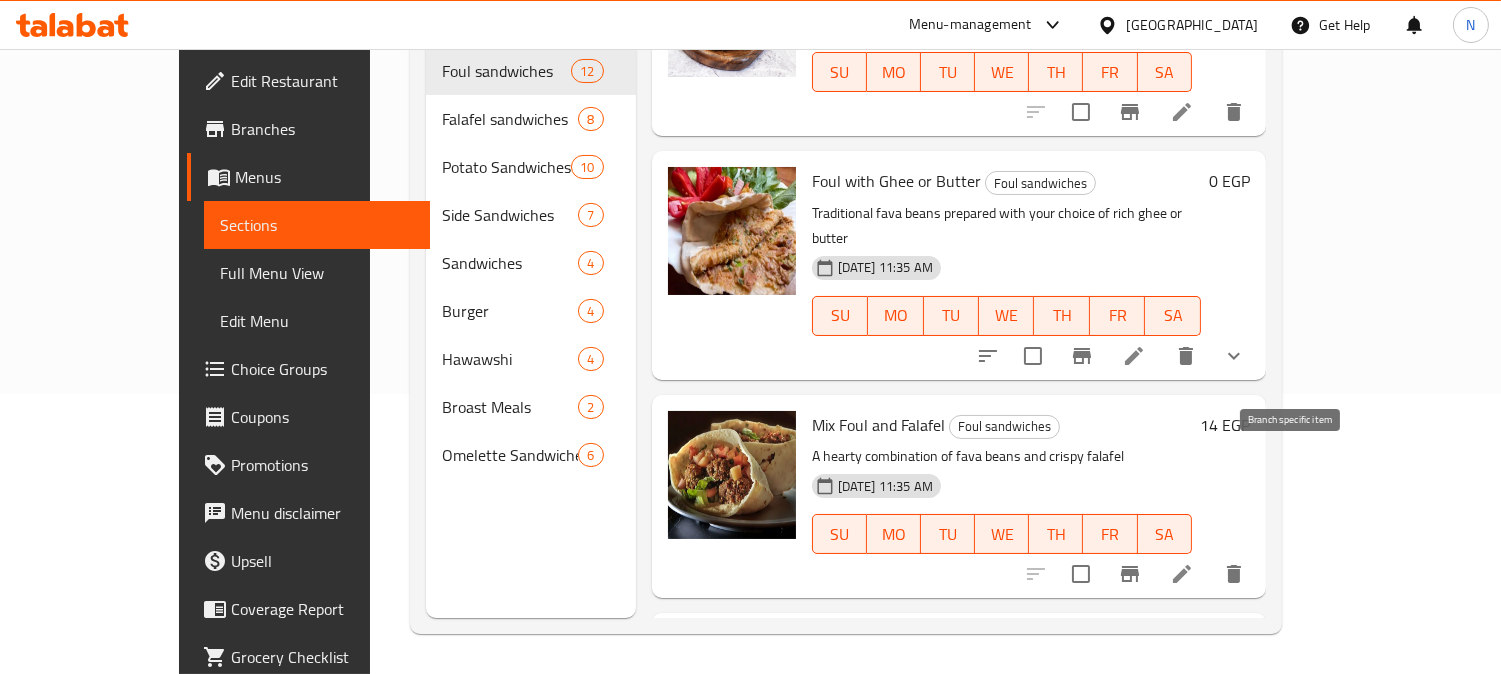 click 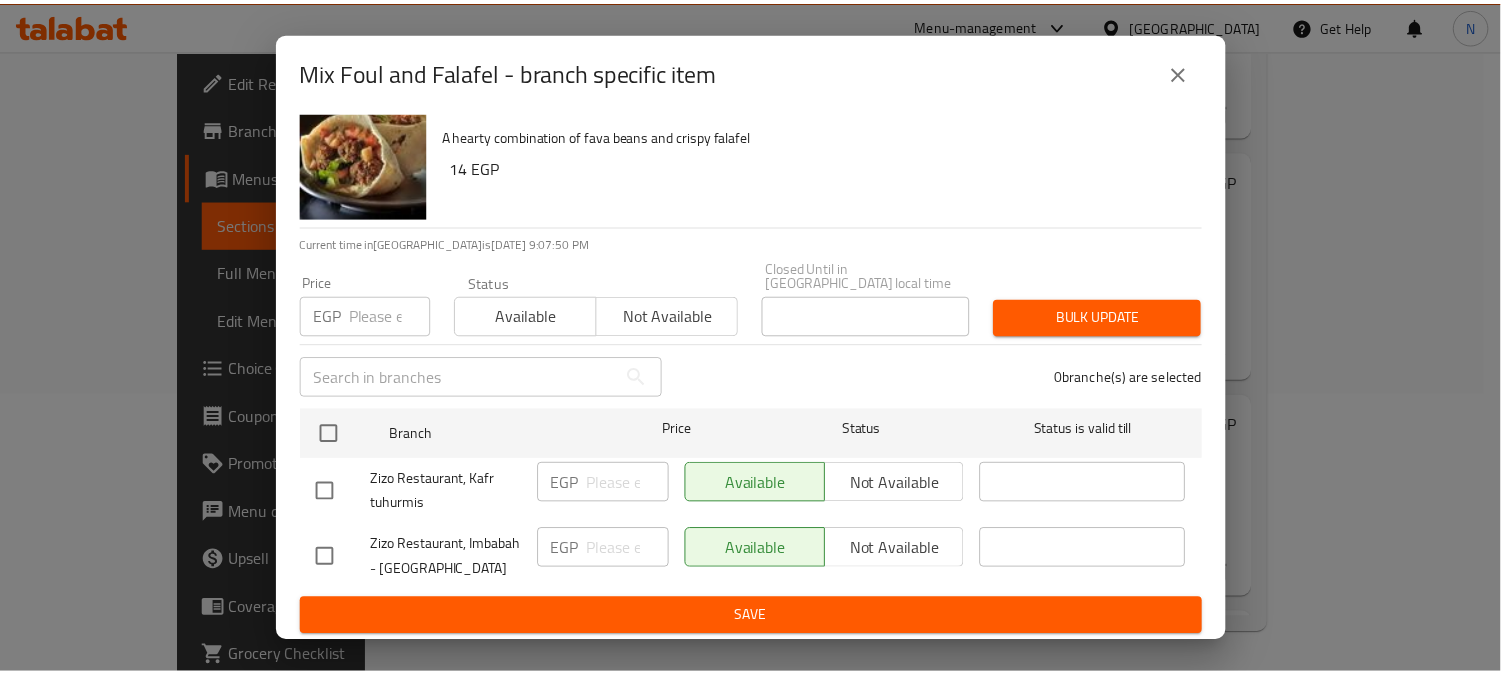 scroll, scrollTop: 42, scrollLeft: 0, axis: vertical 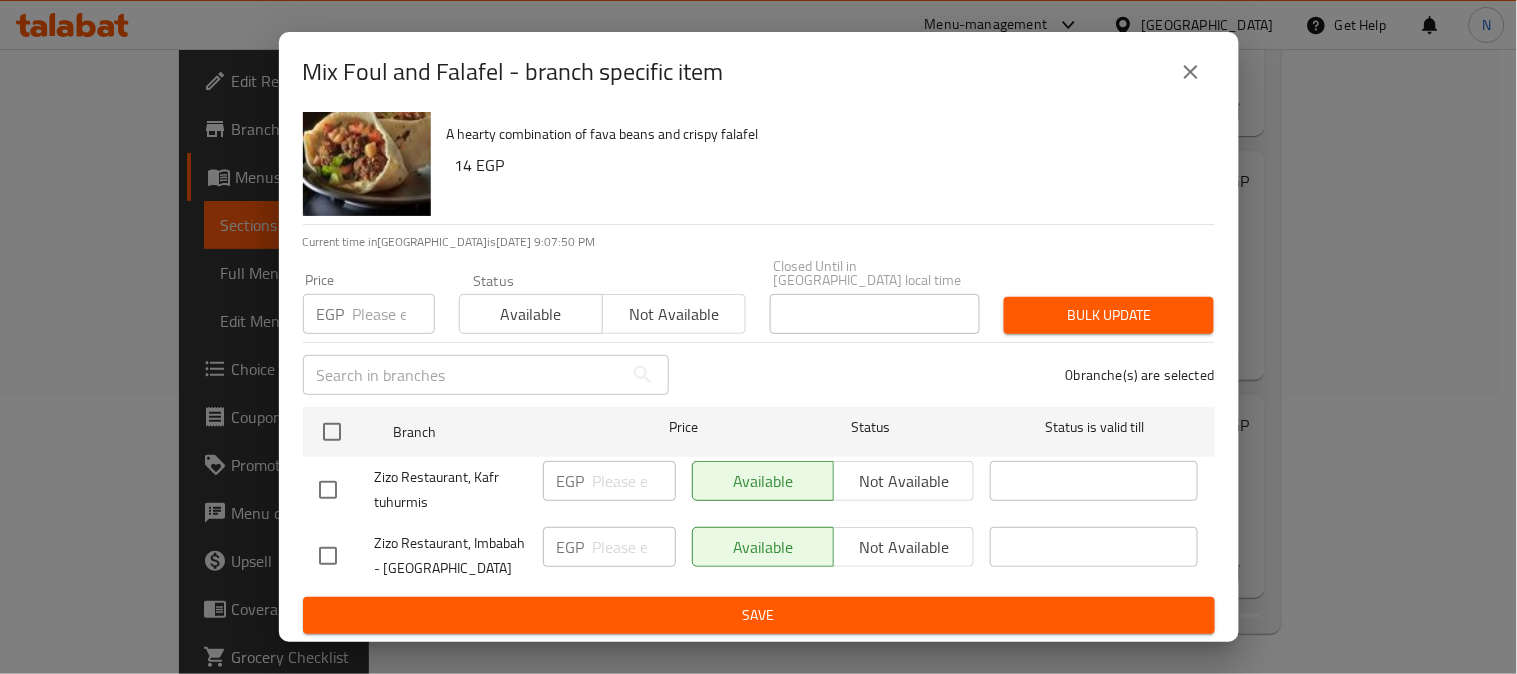 click at bounding box center [328, 556] 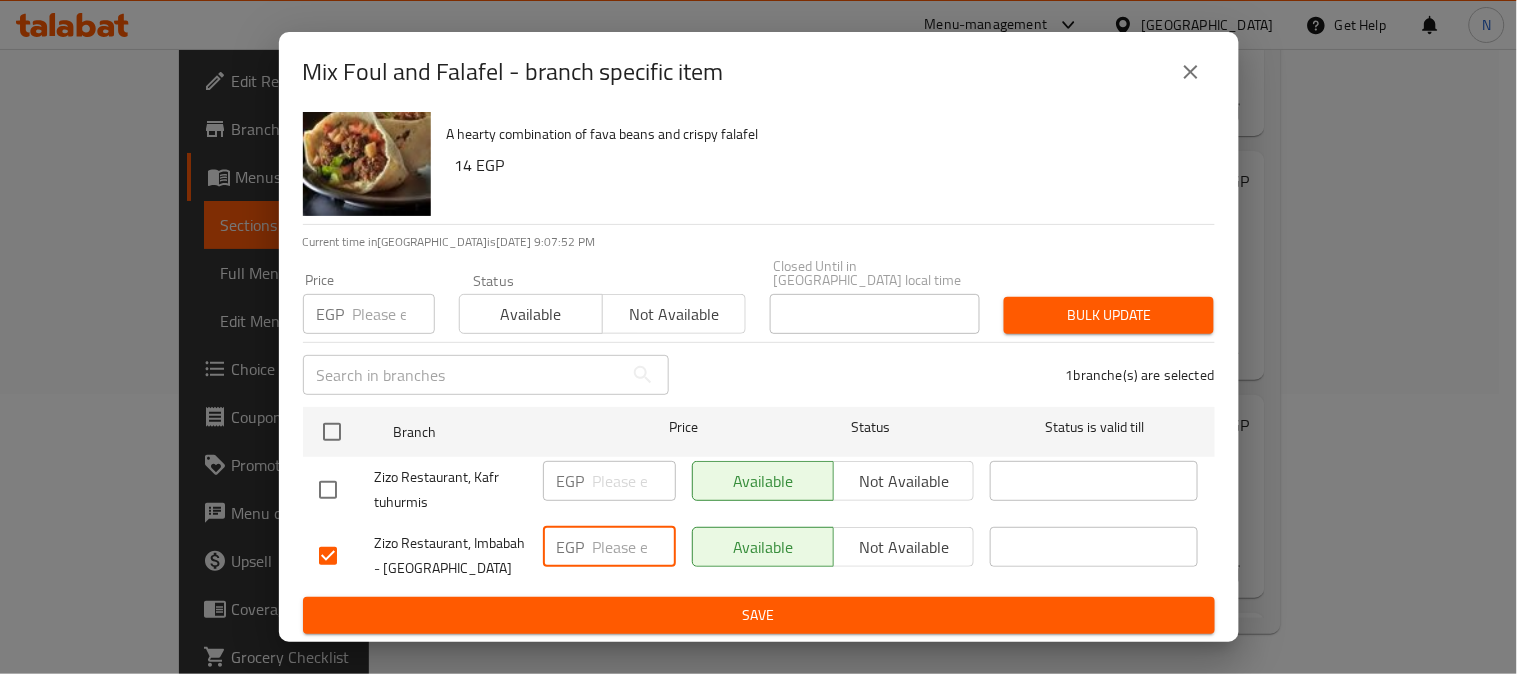 click at bounding box center [634, 547] 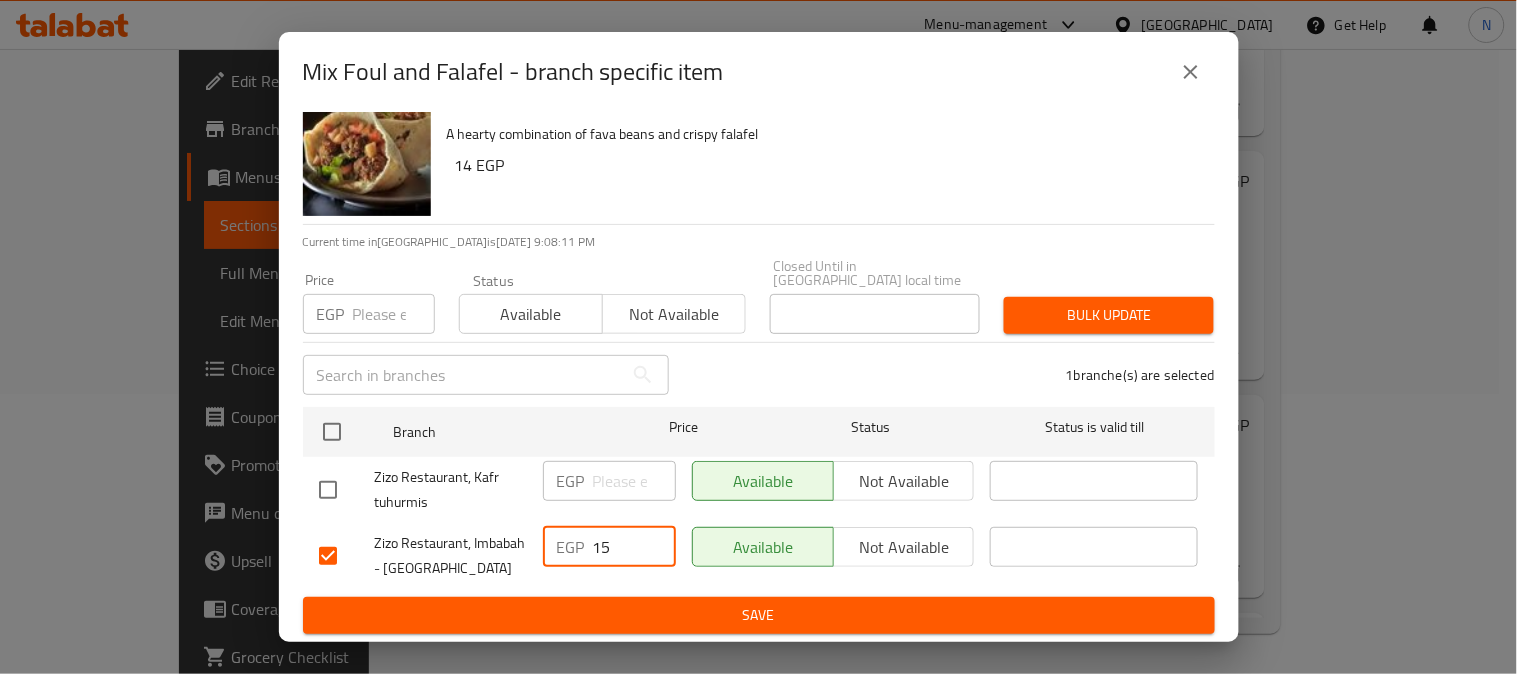 type on "15" 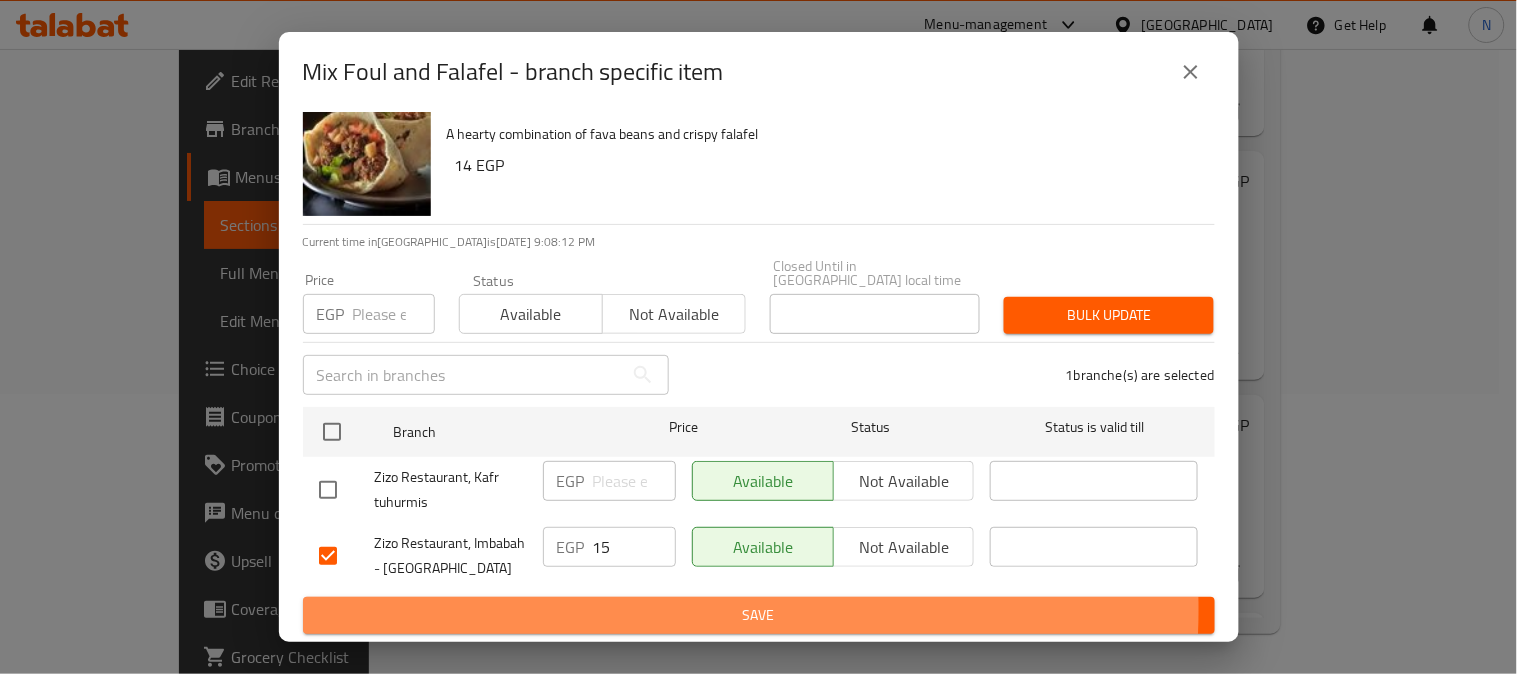 click on "Save" at bounding box center (759, 615) 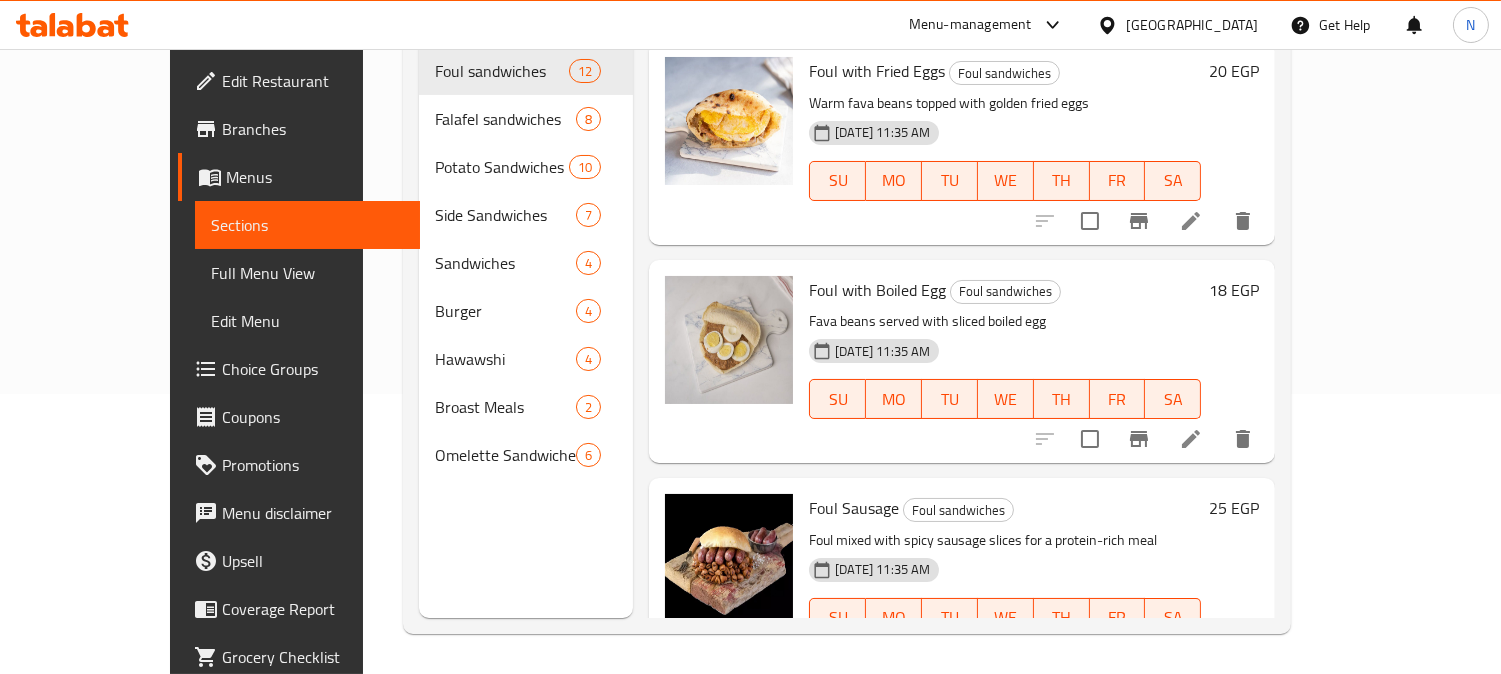 scroll, scrollTop: 1555, scrollLeft: 0, axis: vertical 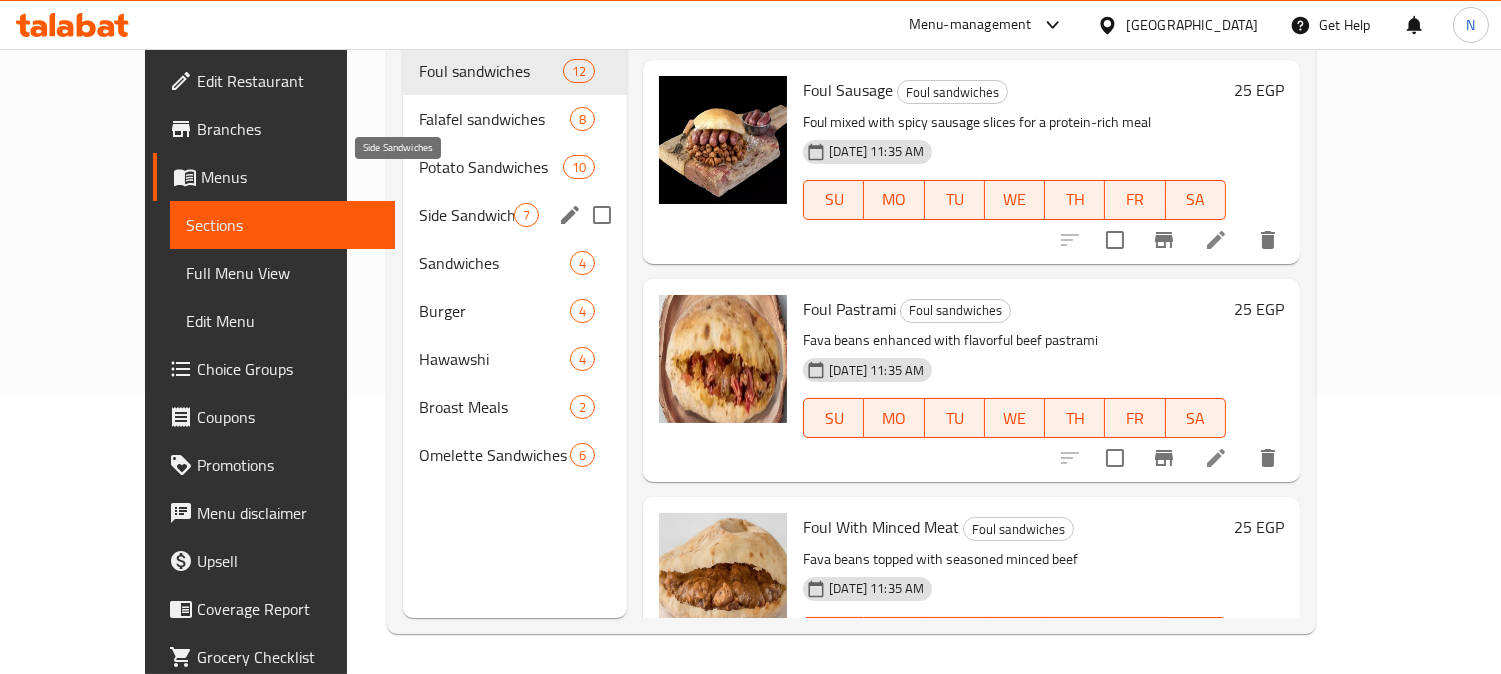 drag, startPoint x: 351, startPoint y: 142, endPoint x: 365, endPoint y: 191, distance: 50.96077 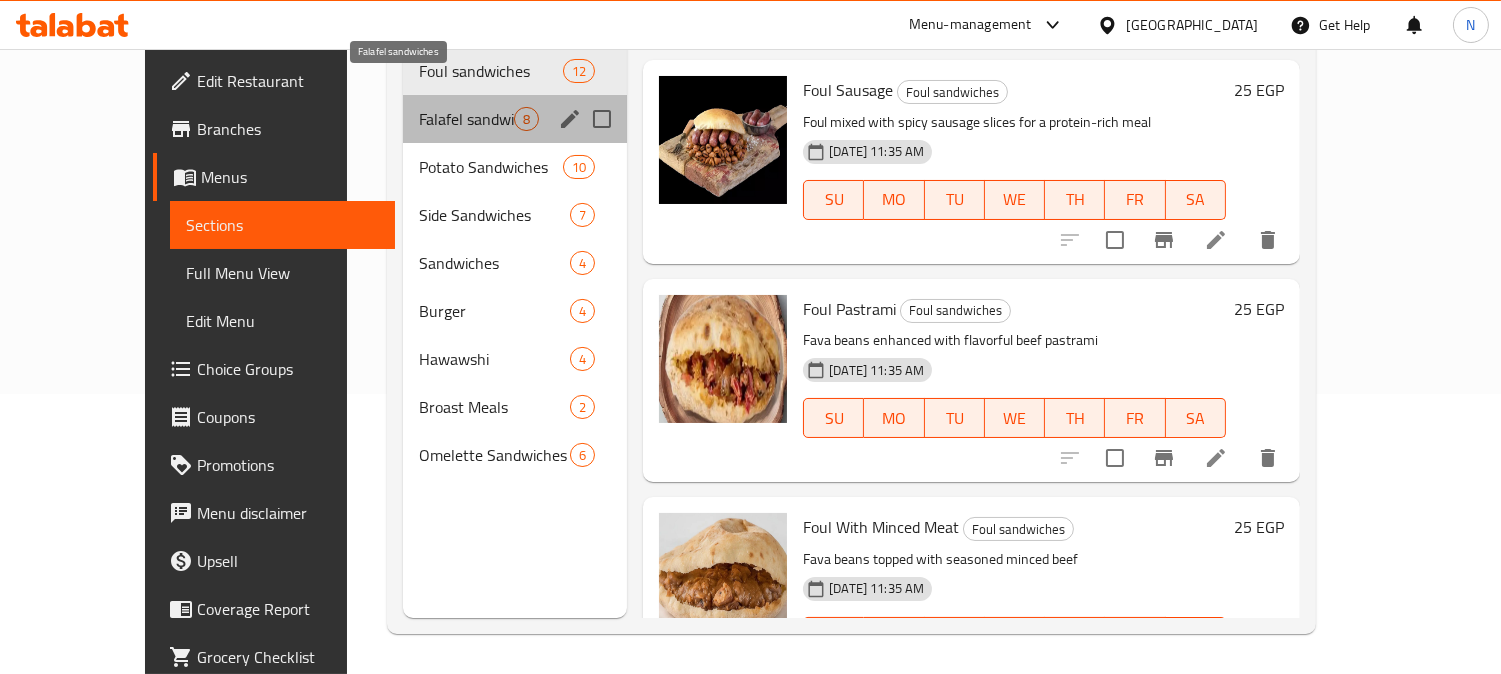 click on "Falafel sandwiches" at bounding box center (466, 119) 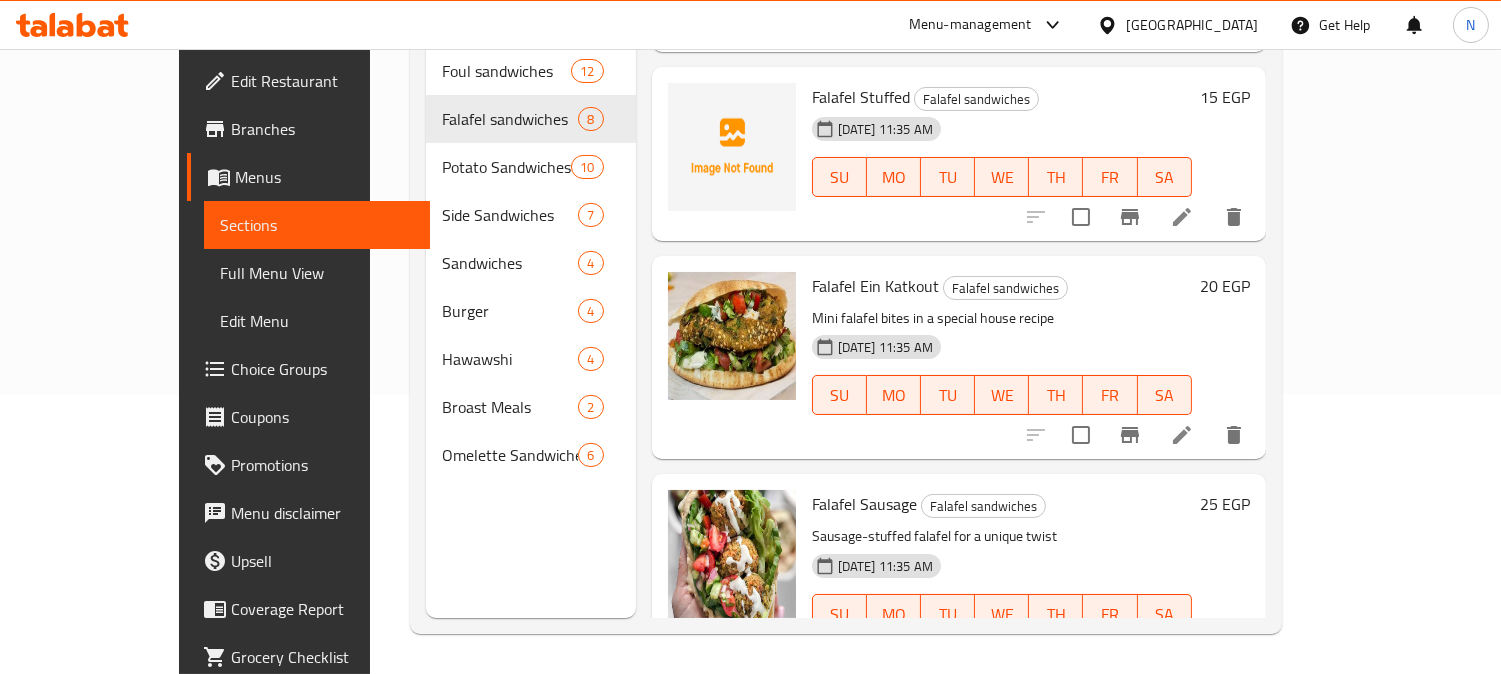 scroll, scrollTop: 0, scrollLeft: 0, axis: both 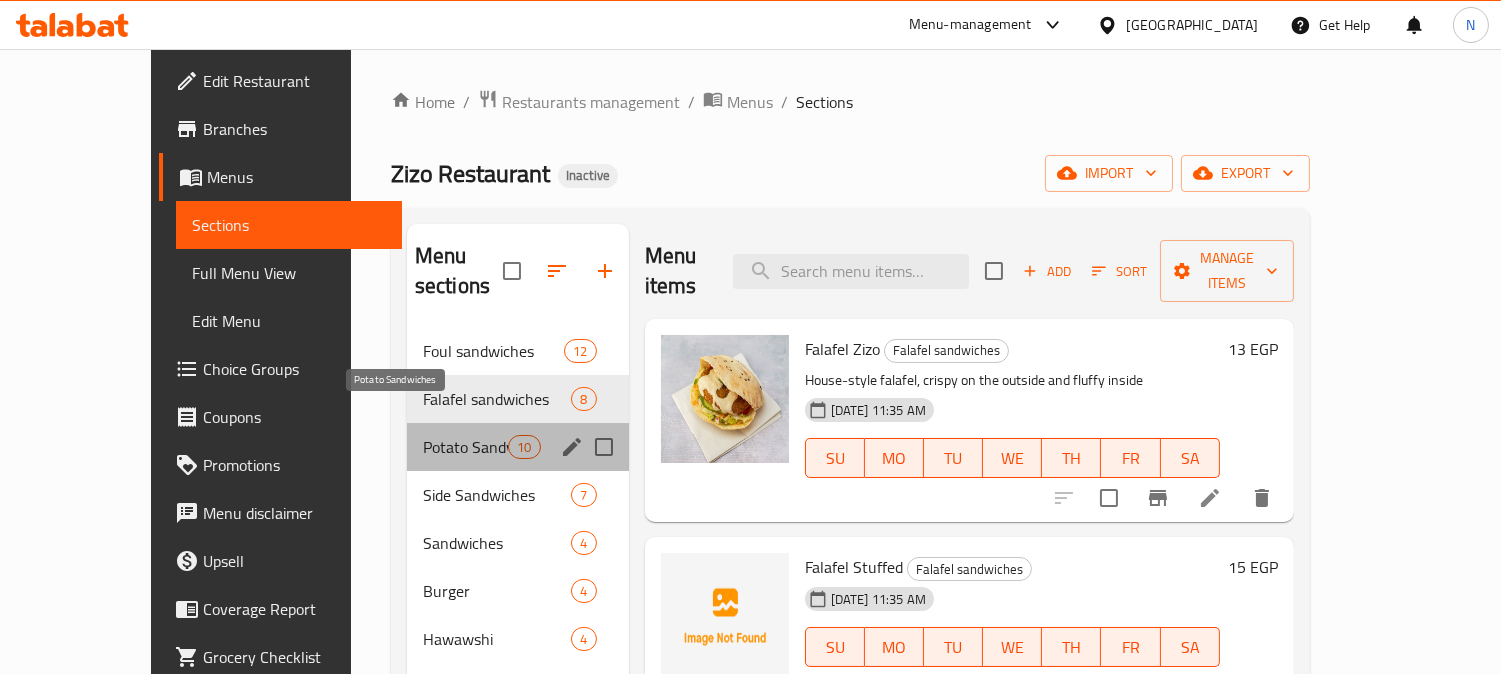click on "Potato Sandwiches" at bounding box center (465, 447) 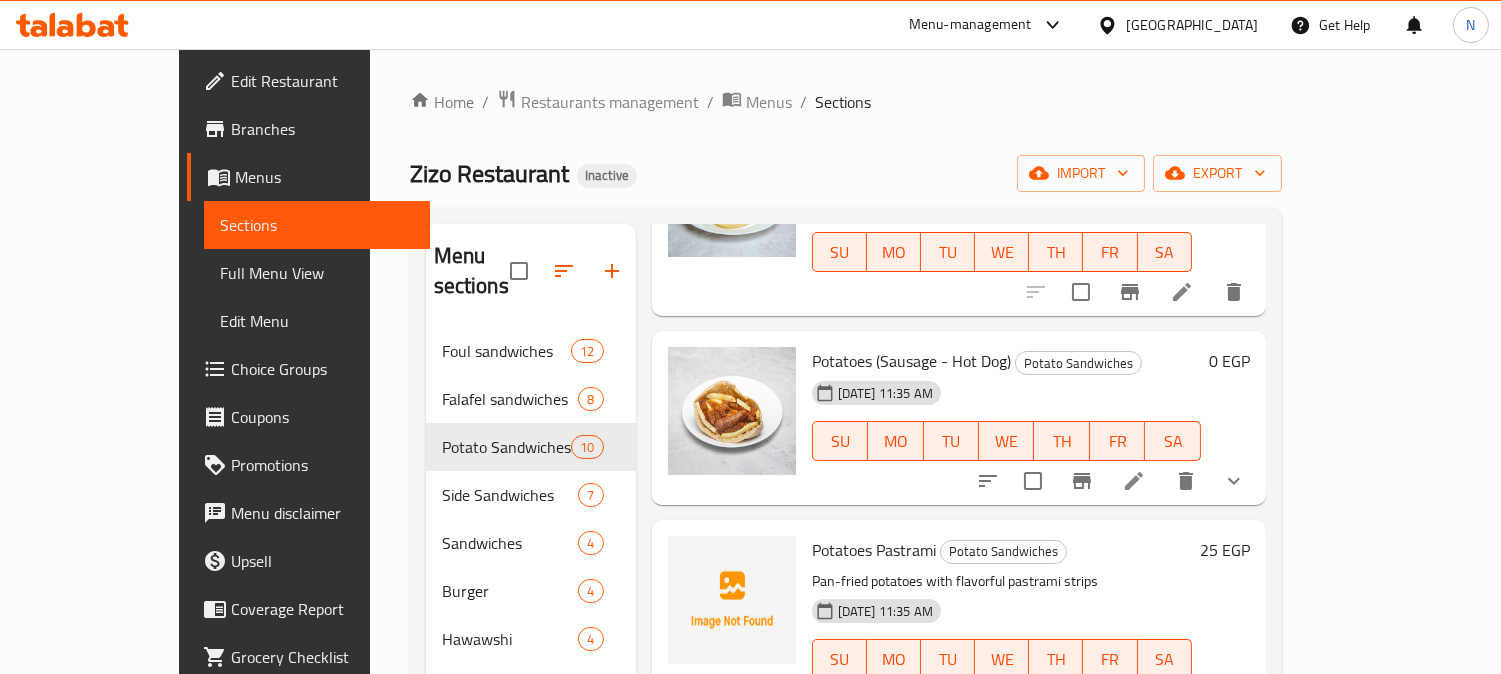 scroll, scrollTop: 1498, scrollLeft: 0, axis: vertical 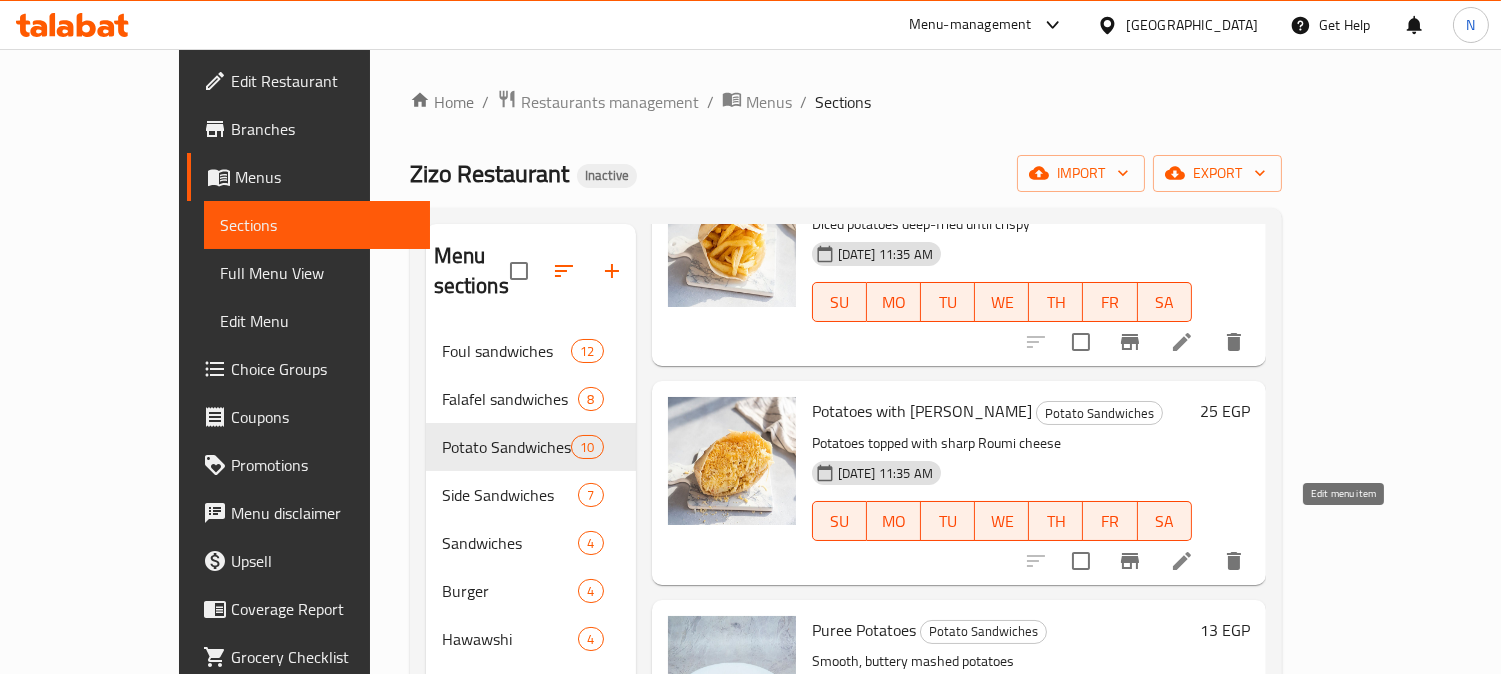click 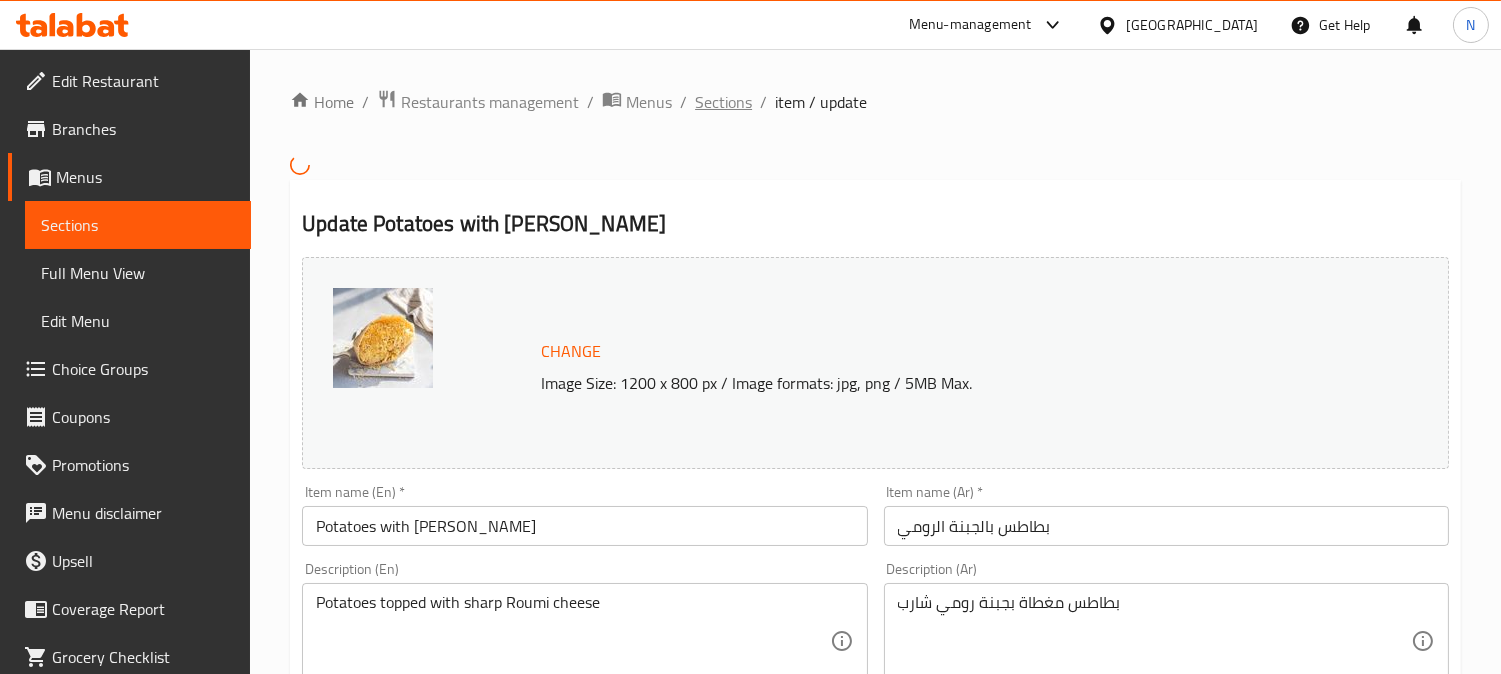 click on "Sections" at bounding box center (723, 102) 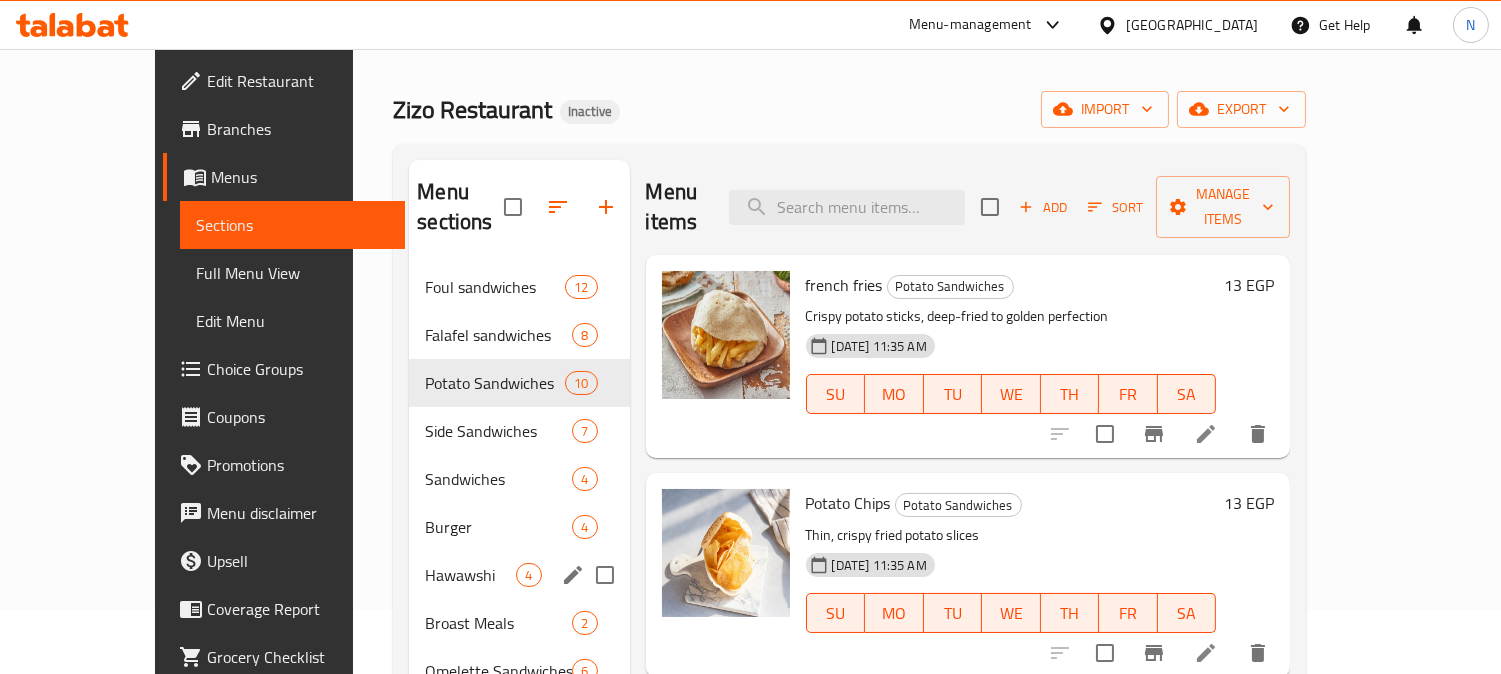 scroll, scrollTop: 111, scrollLeft: 0, axis: vertical 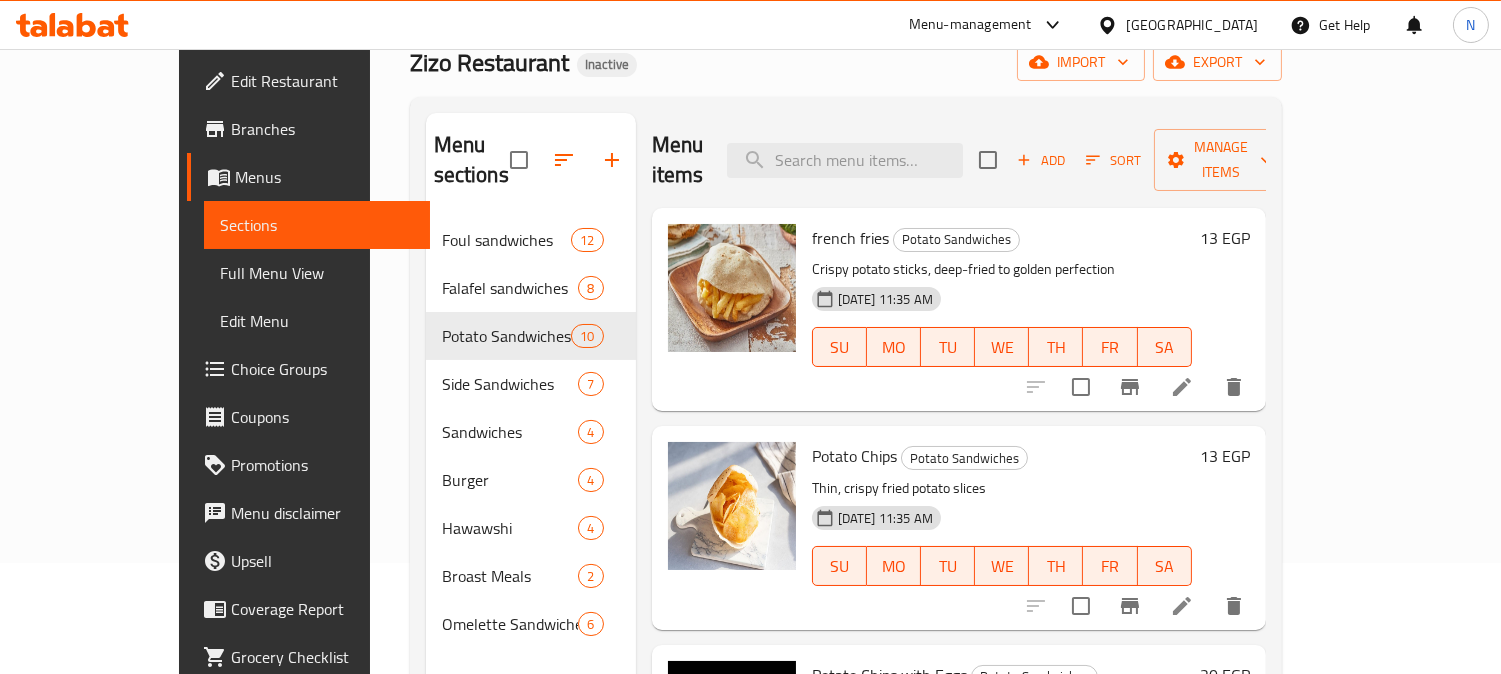 click on "Zizo Restaurant  Inactive import export" at bounding box center [846, 62] 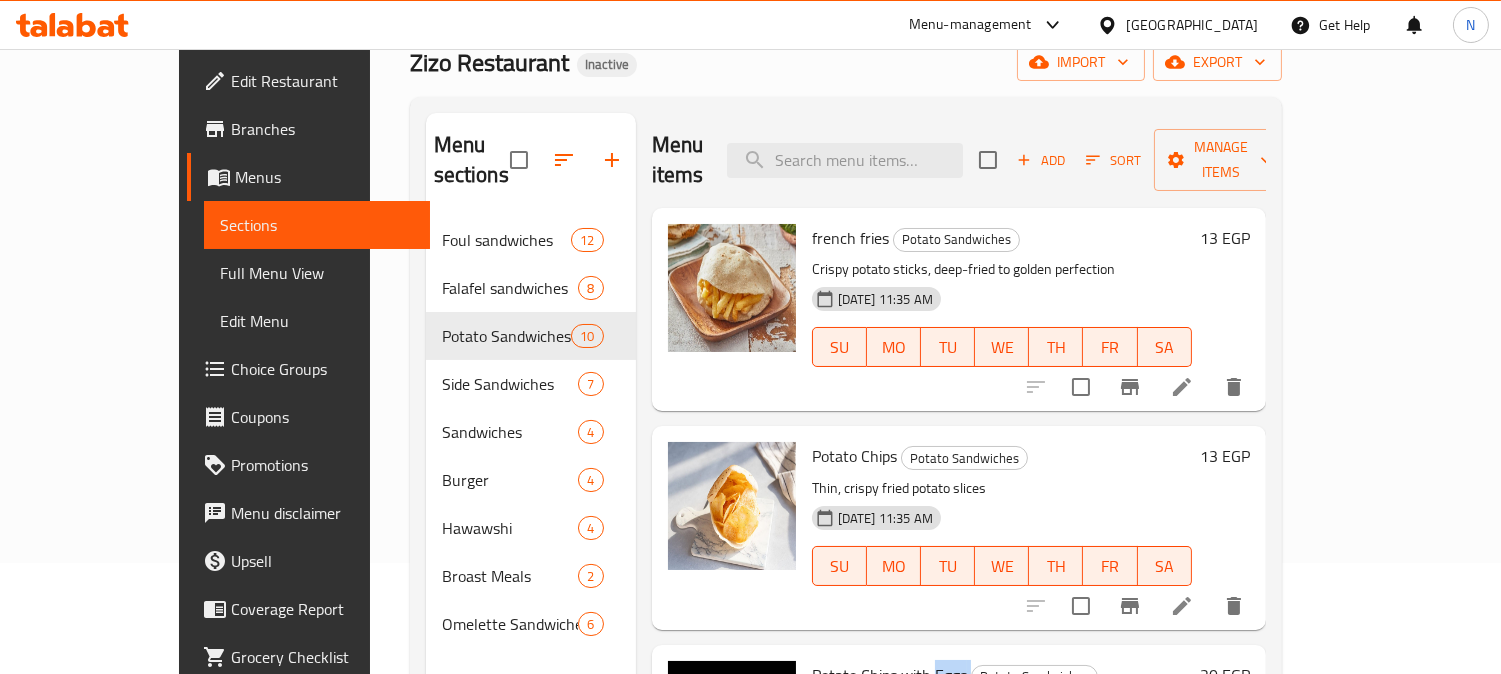 click on "Potato Chips with Eggs" at bounding box center [889, 675] 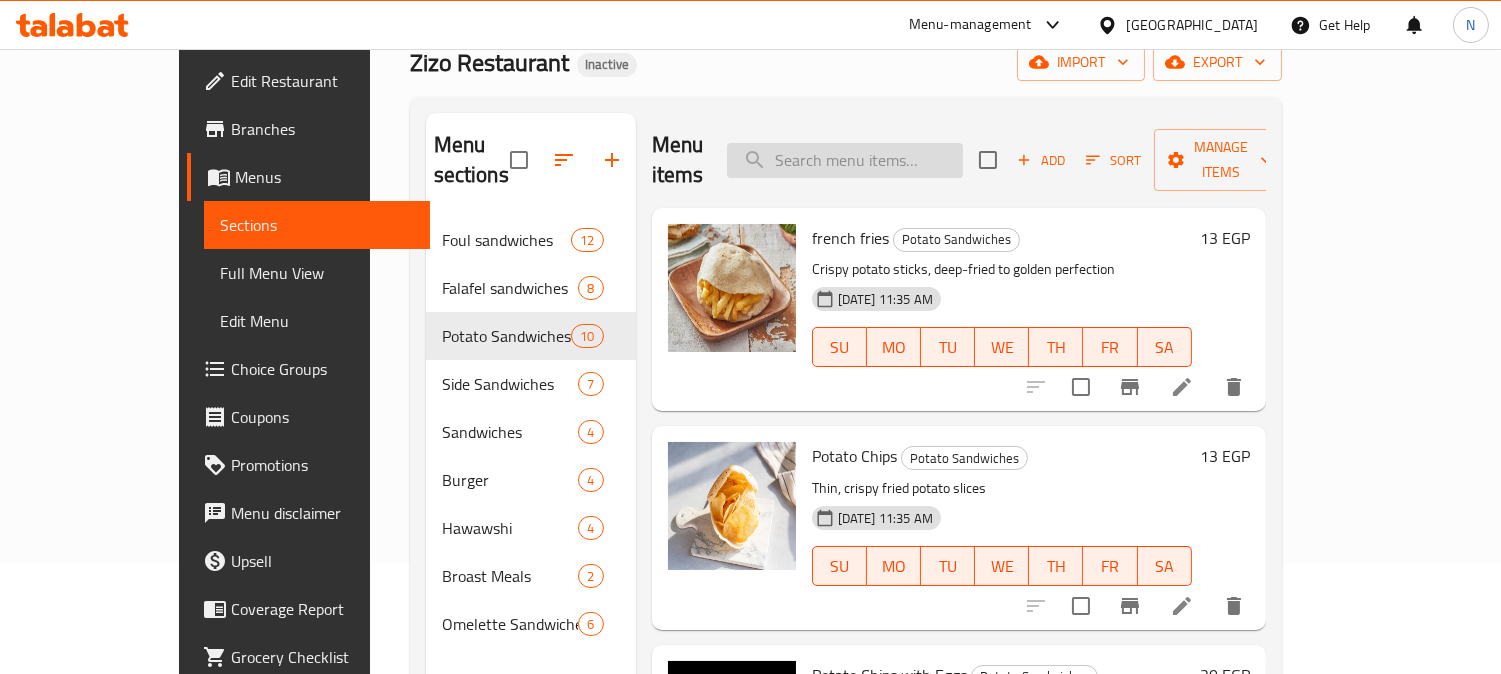 paste on "Eggs" 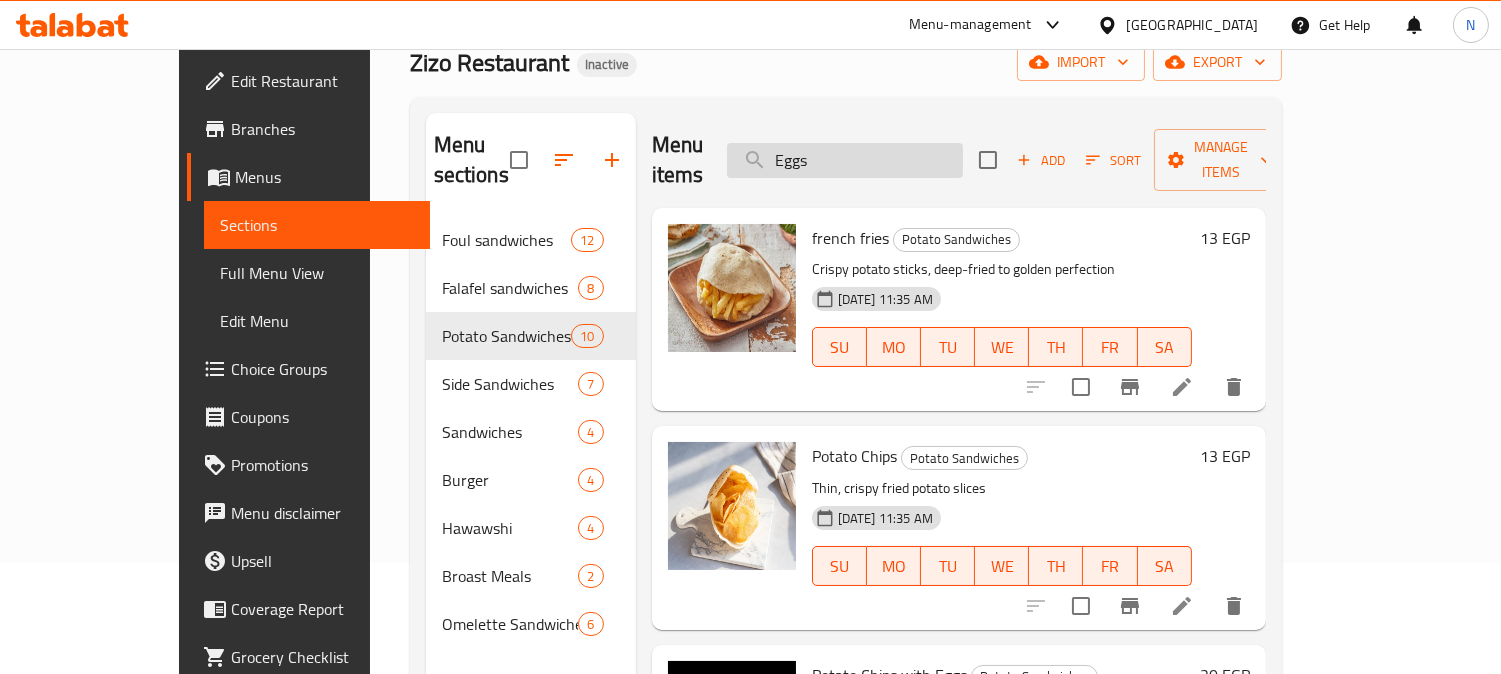 click on "Eggs" at bounding box center [845, 160] 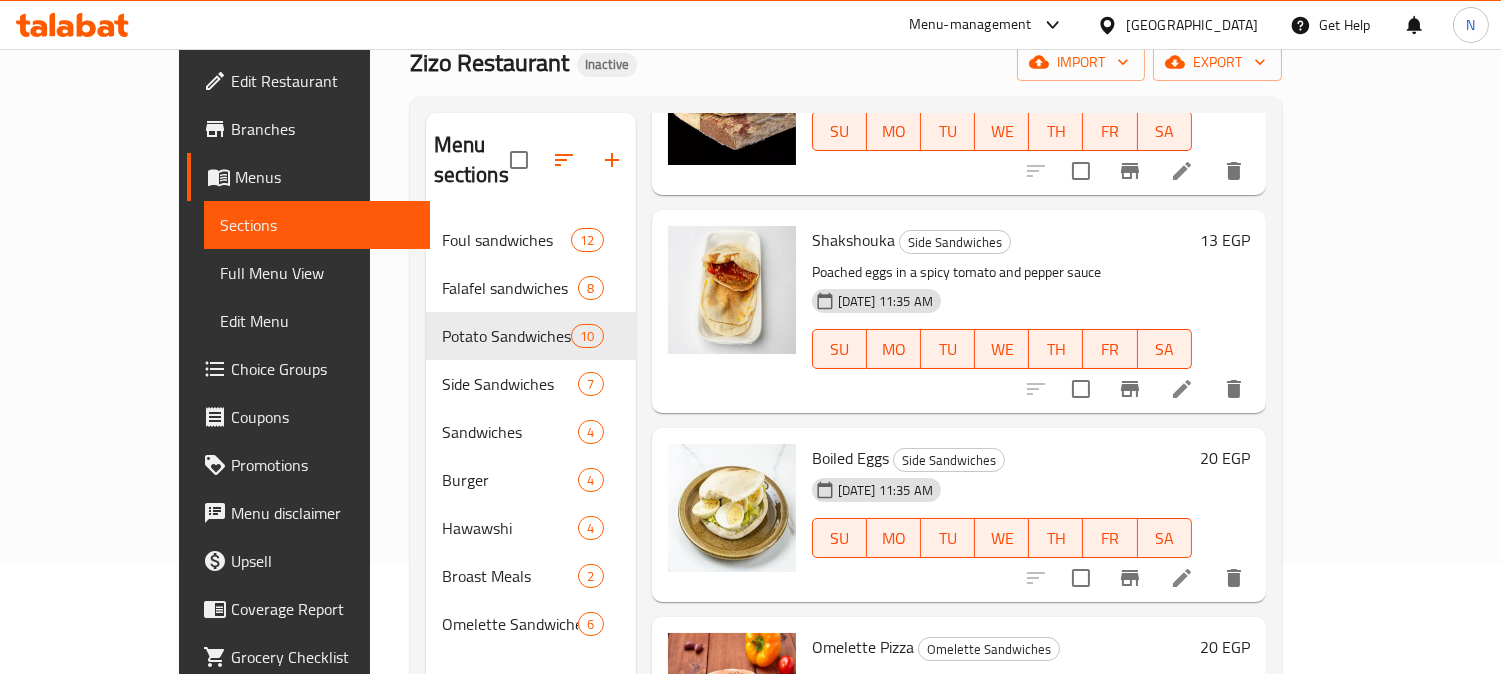 scroll, scrollTop: 407, scrollLeft: 0, axis: vertical 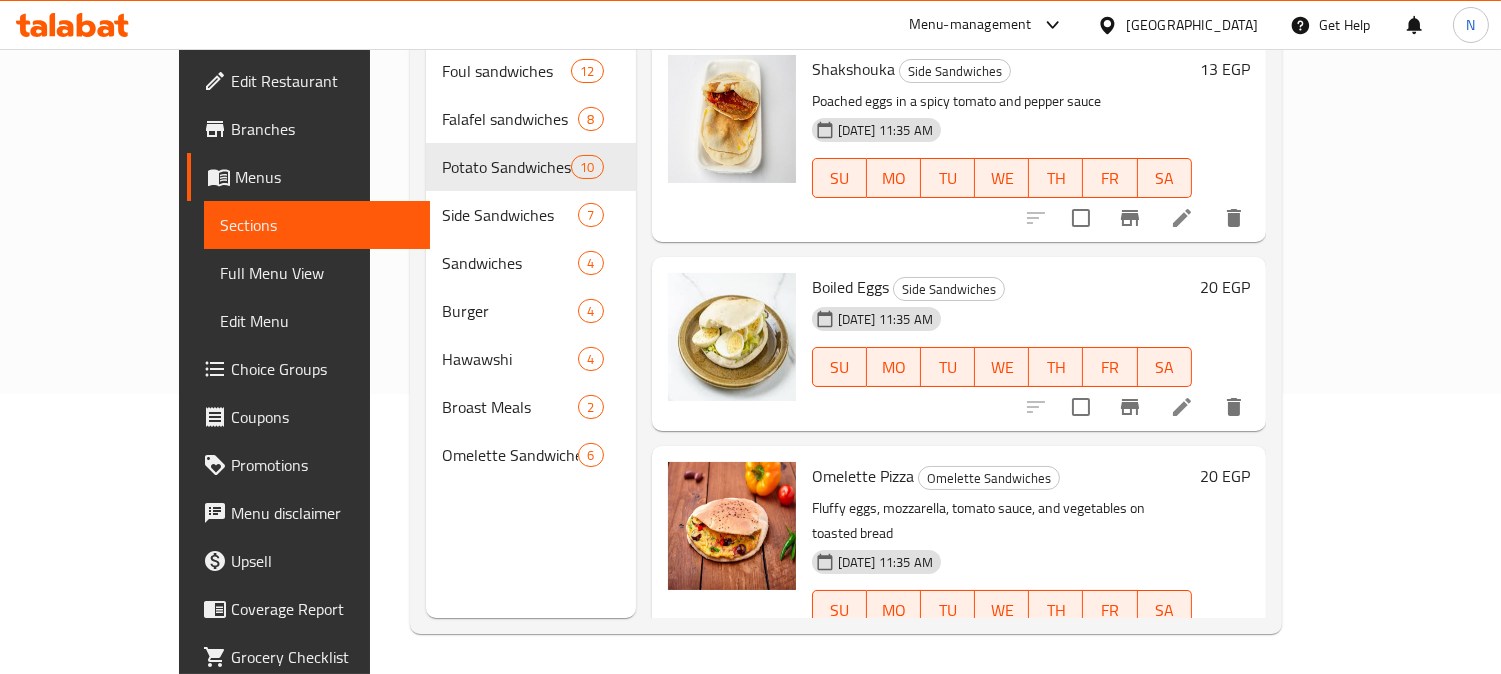 click on "Omelette Pizza" at bounding box center (863, 476) 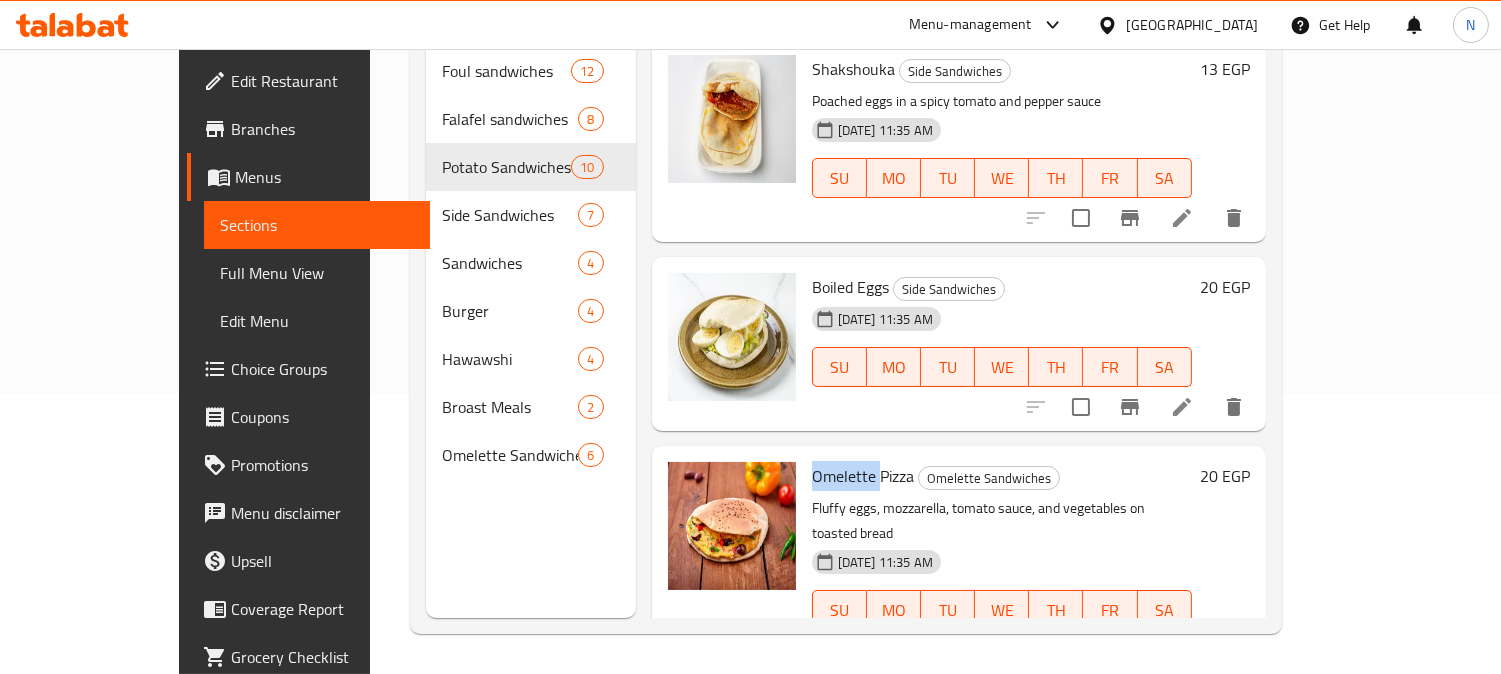 click on "Omelette Pizza" at bounding box center (863, 476) 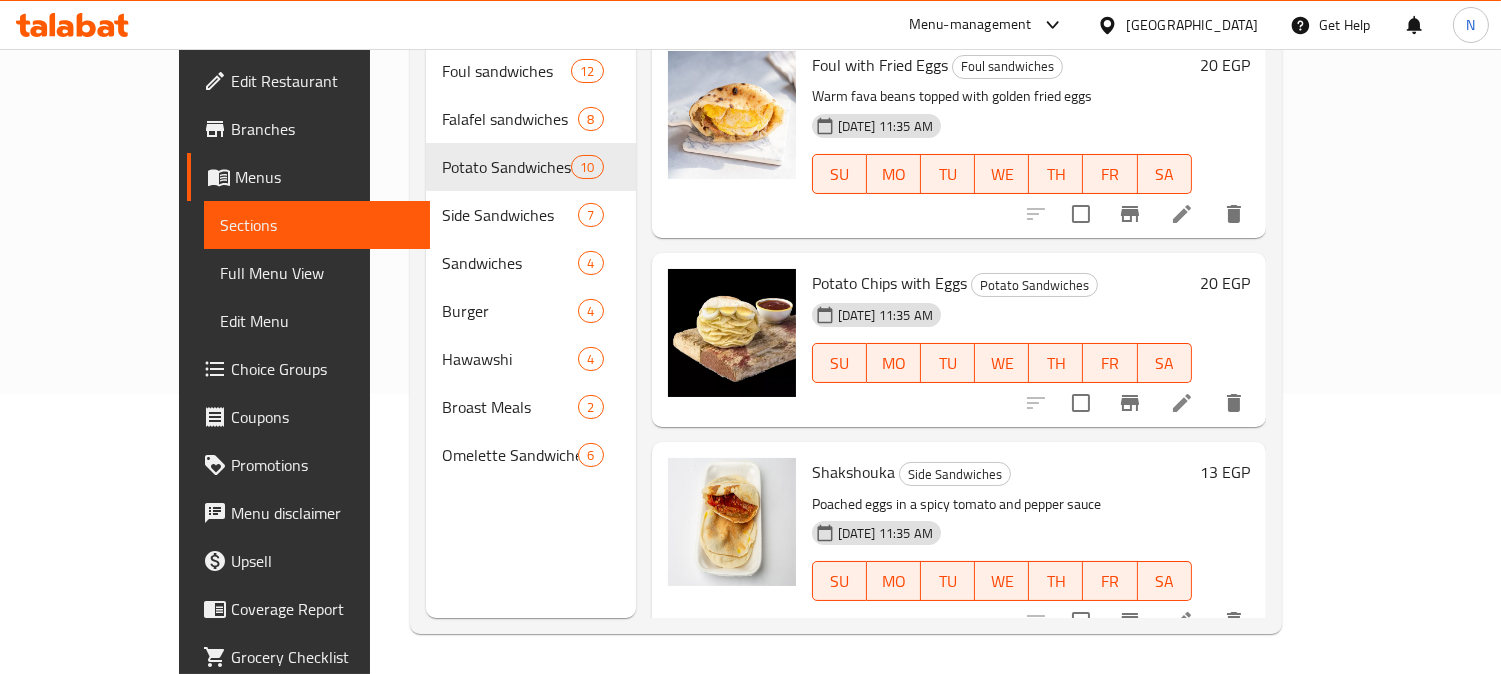 scroll, scrollTop: 0, scrollLeft: 0, axis: both 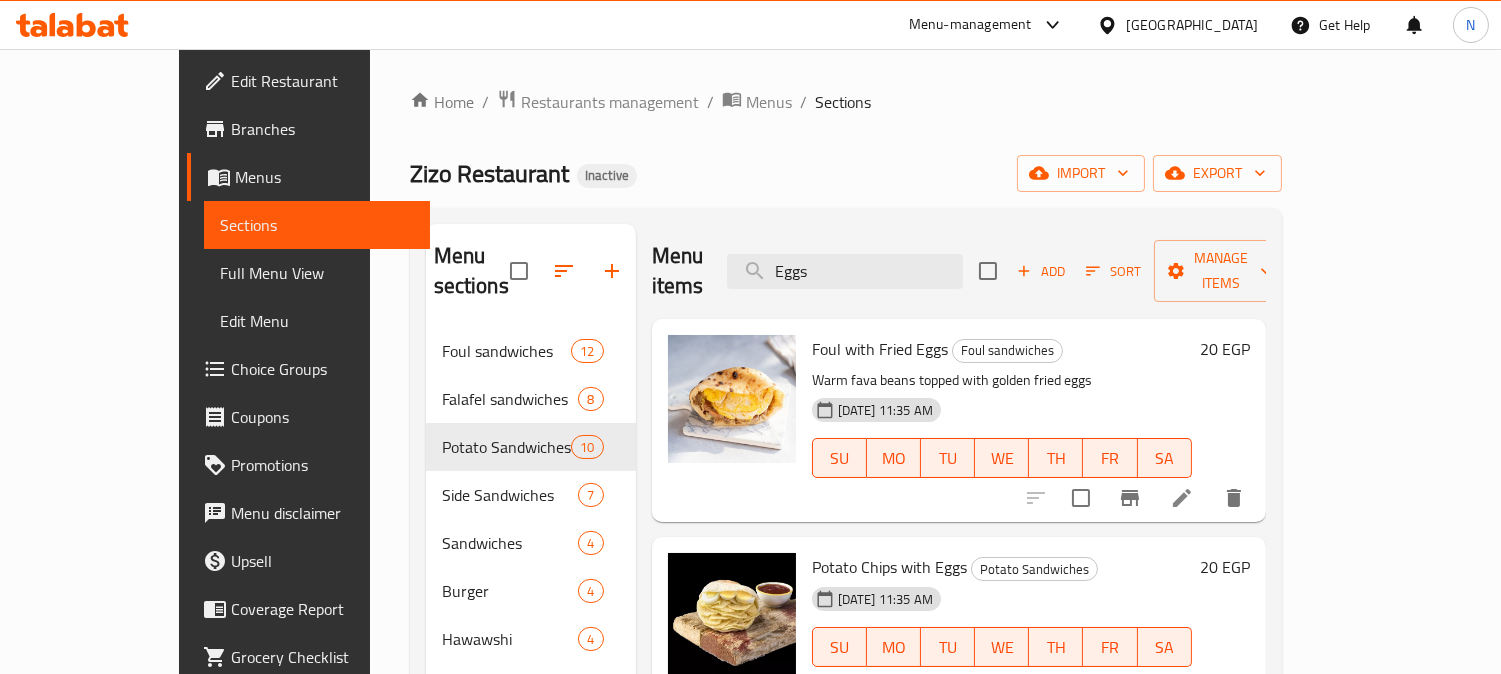 paste on "Omelette" 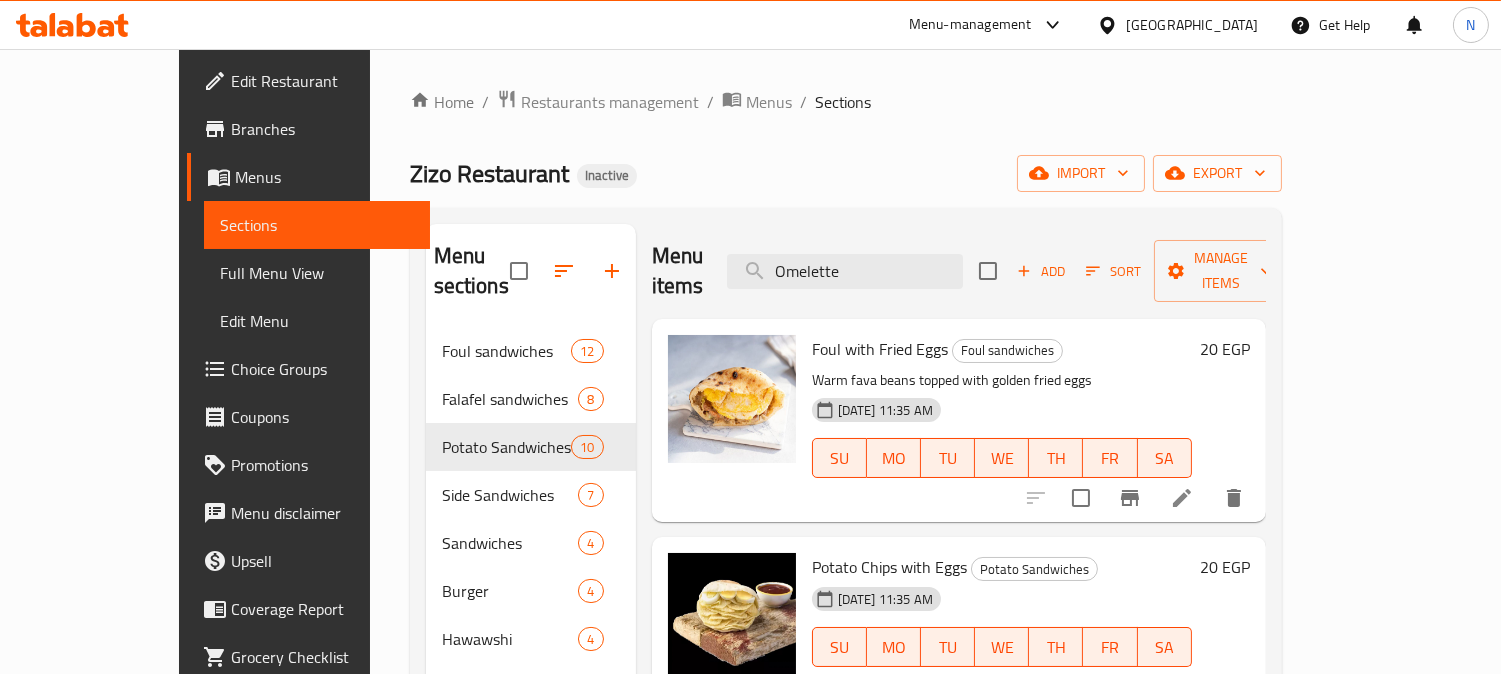 drag, startPoint x: 916, startPoint y: 263, endPoint x: 734, endPoint y: 286, distance: 183.44754 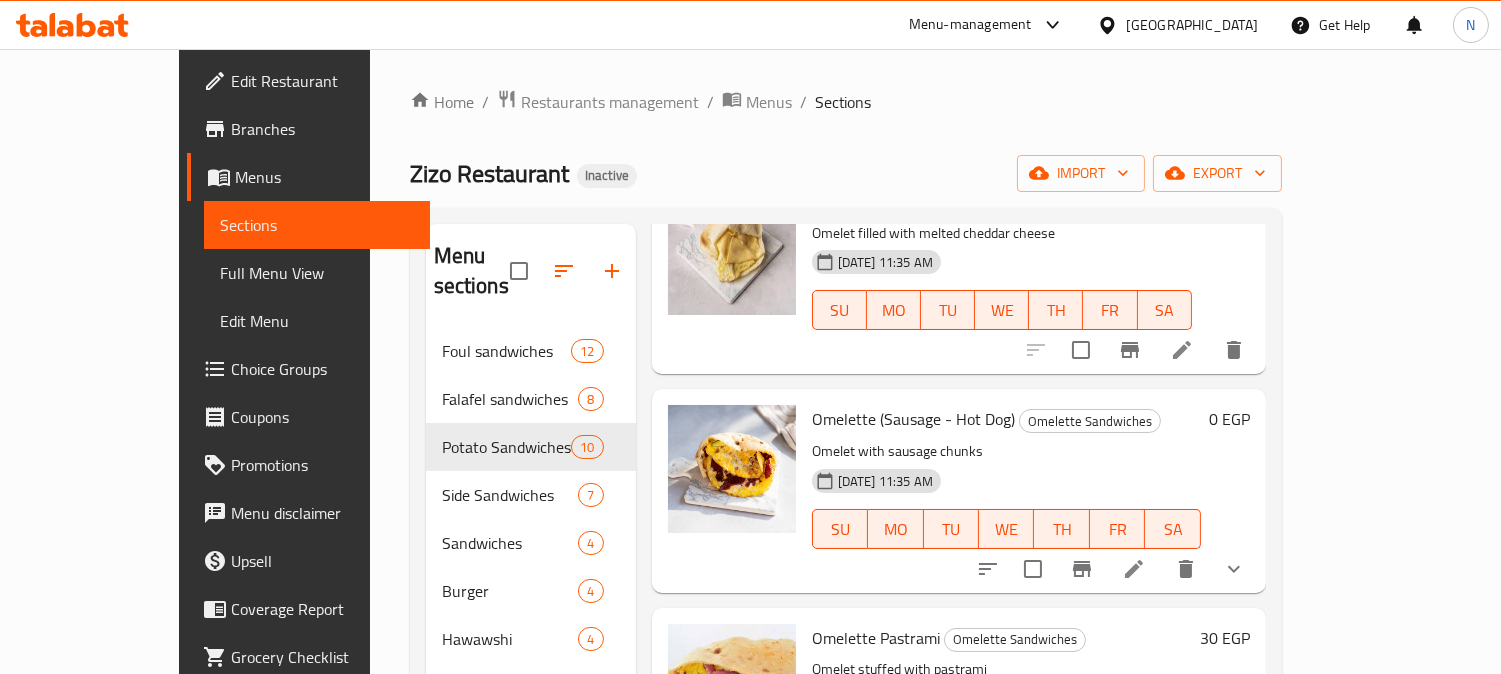 scroll, scrollTop: 655, scrollLeft: 0, axis: vertical 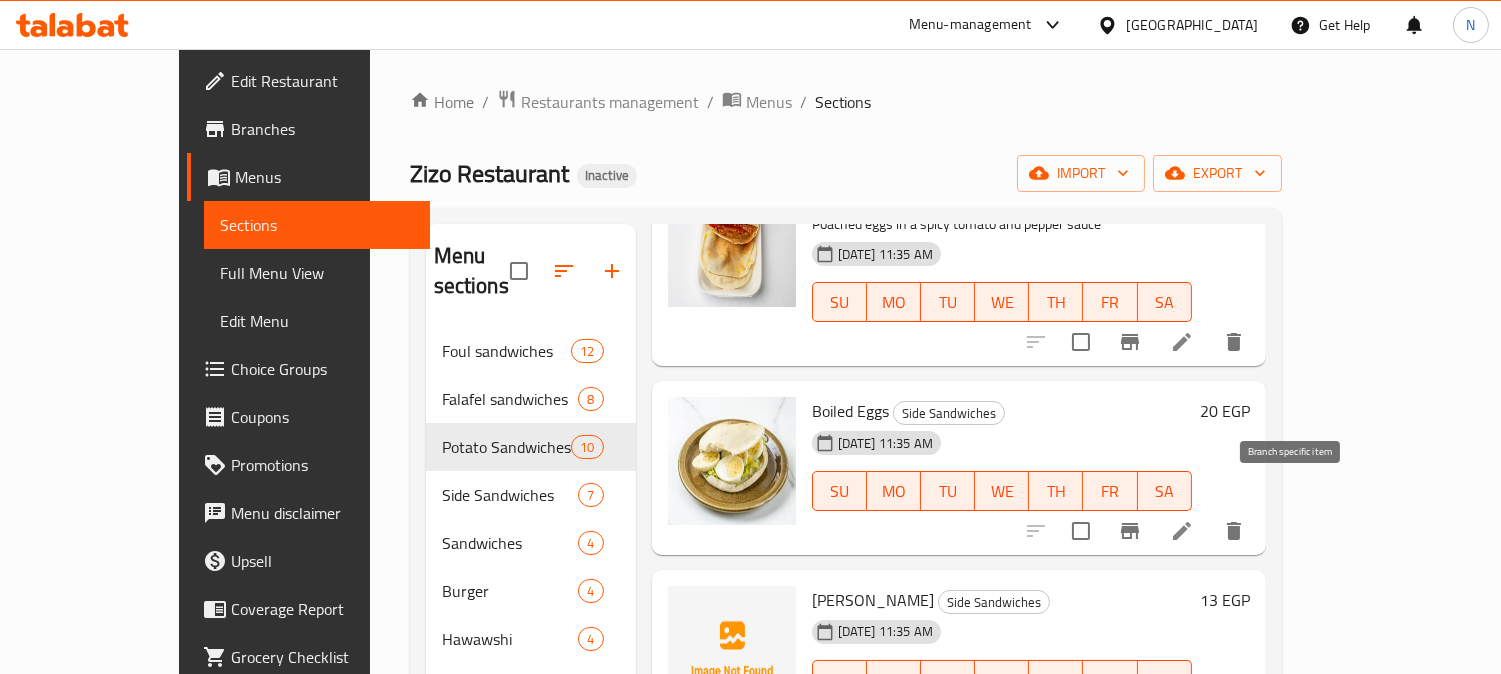 type on "egg" 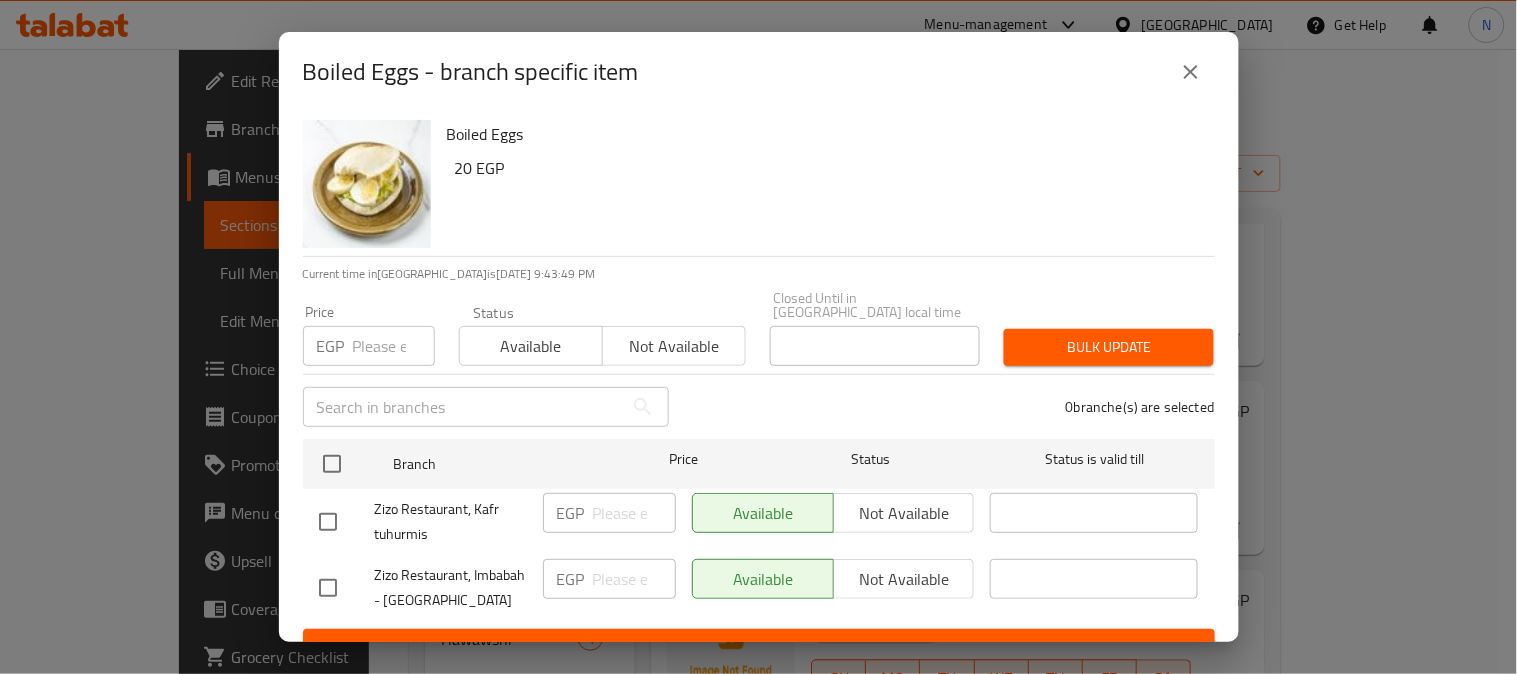 click at bounding box center [328, 588] 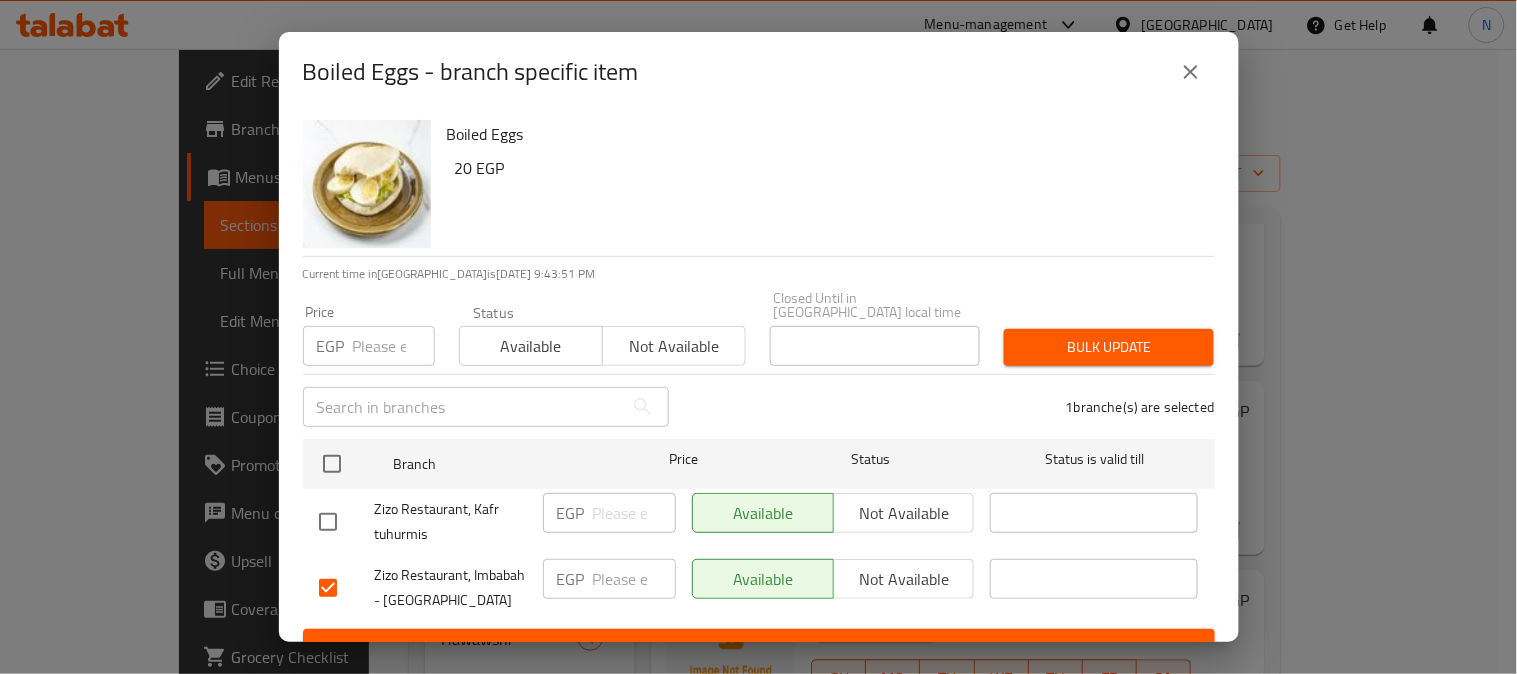 click on "EGP ​" at bounding box center (609, 579) 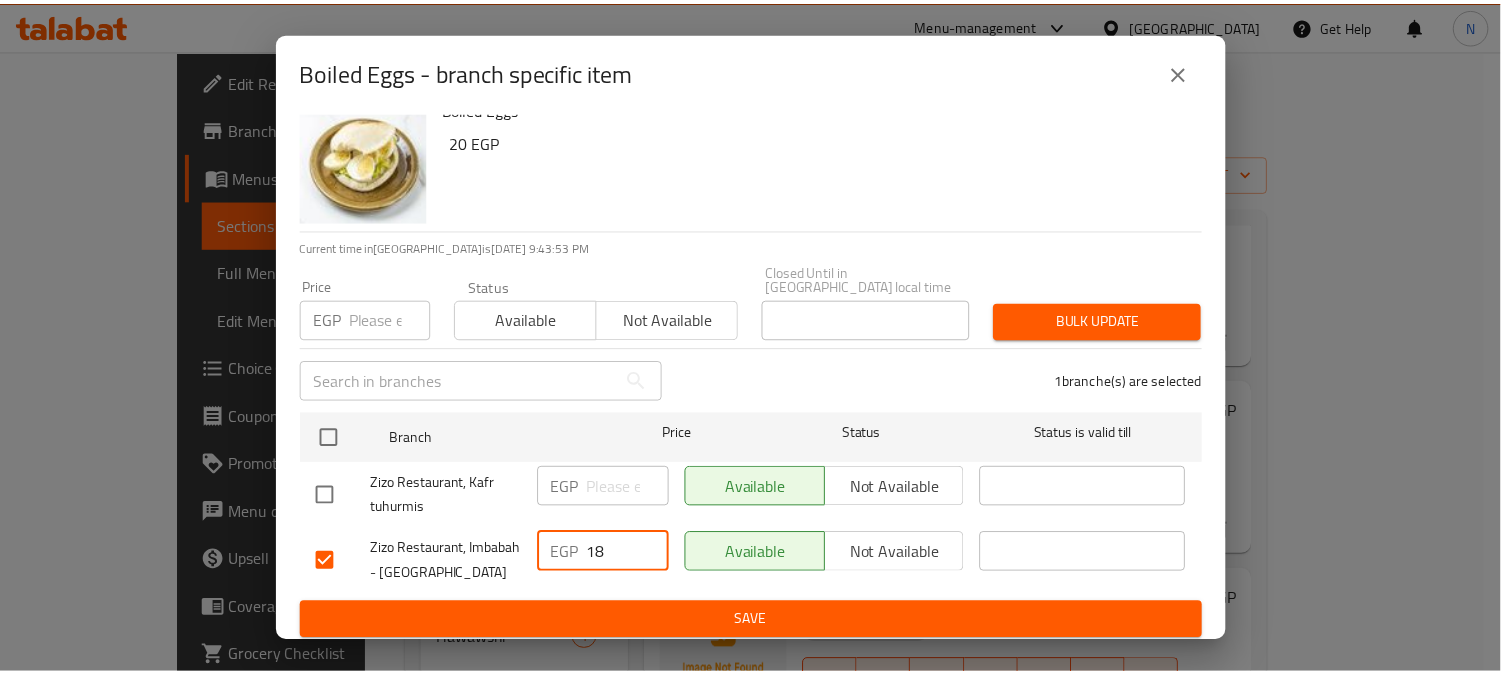 scroll, scrollTop: 42, scrollLeft: 0, axis: vertical 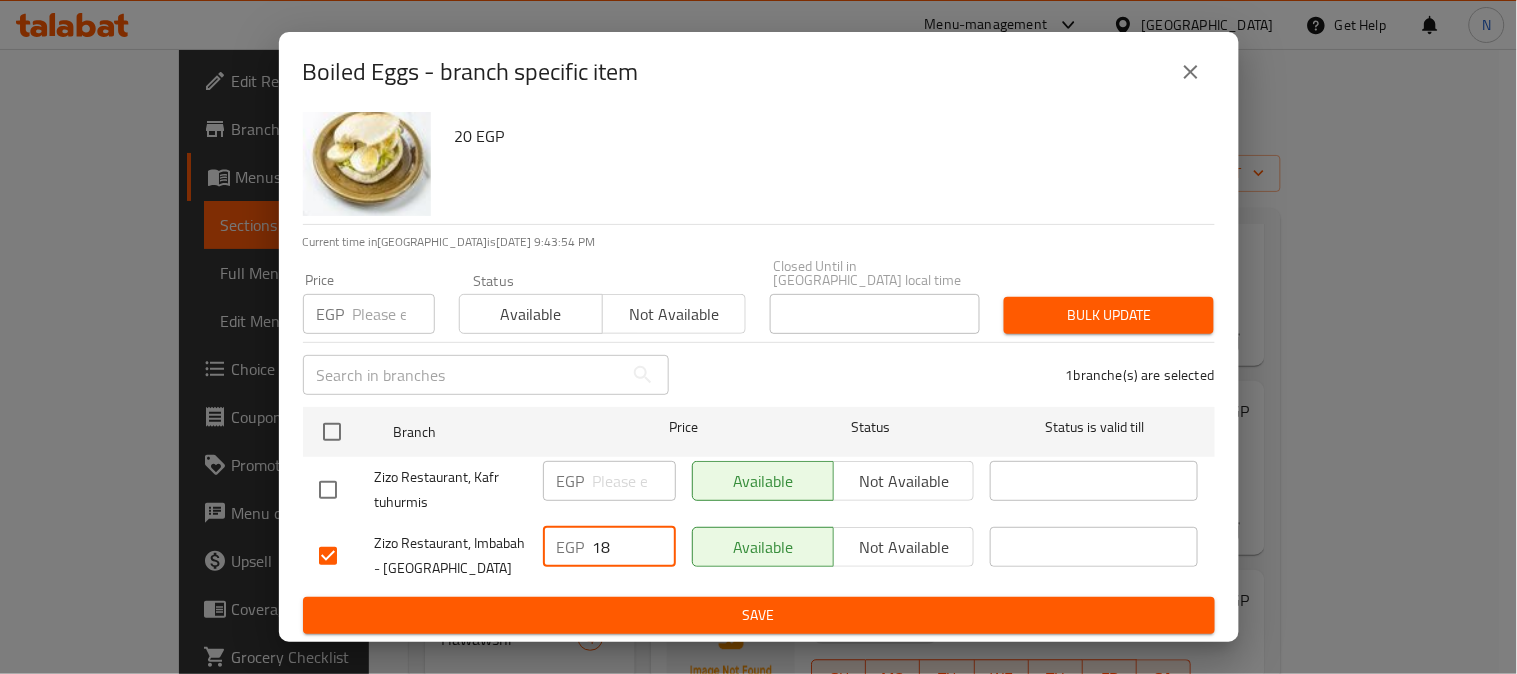 type on "18" 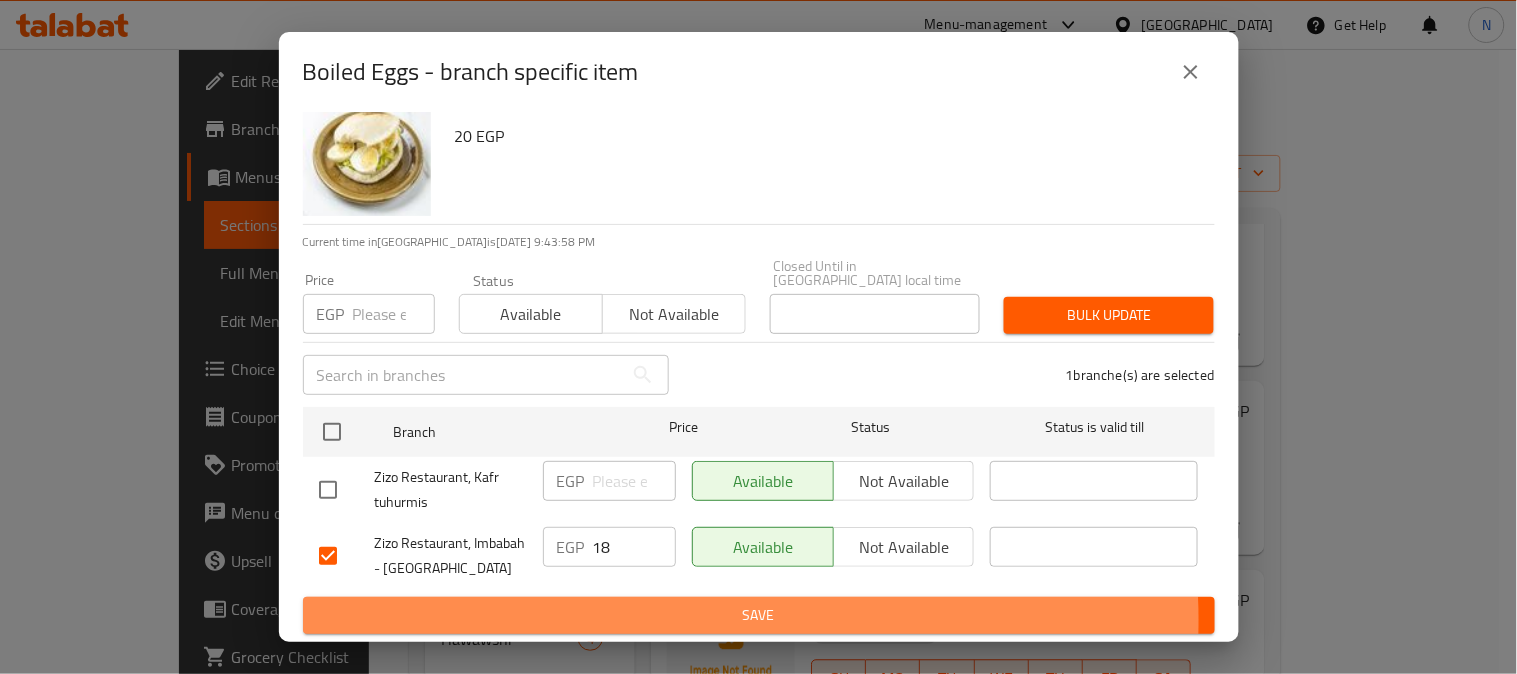 click on "Save" at bounding box center (759, 615) 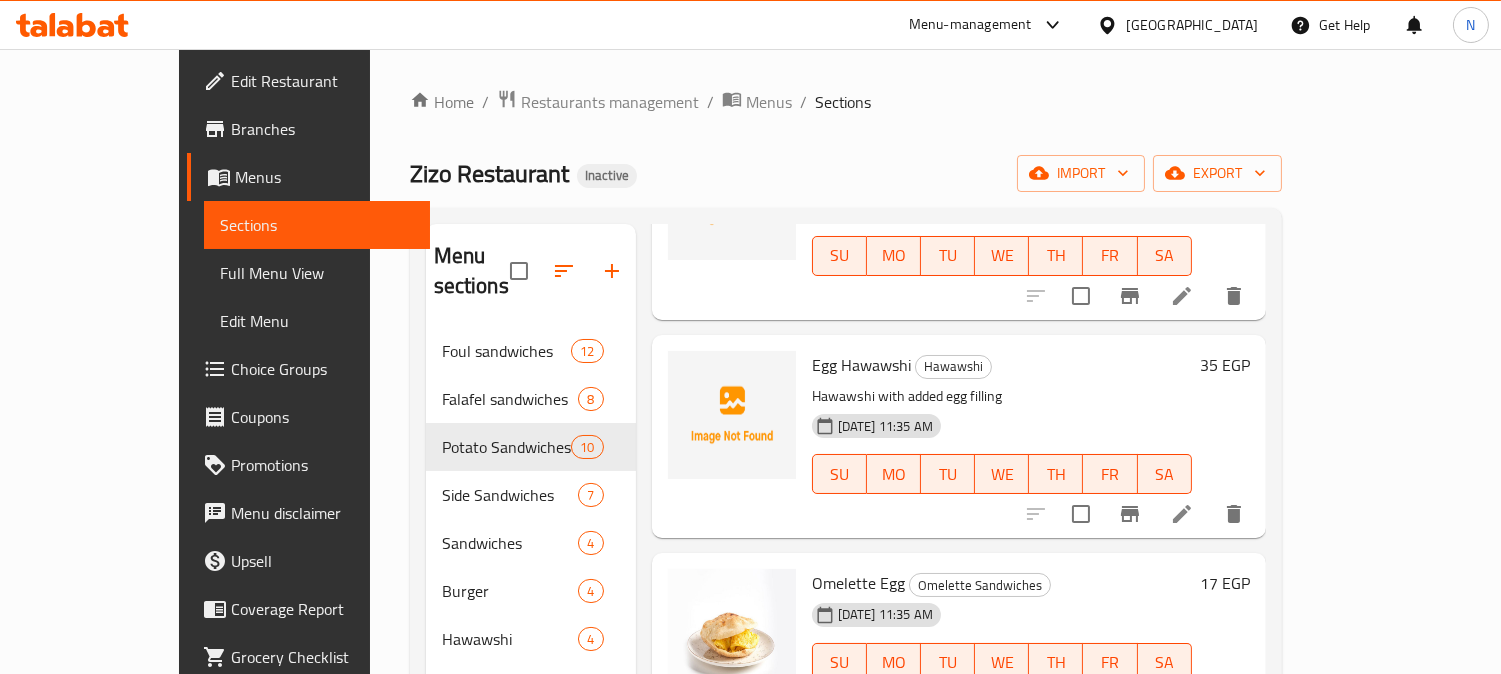 scroll, scrollTop: 1846, scrollLeft: 0, axis: vertical 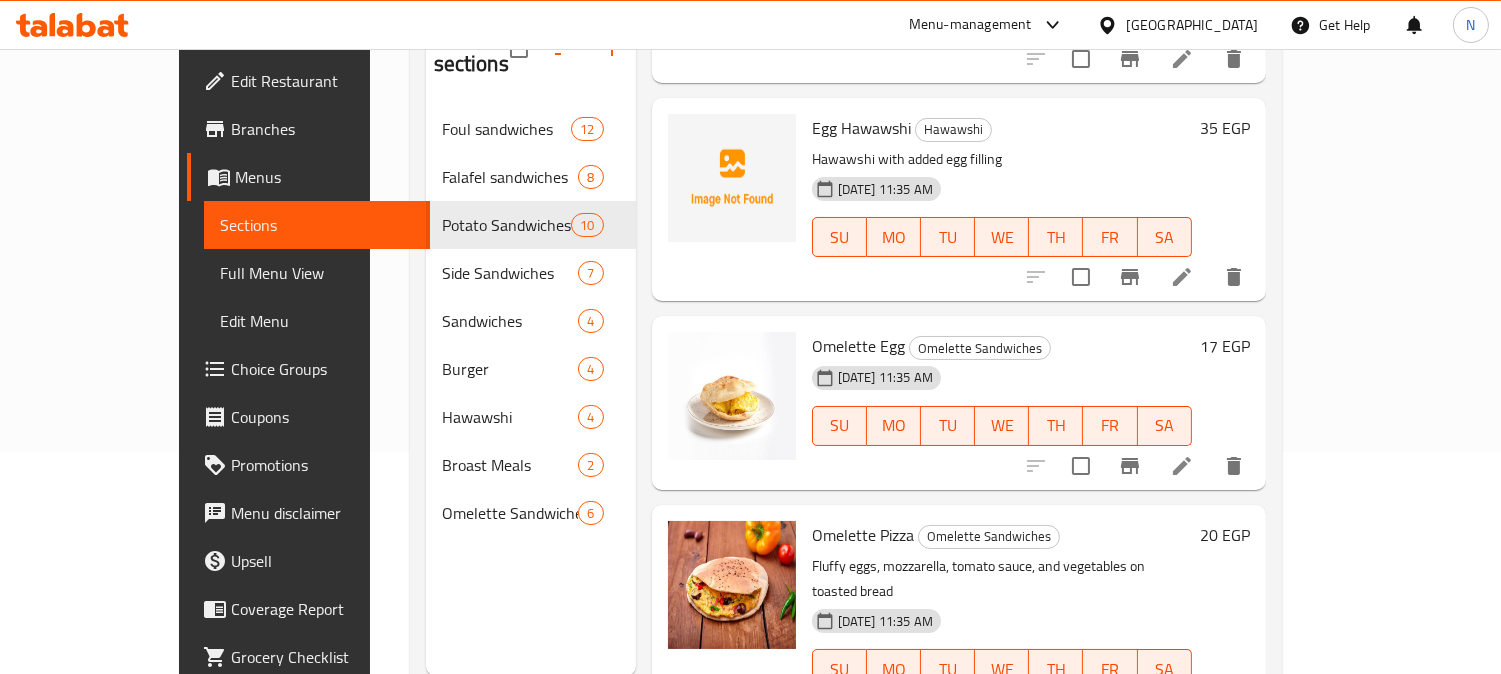 click on "Omelette Egg" at bounding box center (858, 346) 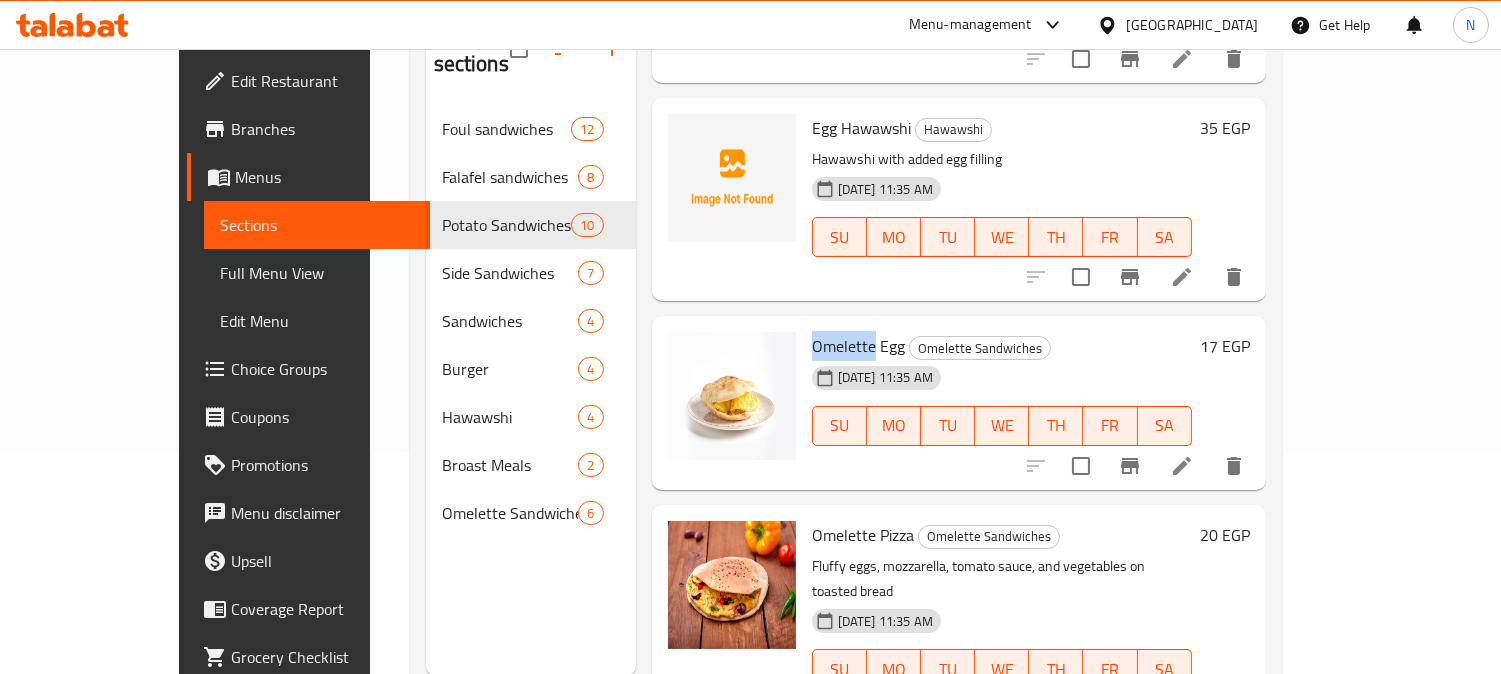 click on "Omelette Egg" at bounding box center [858, 346] 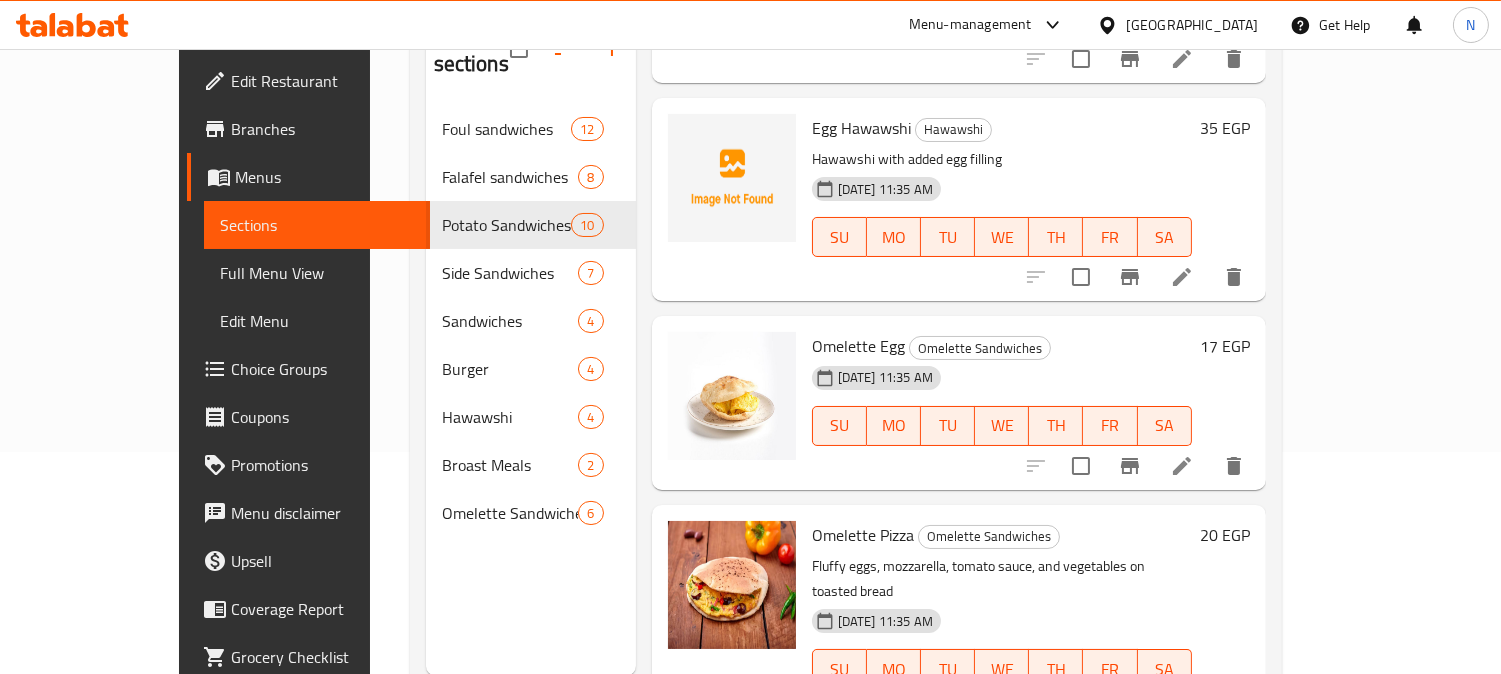click on "Omelette Egg   Omelette Sandwiches [DATE] 11:35 AM SU MO TU WE TH FR SA 17   EGP" at bounding box center (959, 403) 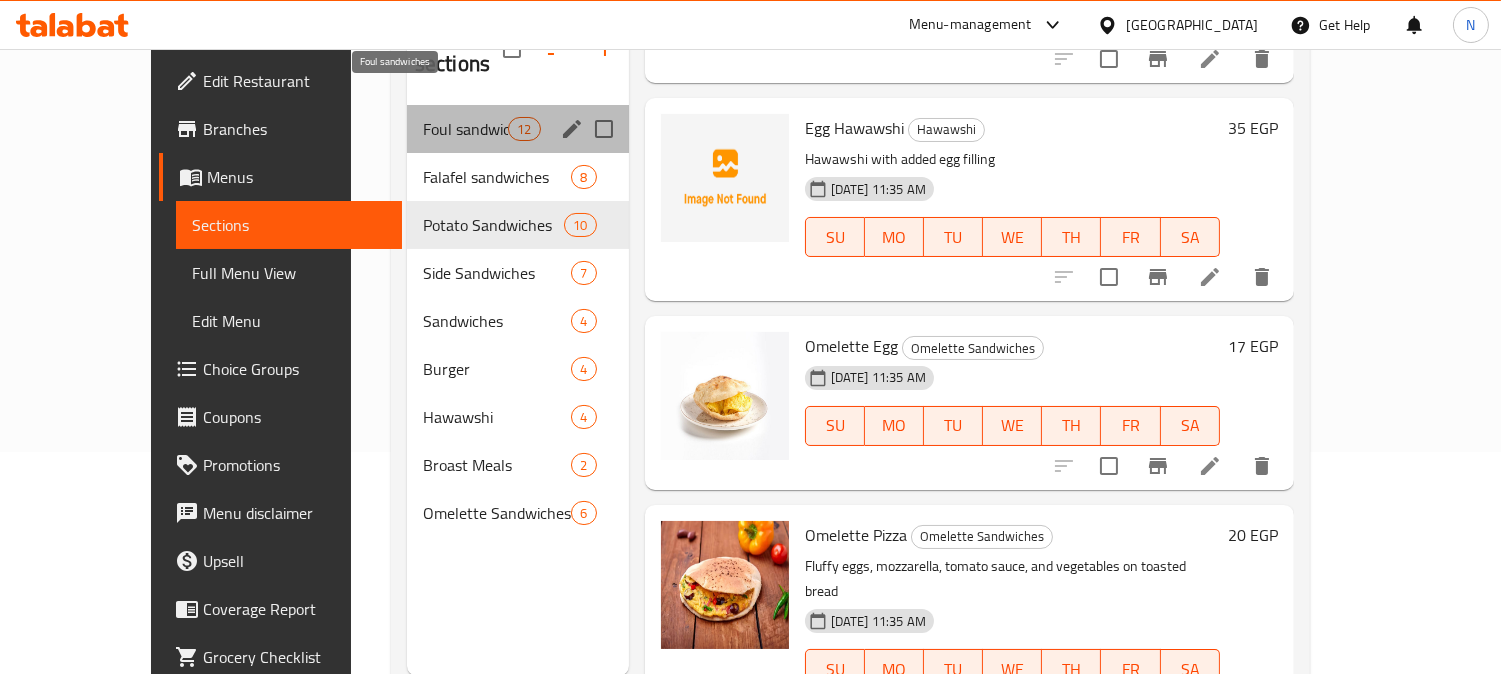click on "Foul sandwiches" at bounding box center [465, 129] 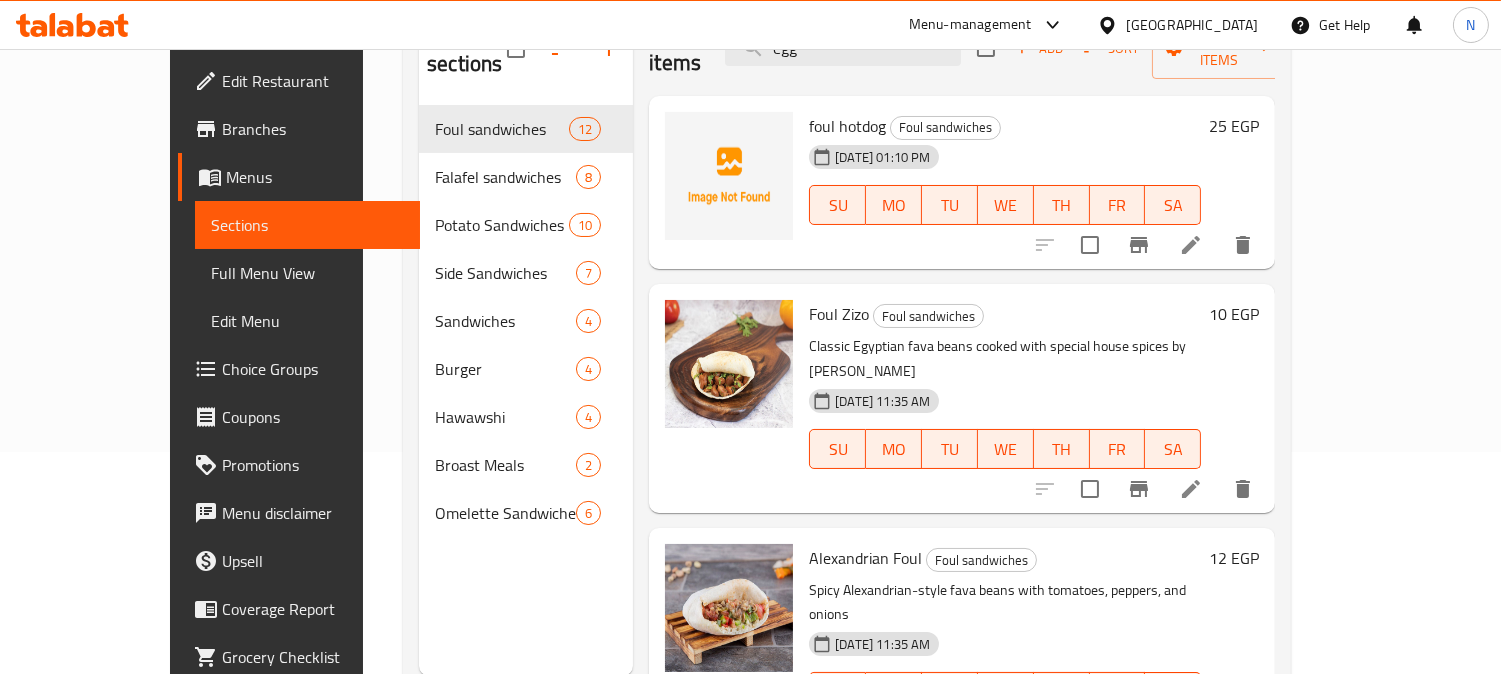 scroll, scrollTop: 0, scrollLeft: 0, axis: both 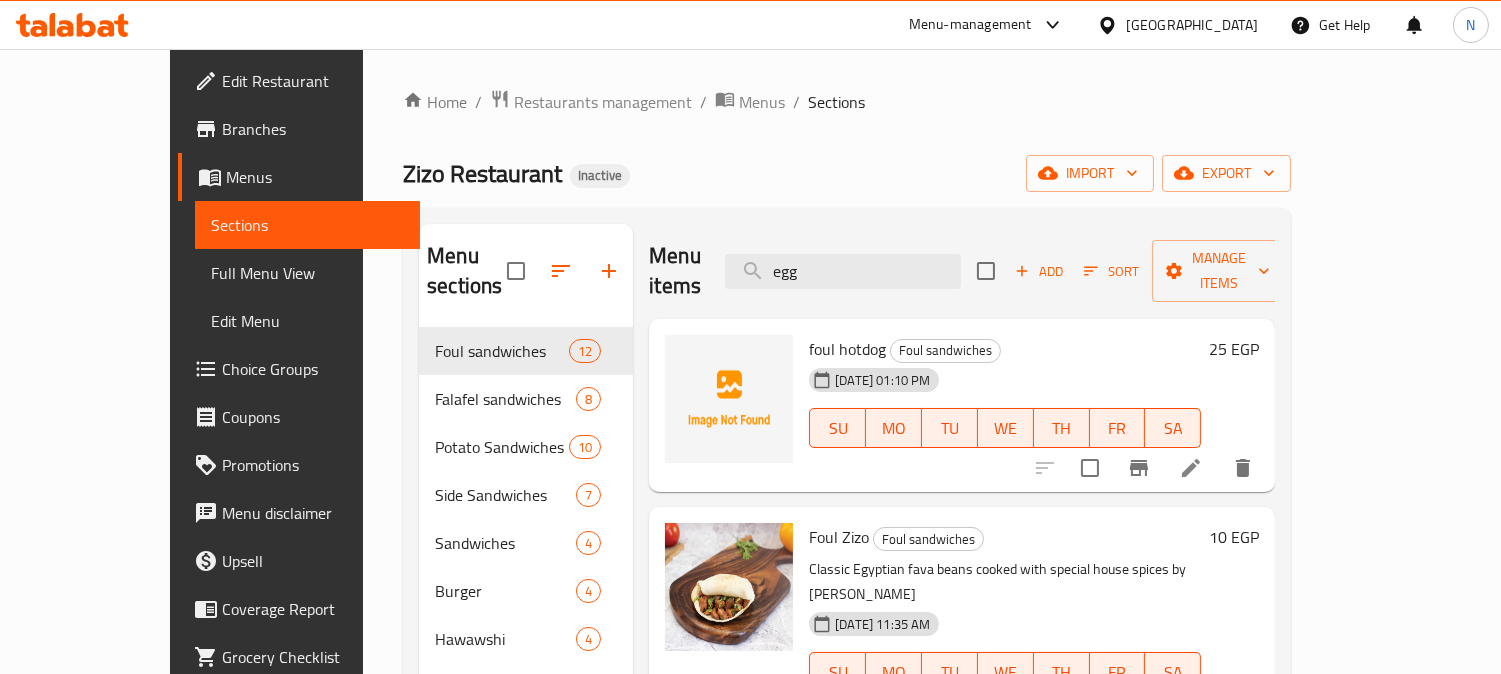 drag, startPoint x: 905, startPoint y: 260, endPoint x: 683, endPoint y: 300, distance: 225.57481 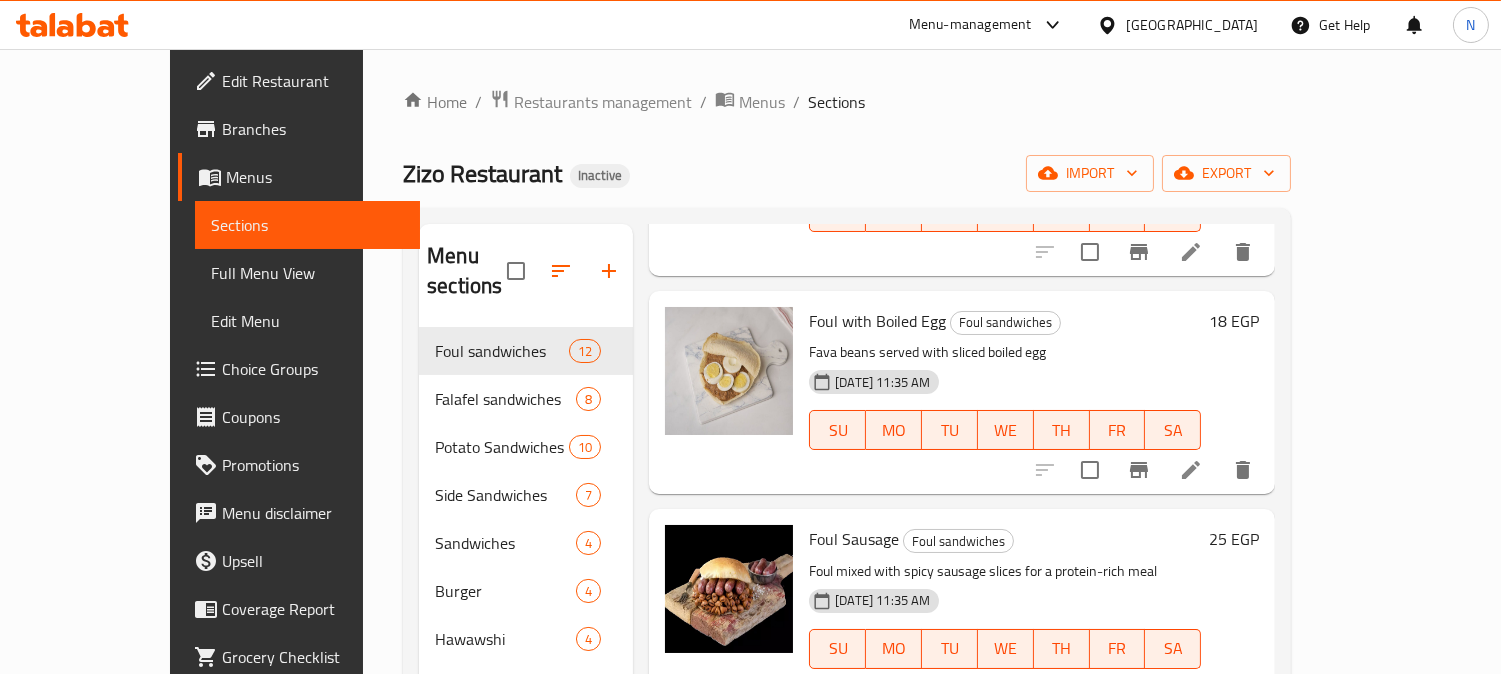 scroll, scrollTop: 1965, scrollLeft: 0, axis: vertical 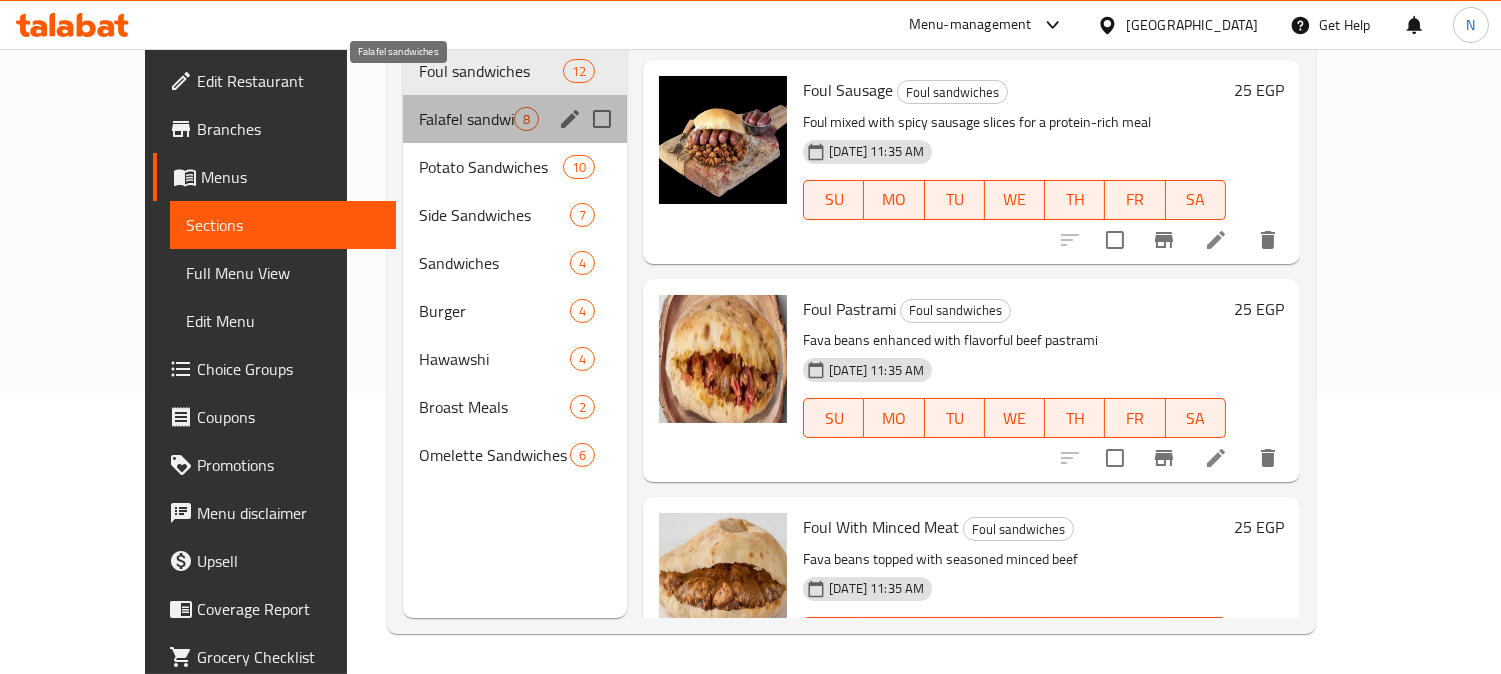 click on "Falafel sandwiches" at bounding box center [466, 119] 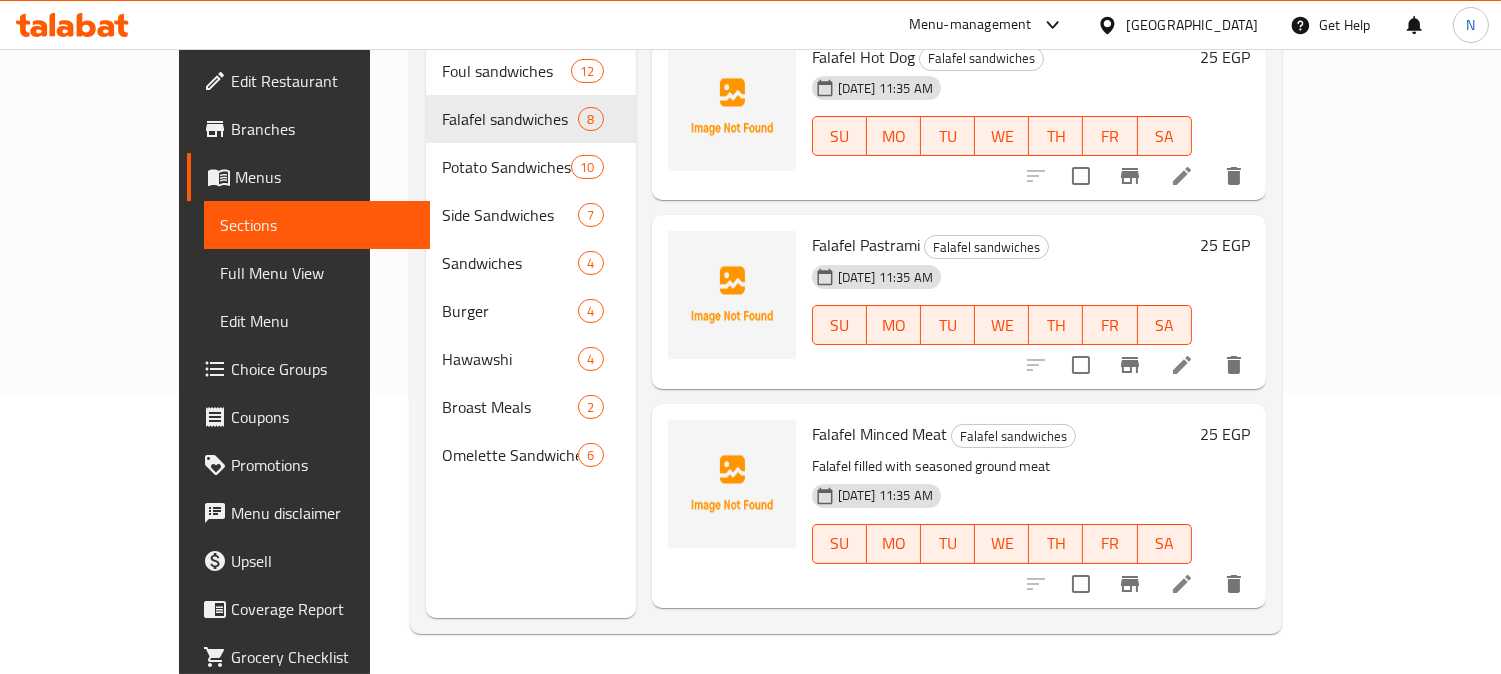 scroll, scrollTop: 811, scrollLeft: 0, axis: vertical 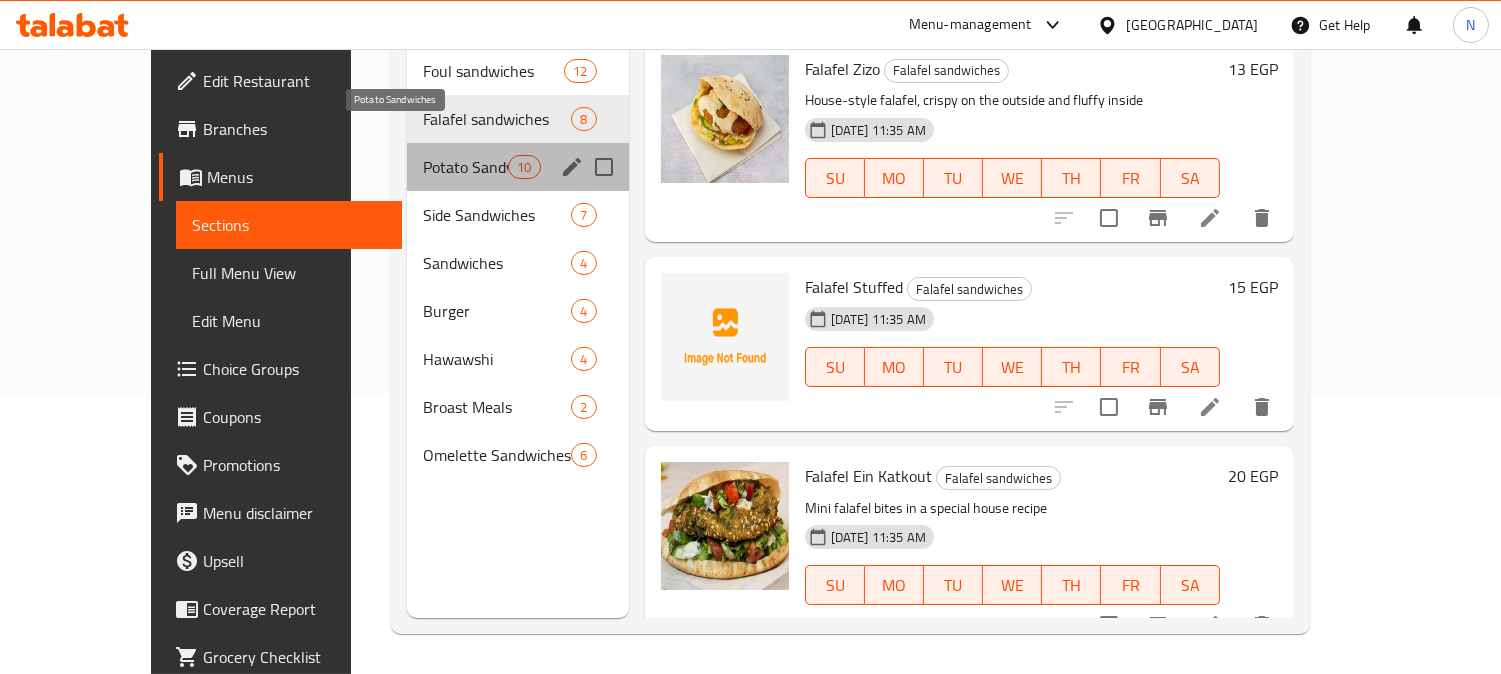 click on "Potato Sandwiches" at bounding box center [465, 167] 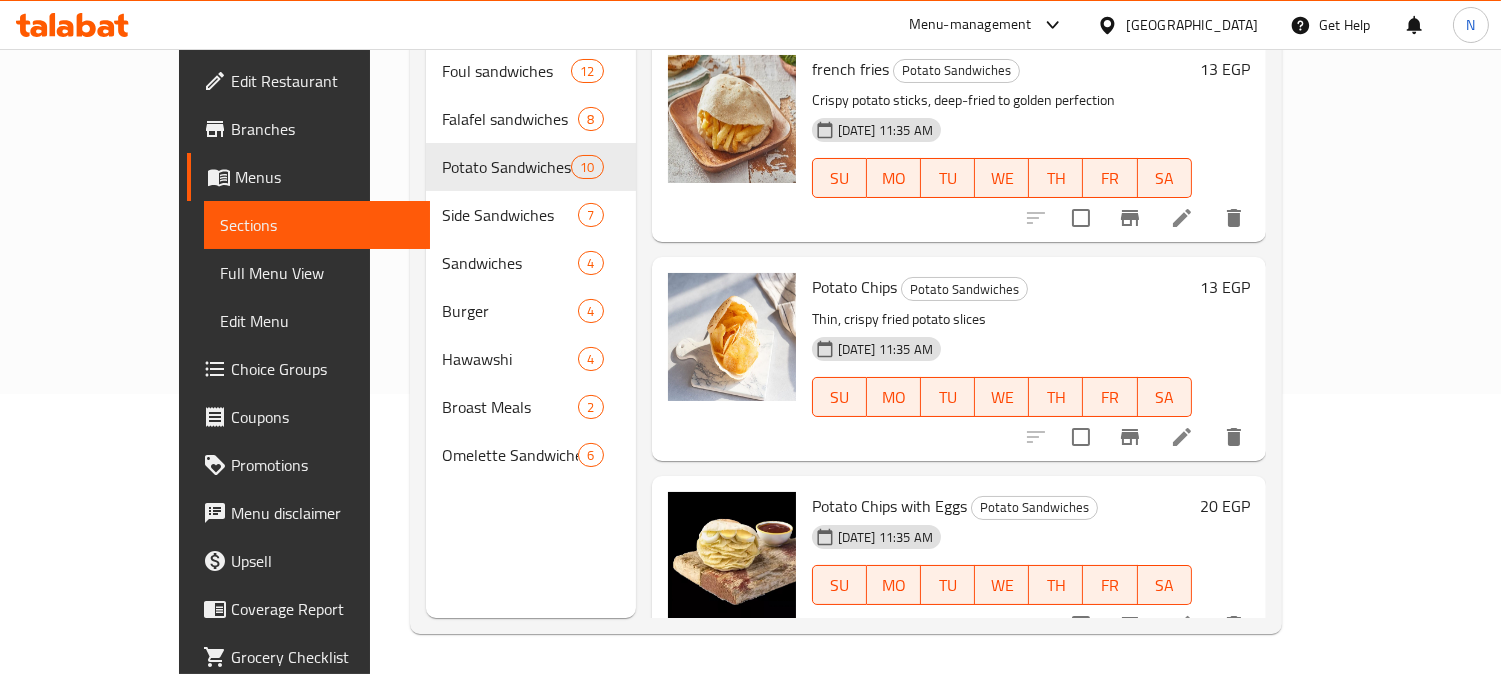 scroll, scrollTop: 0, scrollLeft: 0, axis: both 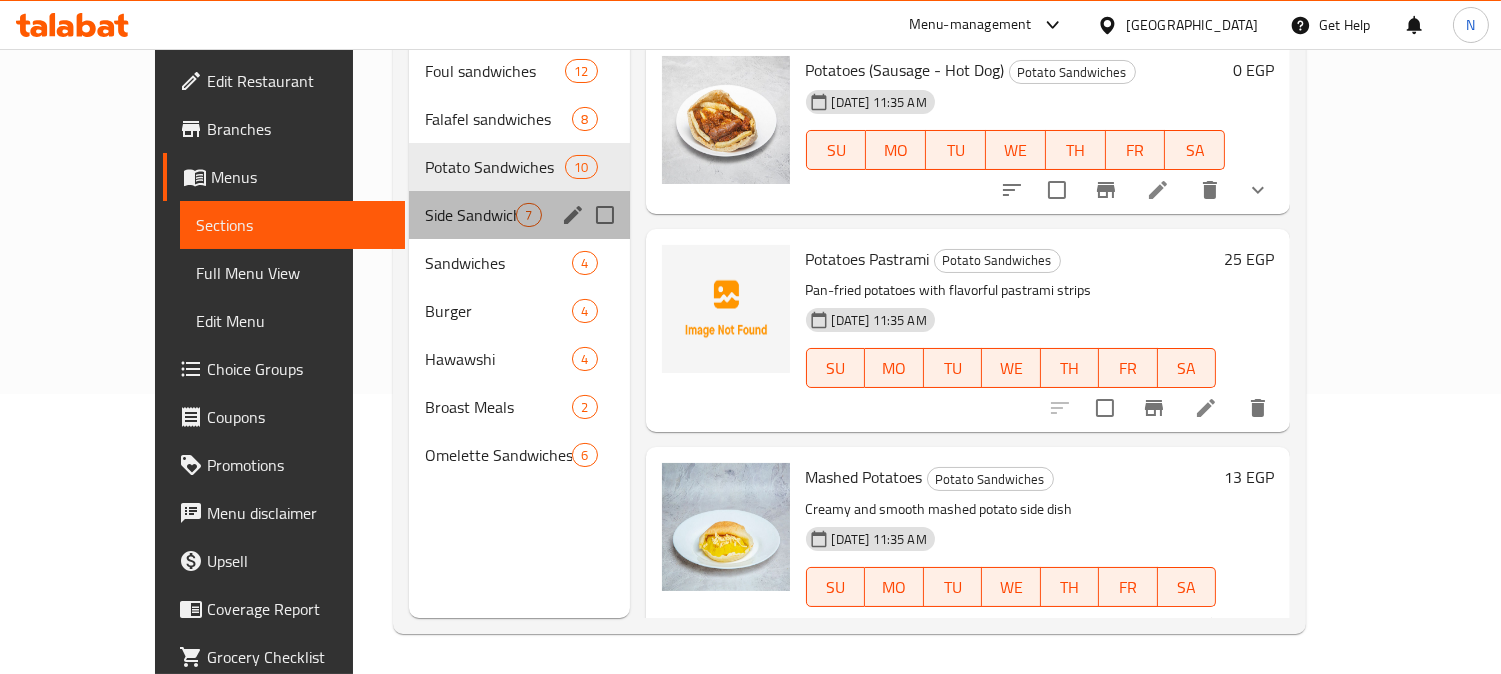 click on "Side Sandwiches 7" at bounding box center [519, 215] 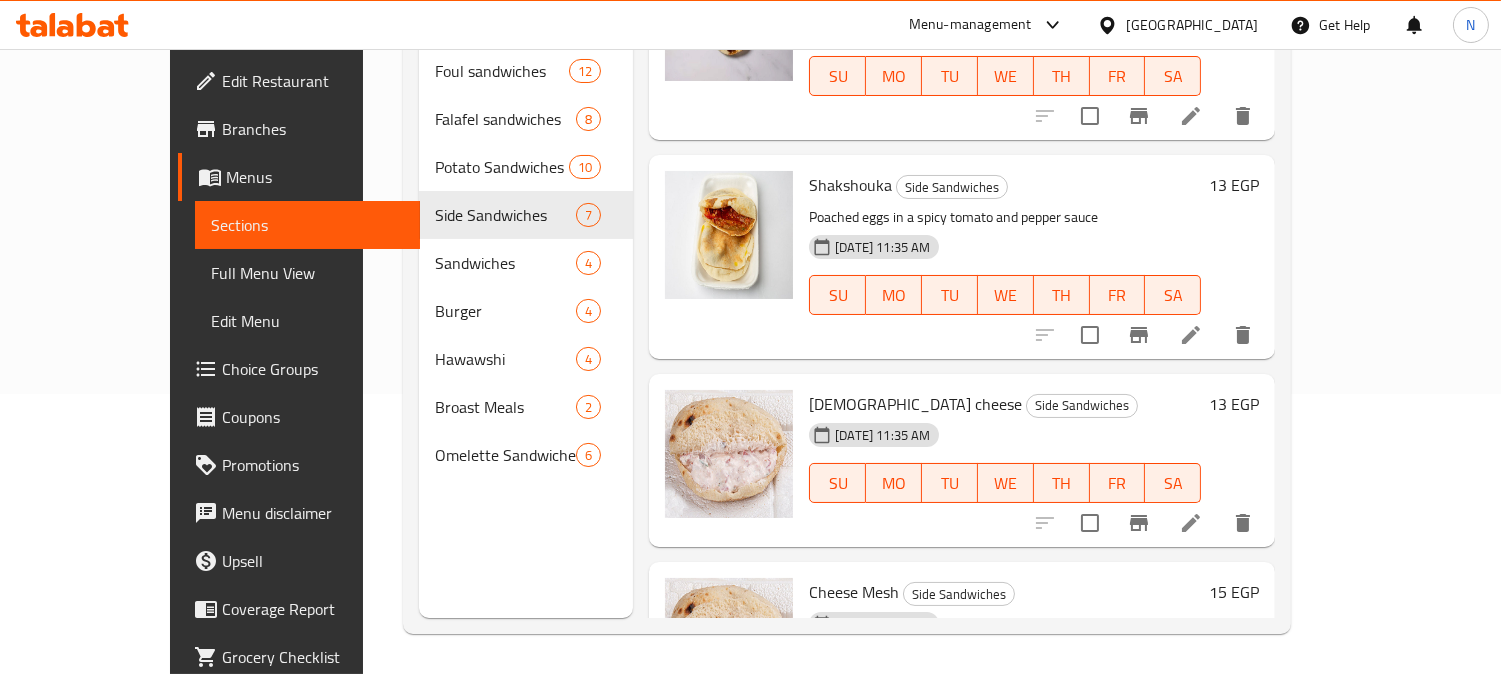 scroll, scrollTop: 0, scrollLeft: 0, axis: both 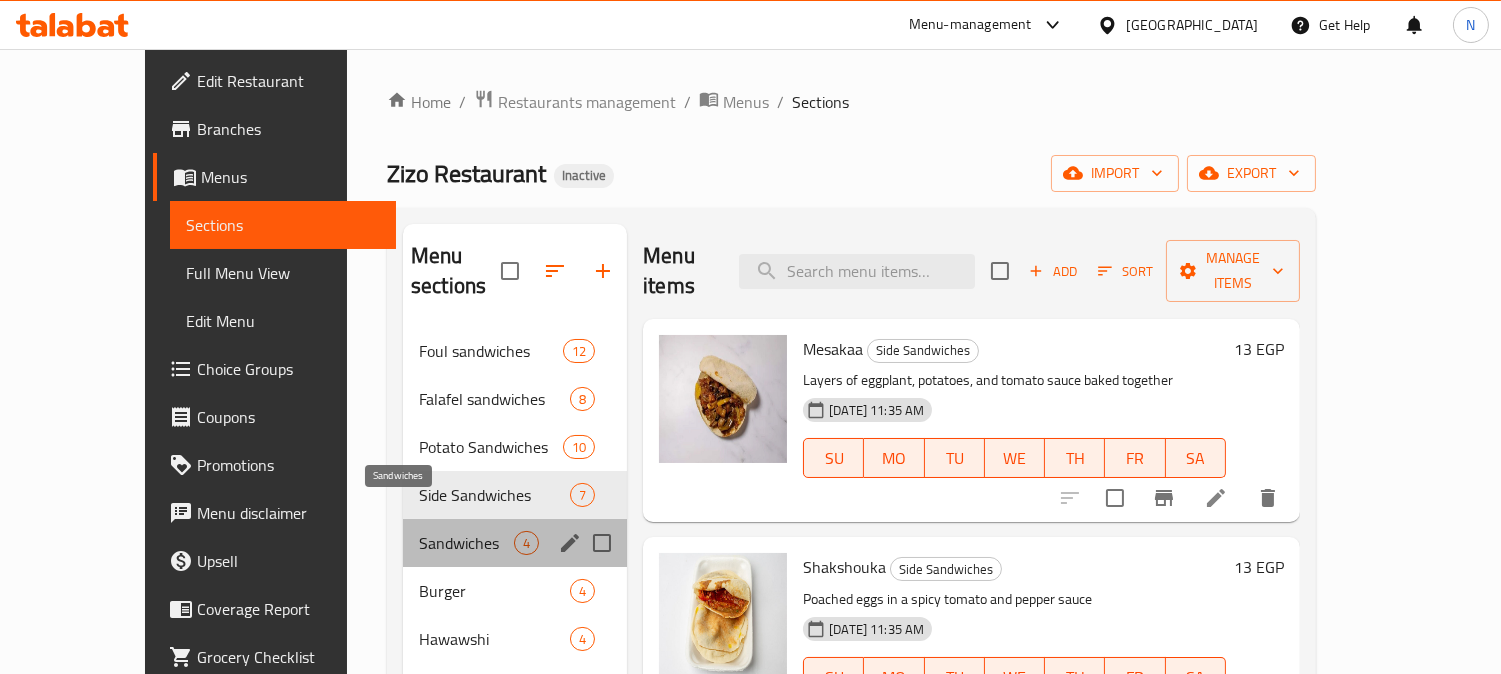 drag, startPoint x: 354, startPoint y: 517, endPoint x: 446, endPoint y: 495, distance: 94.59387 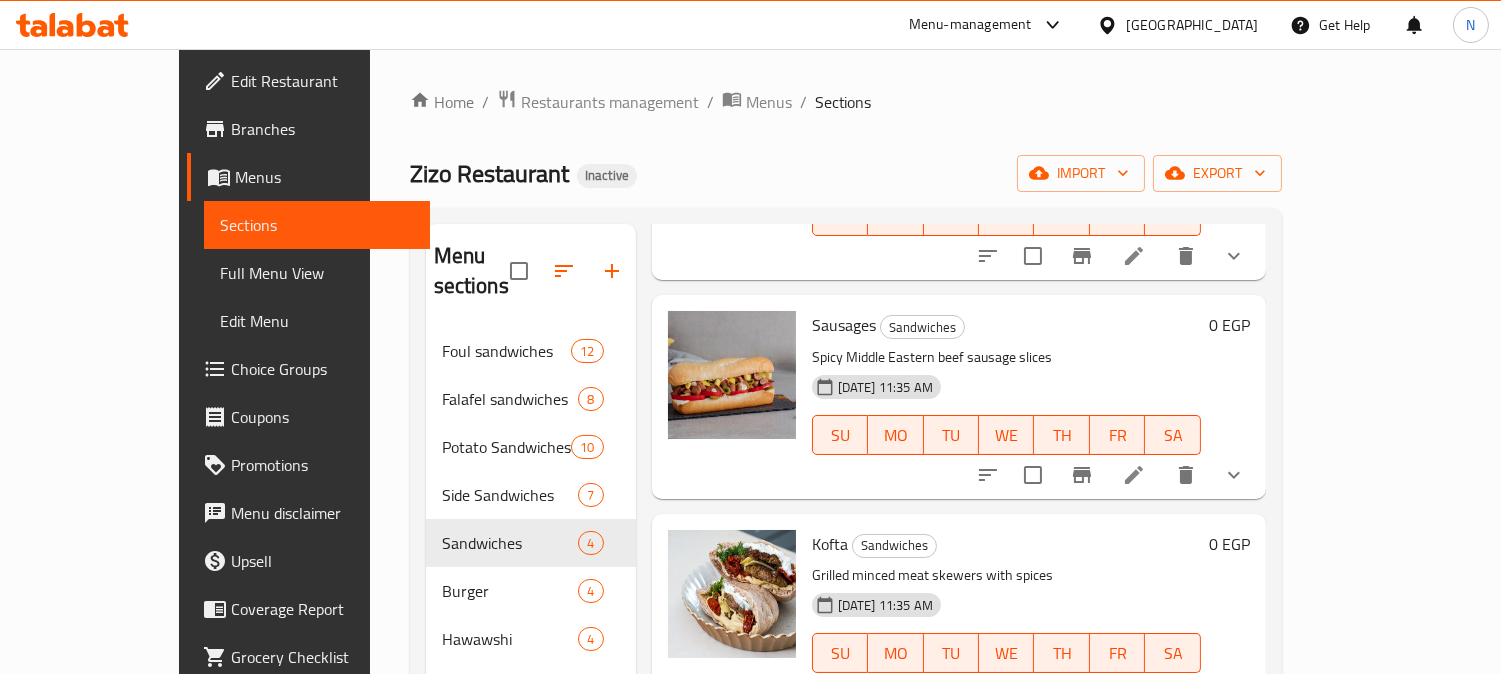 scroll, scrollTop: 248, scrollLeft: 0, axis: vertical 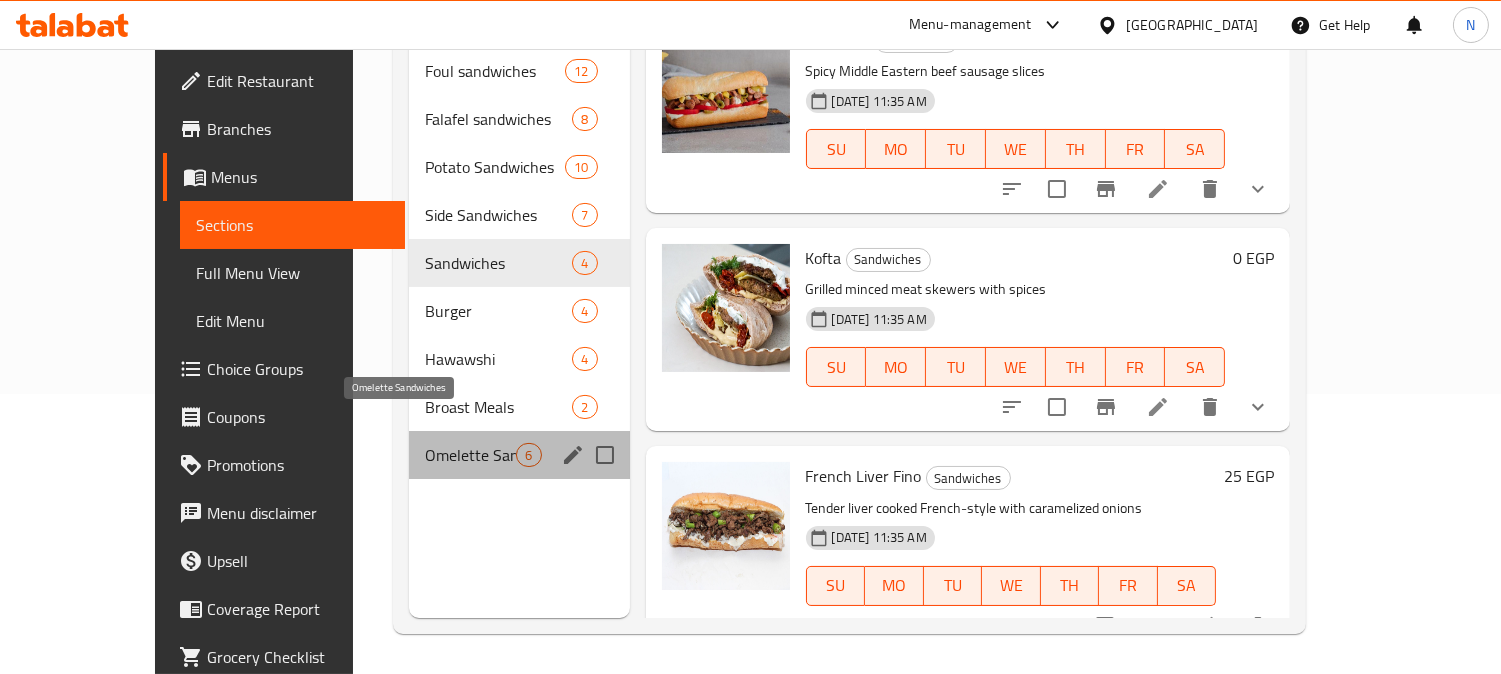 click on "Omelette Sandwiches" at bounding box center [470, 455] 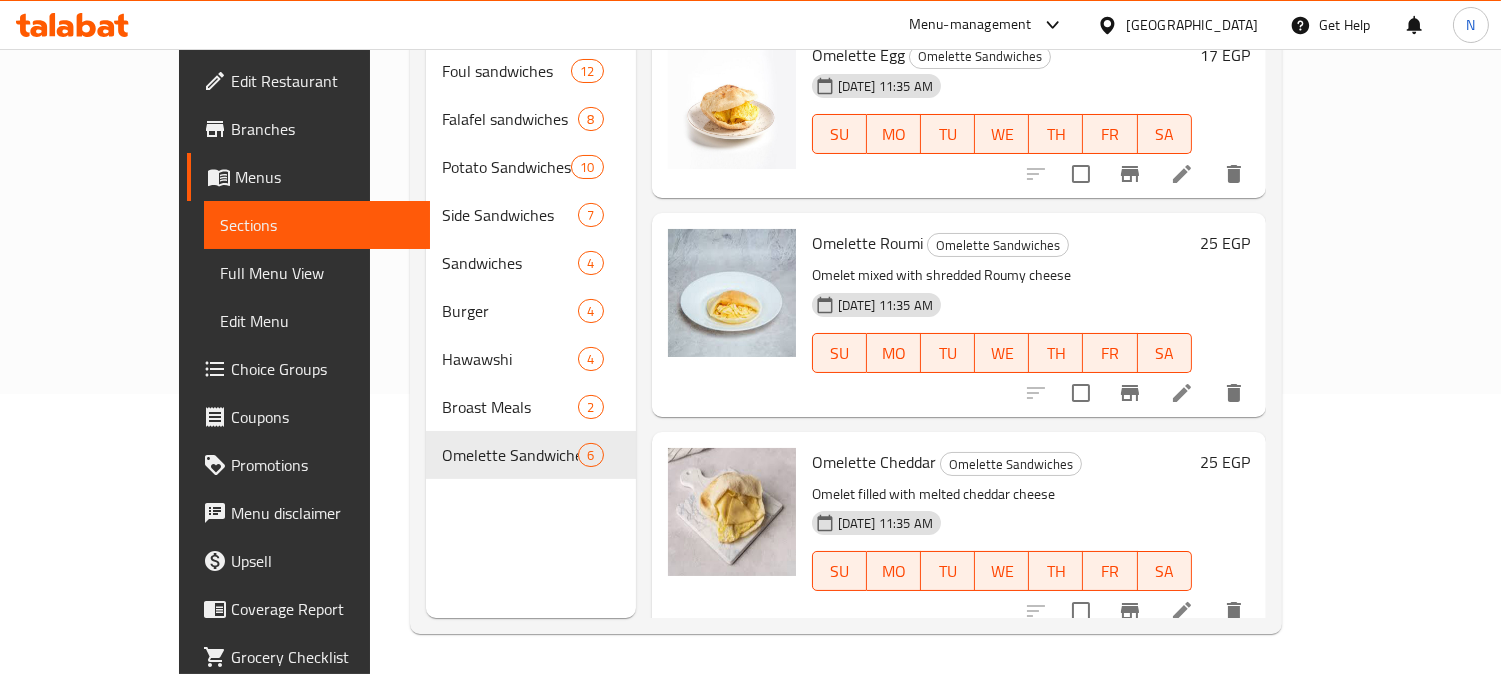 scroll, scrollTop: 0, scrollLeft: 0, axis: both 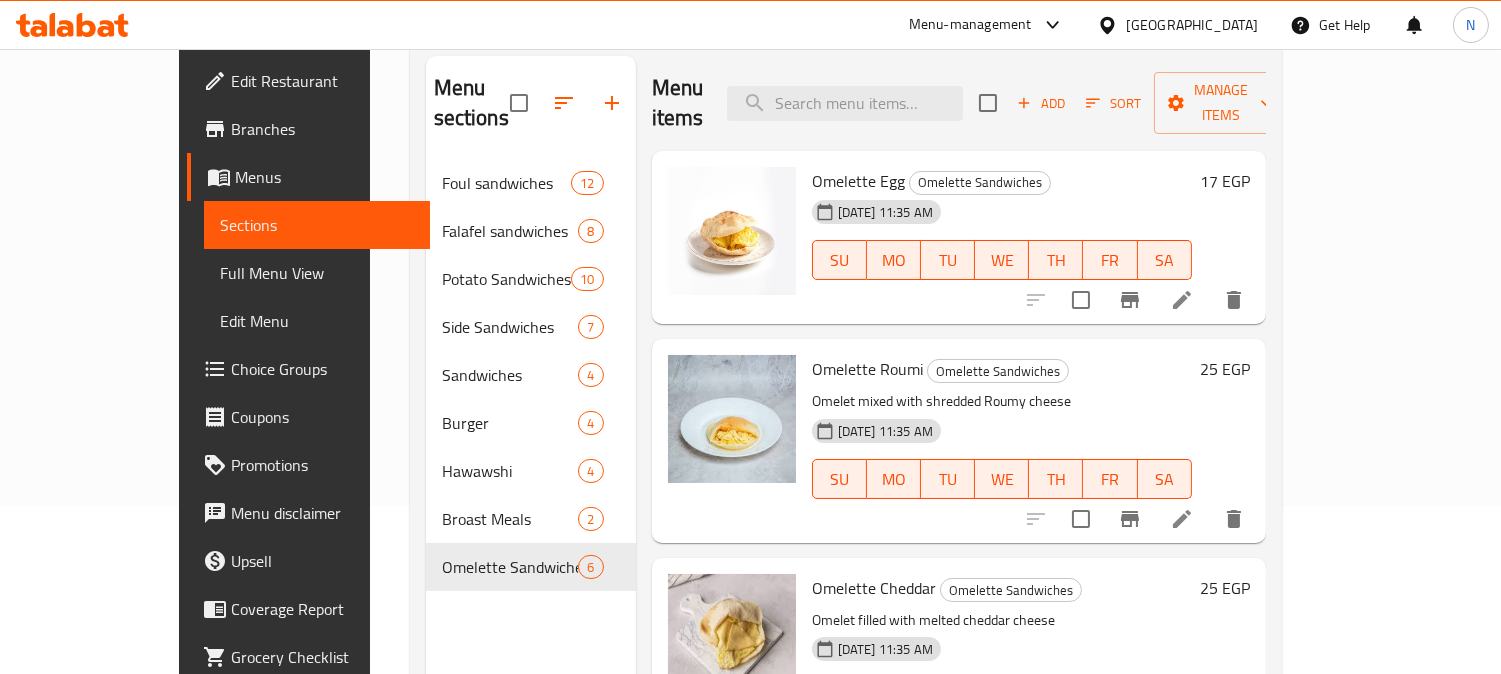 click on "Omelette Roumi" at bounding box center (867, 369) 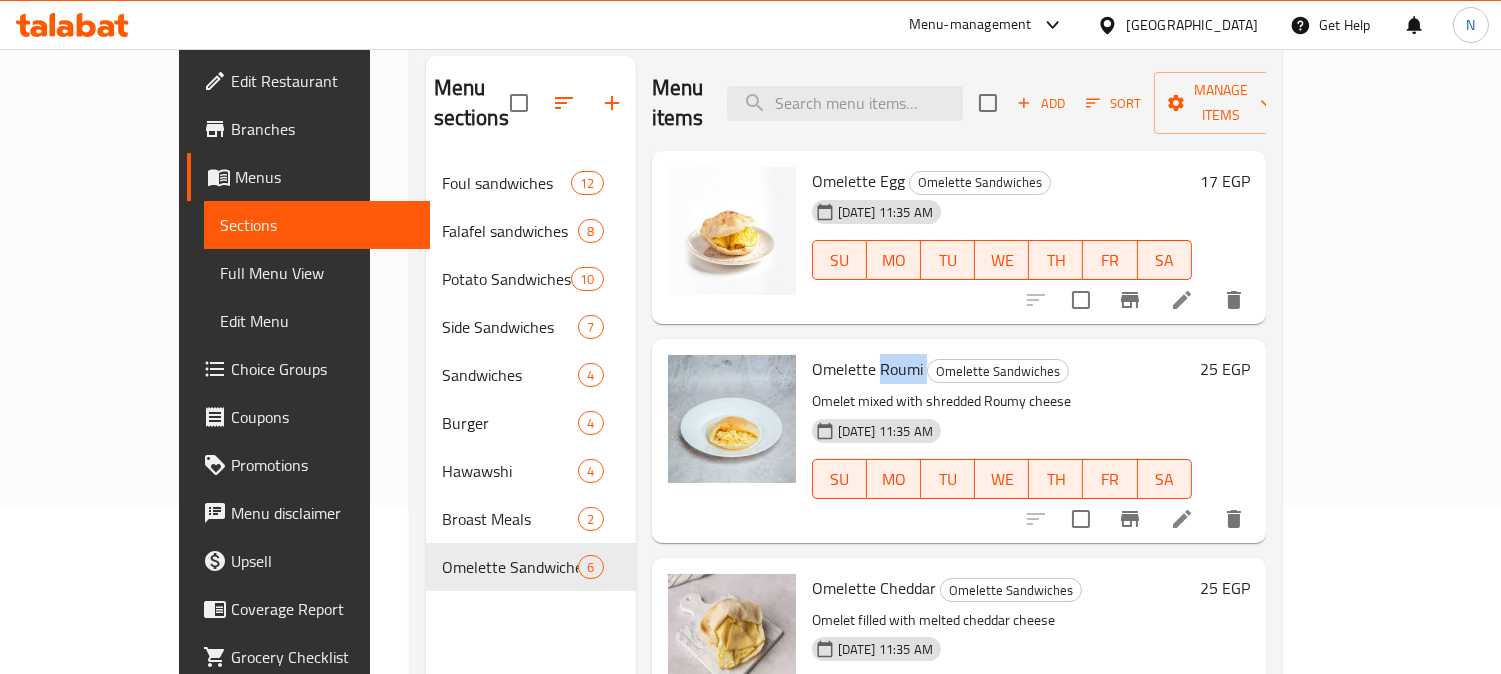 click on "Omelette Roumi" at bounding box center [867, 369] 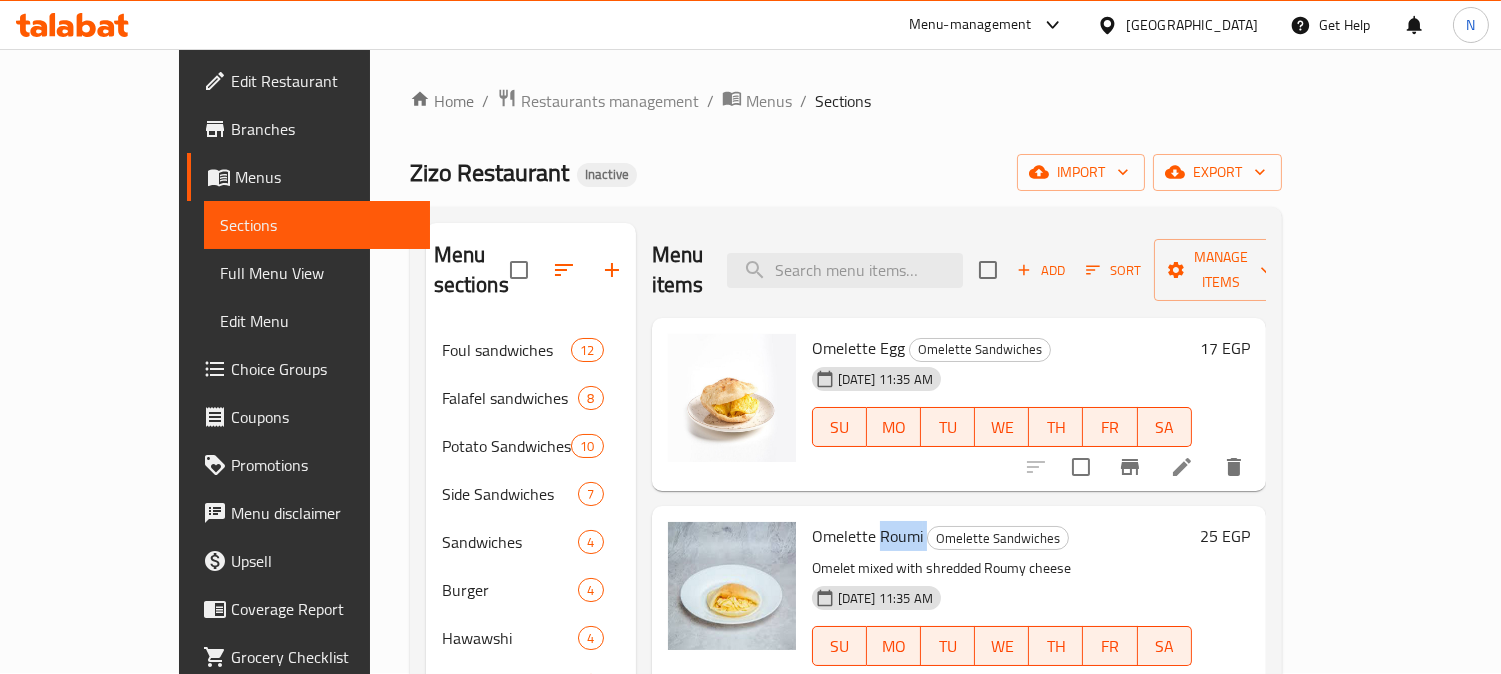 scroll, scrollTop: 0, scrollLeft: 0, axis: both 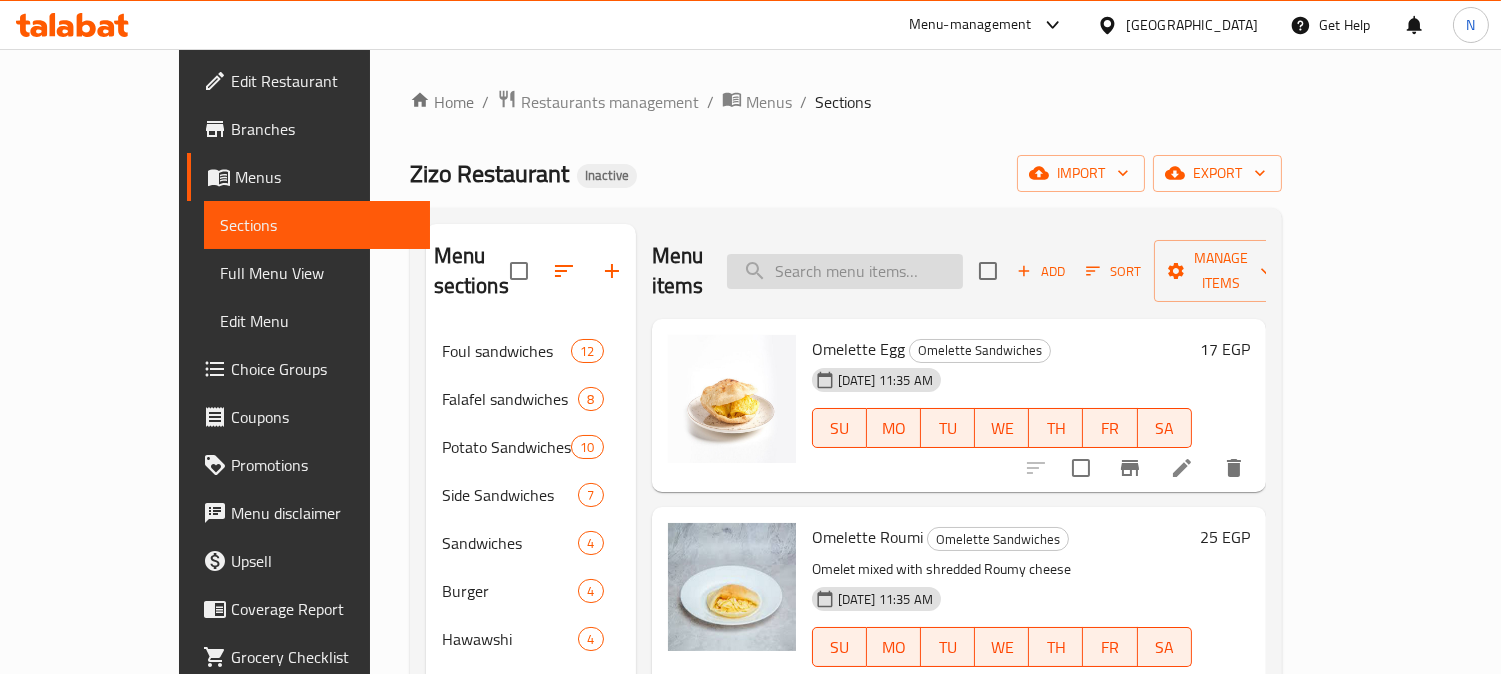 click at bounding box center [845, 271] 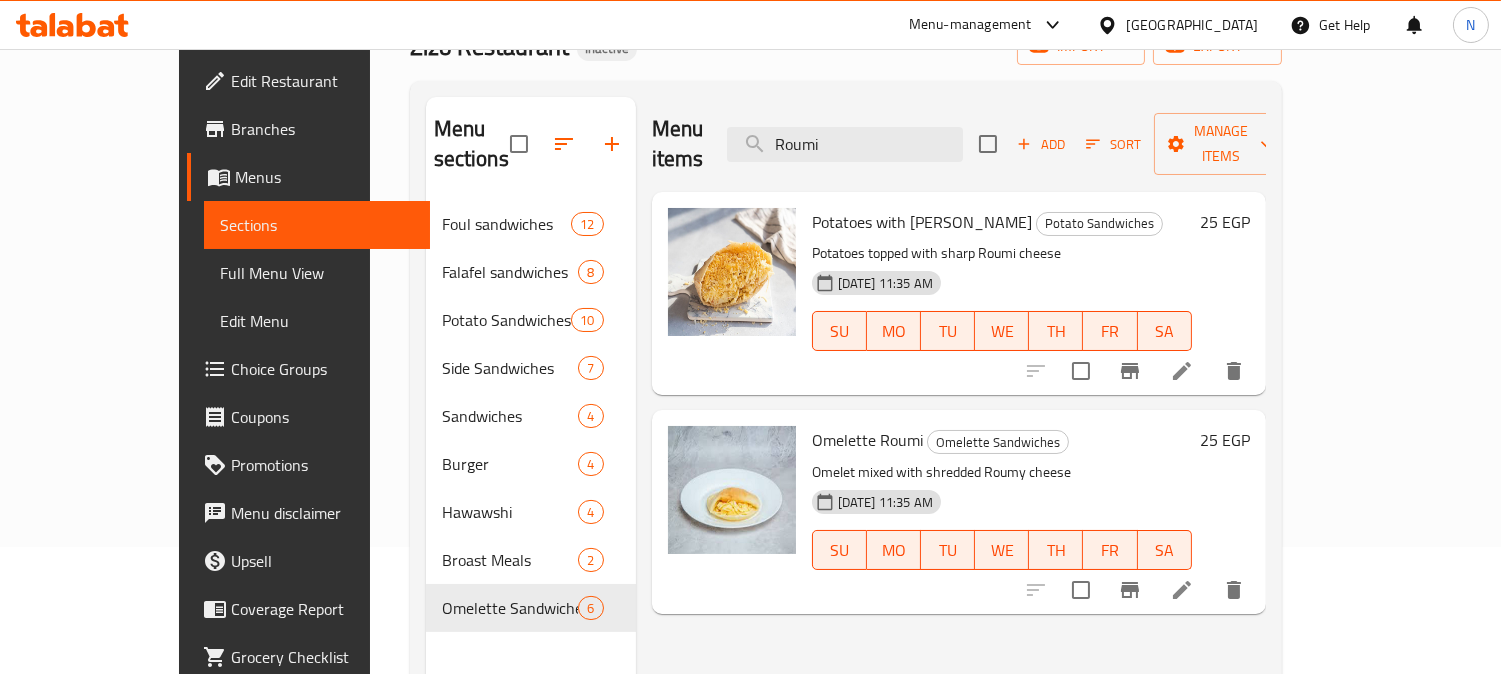 scroll, scrollTop: 222, scrollLeft: 0, axis: vertical 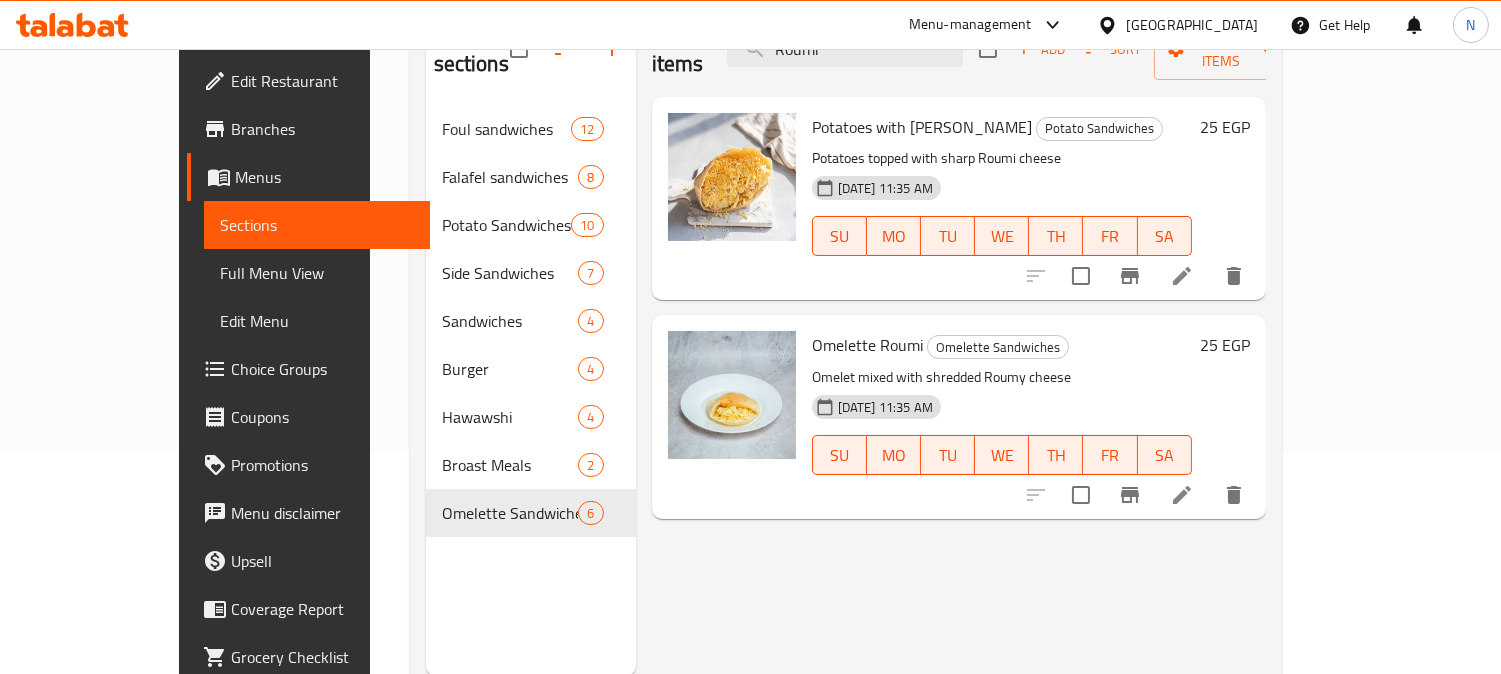 type on "Roumi" 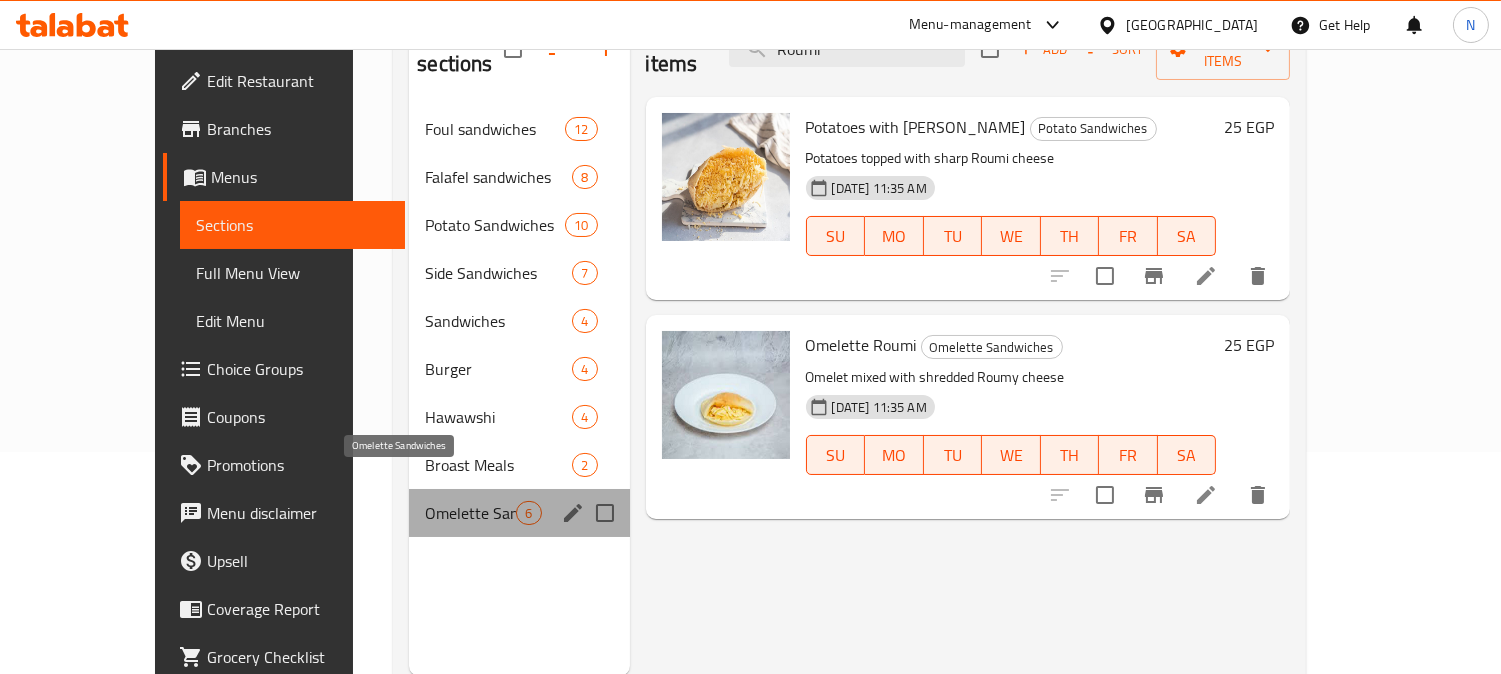 click on "Omelette Sandwiches" at bounding box center [470, 513] 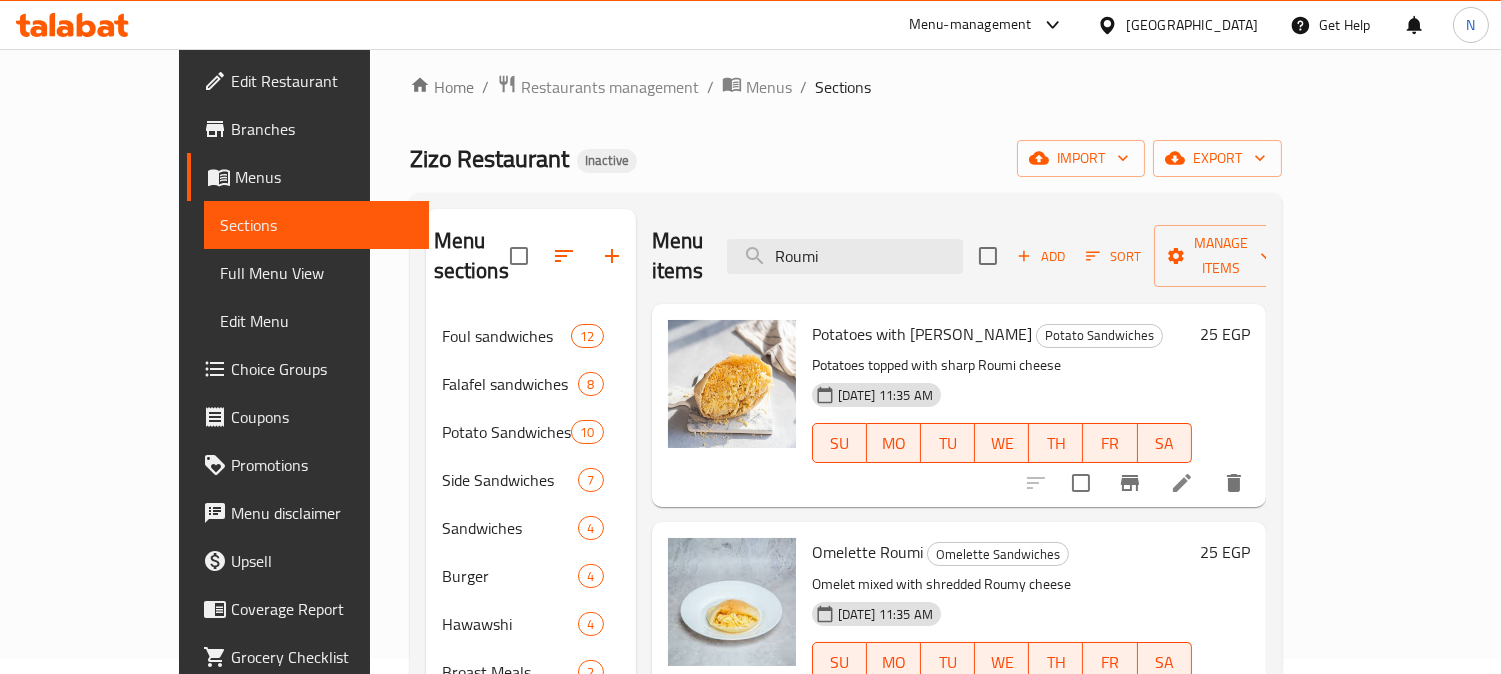 scroll, scrollTop: 0, scrollLeft: 0, axis: both 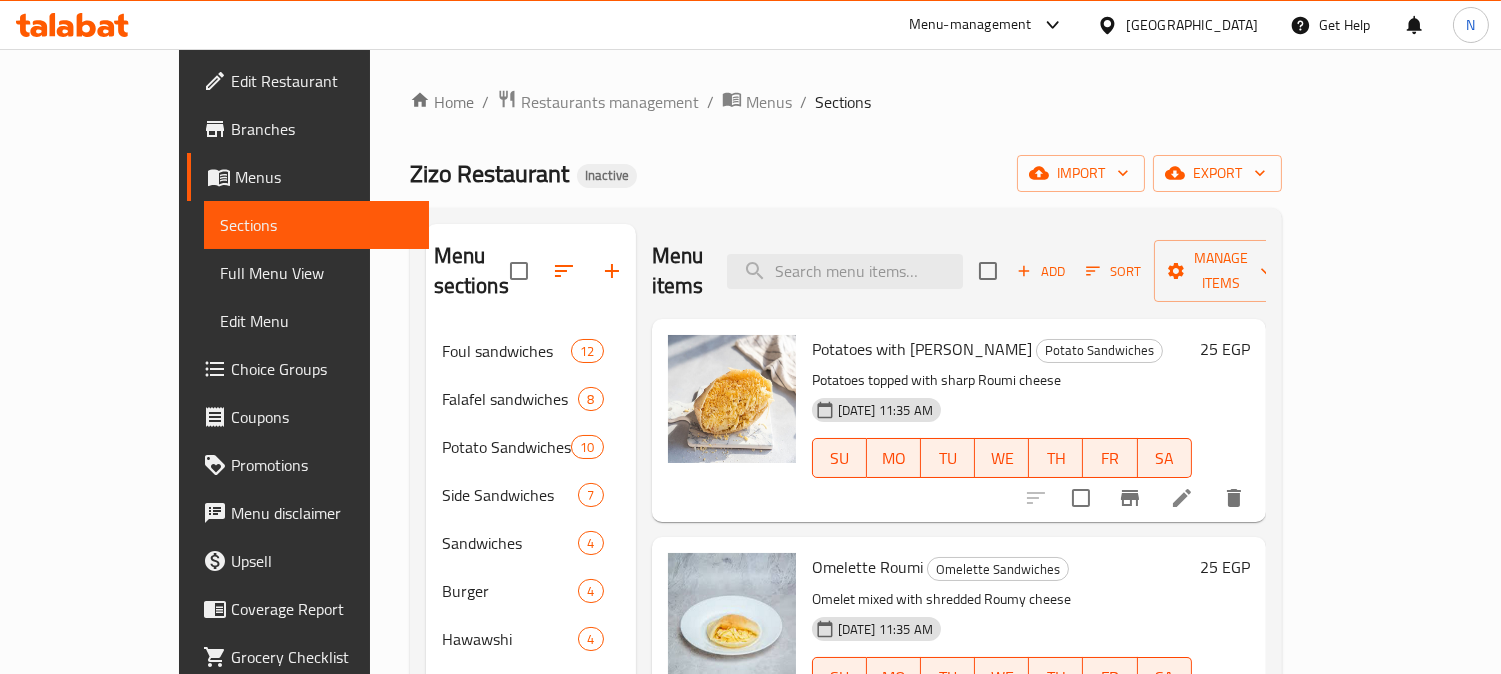 drag, startPoint x: 888, startPoint y: 247, endPoint x: 716, endPoint y: 320, distance: 186.8502 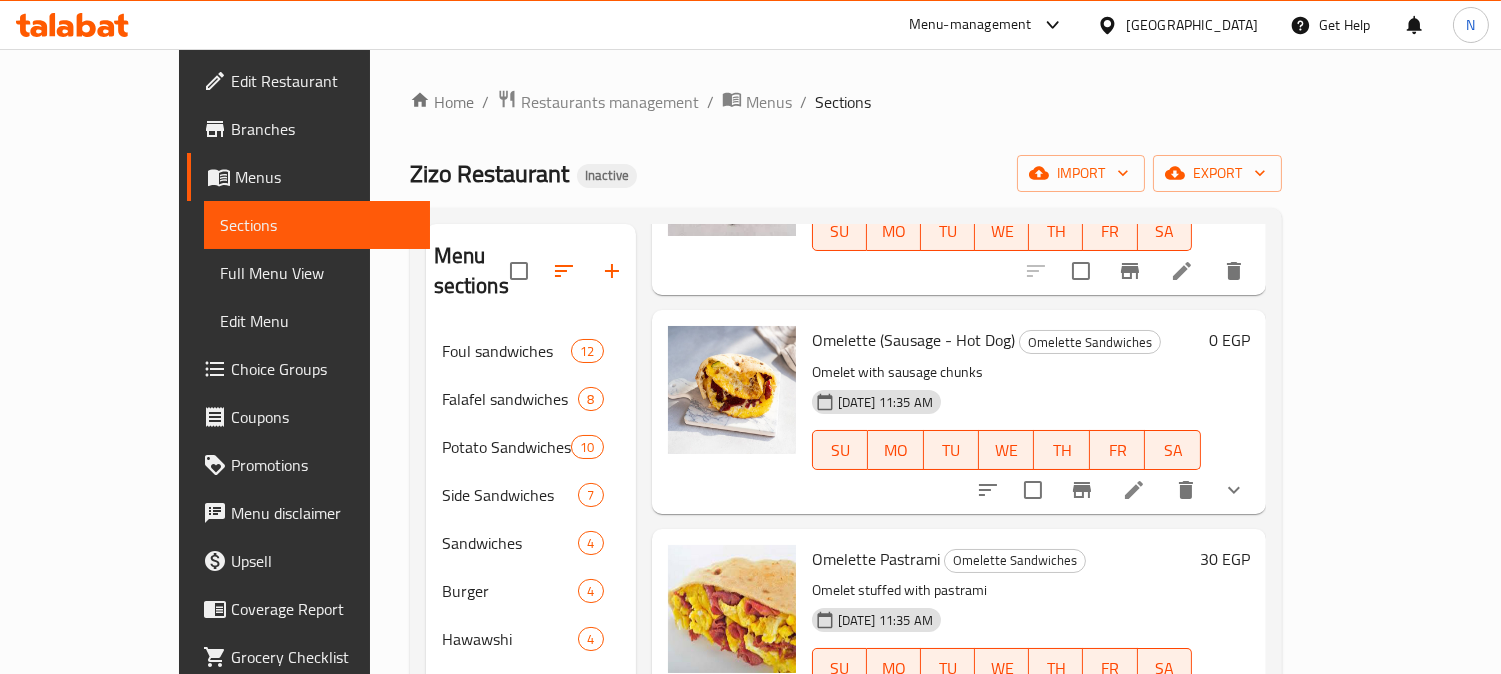 scroll, scrollTop: 655, scrollLeft: 0, axis: vertical 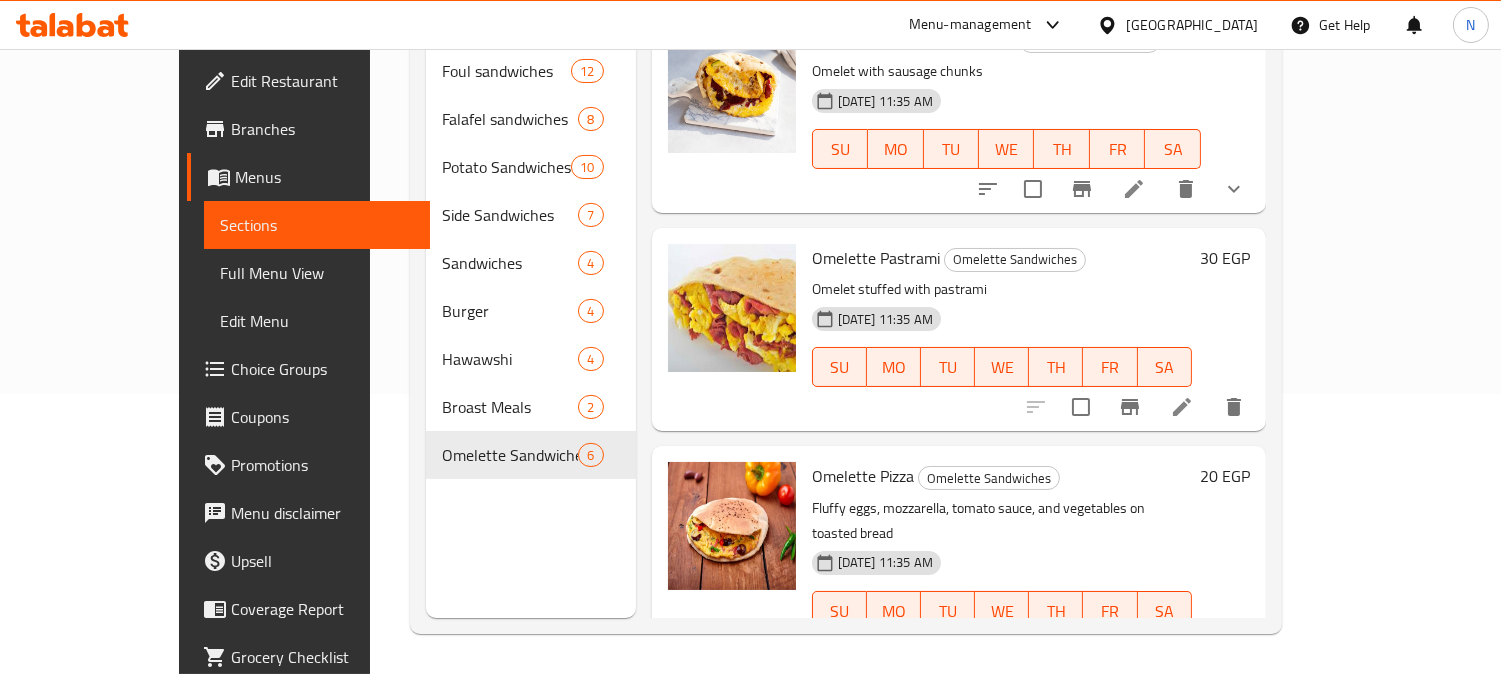 type 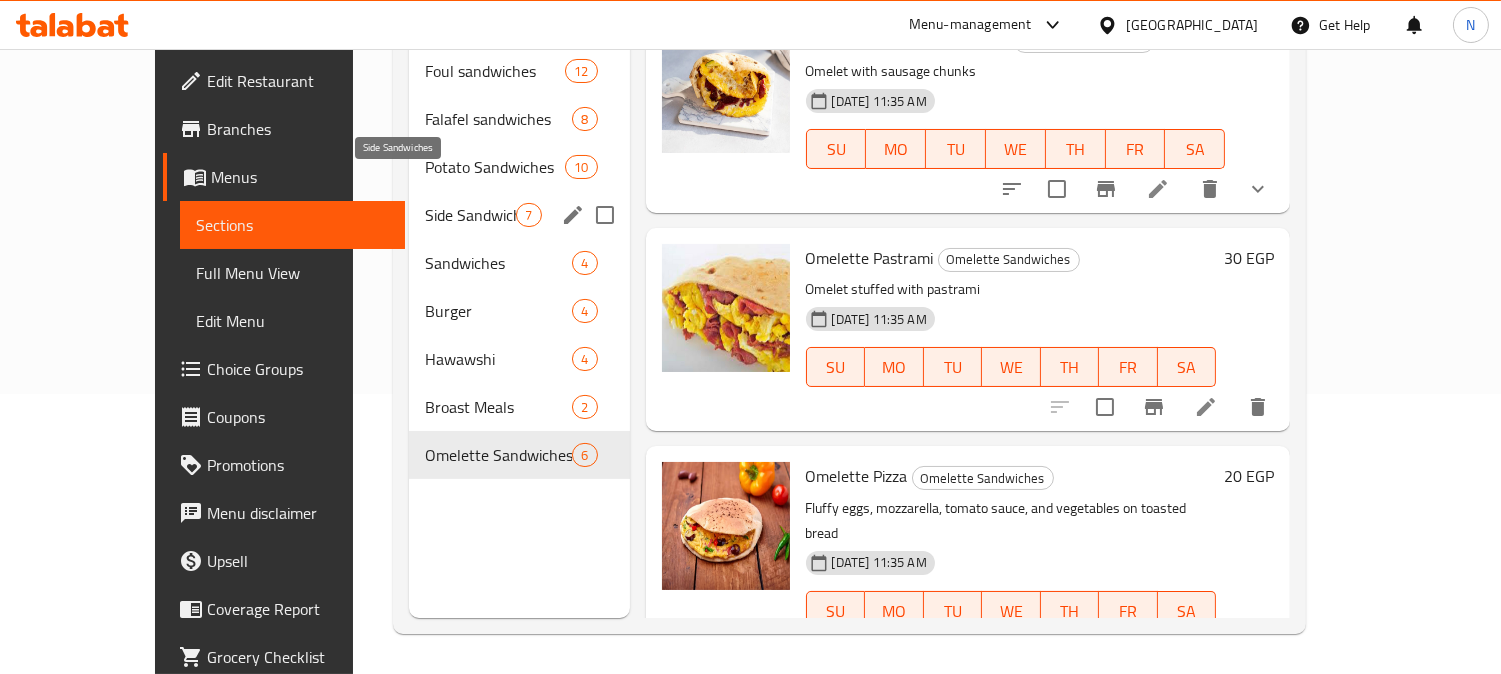 click on "Side Sandwiches 7" at bounding box center (519, 215) 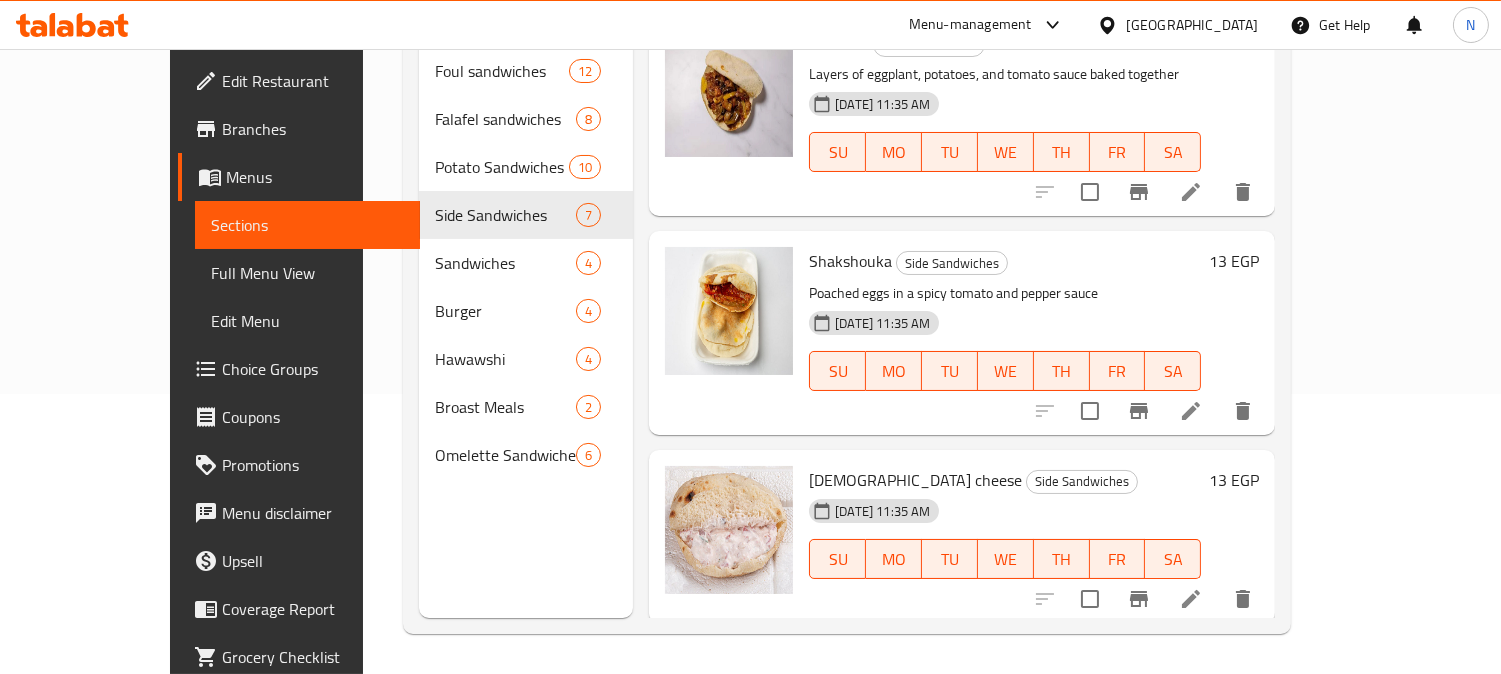 scroll, scrollTop: 0, scrollLeft: 0, axis: both 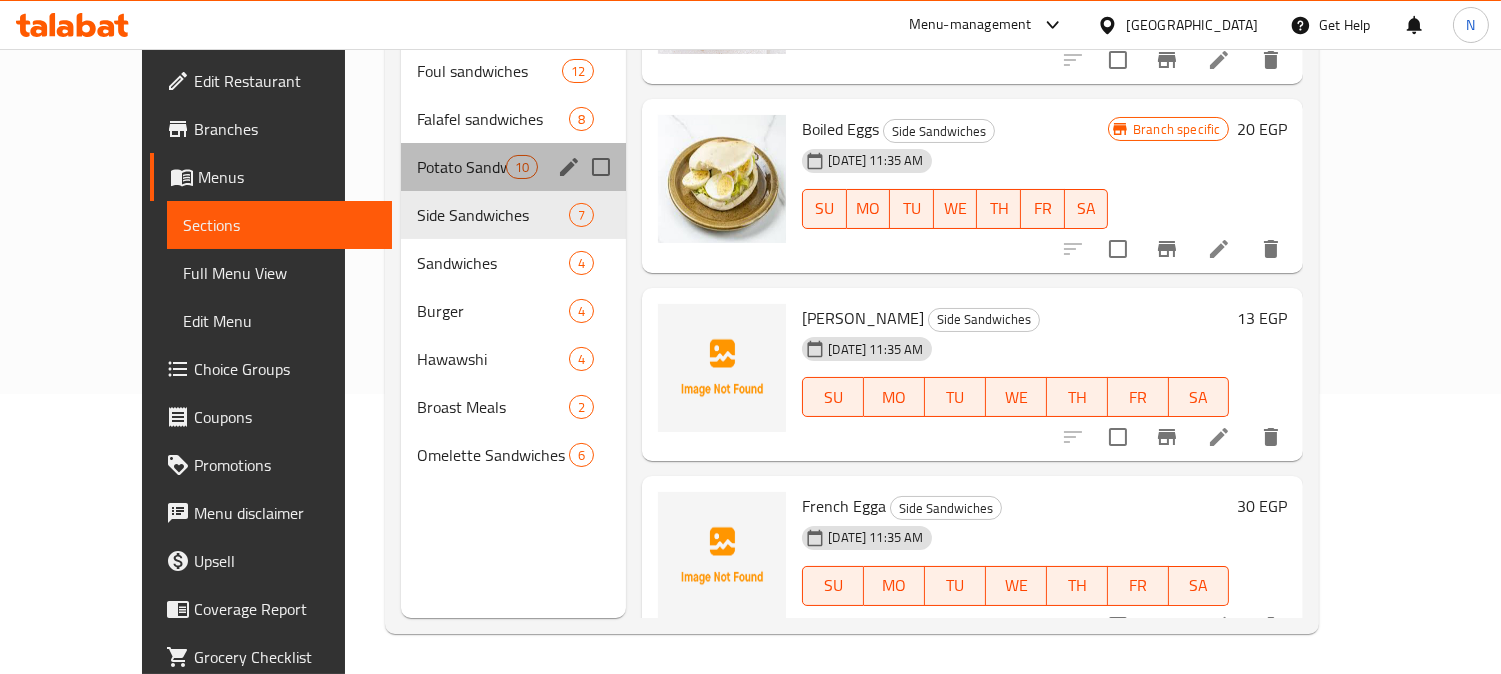 click on "Potato Sandwiches 10" at bounding box center (514, 167) 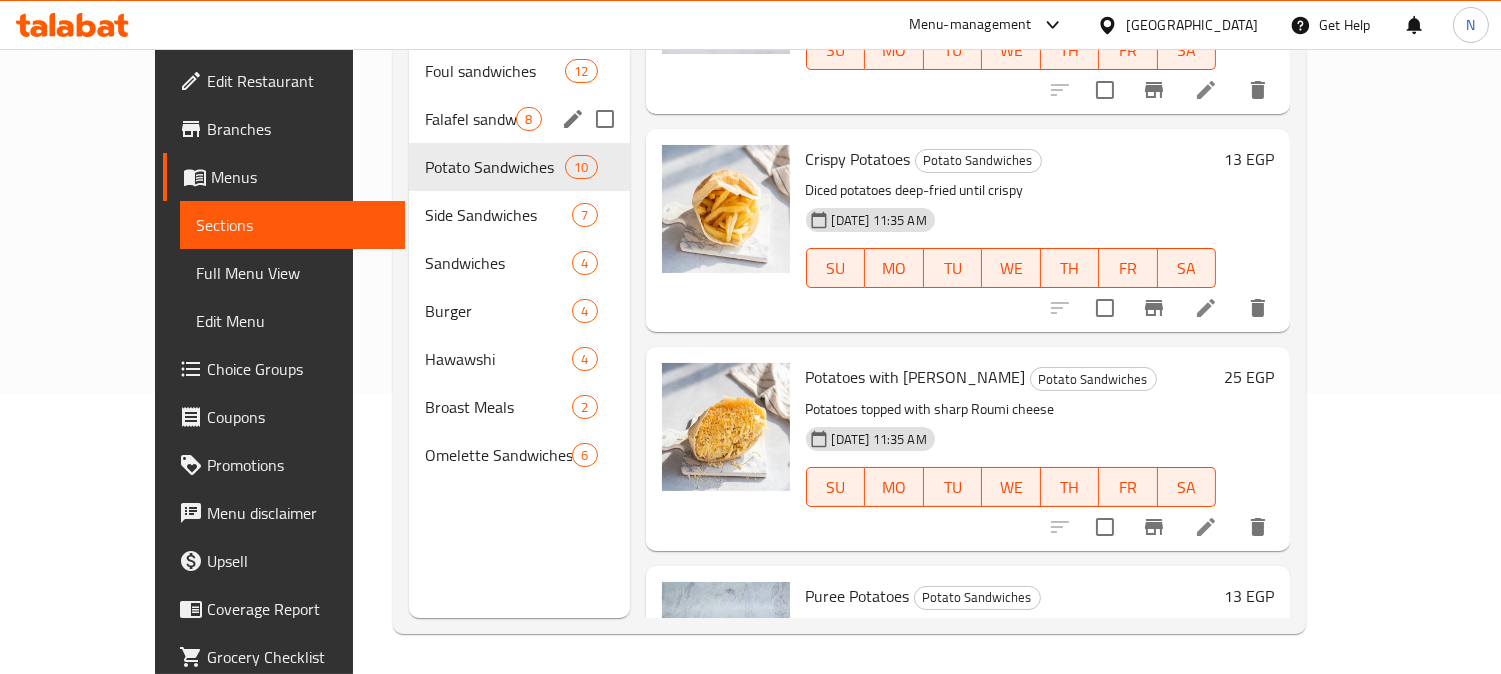 click on "Falafel sandwiches 8" at bounding box center [519, 119] 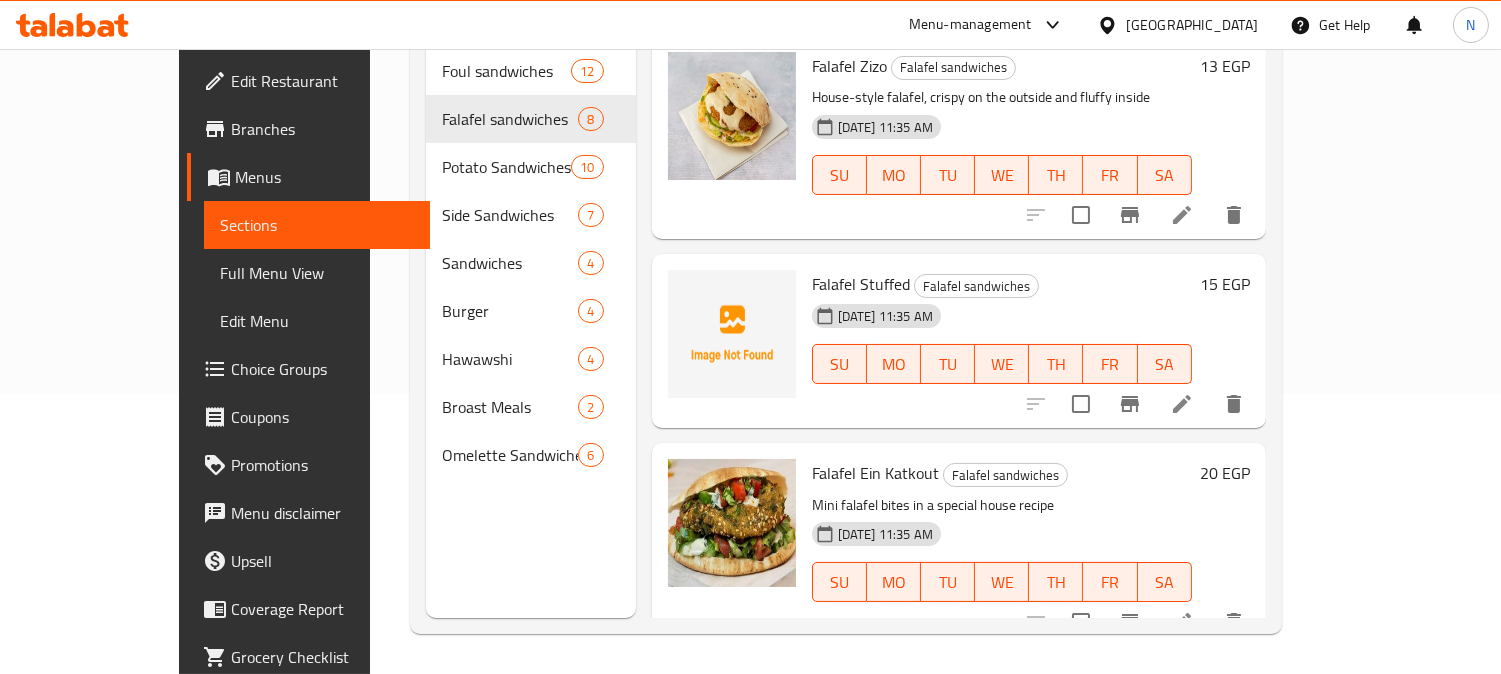 scroll, scrollTop: 0, scrollLeft: 0, axis: both 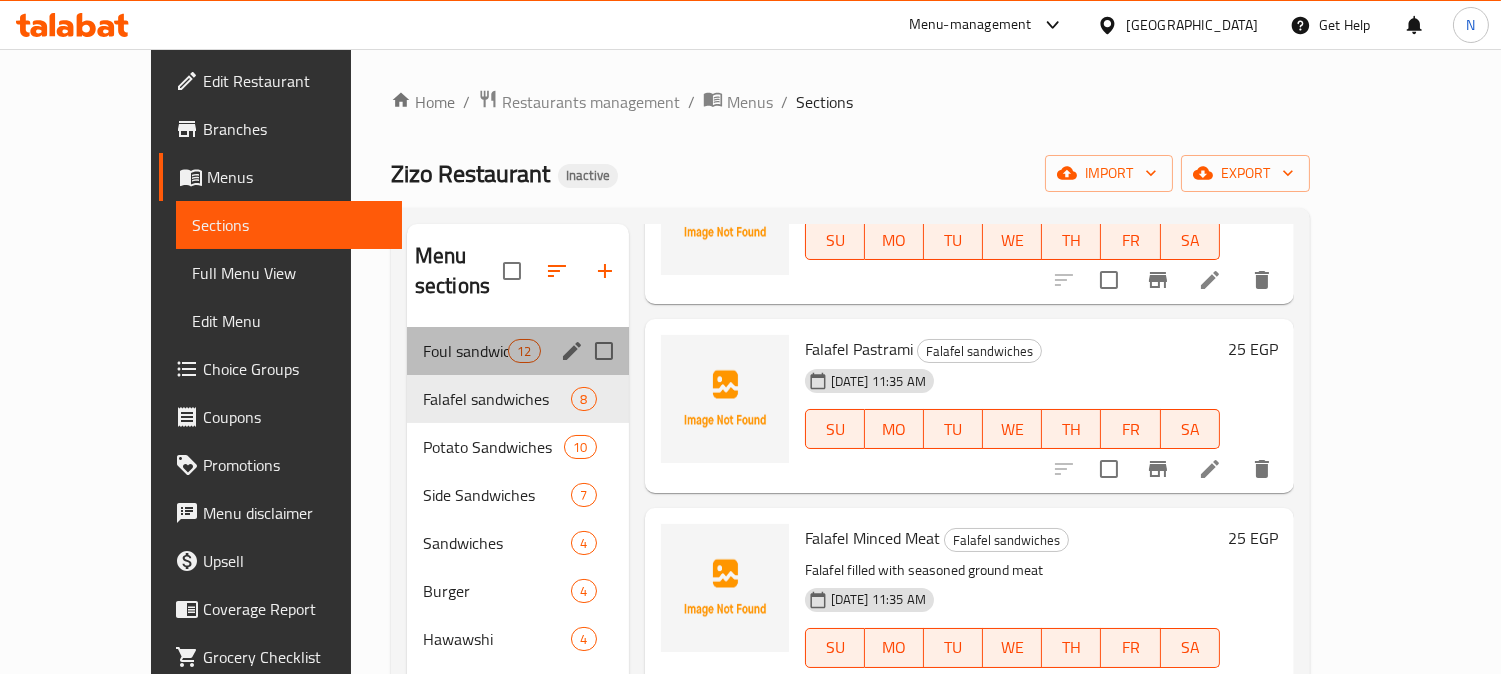 click on "Foul sandwiches 12" at bounding box center (518, 351) 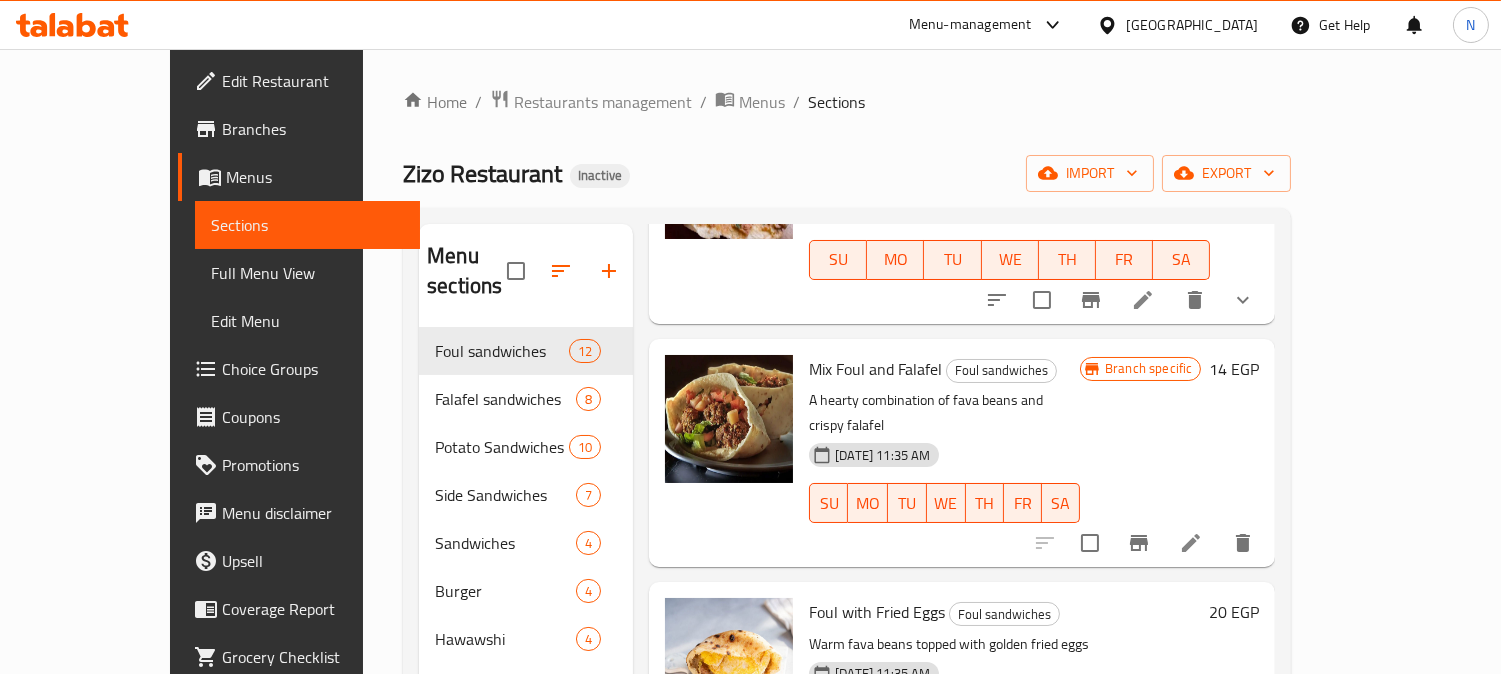 scroll, scrollTop: 1365, scrollLeft: 0, axis: vertical 